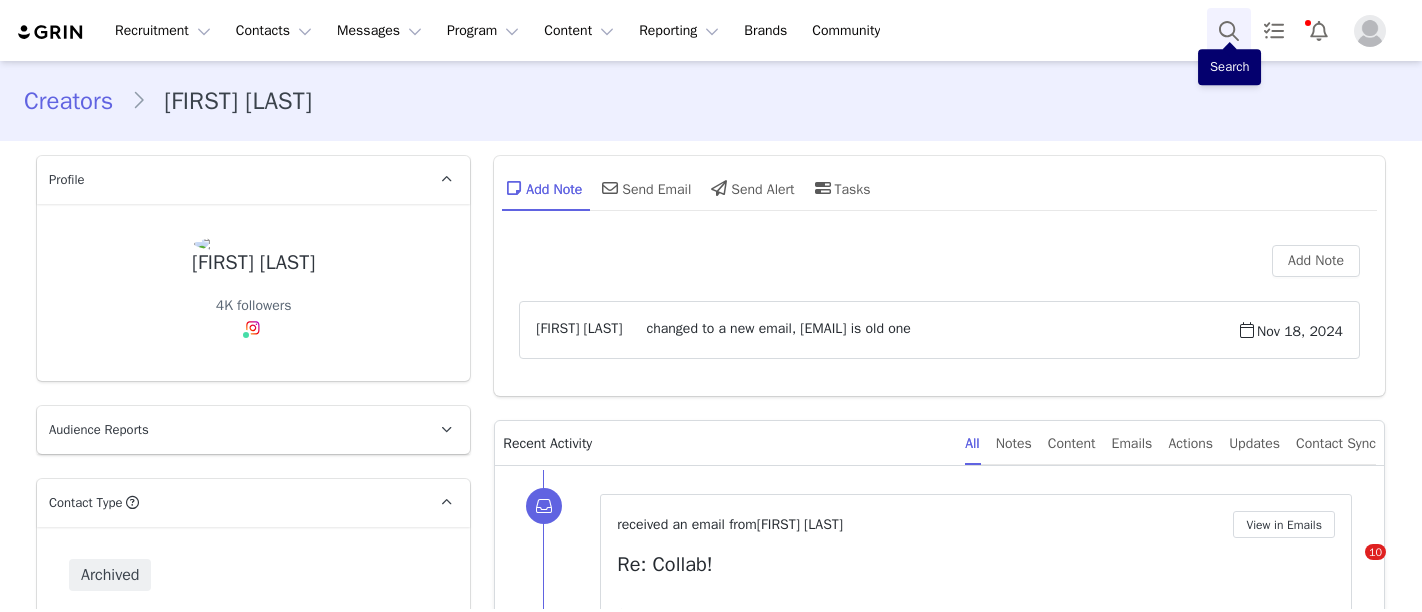 scroll, scrollTop: 0, scrollLeft: 0, axis: both 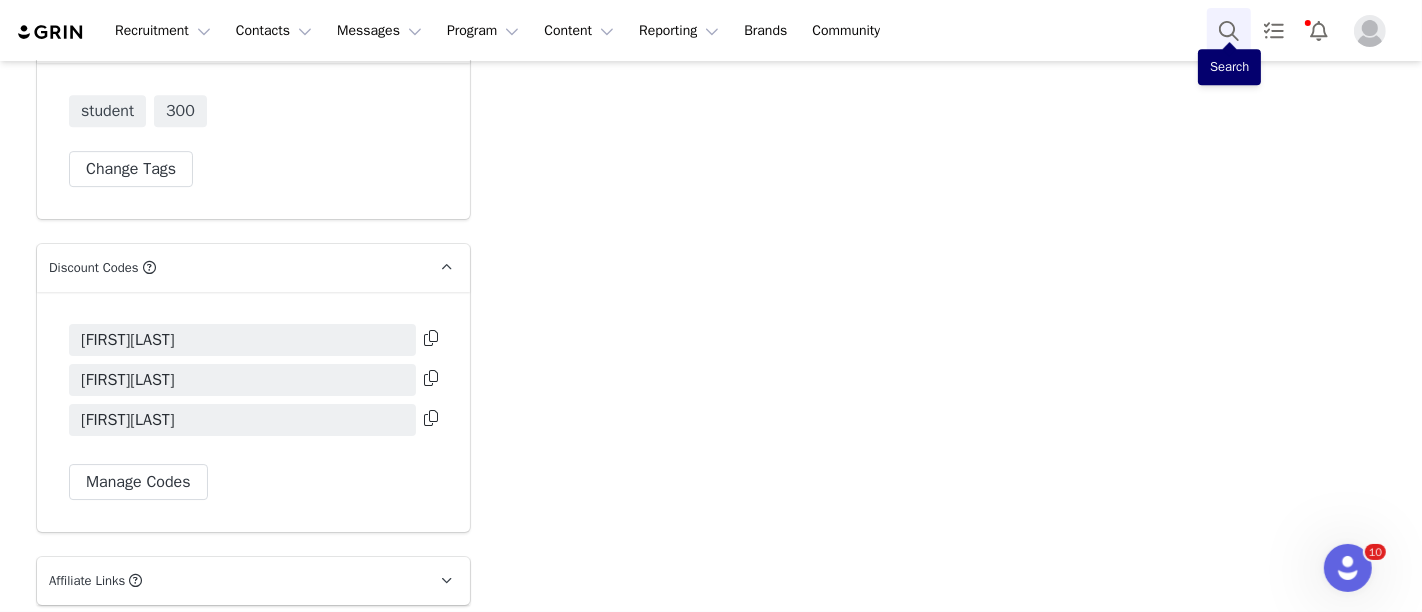 click at bounding box center [1229, 30] 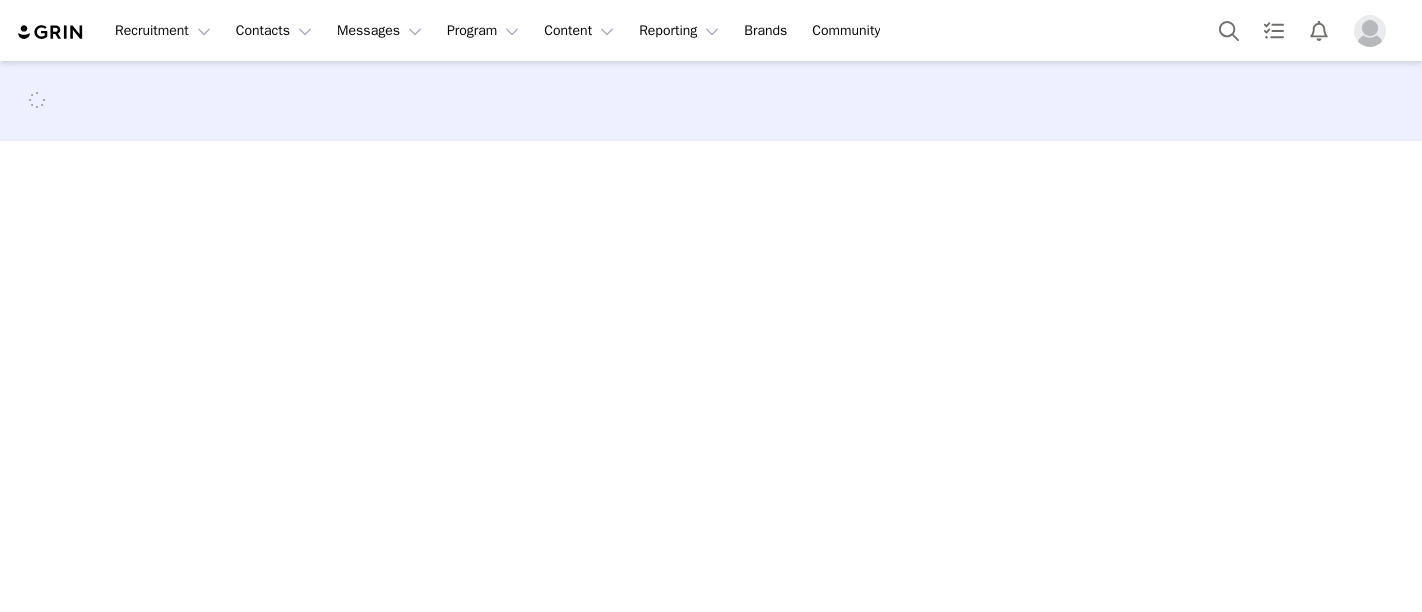 scroll, scrollTop: 0, scrollLeft: 0, axis: both 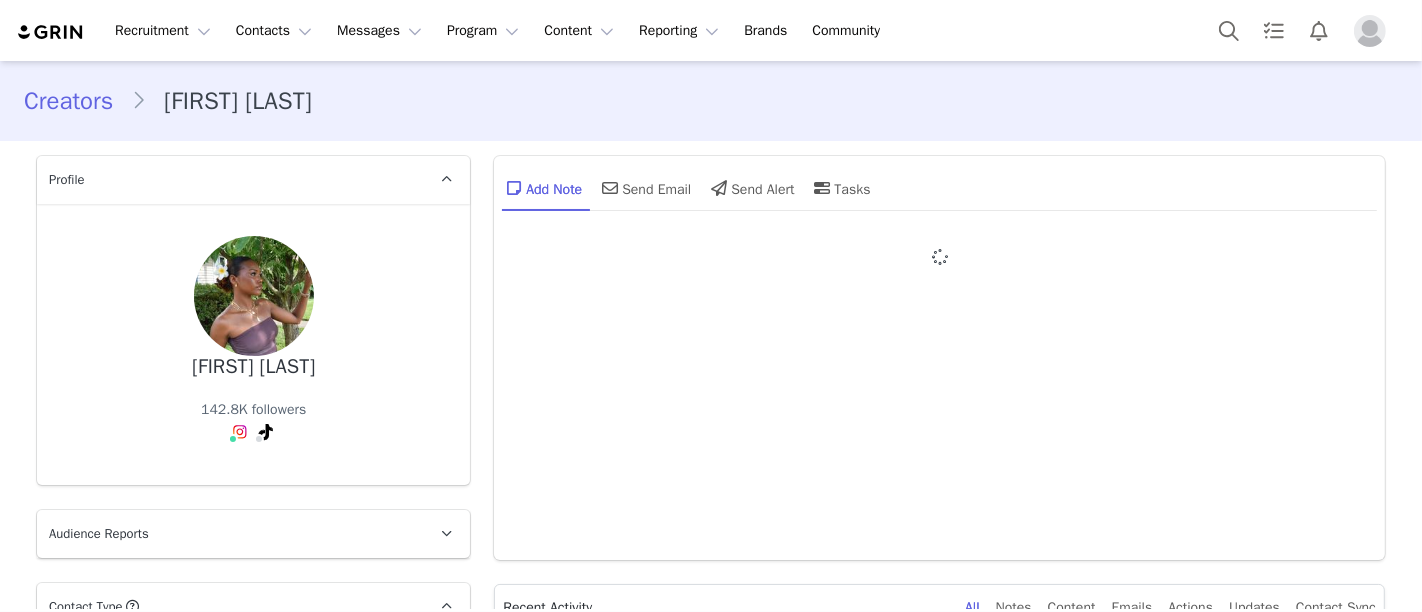 type on "+1 (United States)" 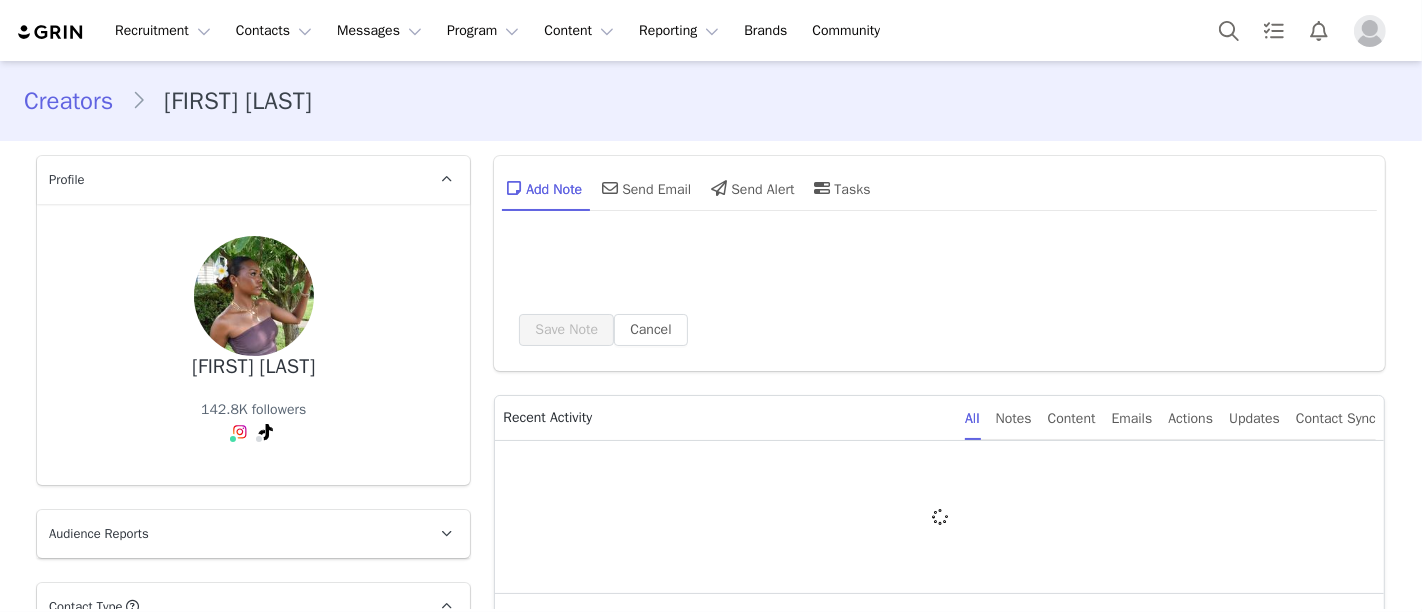 scroll, scrollTop: 0, scrollLeft: 0, axis: both 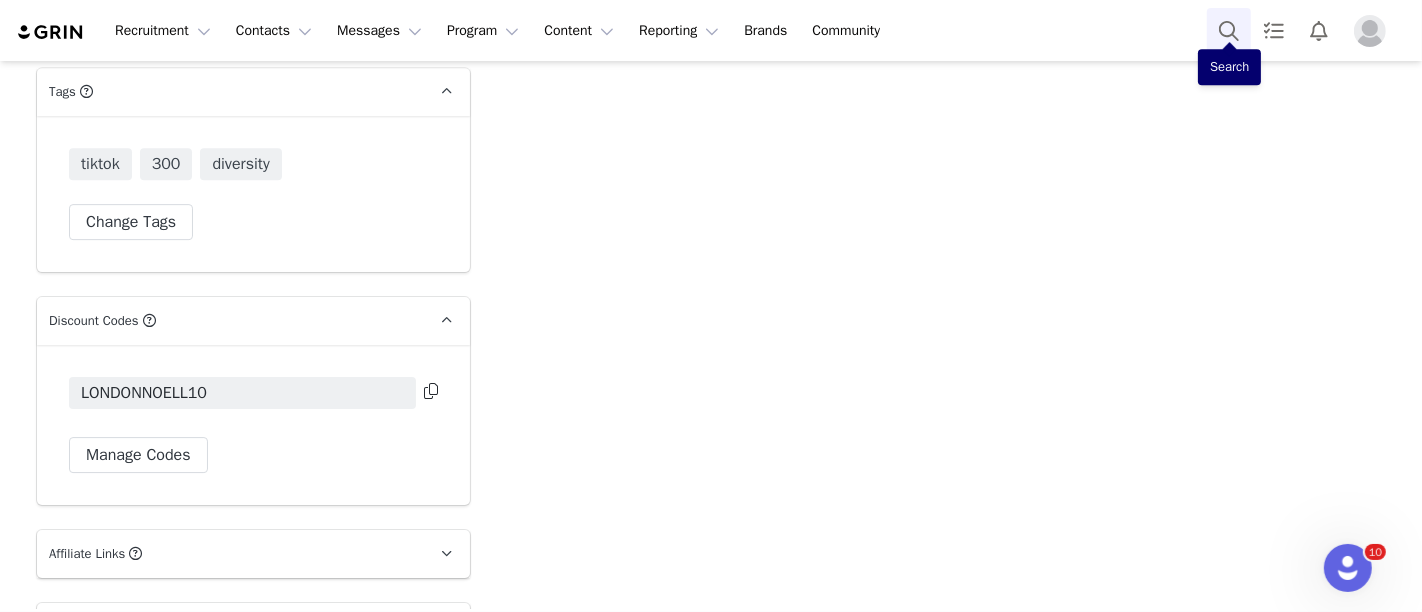 click at bounding box center (1229, 30) 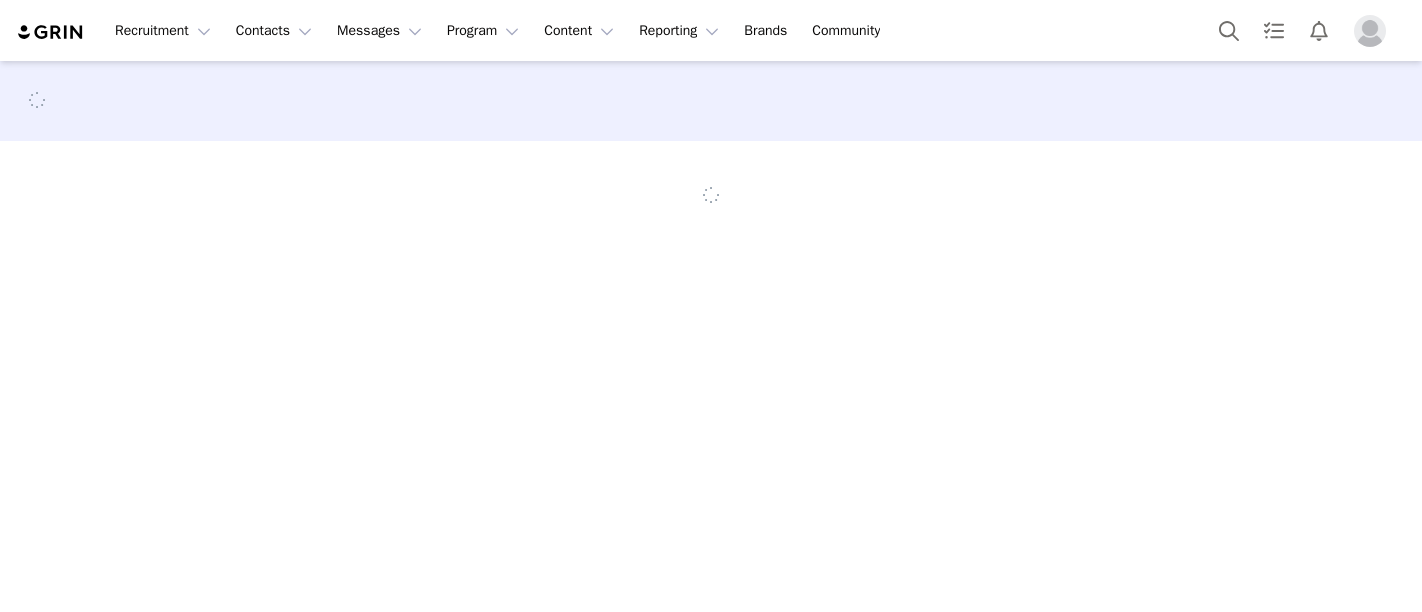 scroll, scrollTop: 0, scrollLeft: 0, axis: both 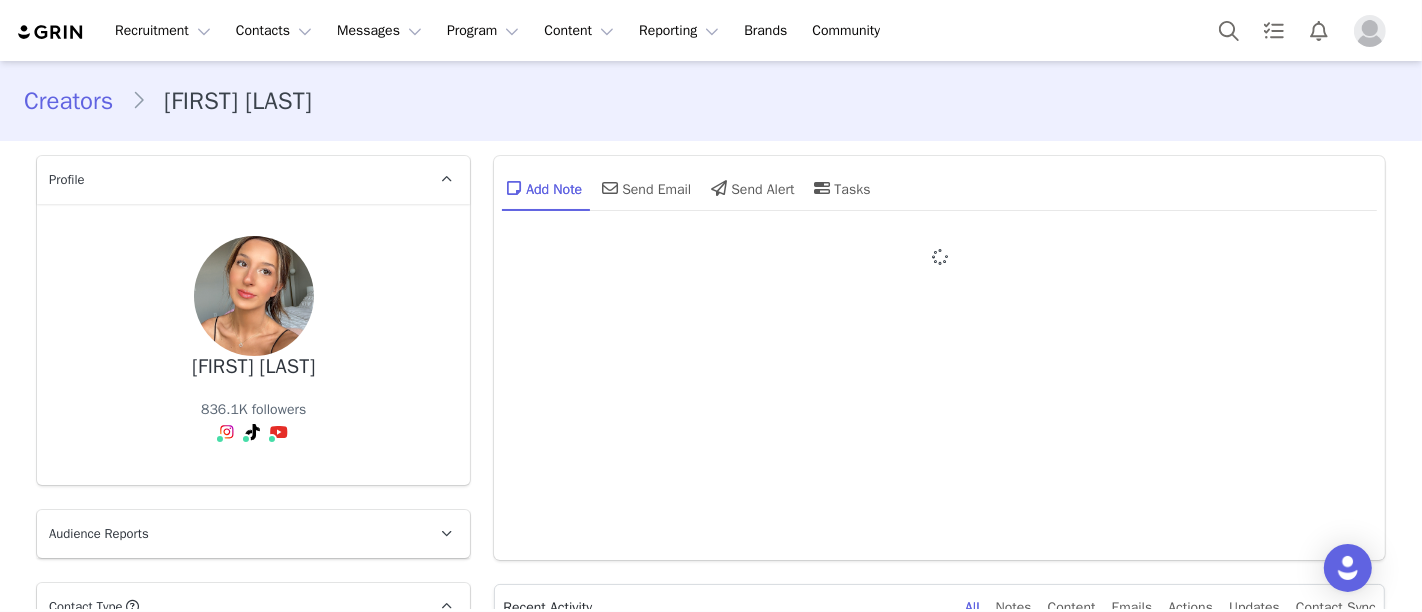 type on "+1 (United States)" 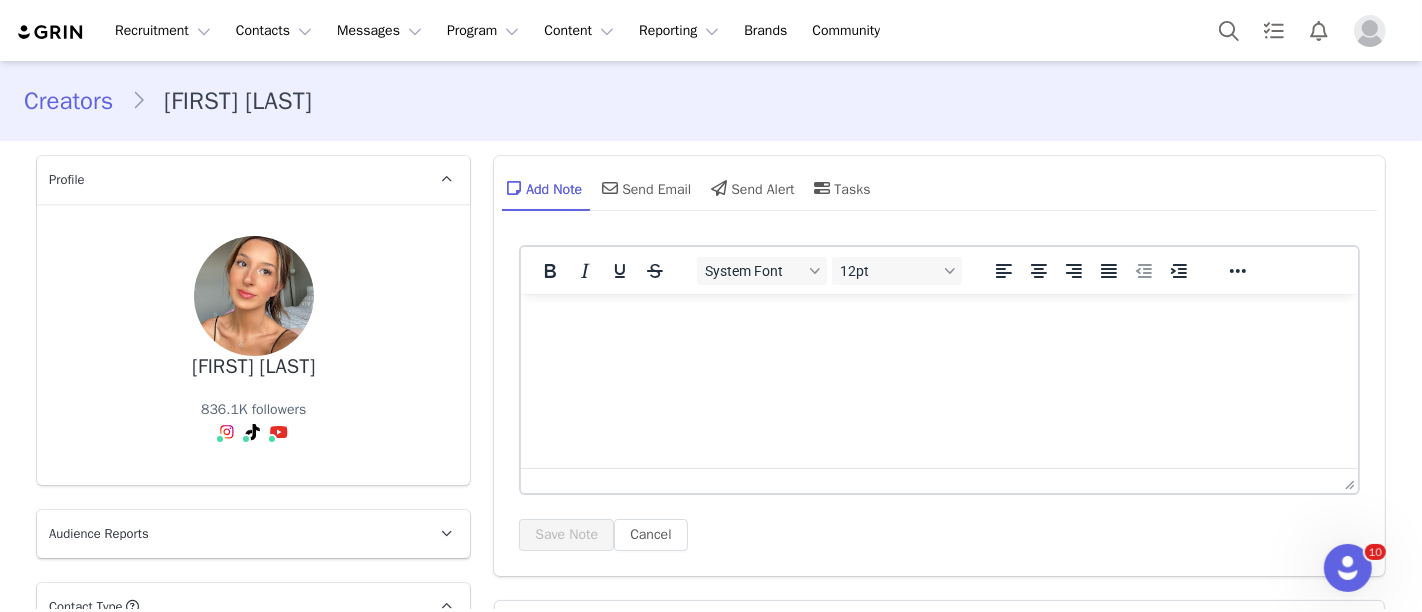 scroll, scrollTop: 0, scrollLeft: 0, axis: both 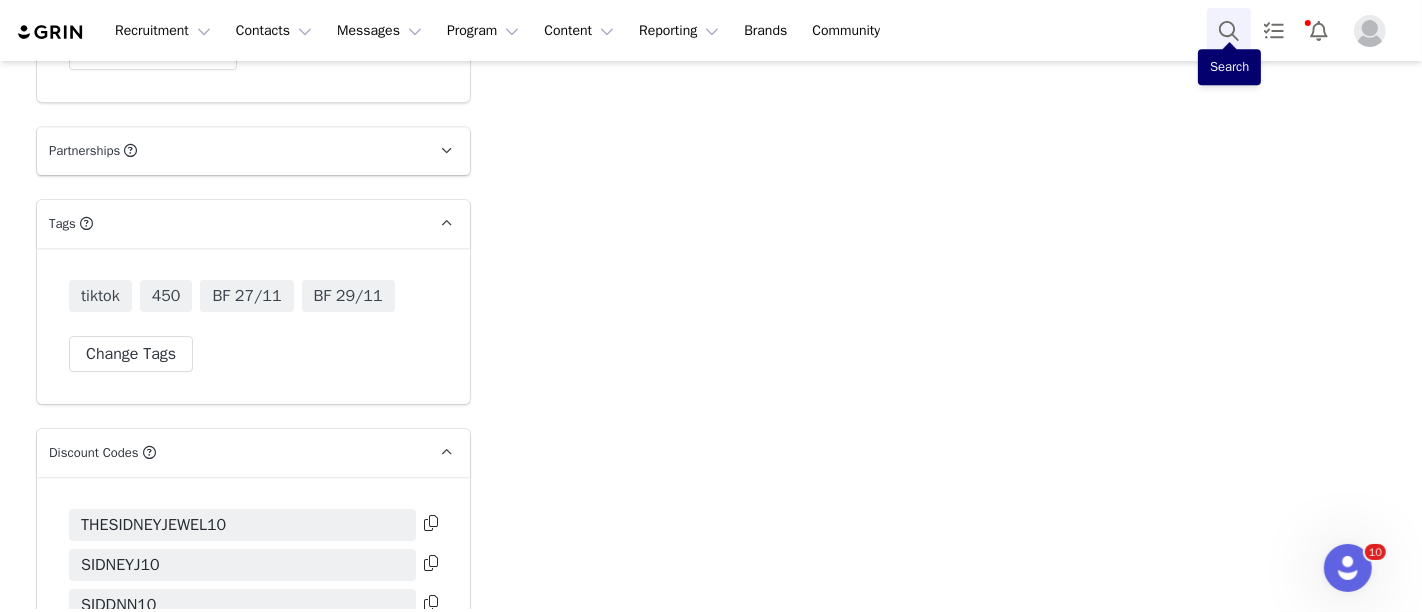 click at bounding box center (1229, 30) 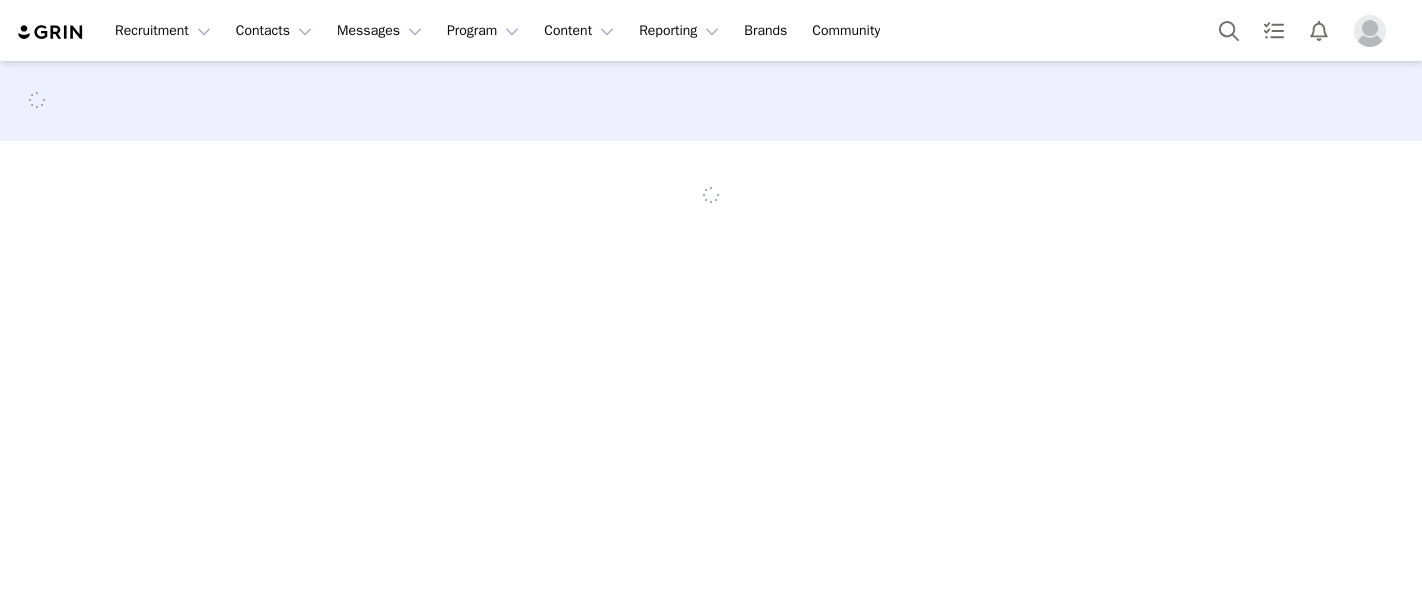 scroll, scrollTop: 0, scrollLeft: 0, axis: both 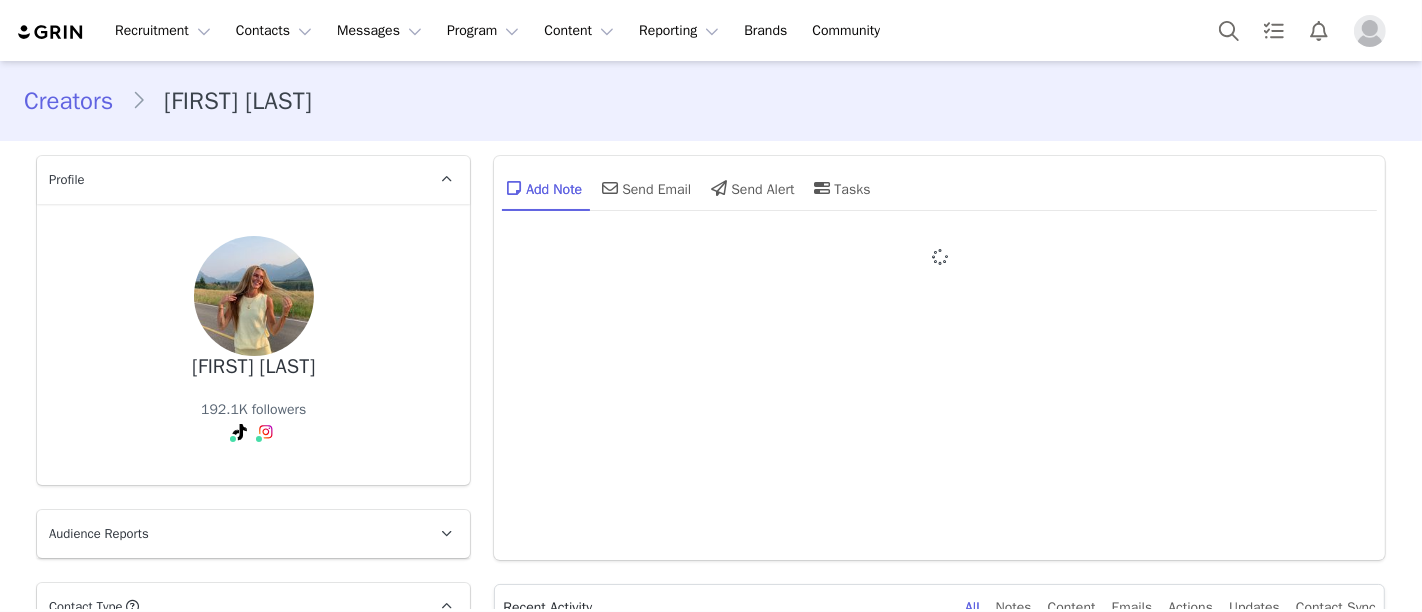 type on "+1 (United States)" 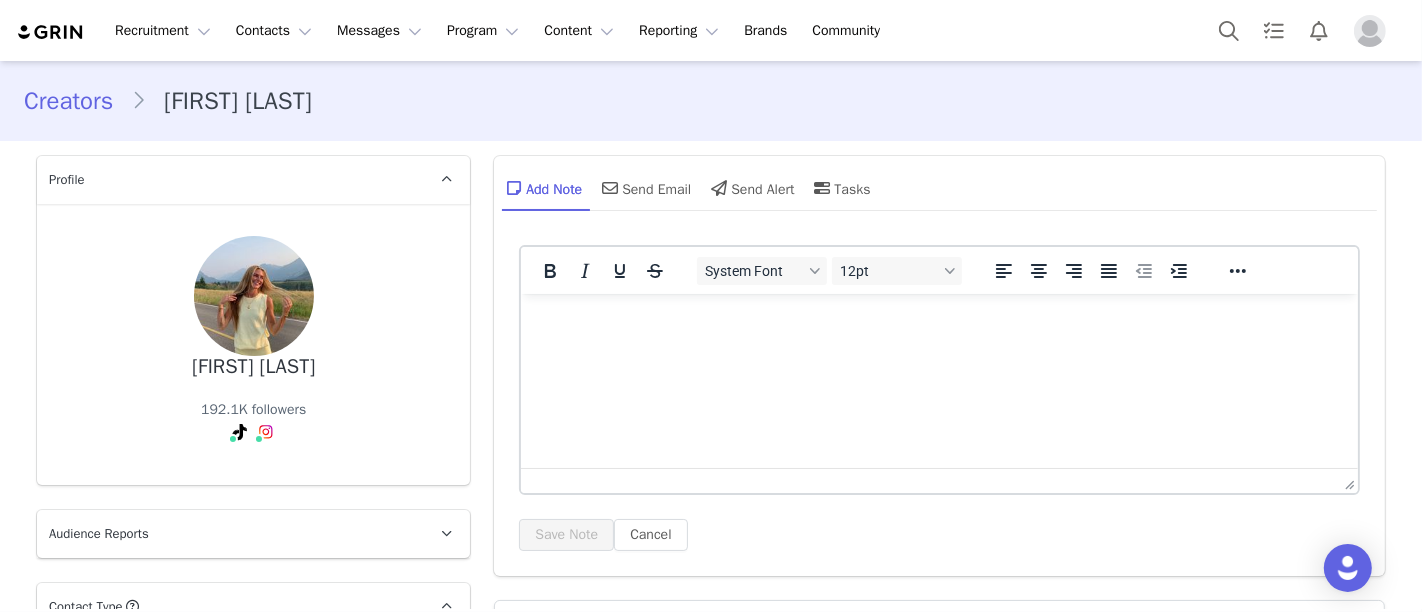 scroll, scrollTop: 0, scrollLeft: 0, axis: both 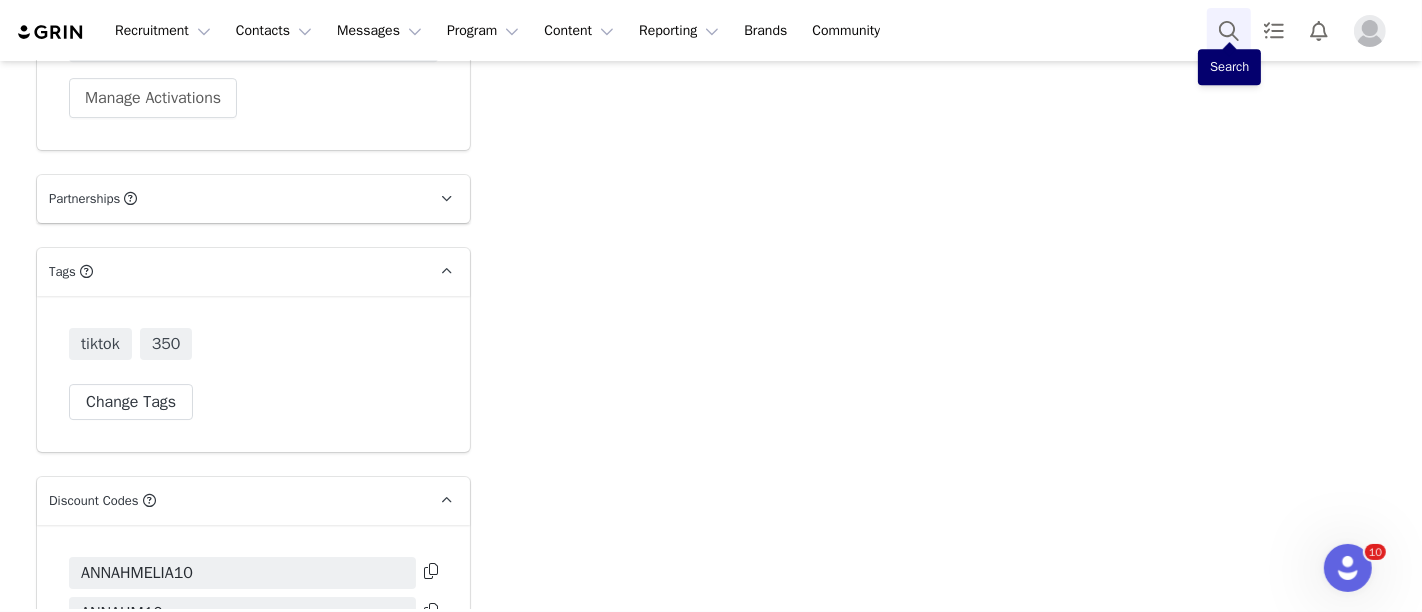 click at bounding box center (1229, 30) 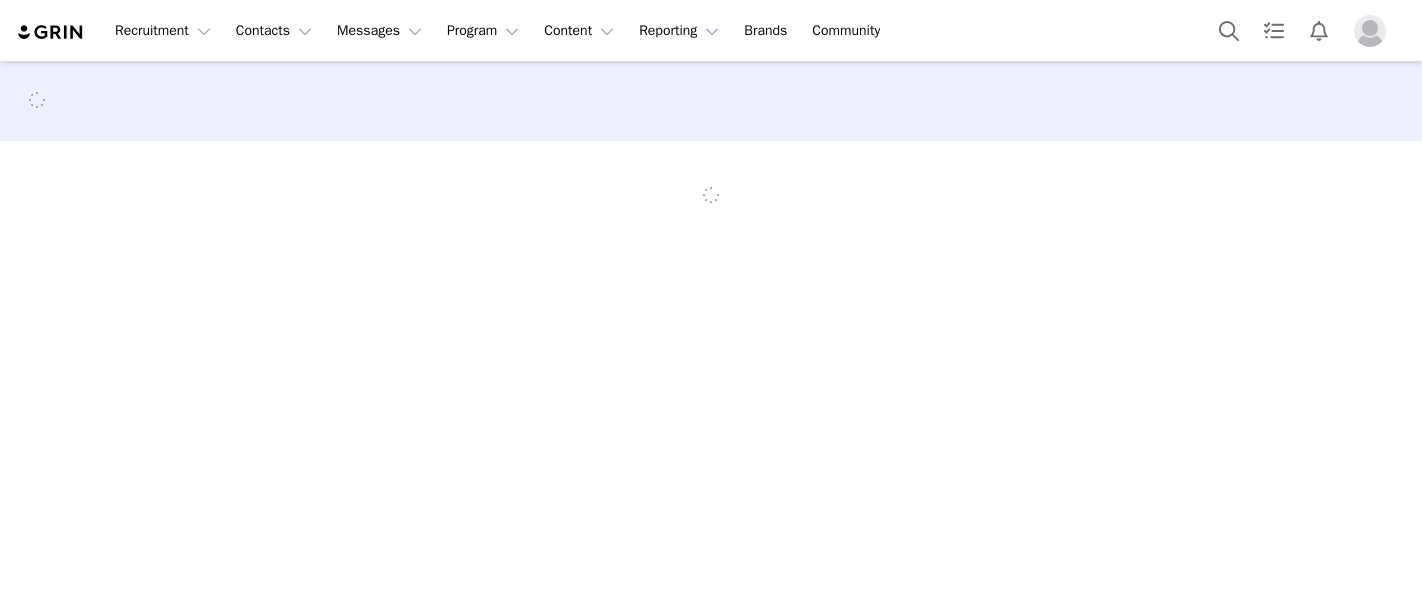 scroll, scrollTop: 0, scrollLeft: 0, axis: both 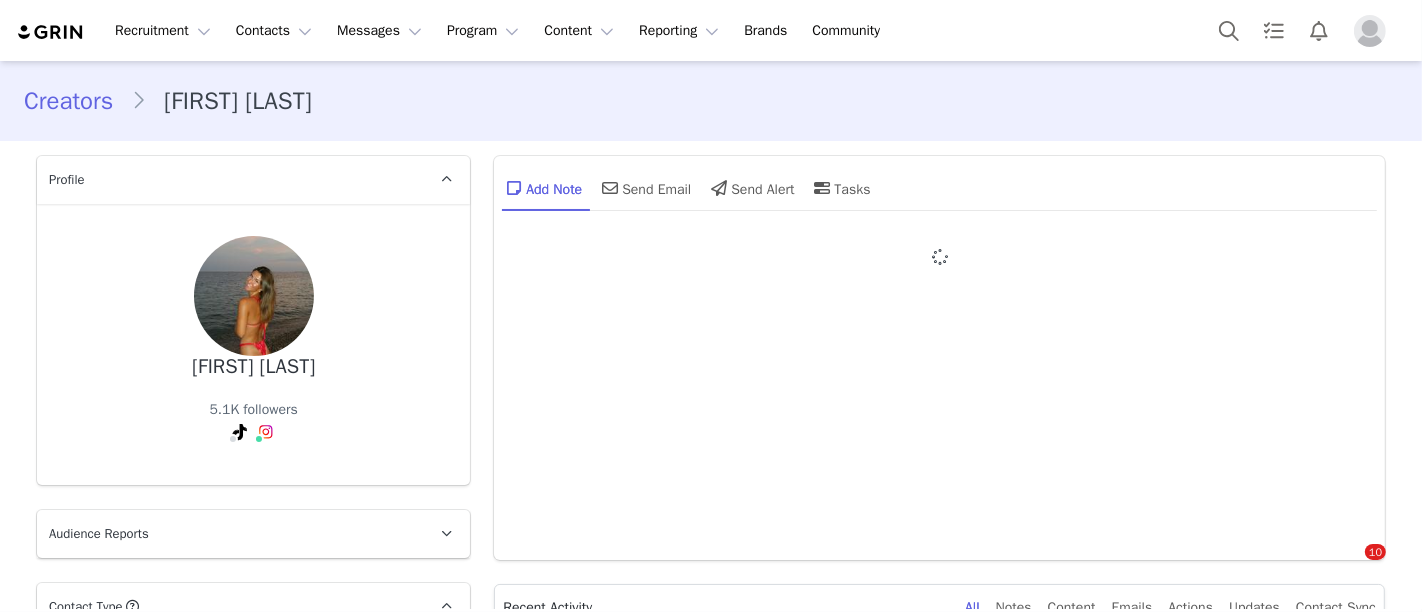 type on "+1 (United States)" 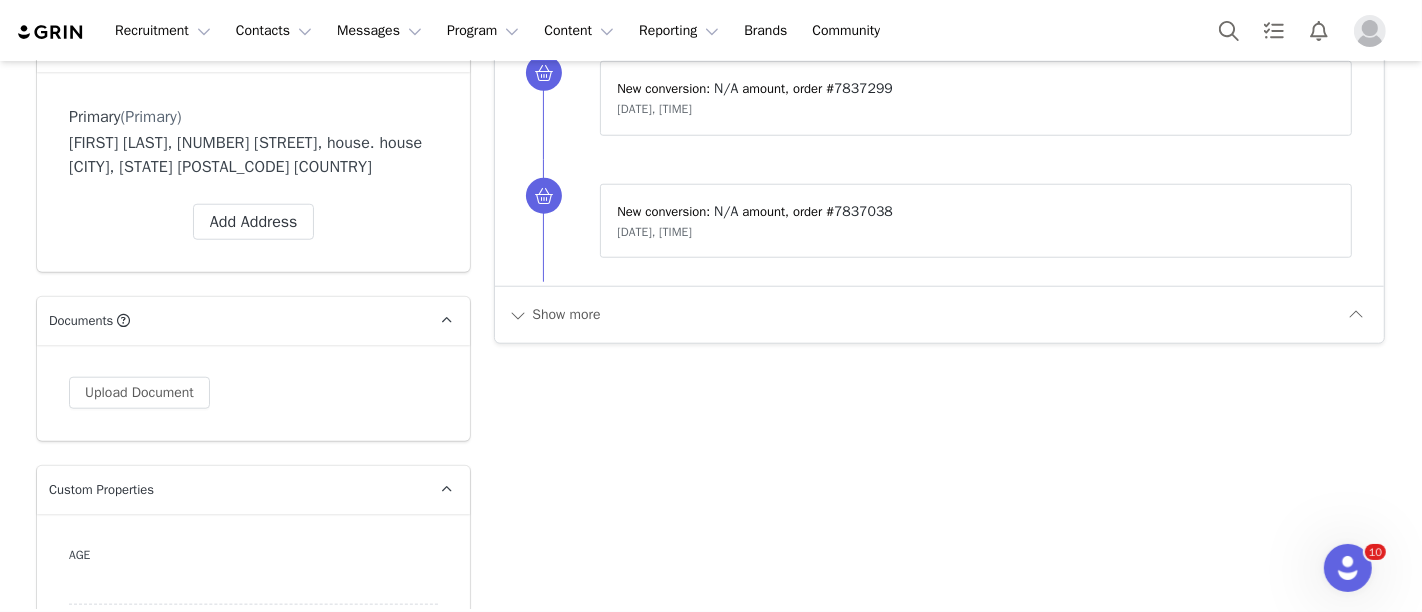 scroll, scrollTop: 0, scrollLeft: 0, axis: both 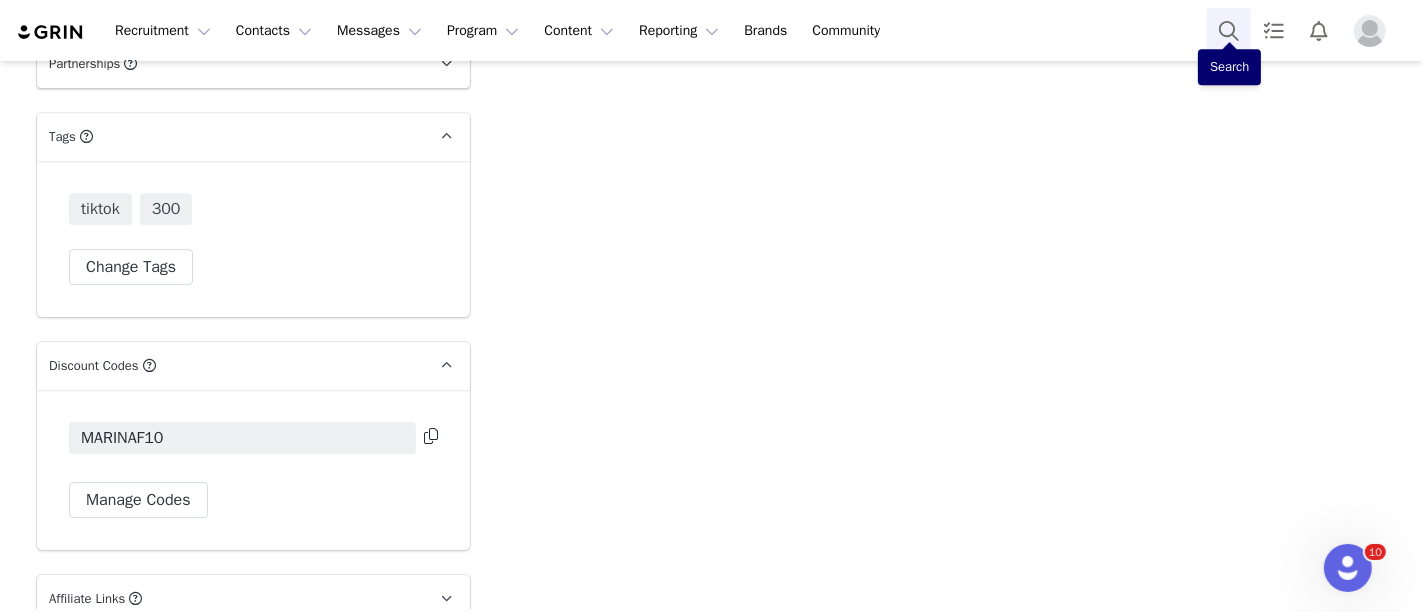 click at bounding box center [1229, 30] 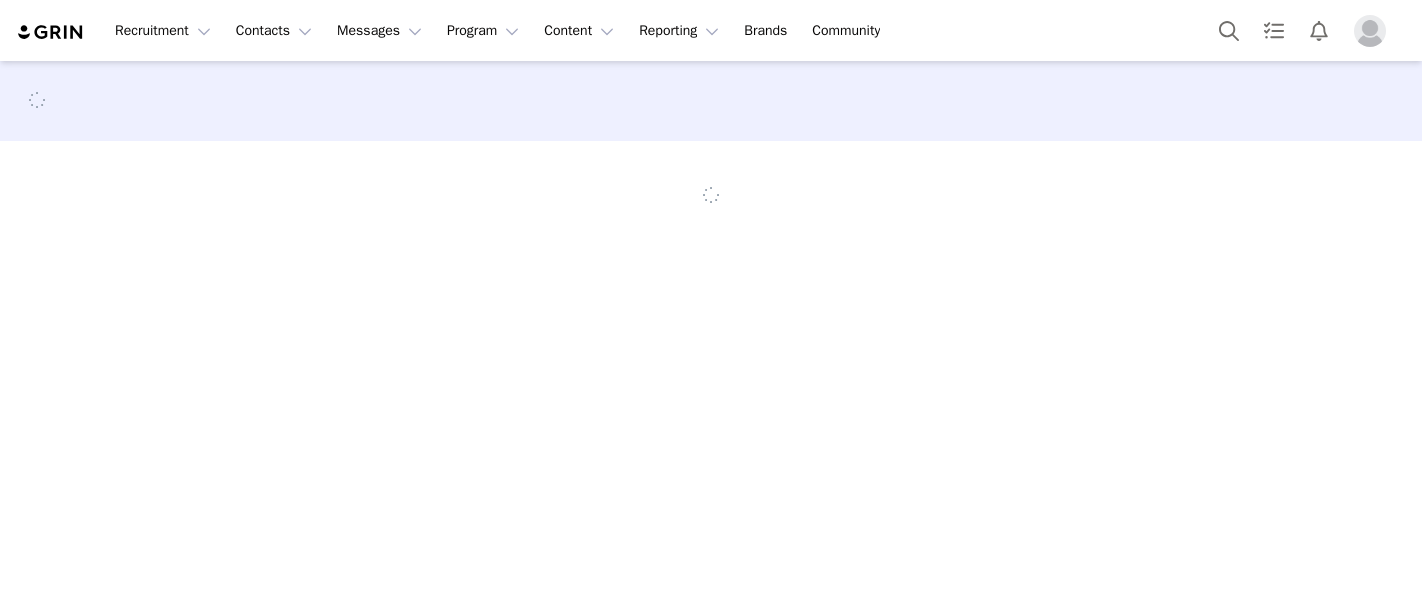 scroll, scrollTop: 0, scrollLeft: 0, axis: both 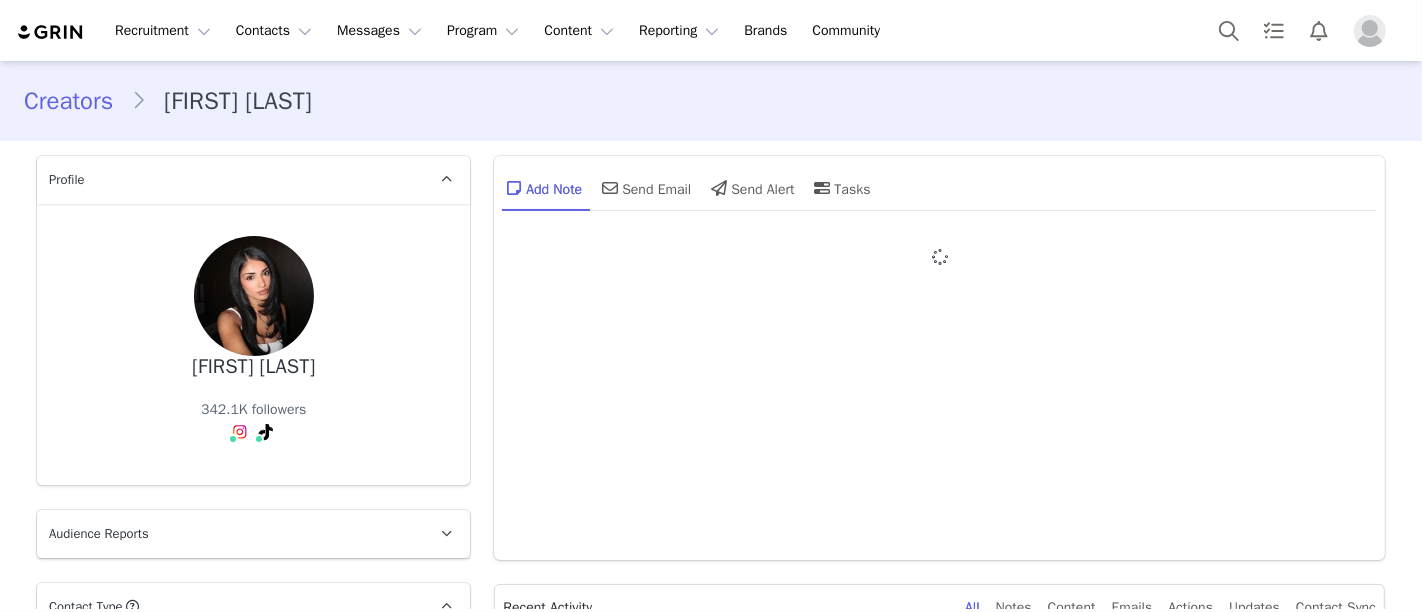 type on "+1 (United States)" 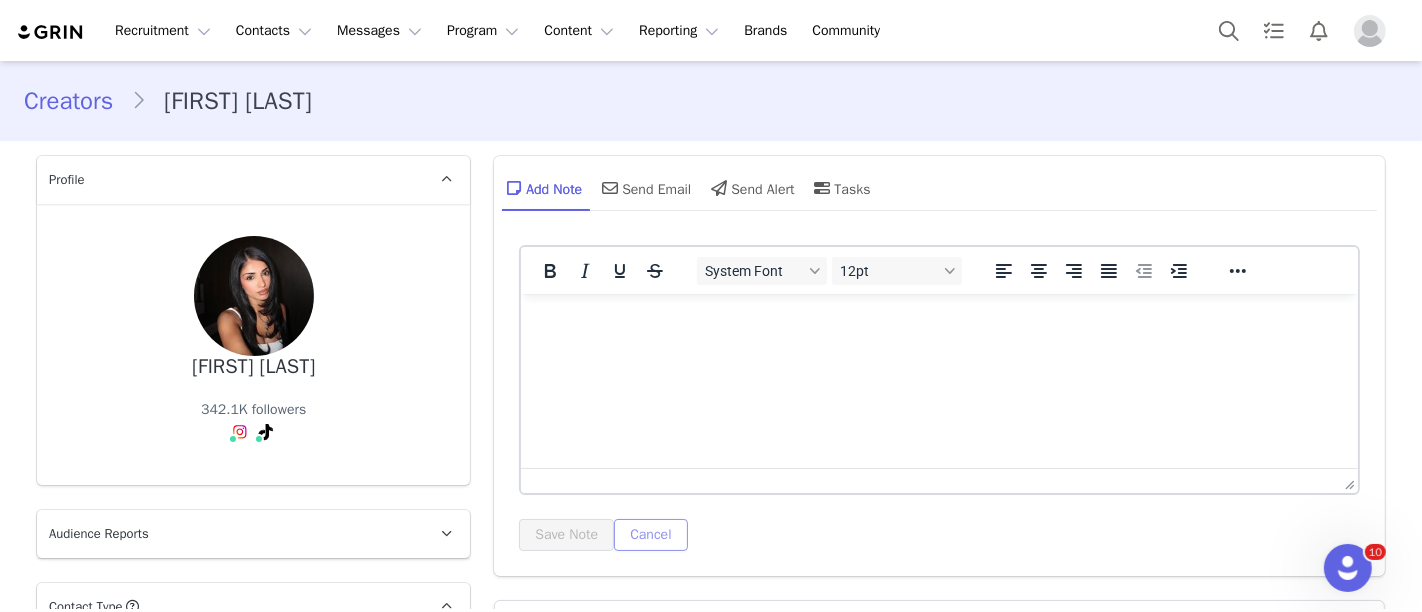 scroll, scrollTop: 0, scrollLeft: 0, axis: both 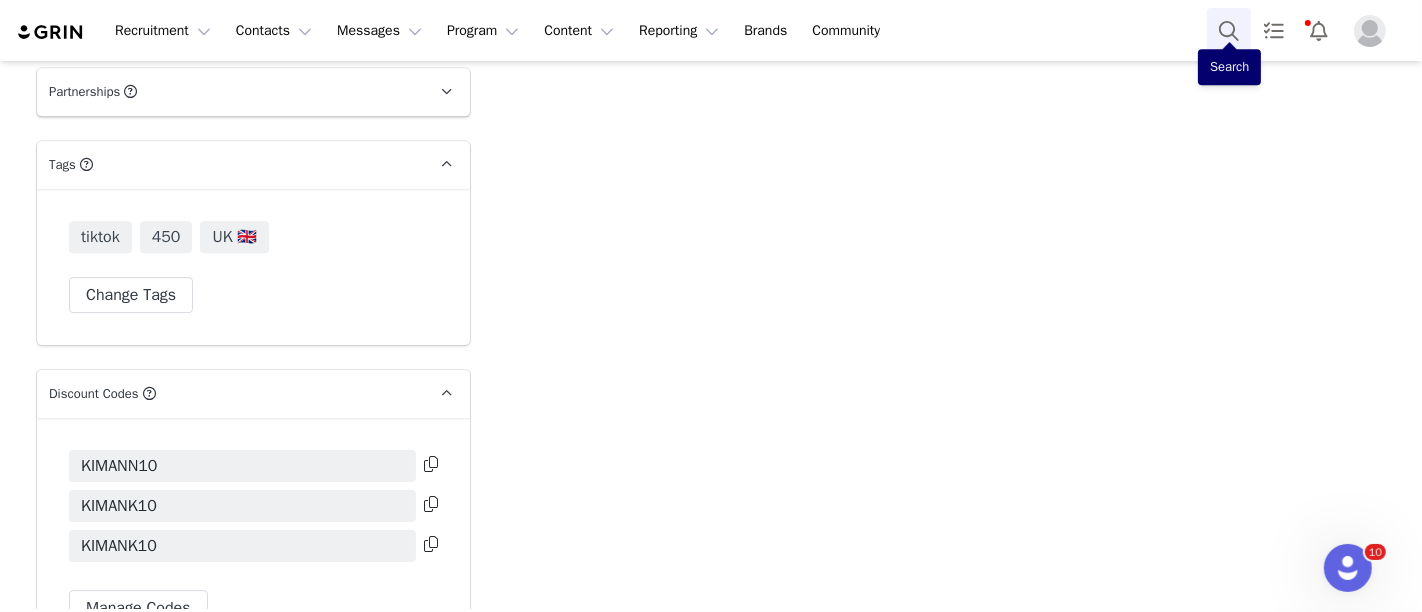 click at bounding box center (1229, 30) 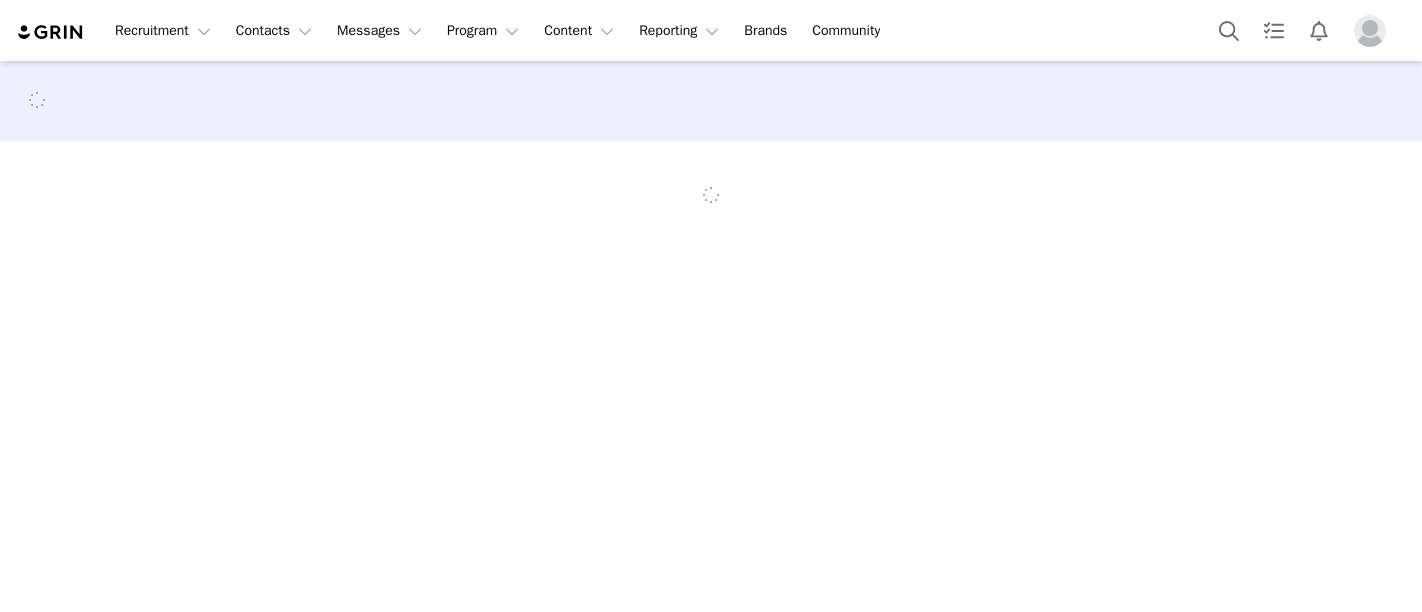 scroll, scrollTop: 0, scrollLeft: 0, axis: both 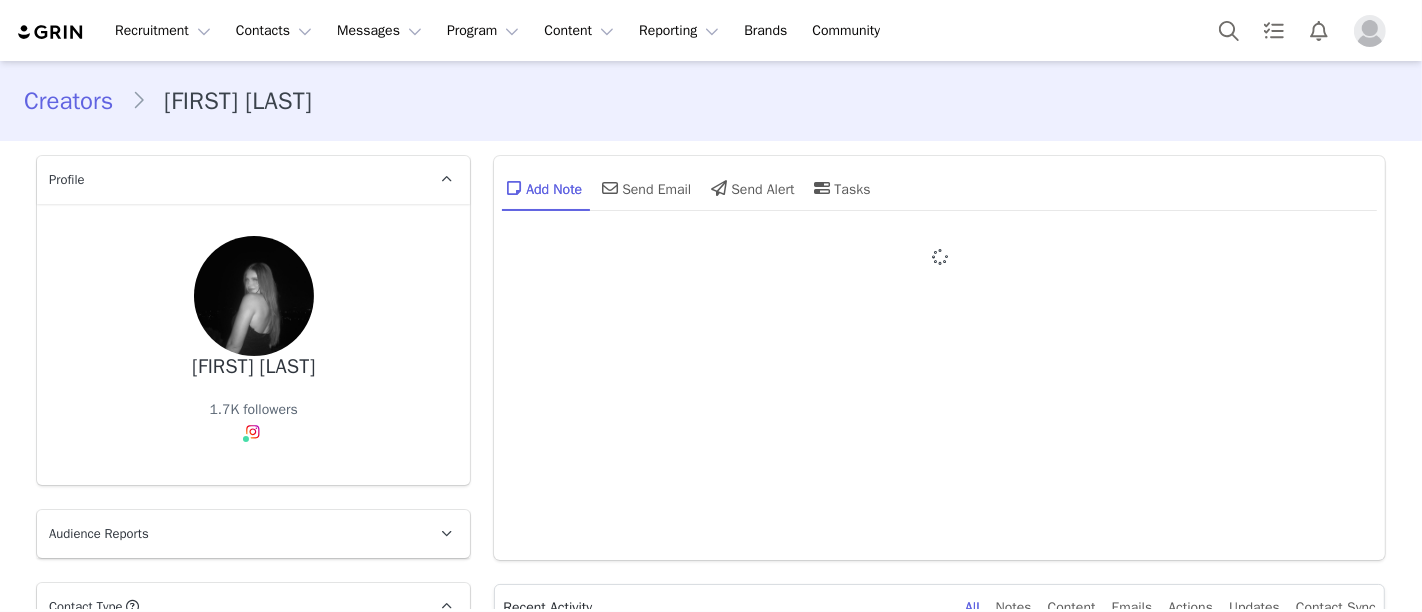 type on "+1 (United States)" 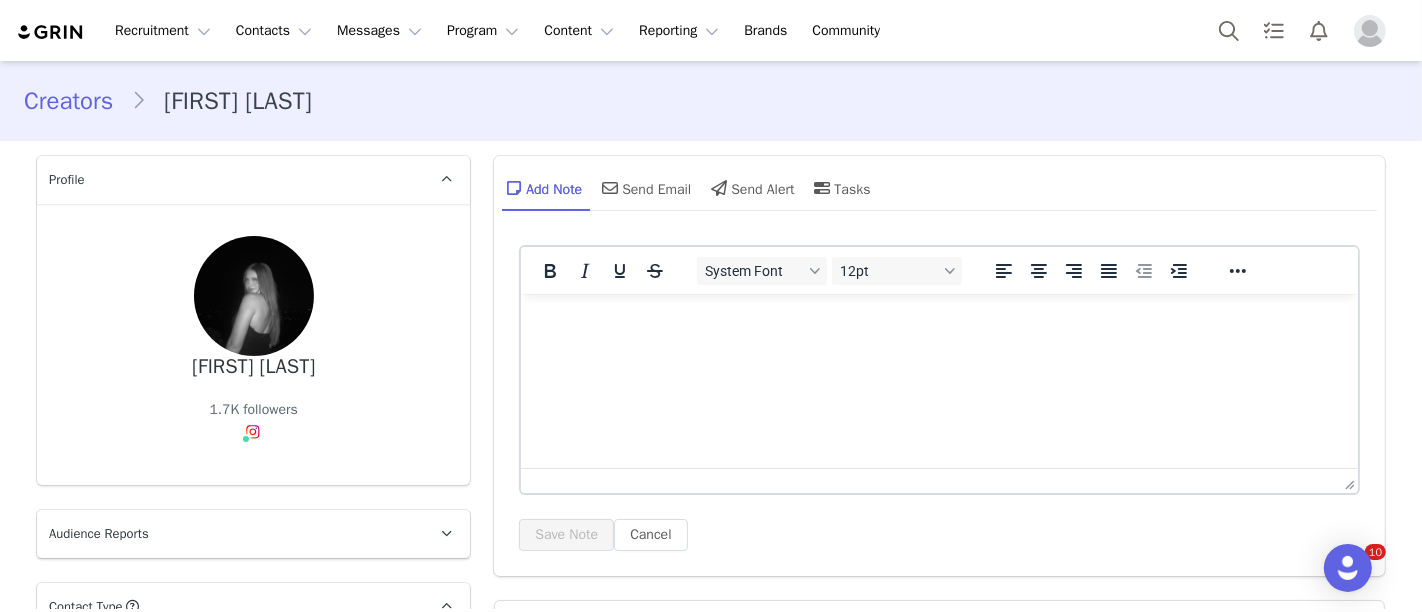 scroll, scrollTop: 0, scrollLeft: 0, axis: both 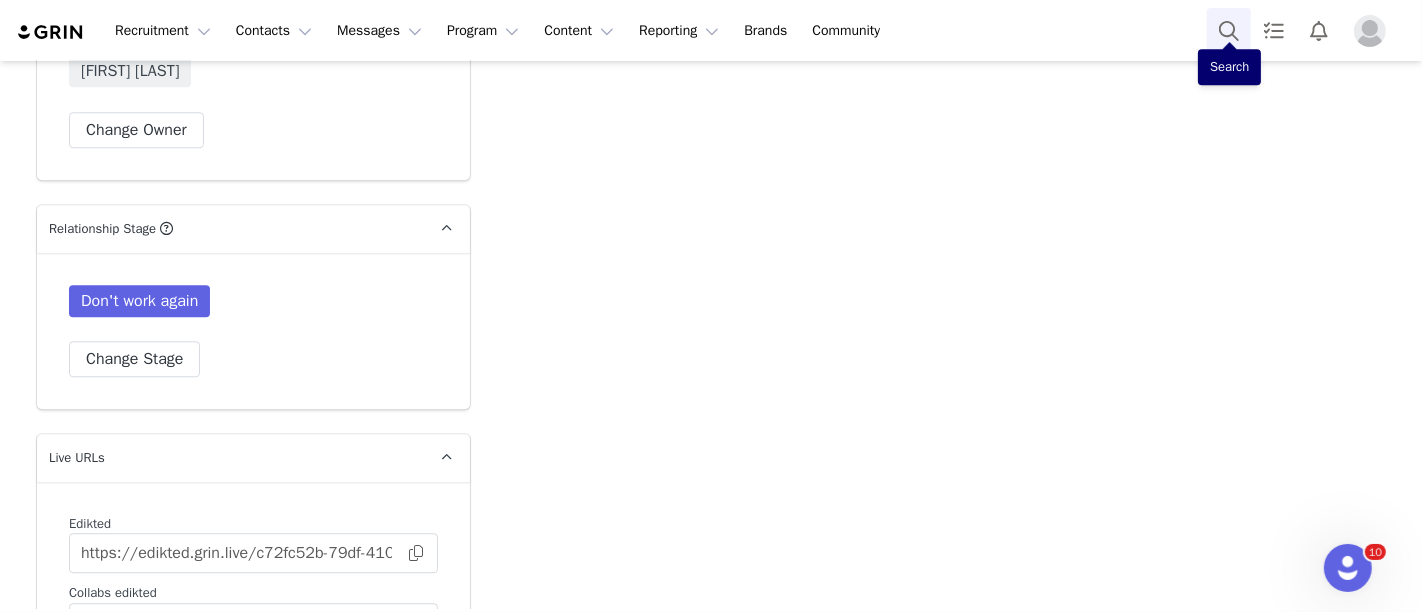 click at bounding box center [1229, 30] 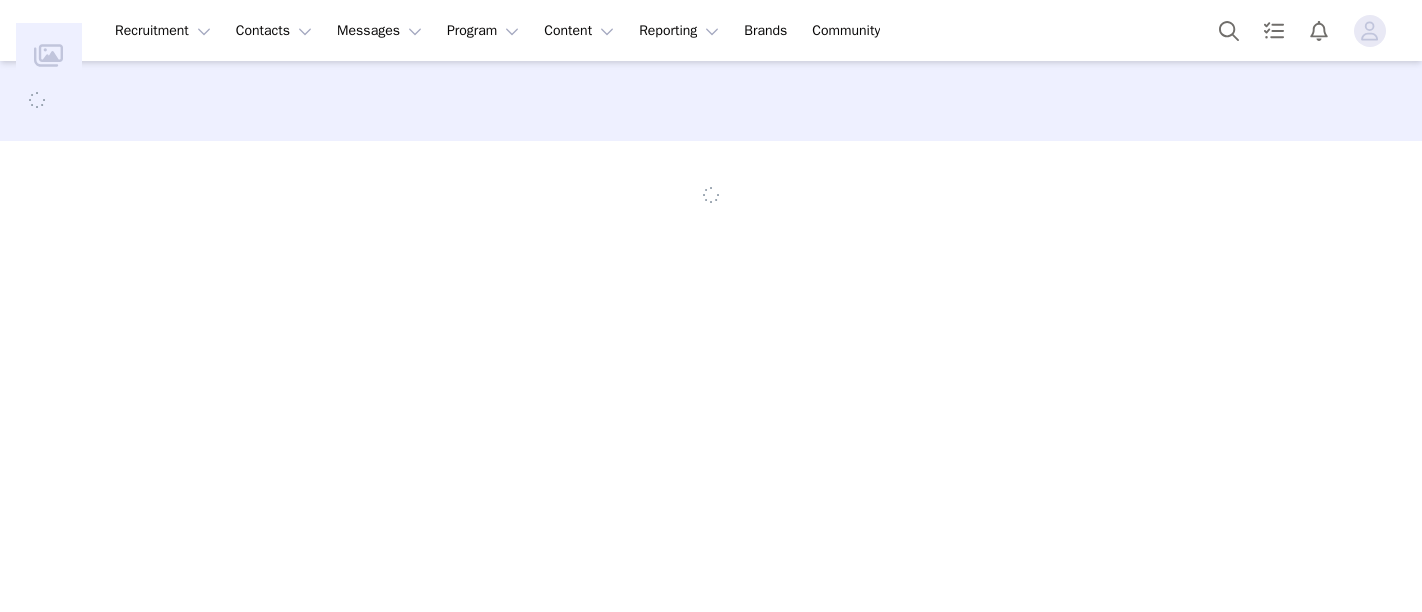 scroll, scrollTop: 0, scrollLeft: 0, axis: both 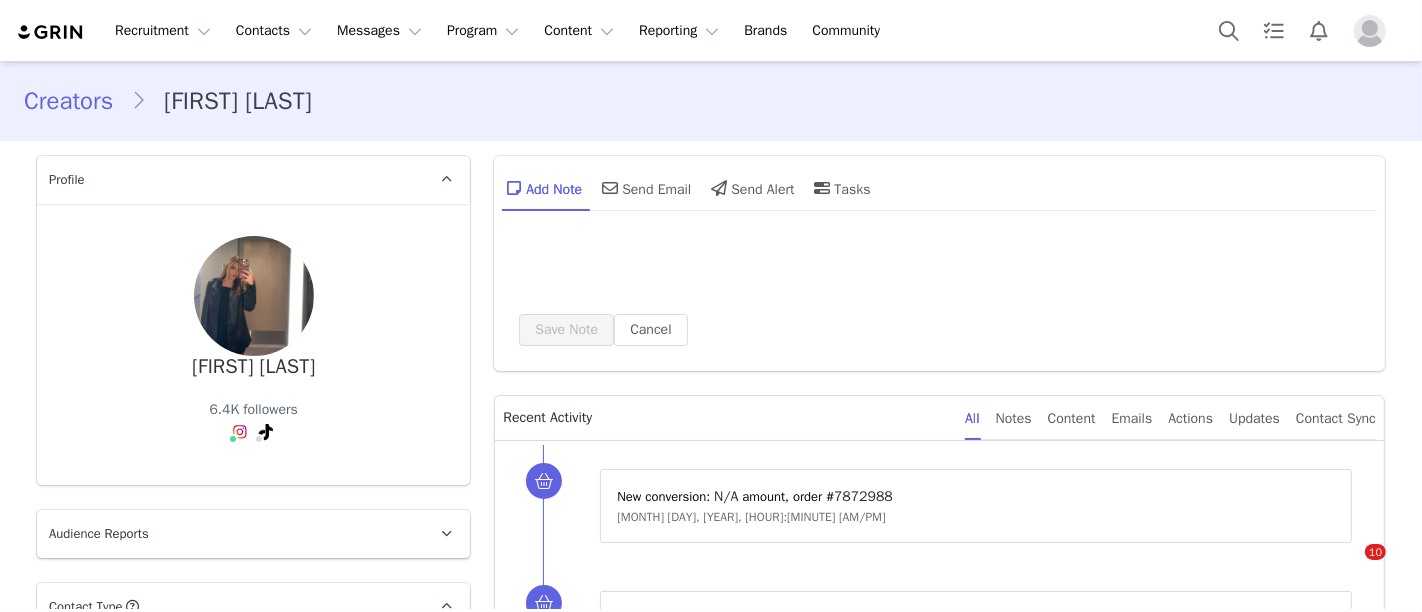 type on "+1 (United States)" 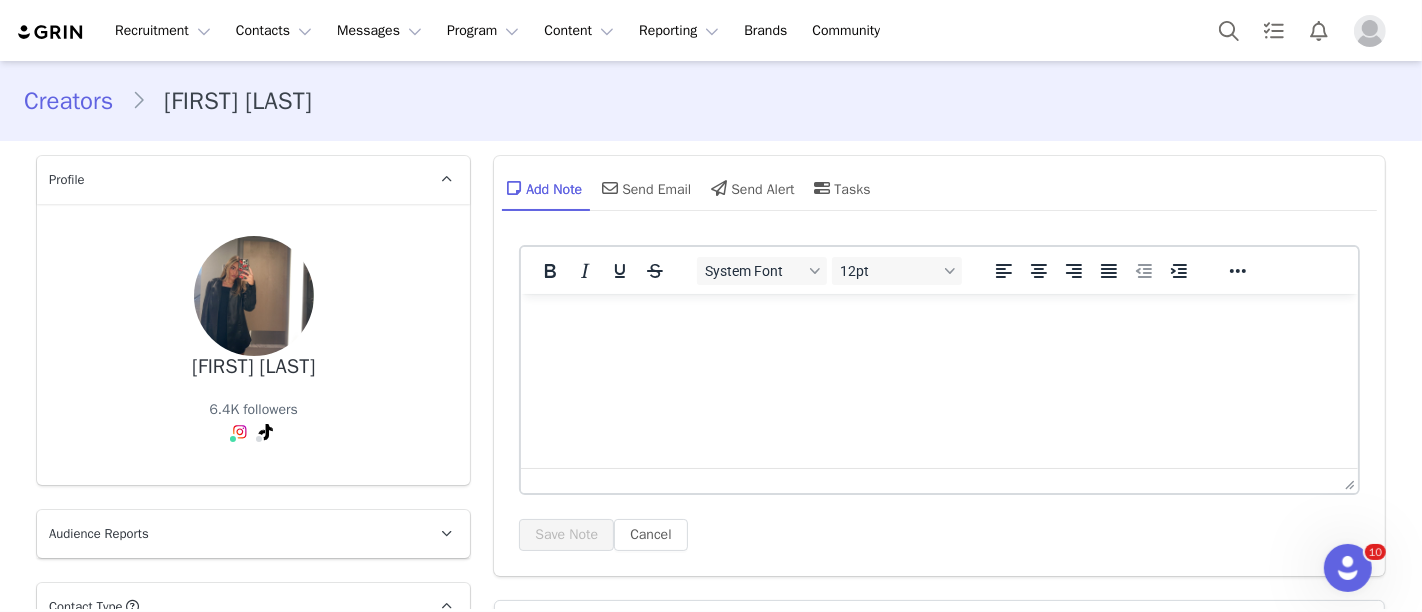 scroll, scrollTop: 0, scrollLeft: 0, axis: both 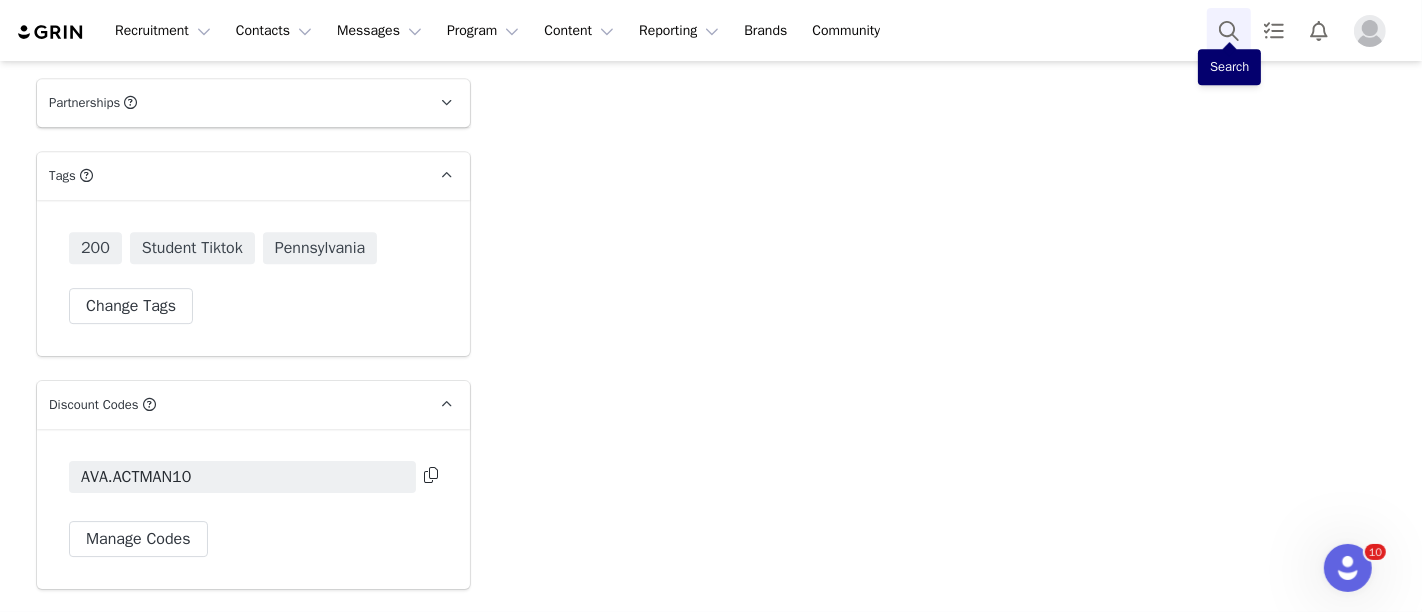 click at bounding box center [1229, 30] 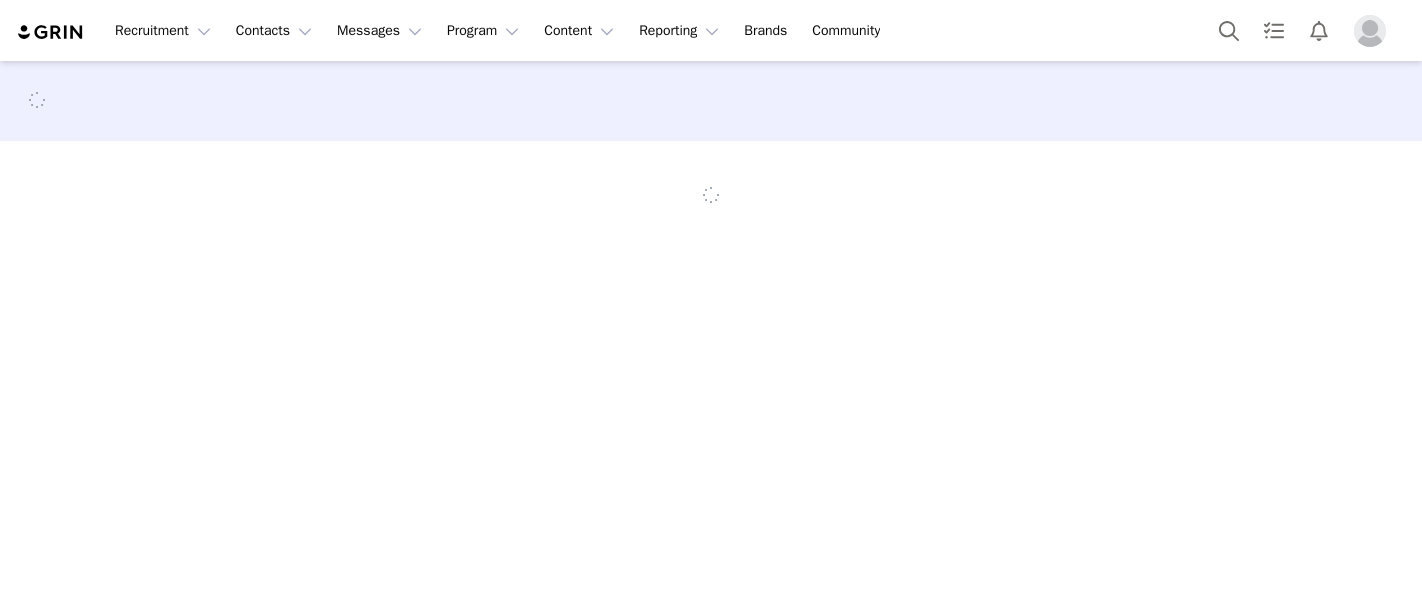 scroll, scrollTop: 0, scrollLeft: 0, axis: both 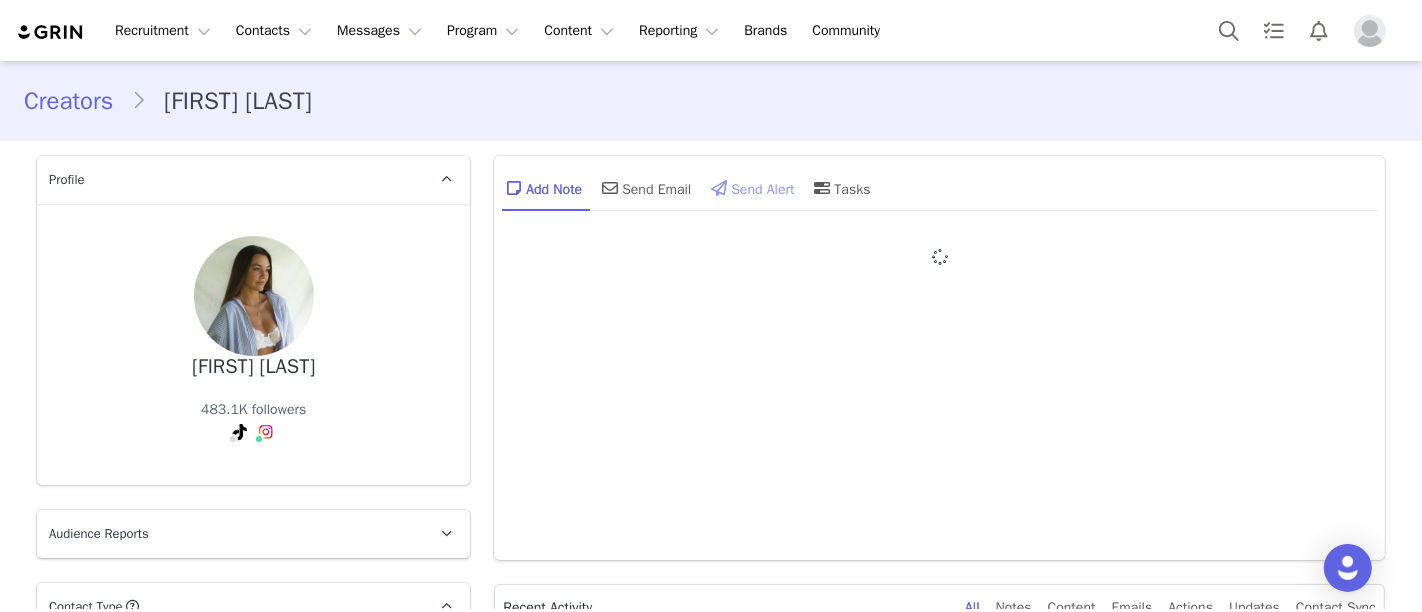 type on "+1 (United States)" 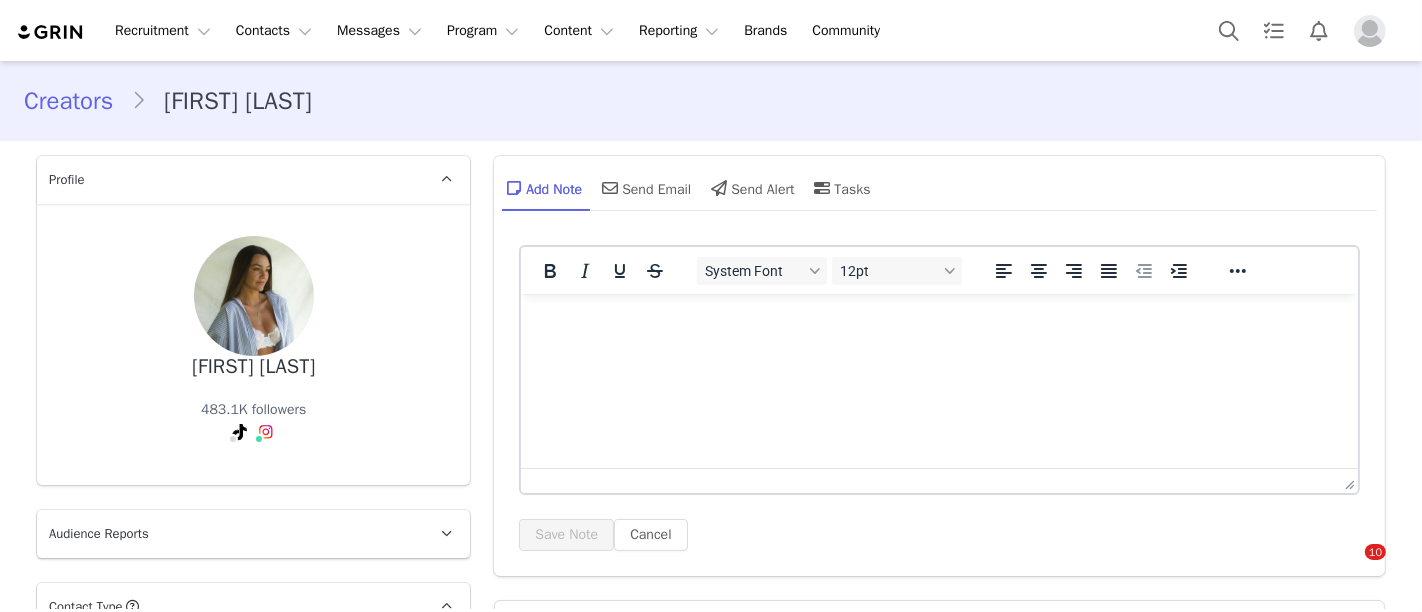 scroll, scrollTop: 0, scrollLeft: 0, axis: both 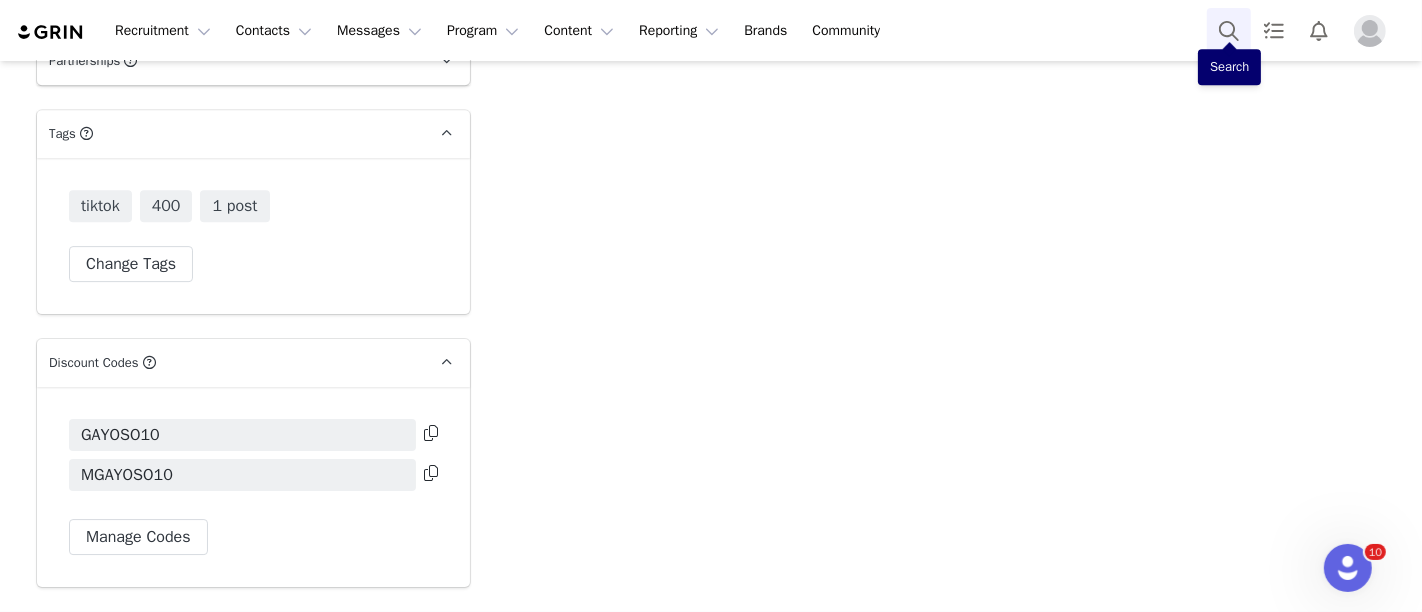click at bounding box center [1229, 30] 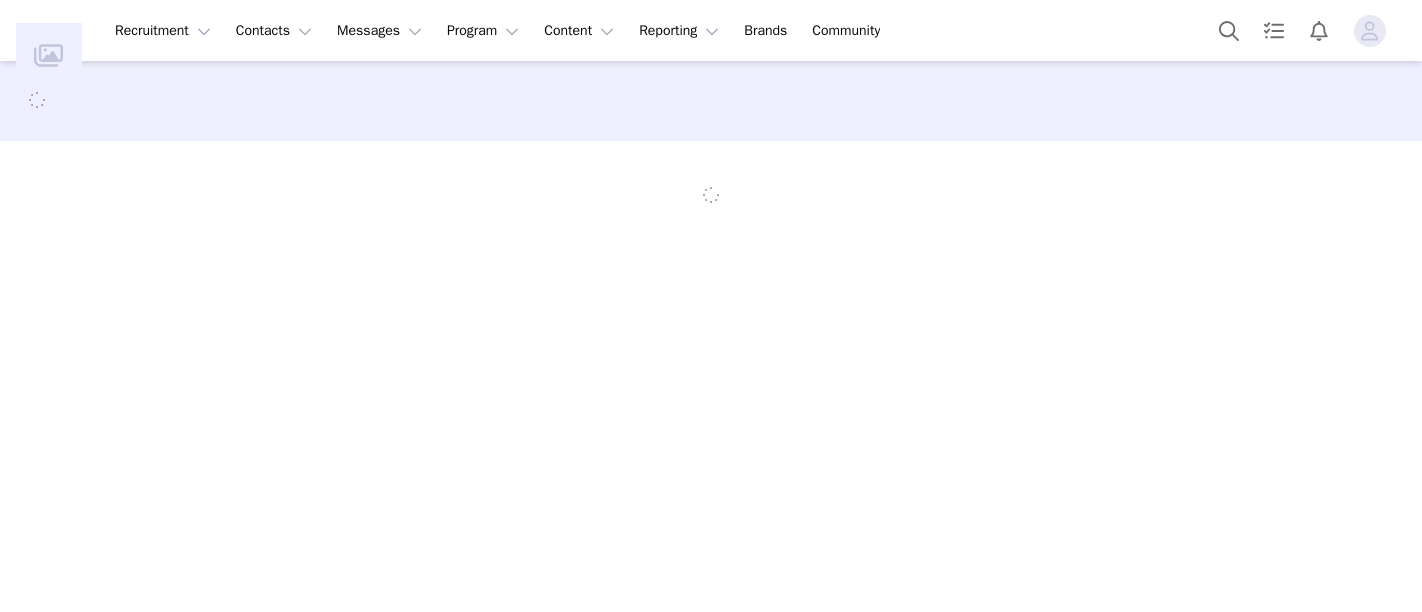 scroll, scrollTop: 0, scrollLeft: 0, axis: both 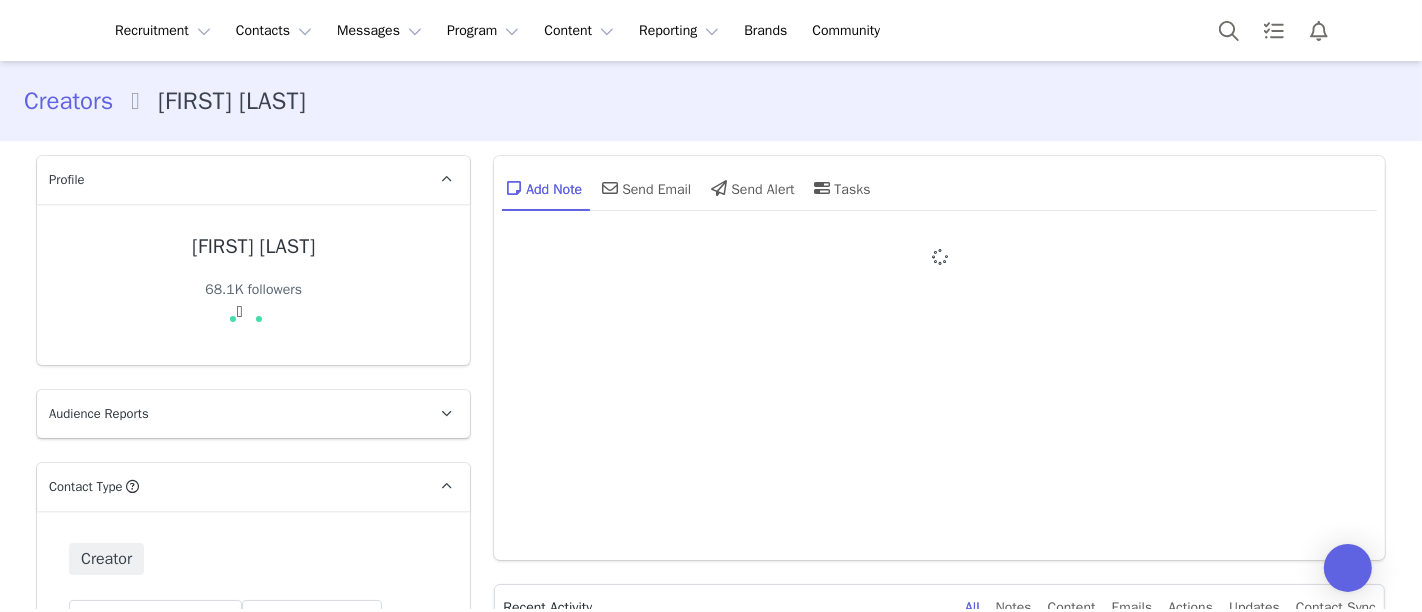 type on "+1 (United States)" 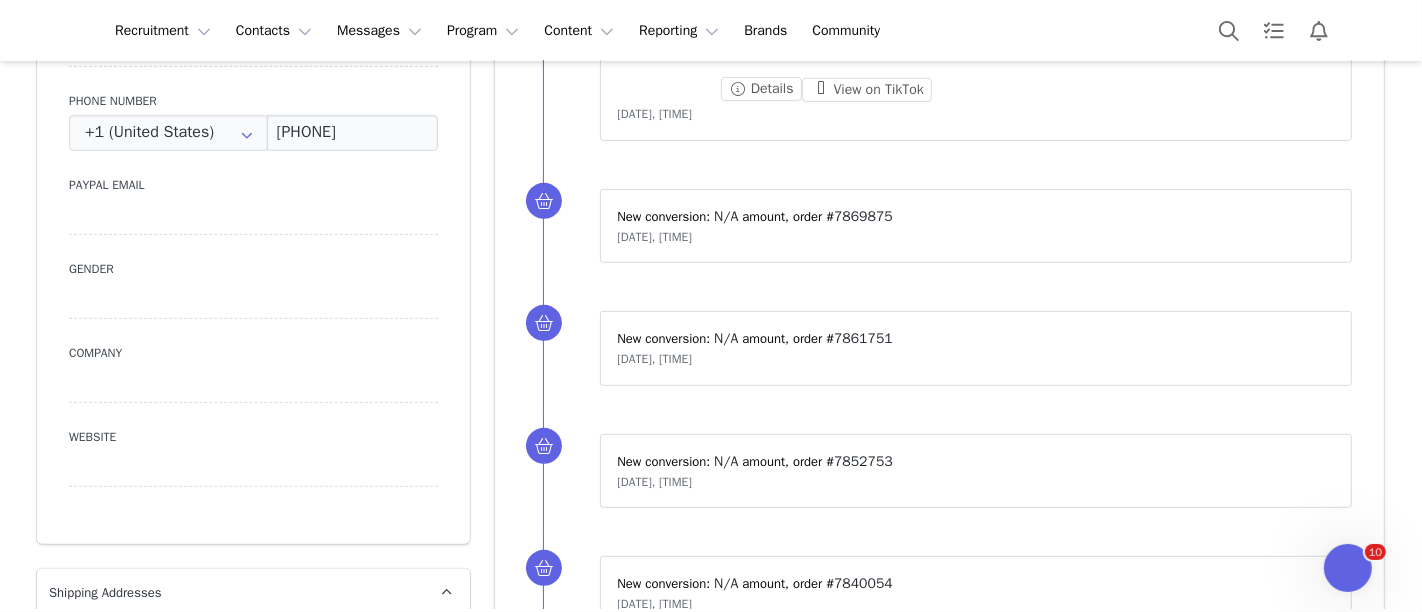 scroll, scrollTop: 1761, scrollLeft: 0, axis: vertical 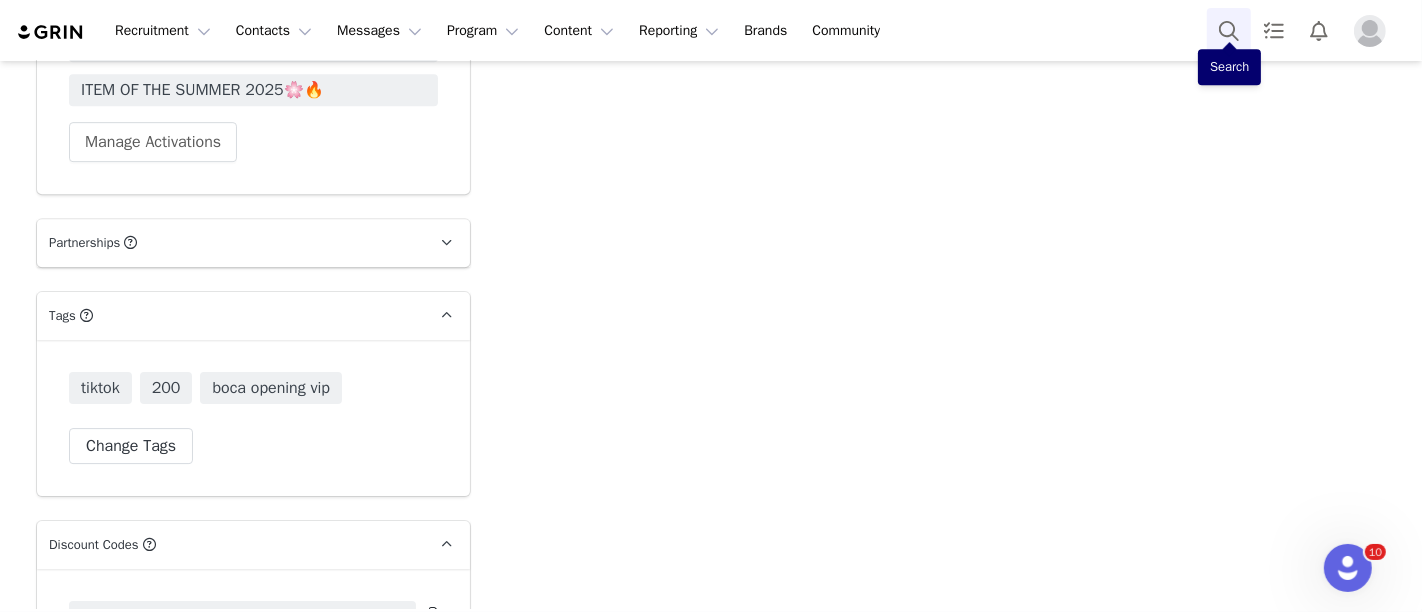 click at bounding box center [1229, 30] 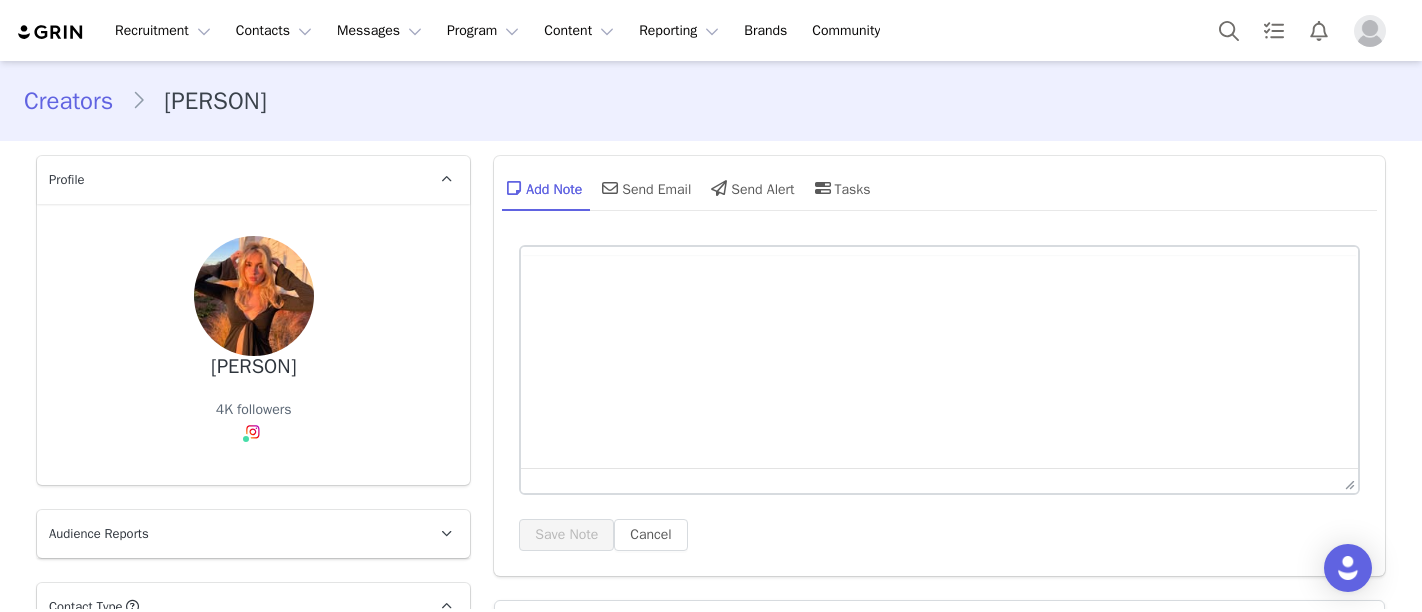 scroll, scrollTop: 0, scrollLeft: 0, axis: both 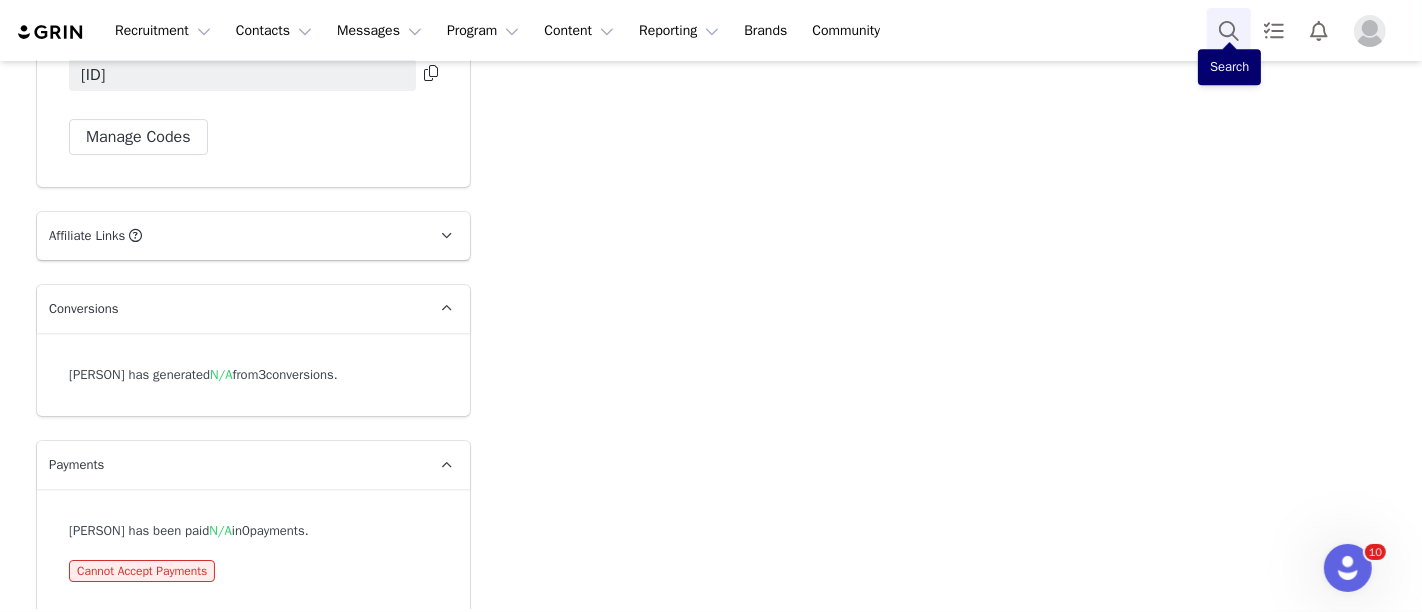 click at bounding box center [1229, 30] 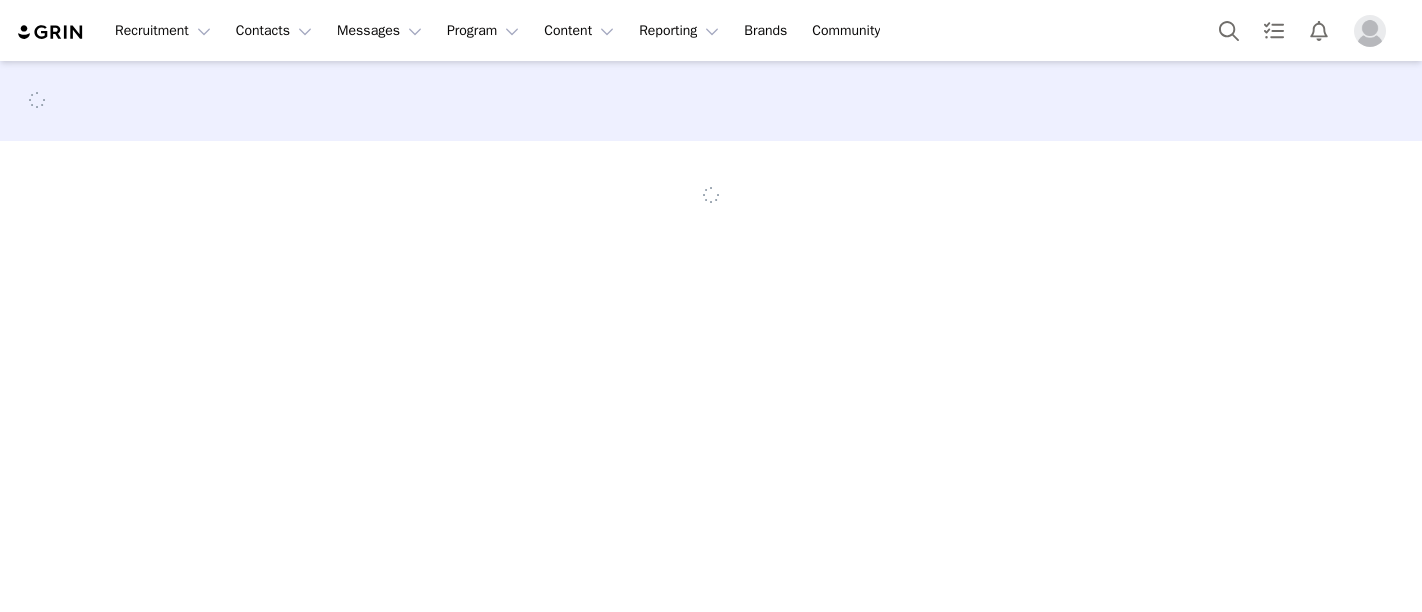 scroll, scrollTop: 0, scrollLeft: 0, axis: both 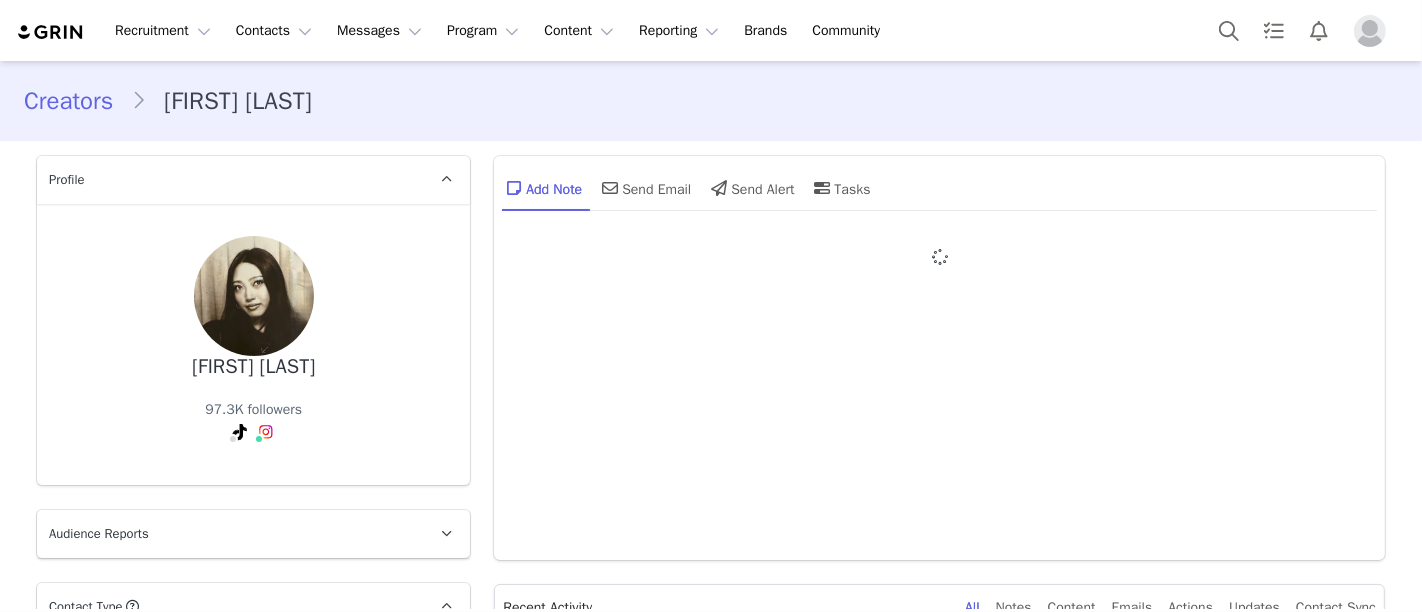 type on "+1 (United States)" 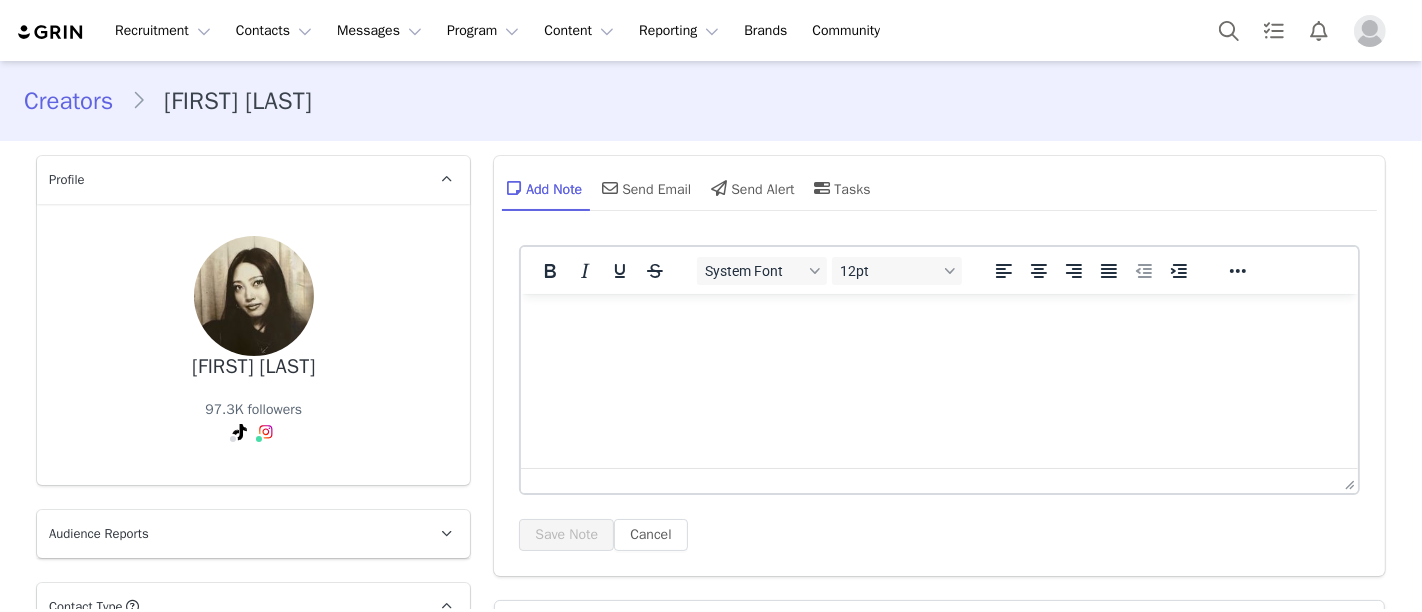 scroll, scrollTop: 0, scrollLeft: 0, axis: both 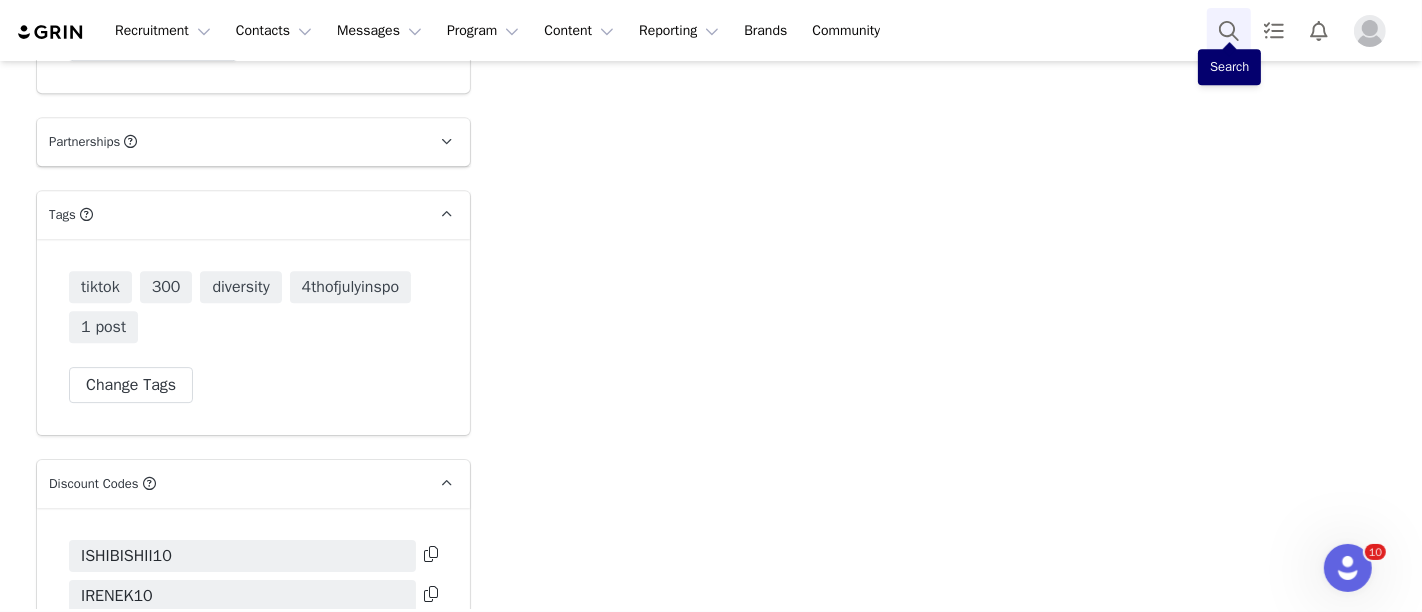 click at bounding box center (1229, 30) 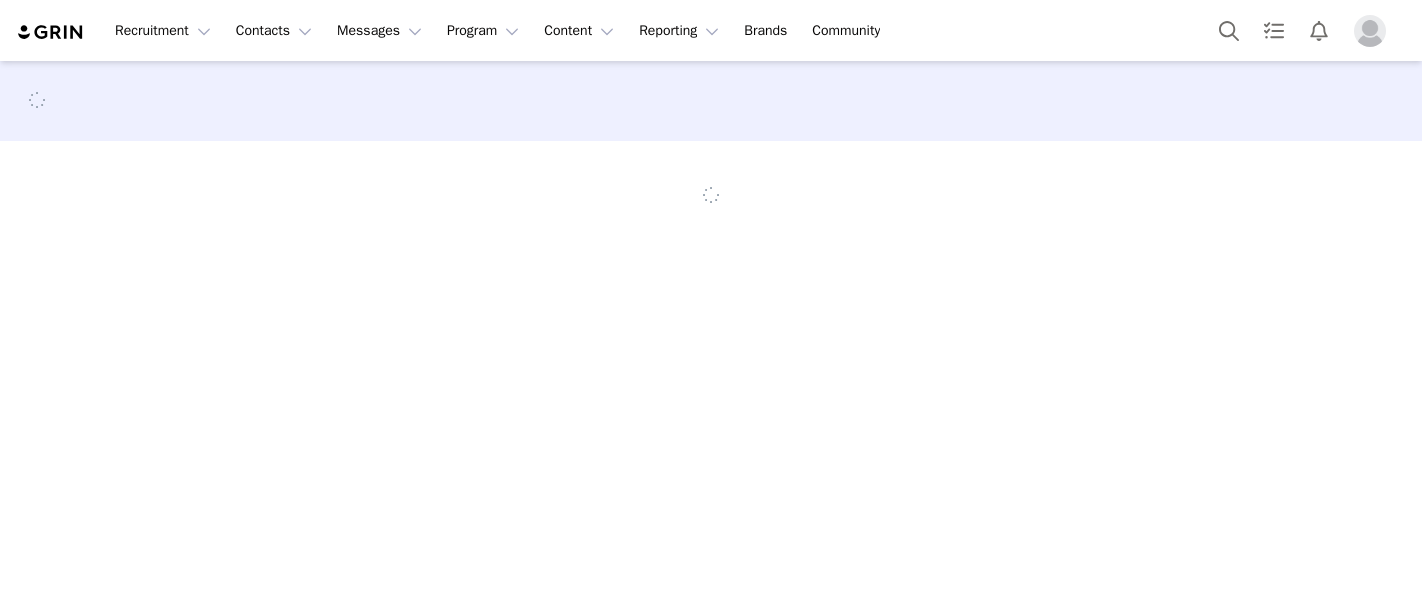 scroll, scrollTop: 0, scrollLeft: 0, axis: both 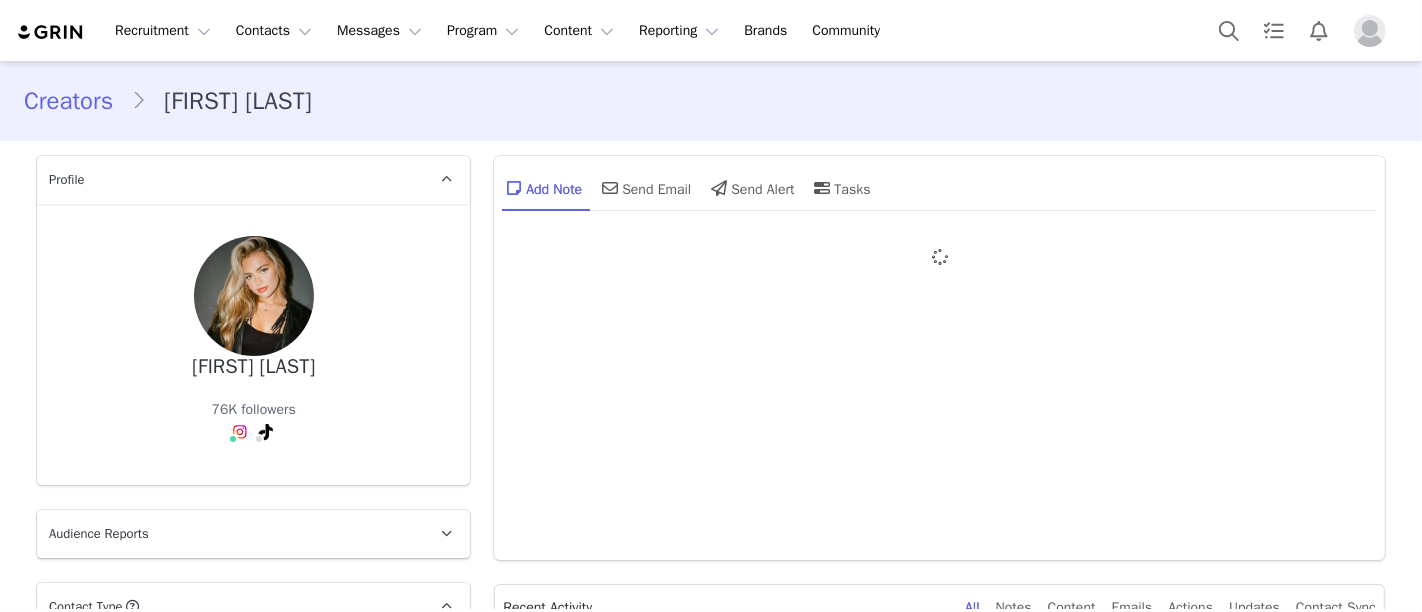 type on "+1 (United States)" 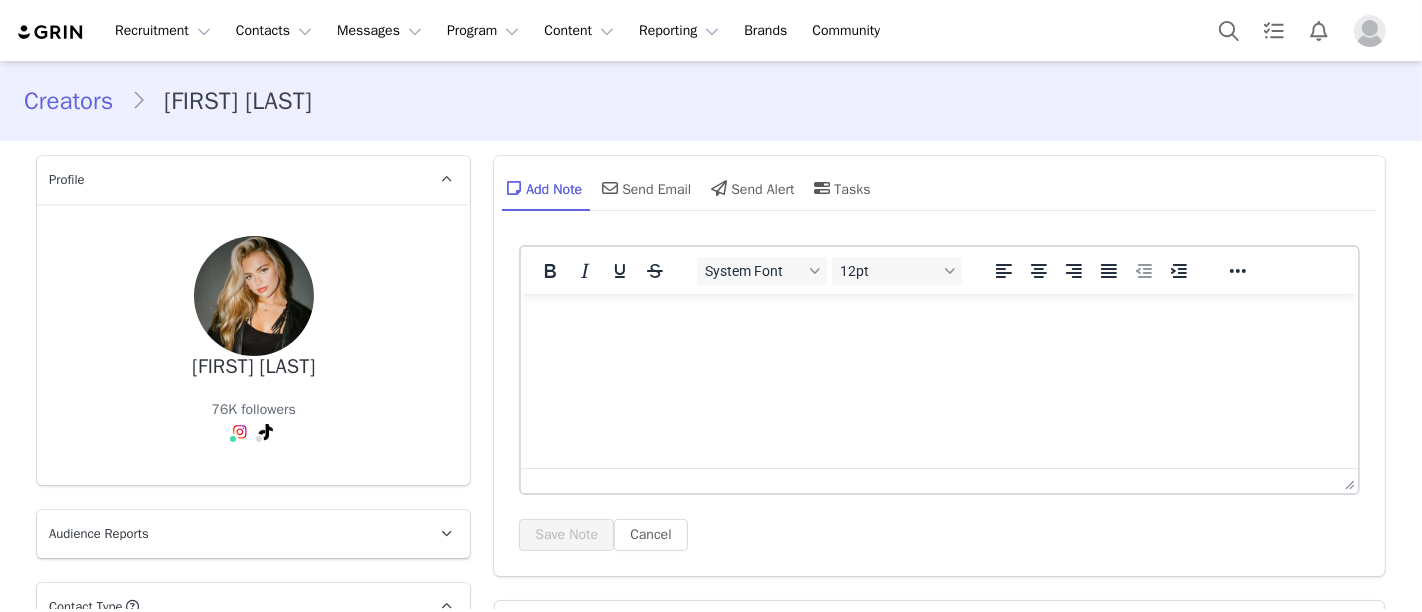 scroll, scrollTop: 0, scrollLeft: 0, axis: both 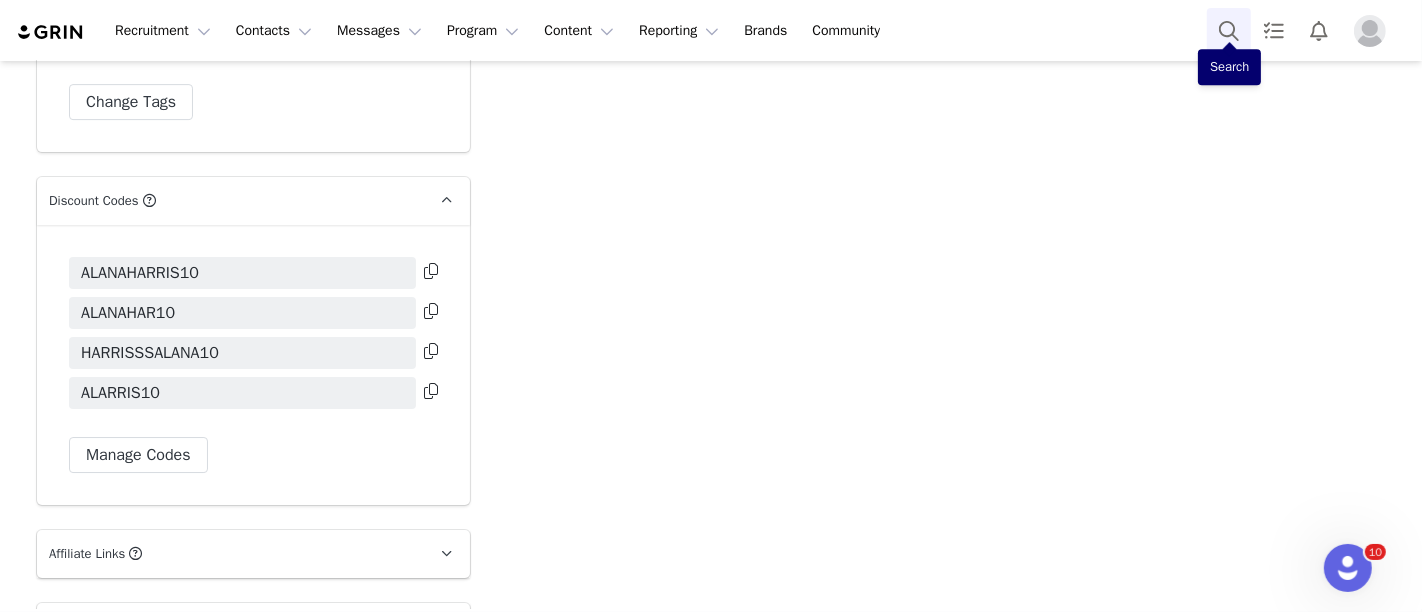 click at bounding box center [1229, 30] 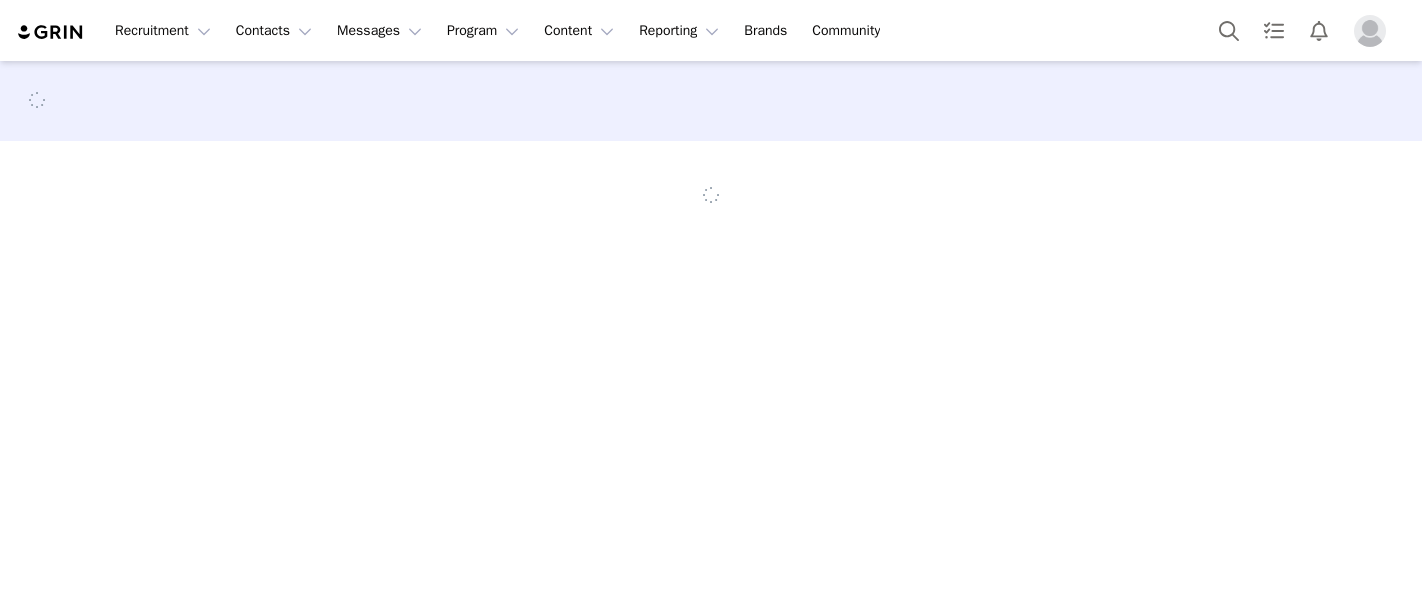 scroll, scrollTop: 0, scrollLeft: 0, axis: both 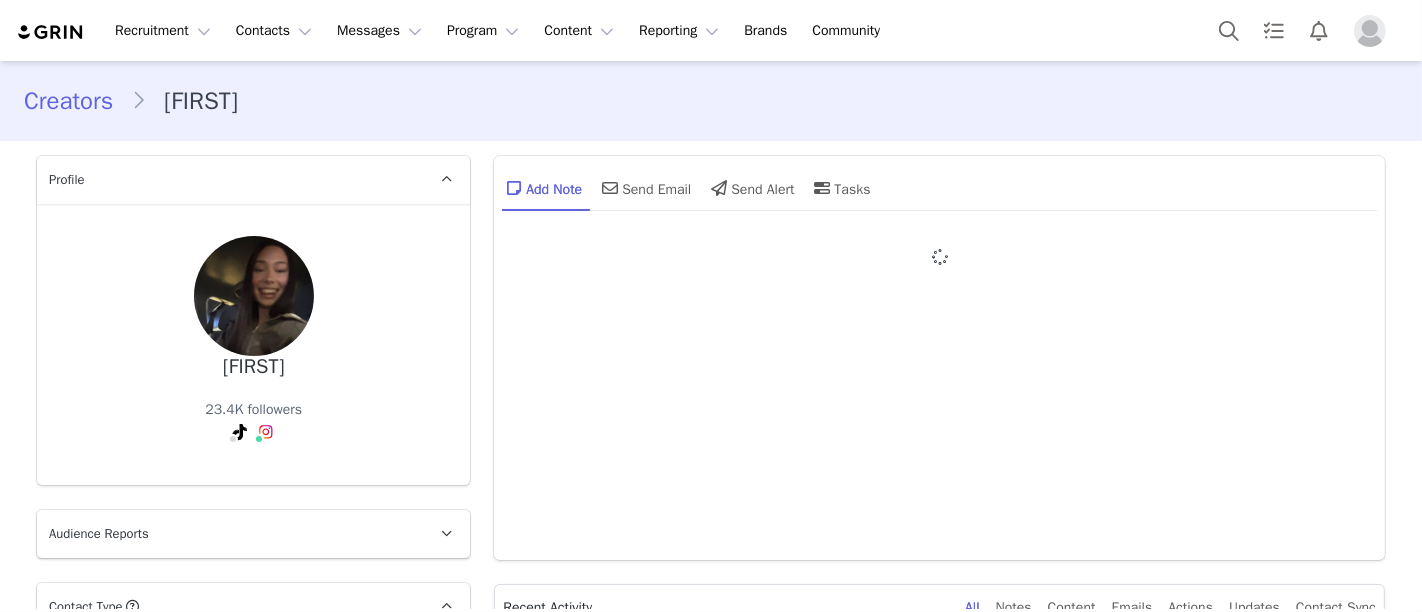 type on "+1 (United States)" 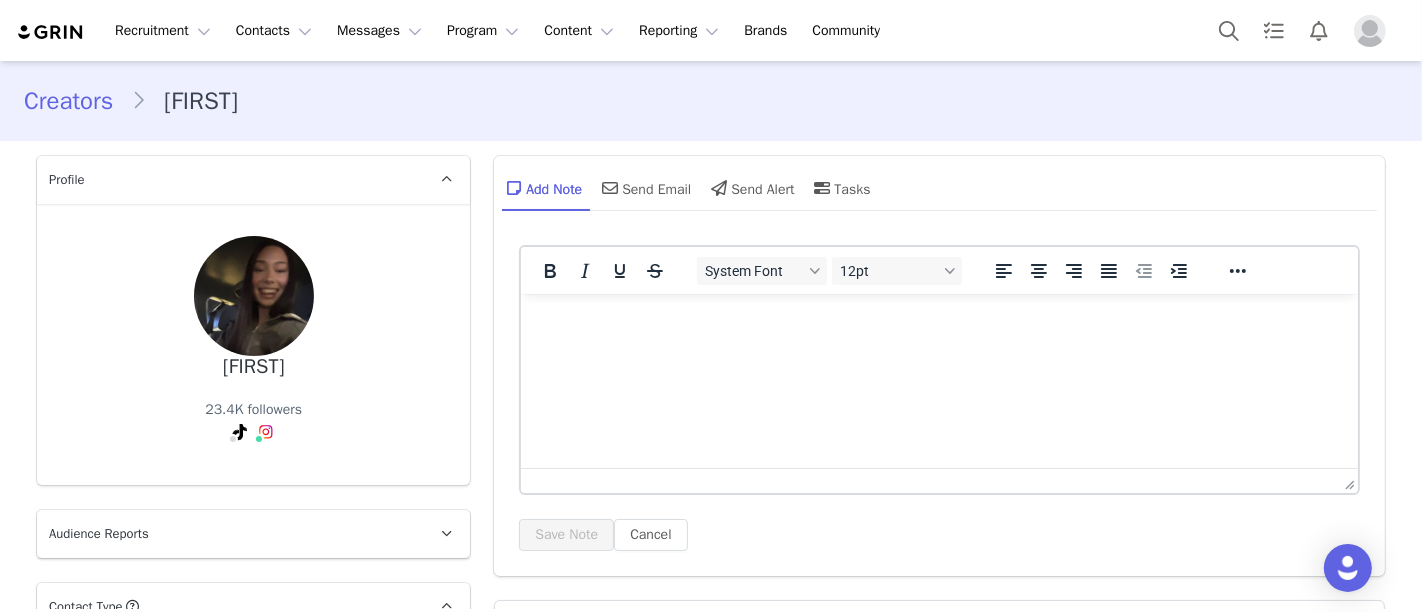 scroll, scrollTop: 0, scrollLeft: 0, axis: both 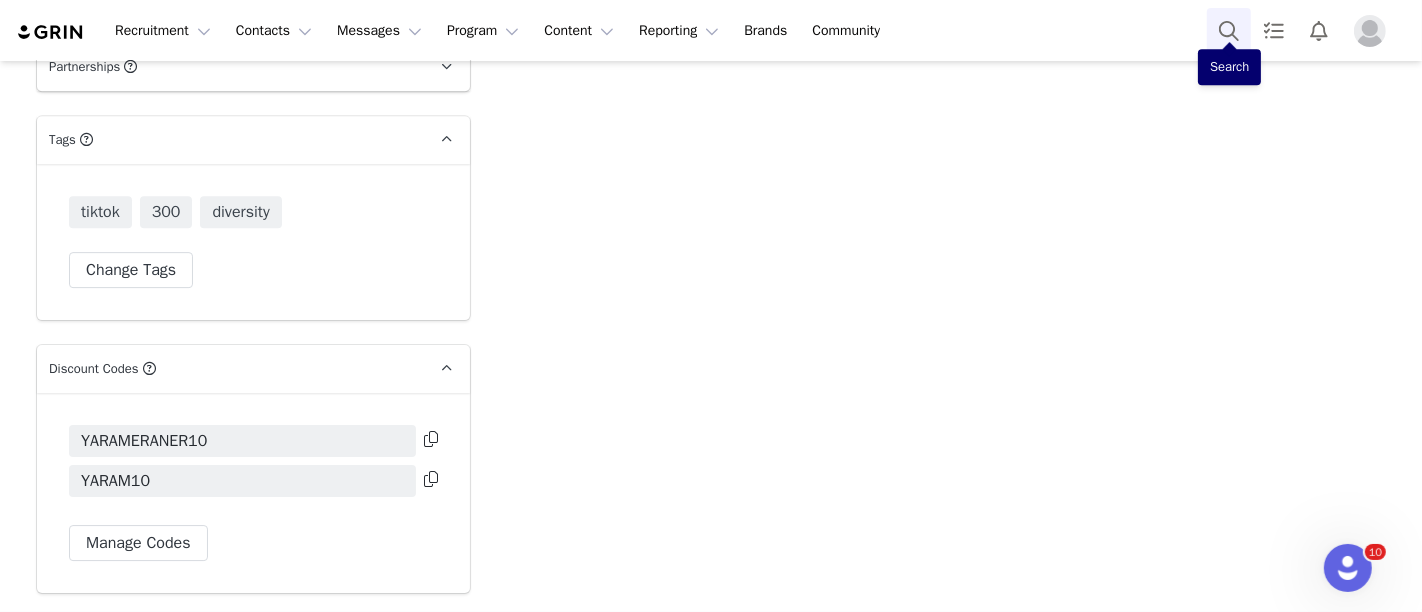 click at bounding box center [1229, 30] 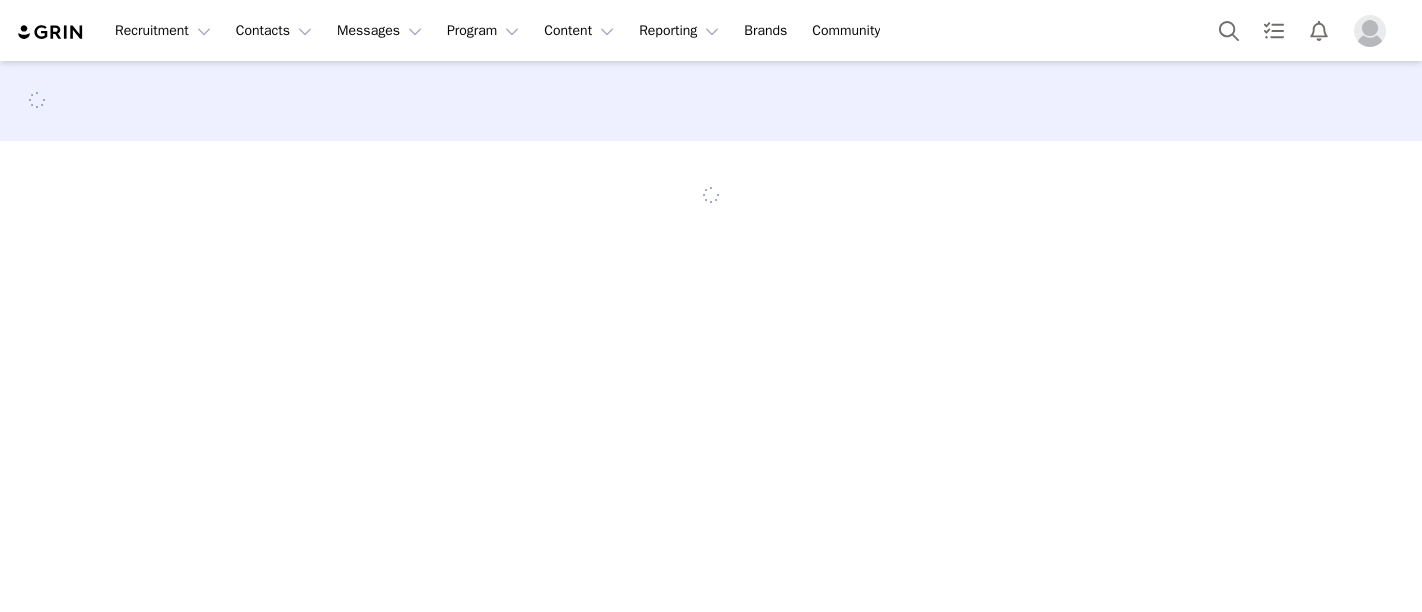 scroll, scrollTop: 0, scrollLeft: 0, axis: both 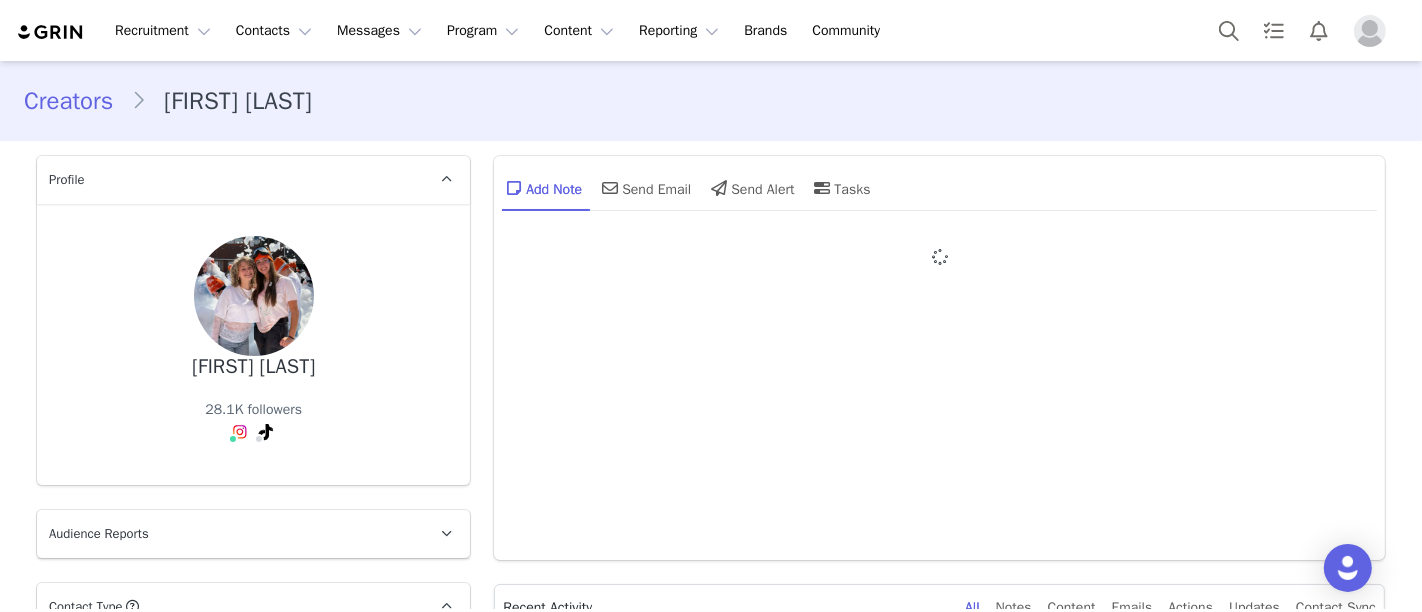 type on "+1 (United States)" 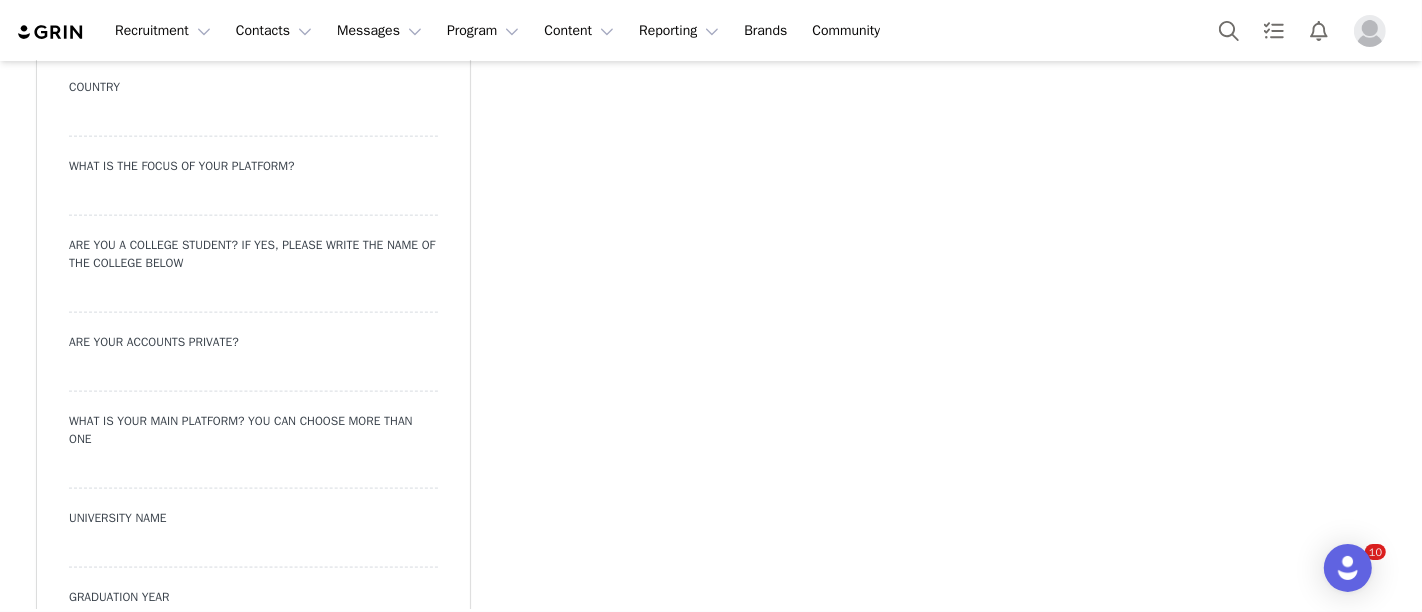 scroll, scrollTop: 0, scrollLeft: 0, axis: both 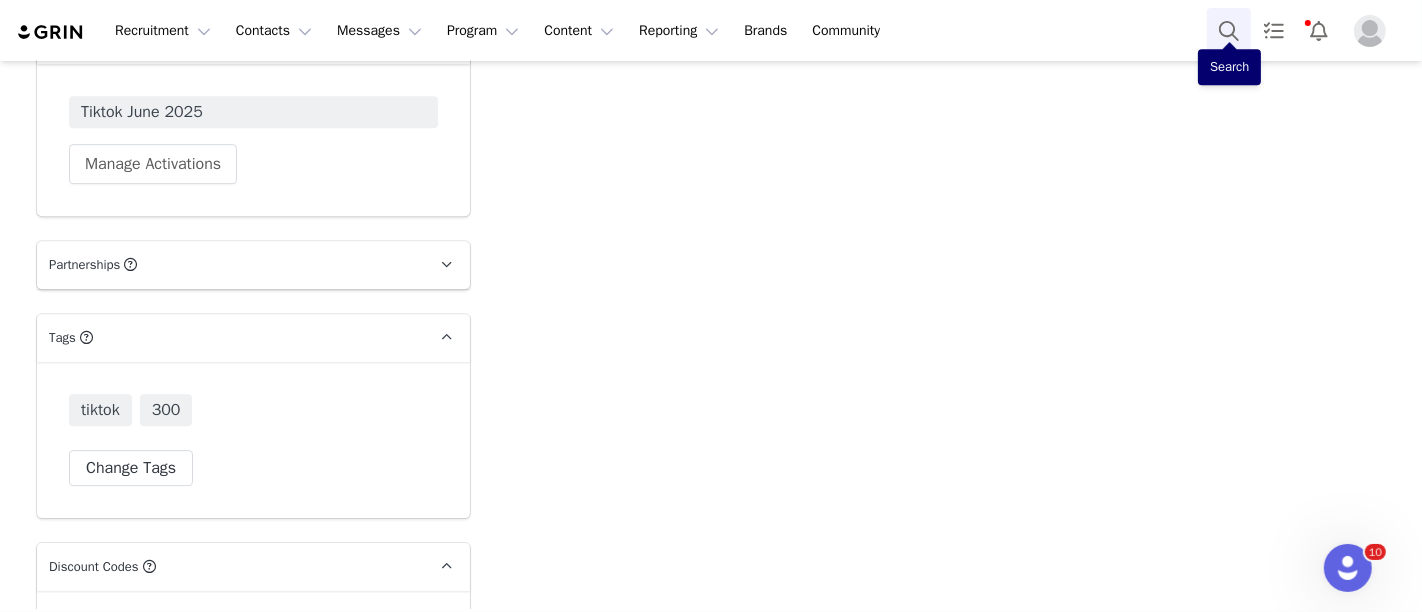click at bounding box center [1229, 30] 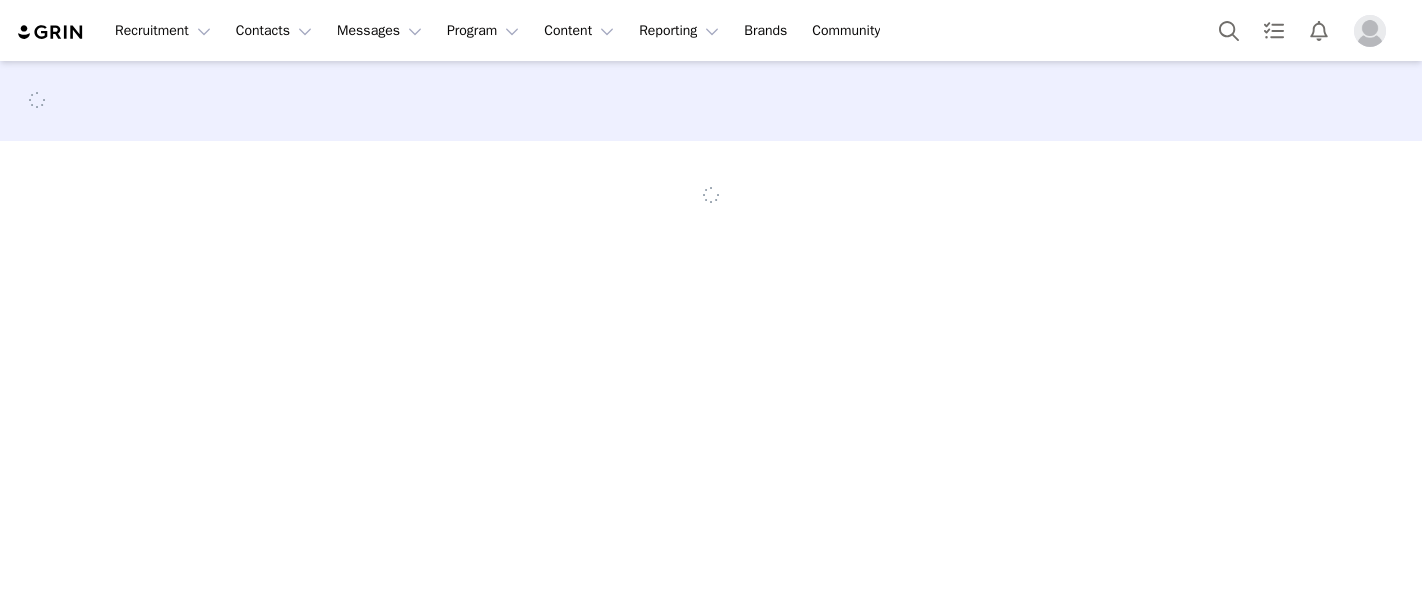 scroll, scrollTop: 0, scrollLeft: 0, axis: both 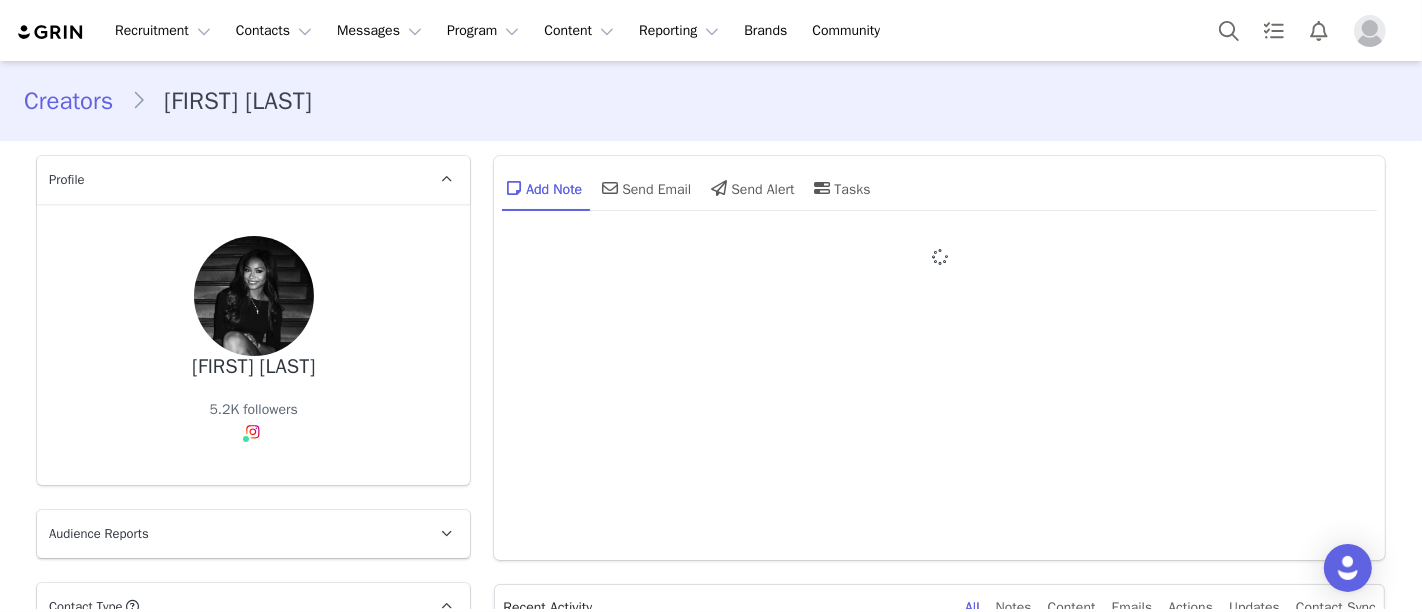 type on "+1 (United States)" 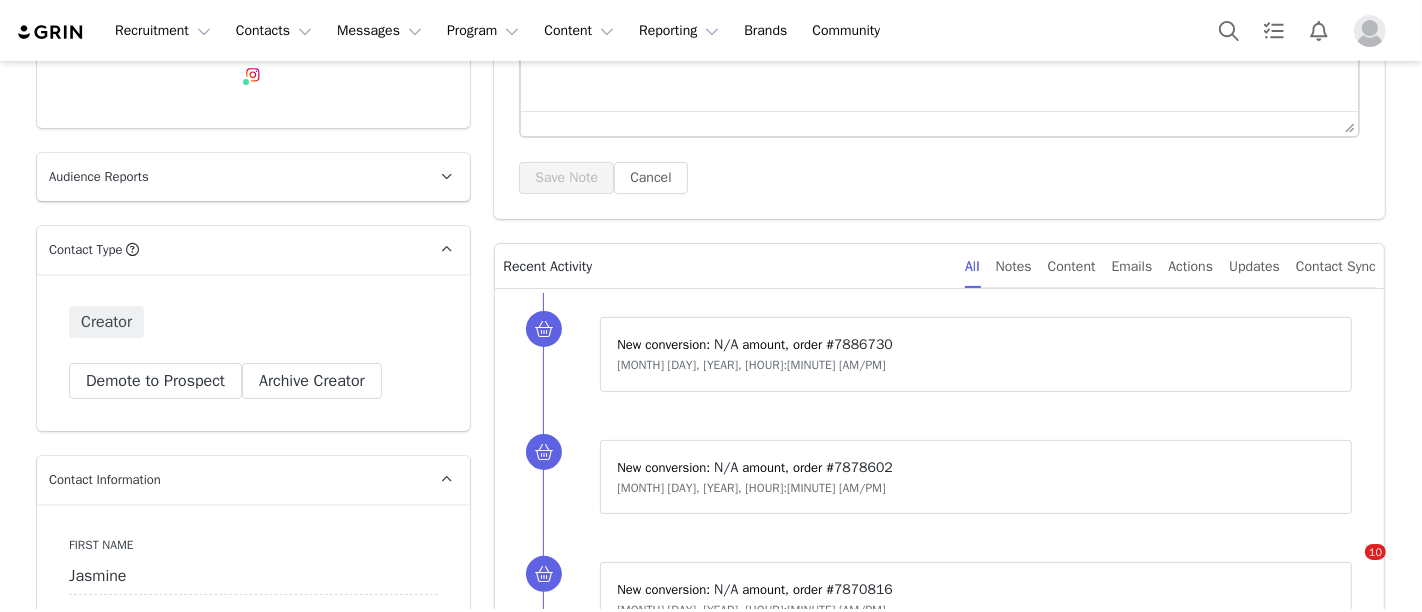 scroll, scrollTop: 1475, scrollLeft: 0, axis: vertical 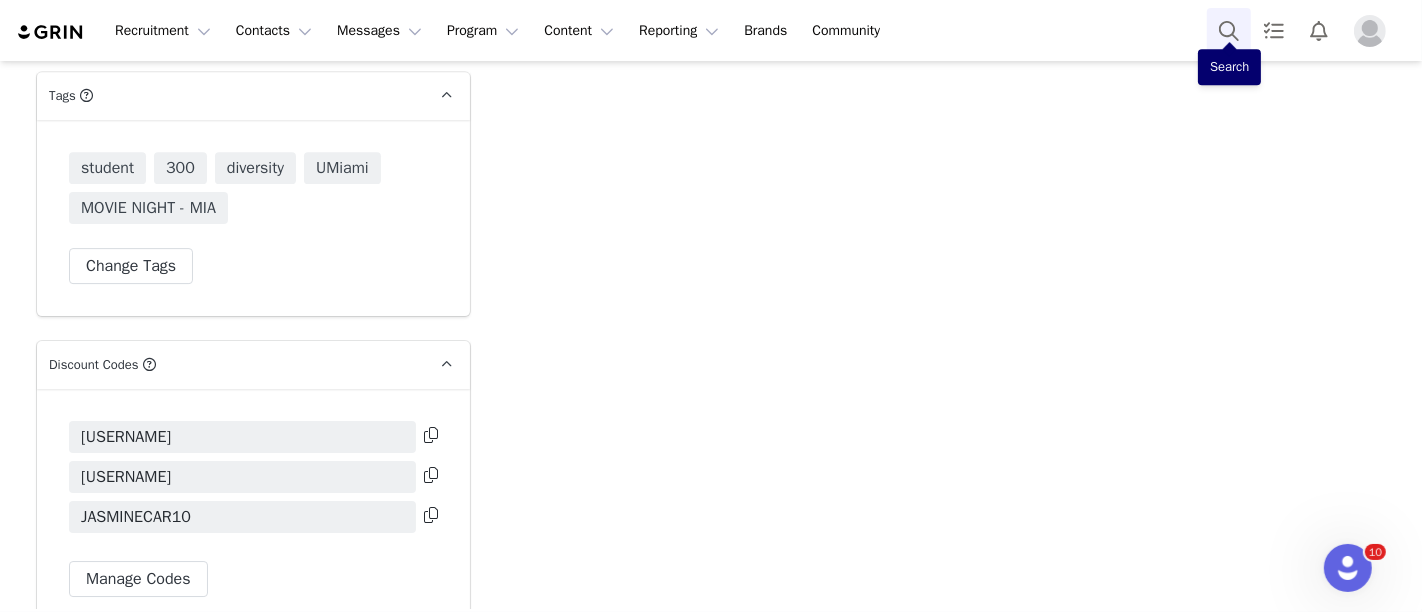 click at bounding box center (1229, 30) 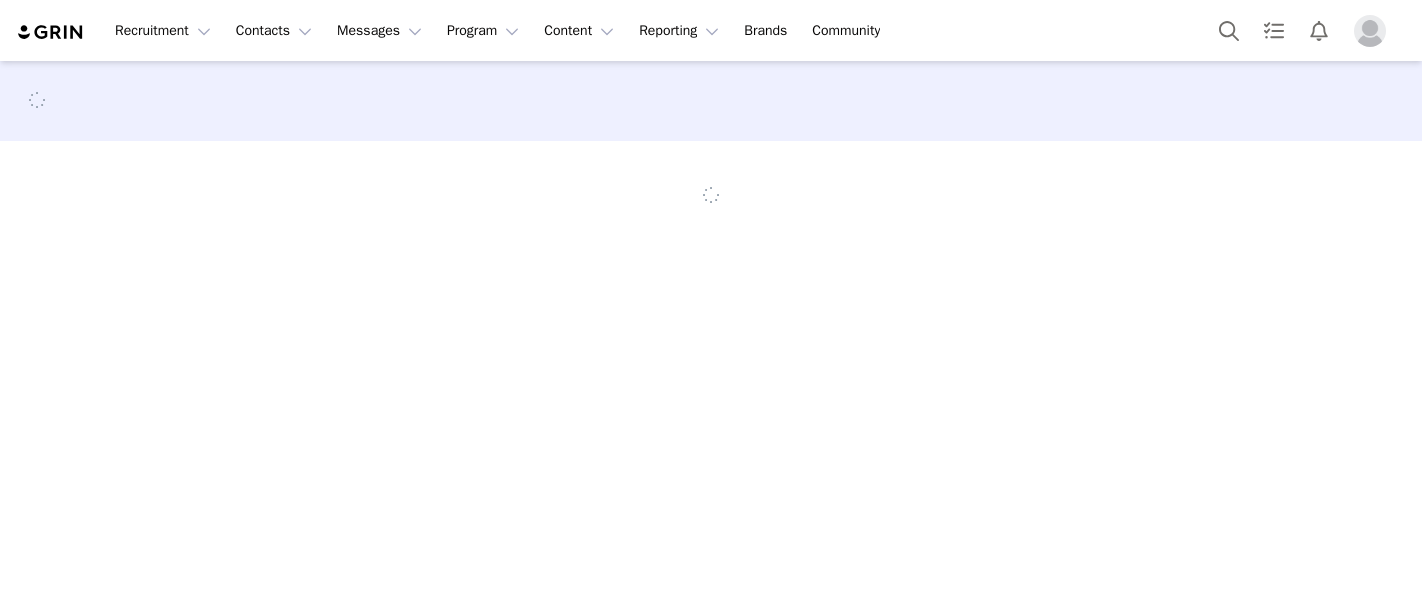 scroll, scrollTop: 0, scrollLeft: 0, axis: both 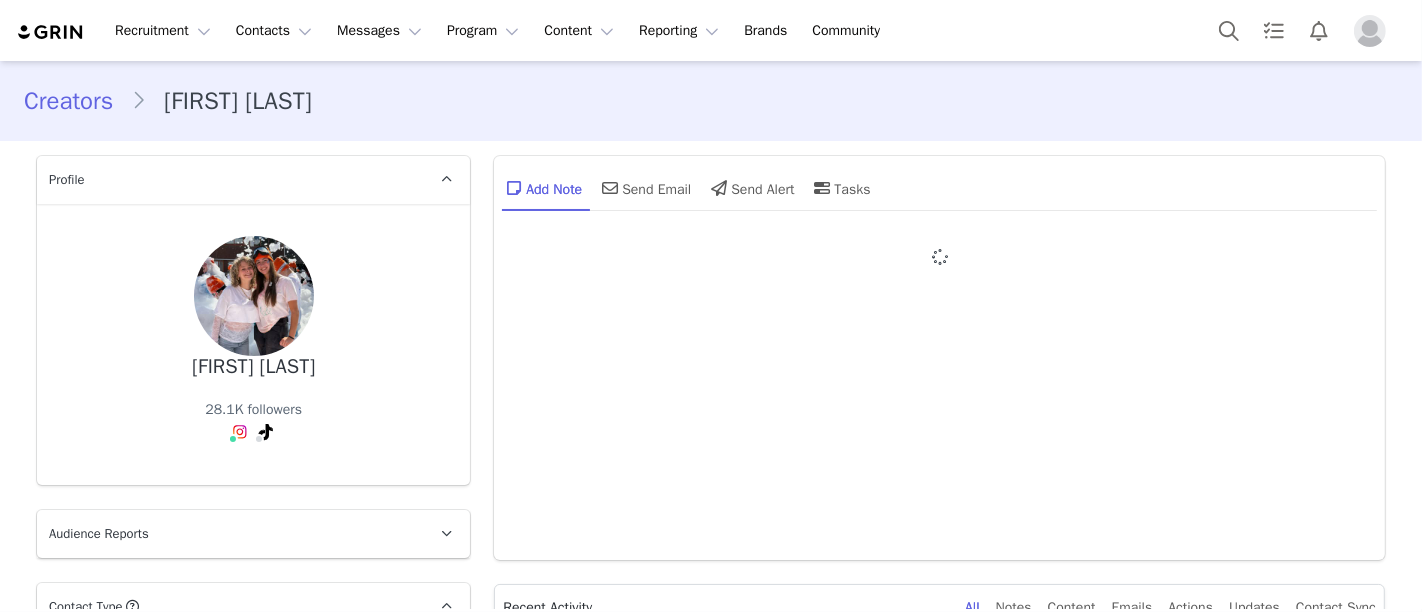 type on "+1 (United States)" 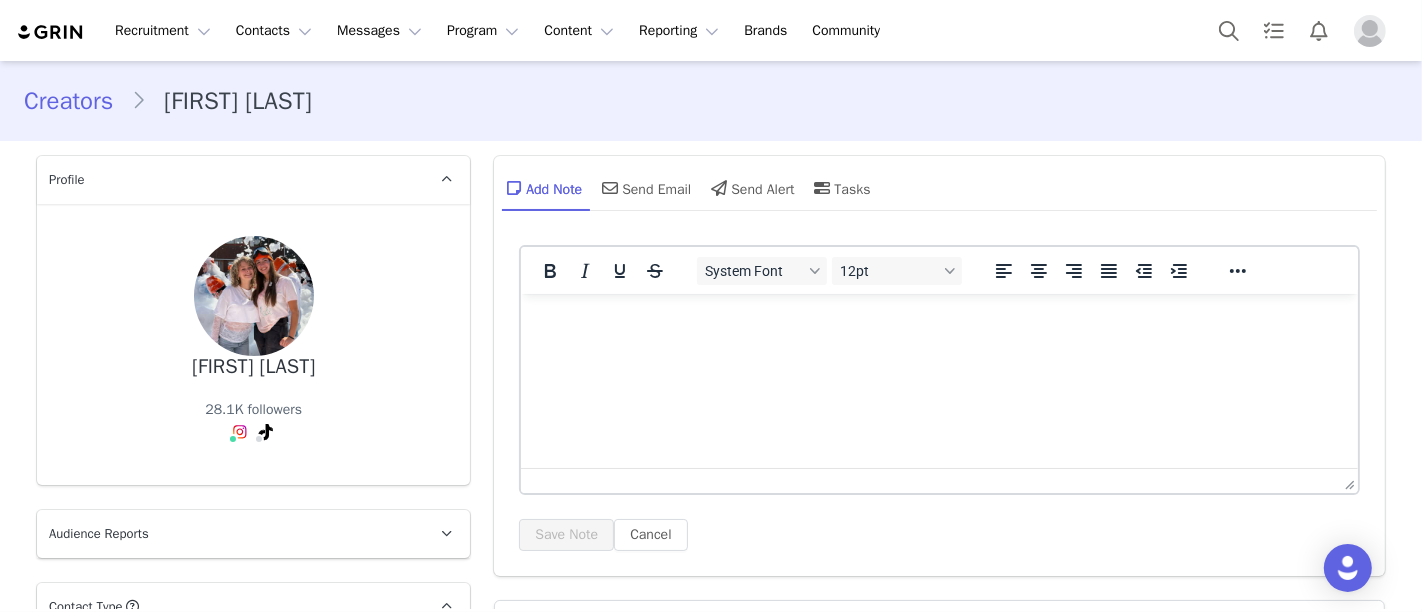 scroll, scrollTop: 0, scrollLeft: 0, axis: both 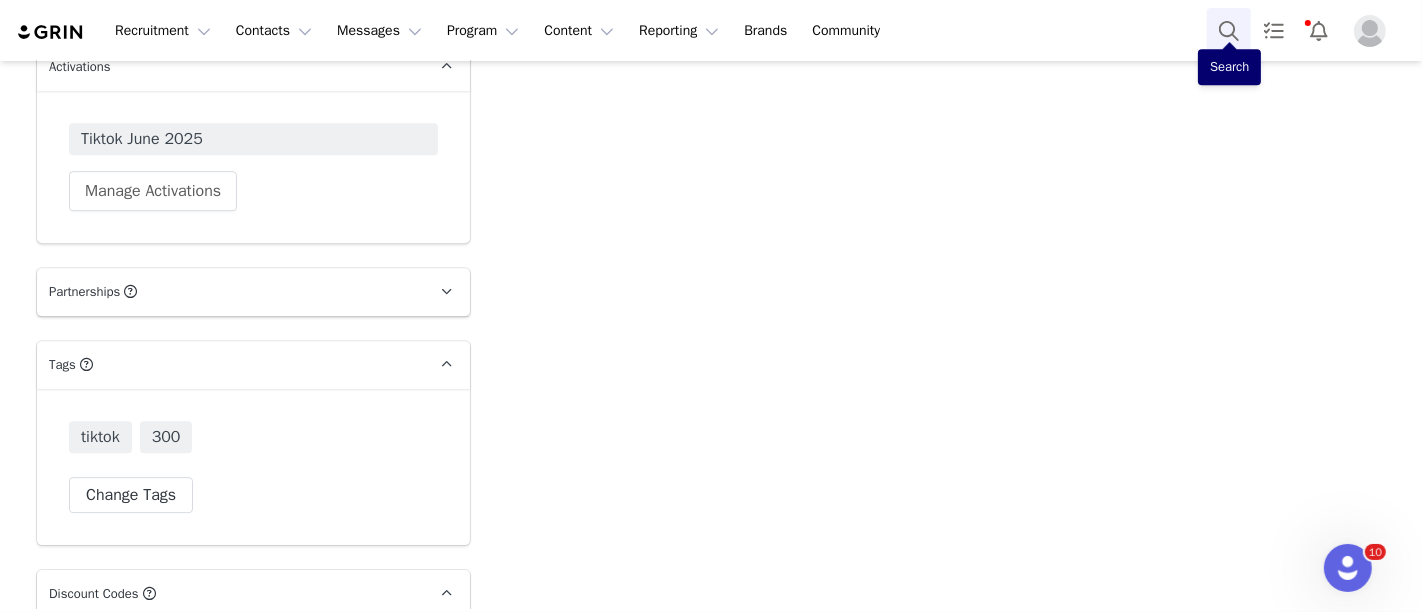 click at bounding box center [1229, 30] 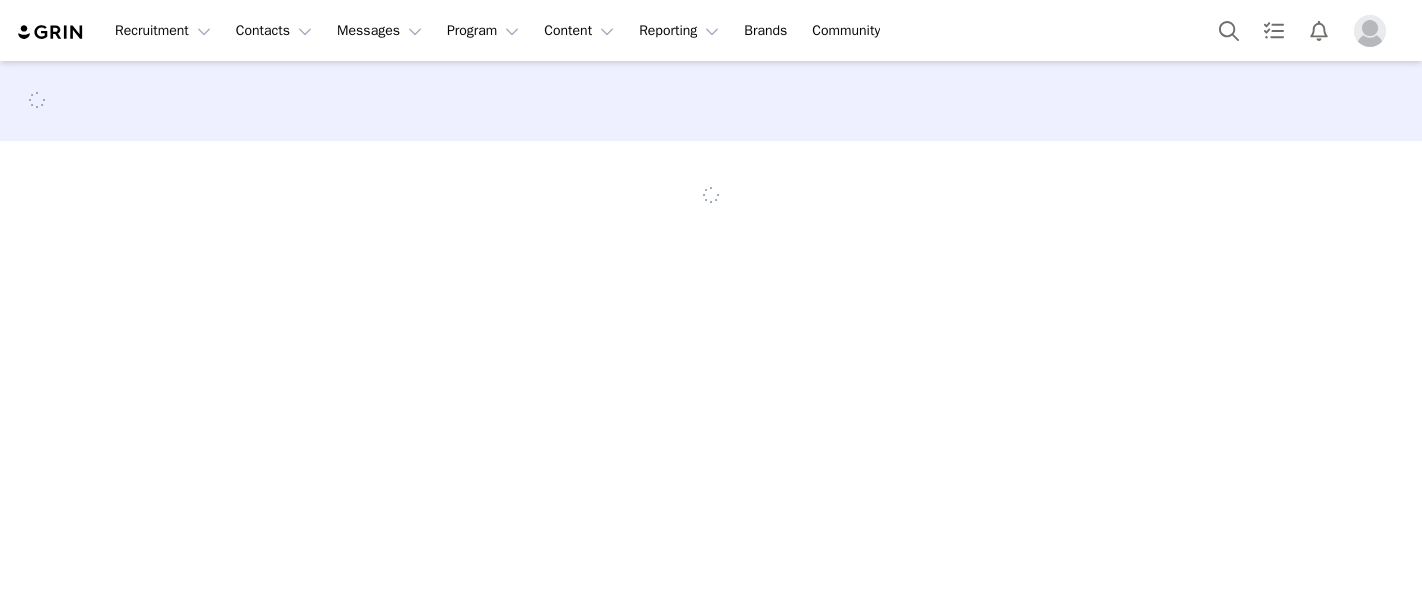scroll, scrollTop: 0, scrollLeft: 0, axis: both 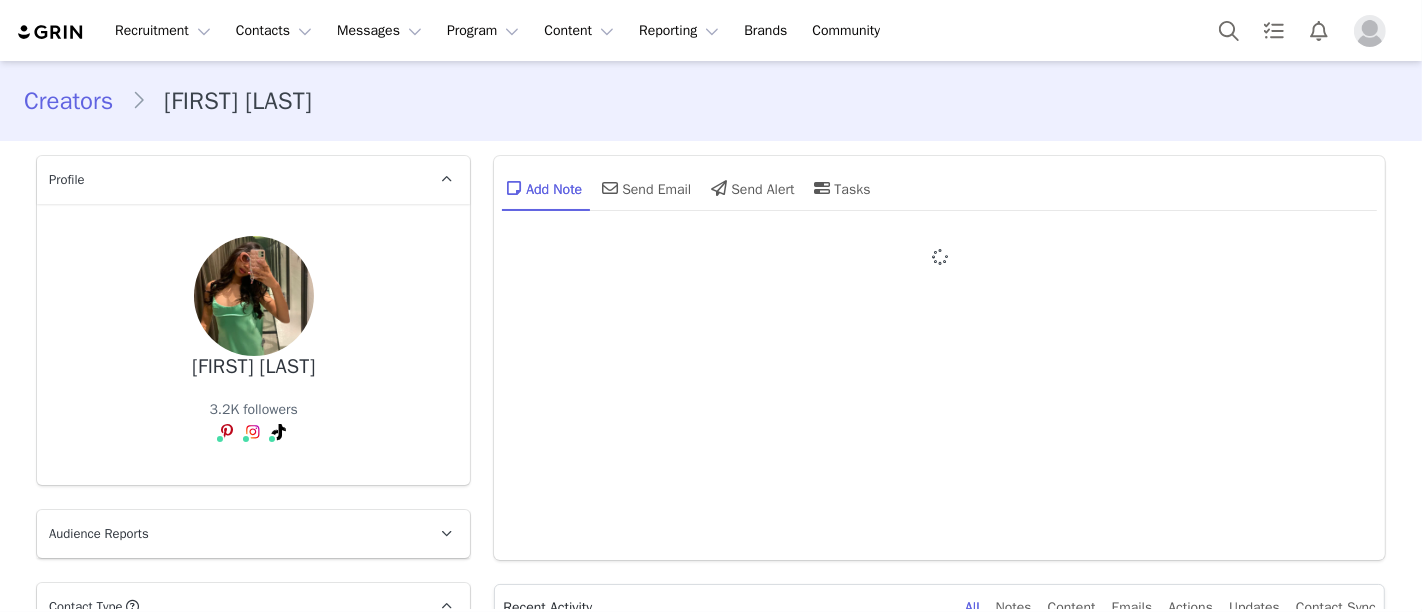 type on "+1 (United States)" 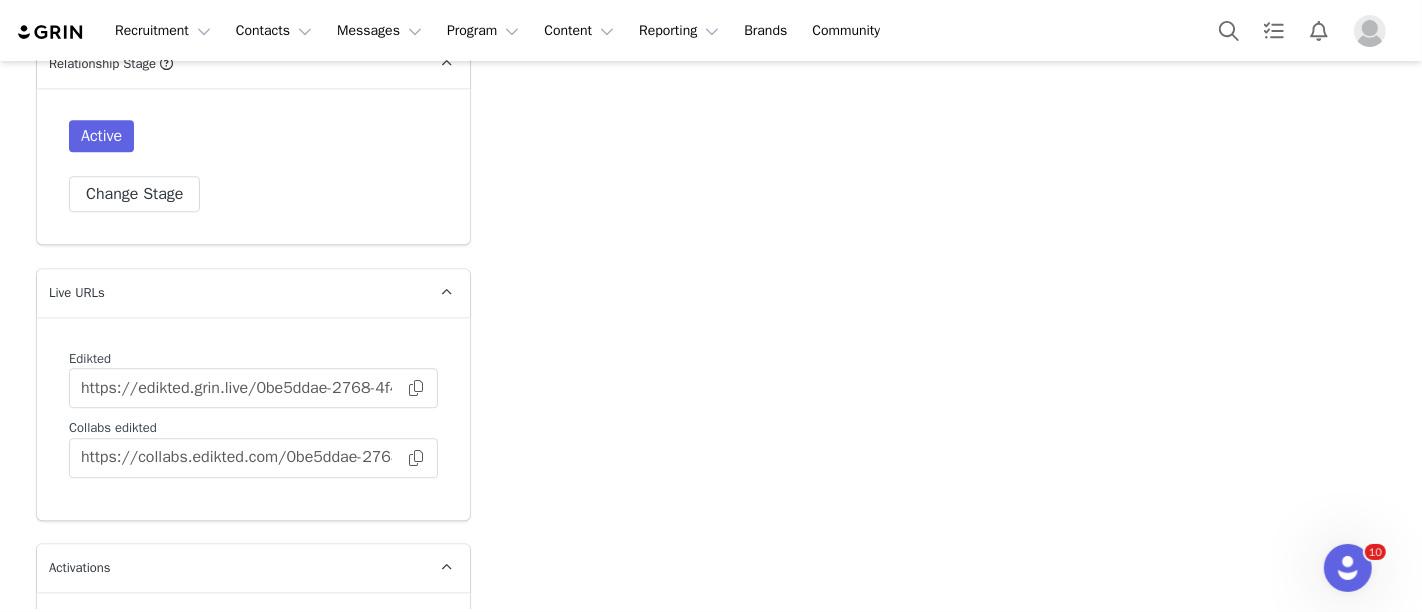 scroll, scrollTop: 0, scrollLeft: 0, axis: both 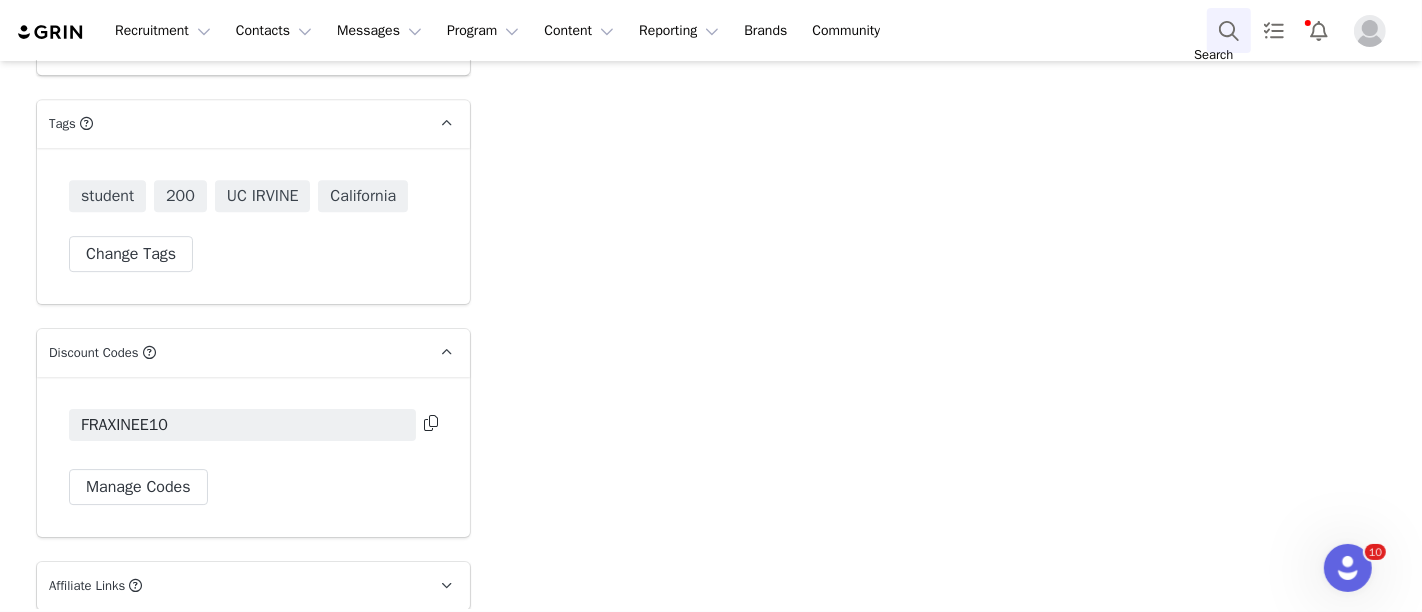 click at bounding box center (1229, 30) 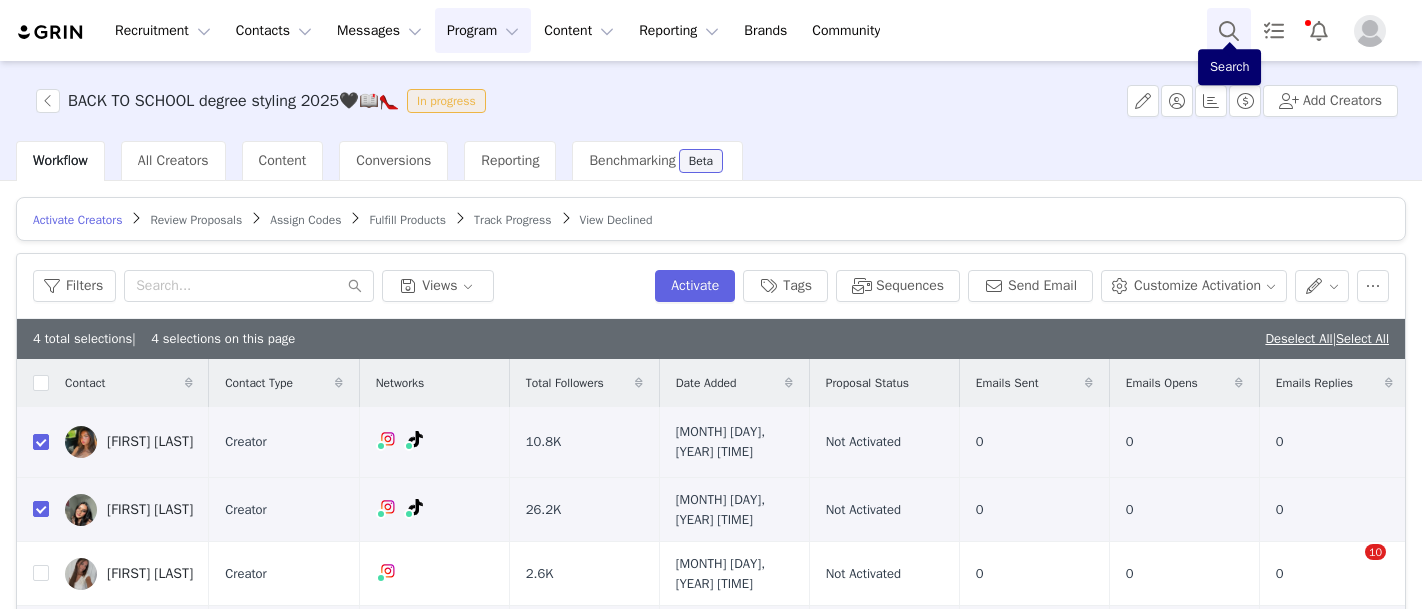 scroll, scrollTop: 0, scrollLeft: 0, axis: both 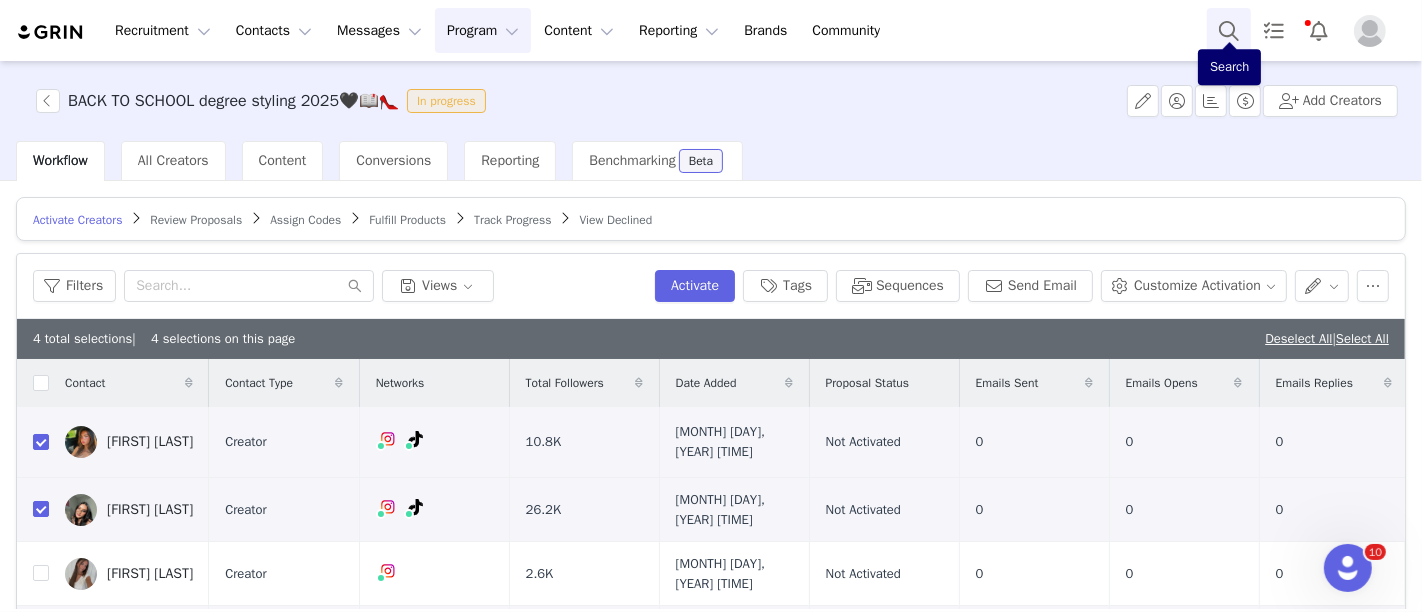 click at bounding box center (1229, 30) 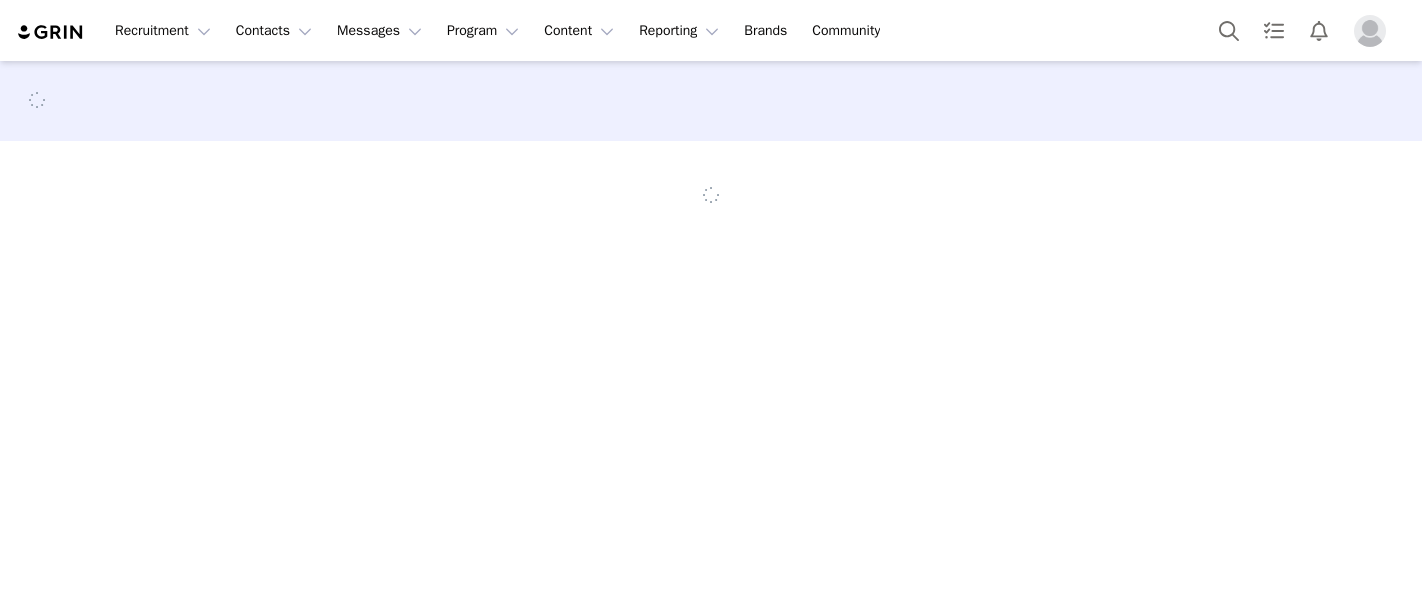 scroll, scrollTop: 0, scrollLeft: 0, axis: both 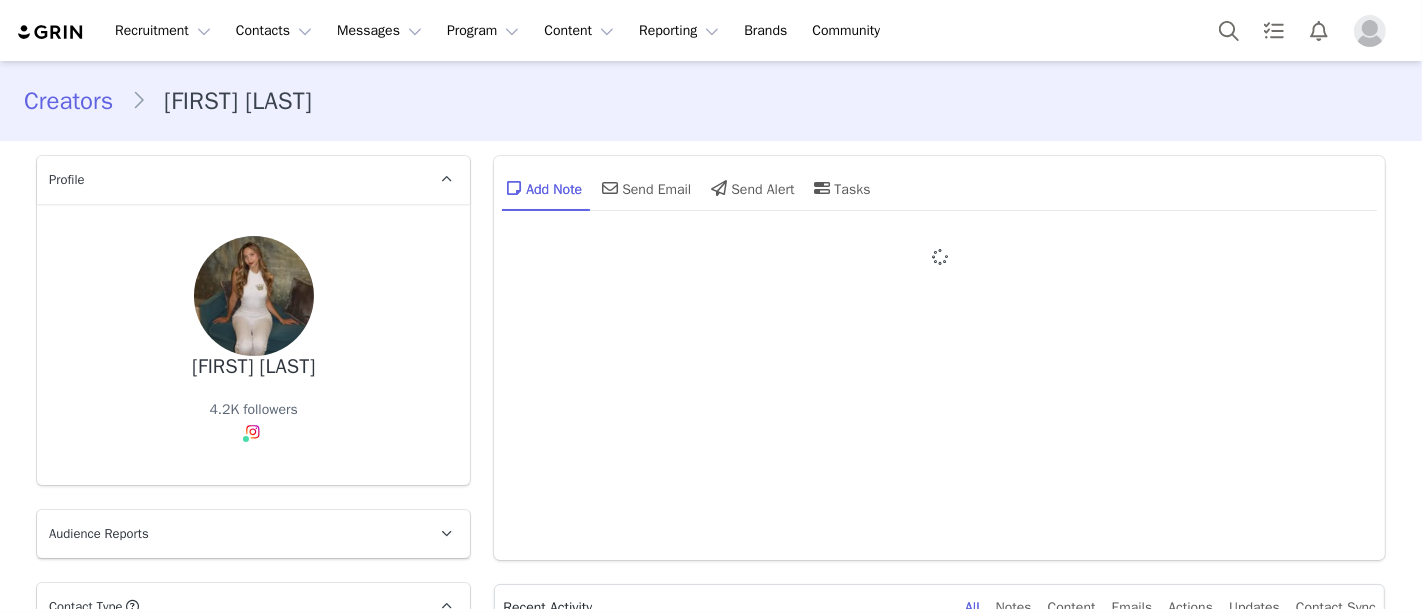 type on "+1 (United States)" 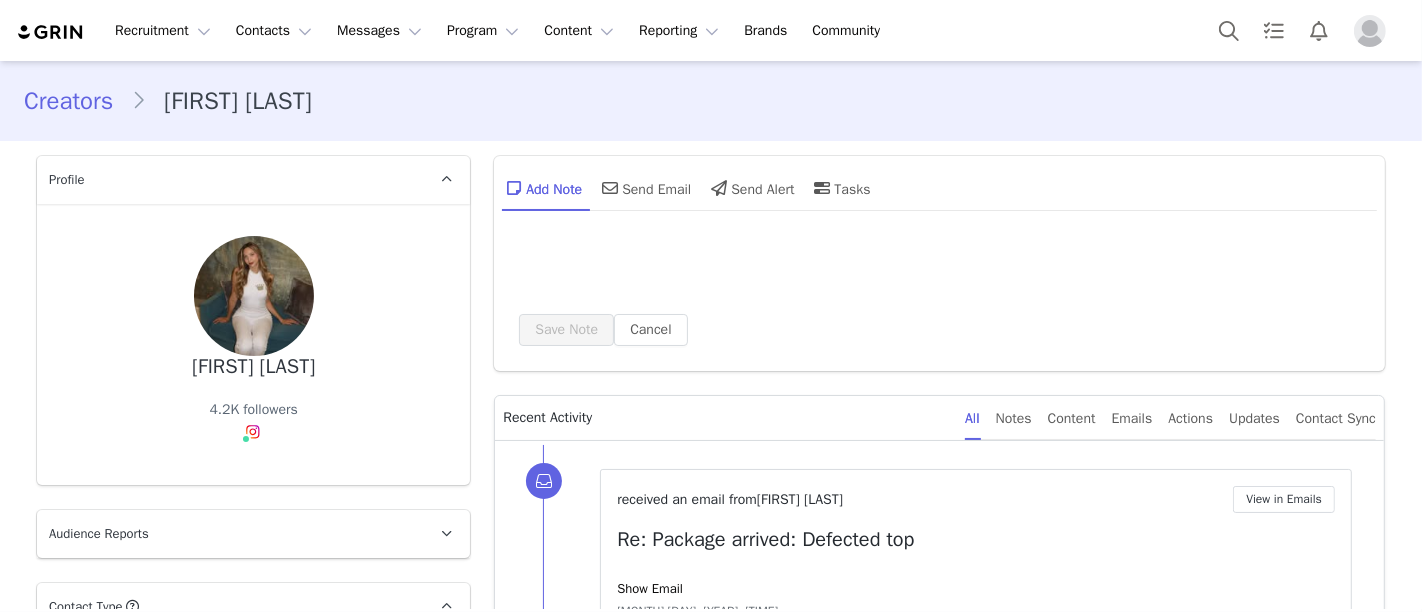 scroll, scrollTop: 0, scrollLeft: 0, axis: both 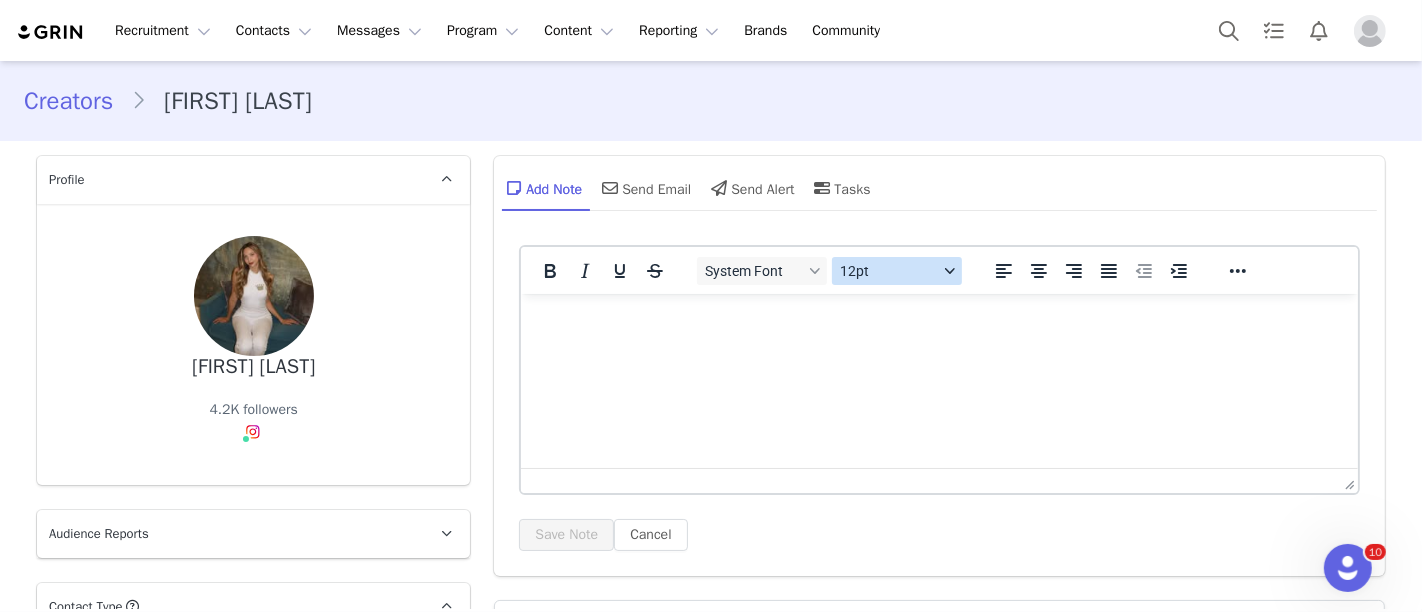 click on "12pt" at bounding box center (889, 271) 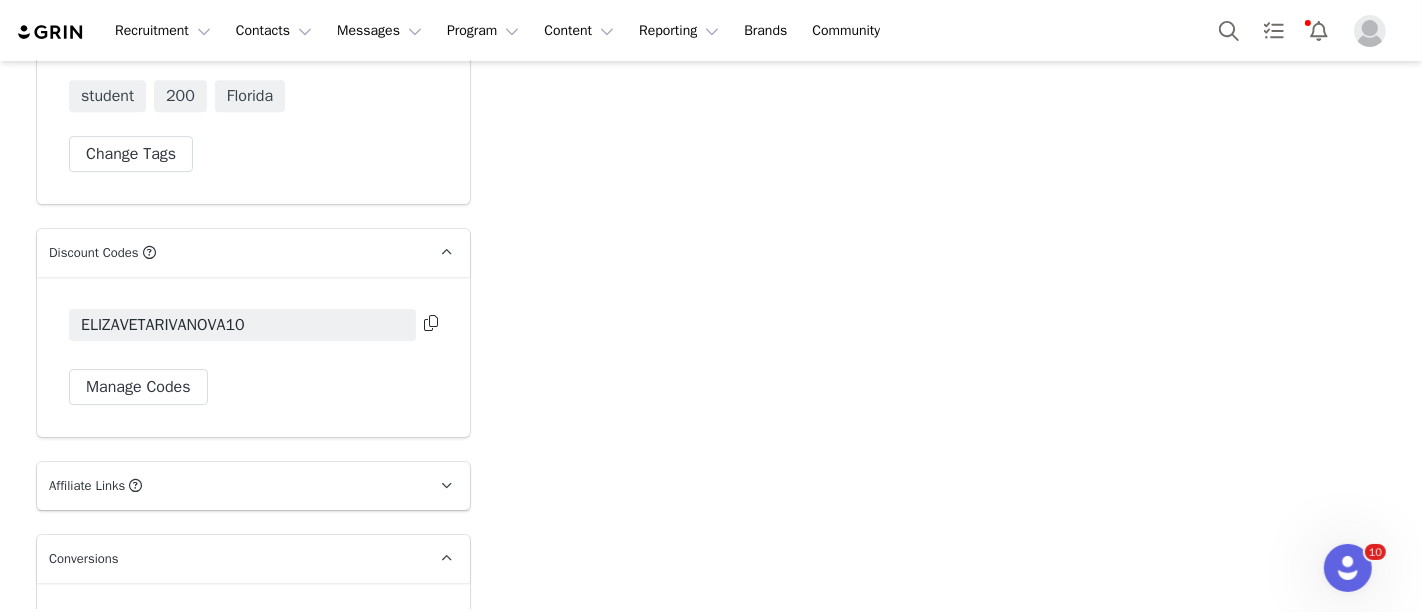 scroll, scrollTop: 5605, scrollLeft: 0, axis: vertical 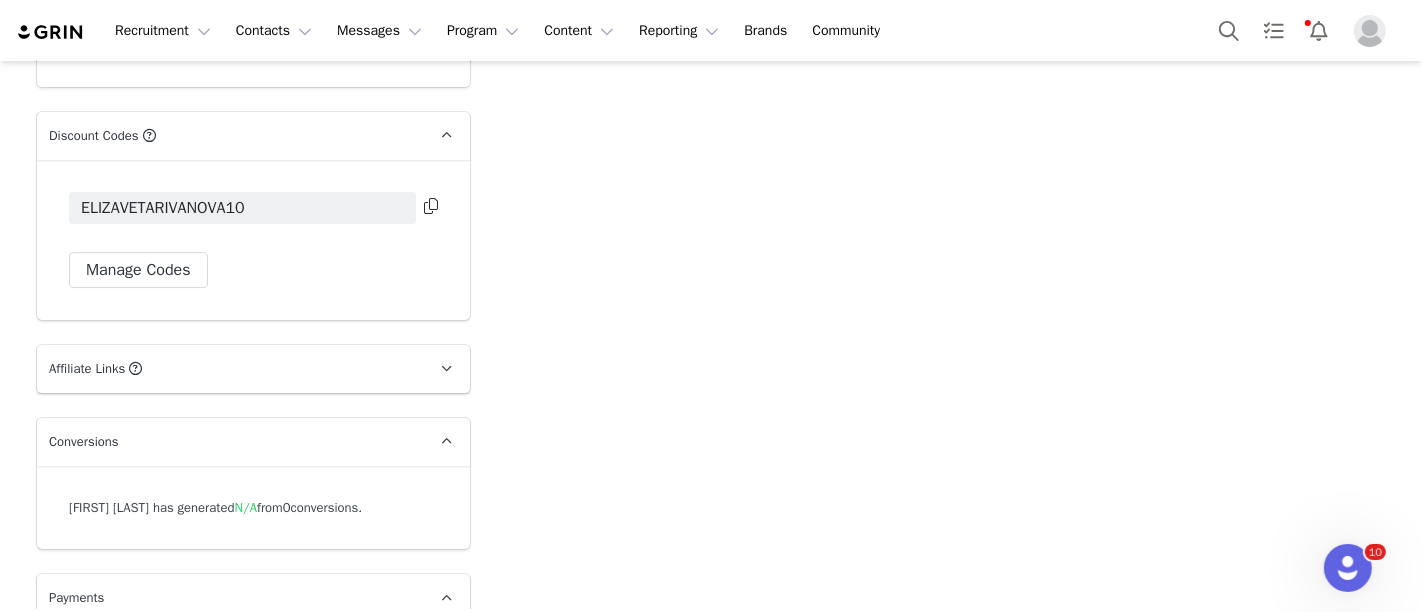 click at bounding box center [431, 206] 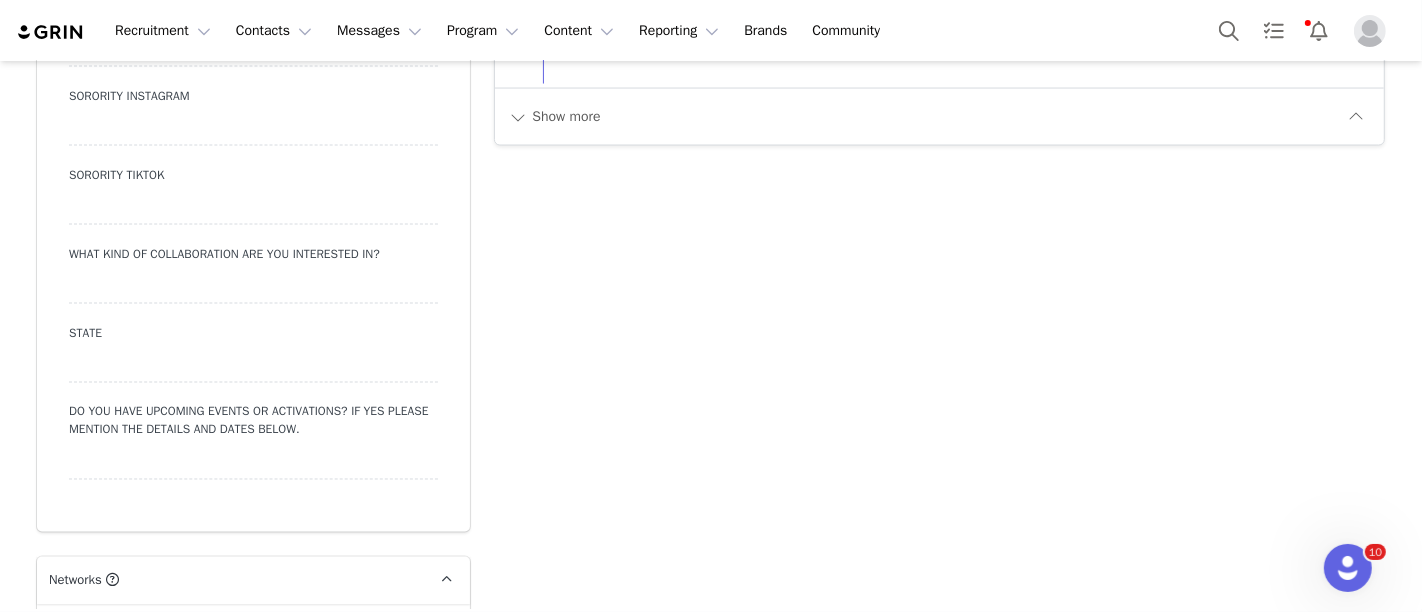 scroll, scrollTop: 2768, scrollLeft: 0, axis: vertical 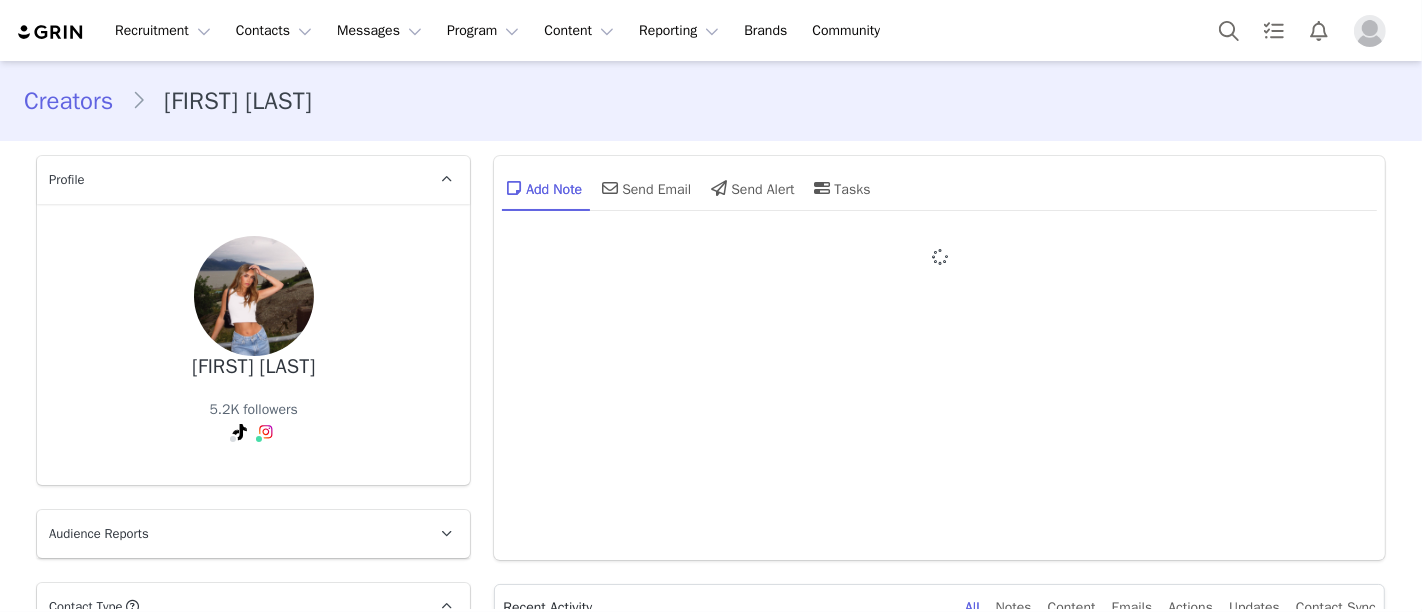 type on "+1 (United States)" 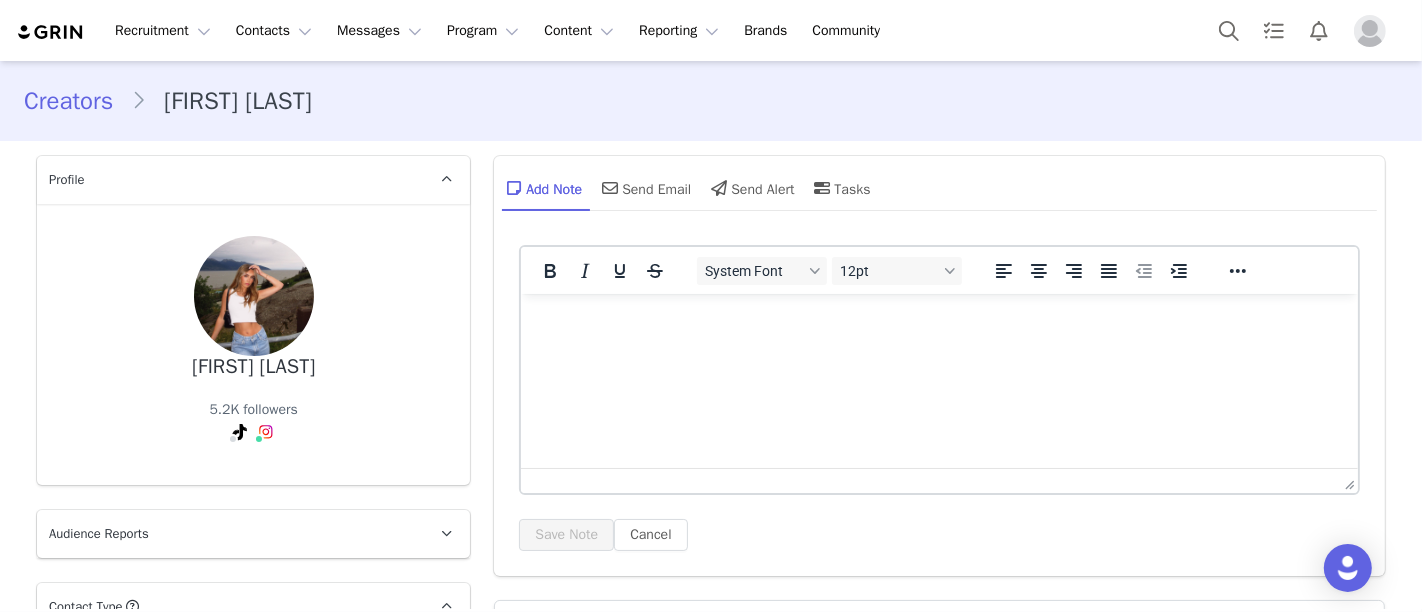 scroll, scrollTop: 0, scrollLeft: 0, axis: both 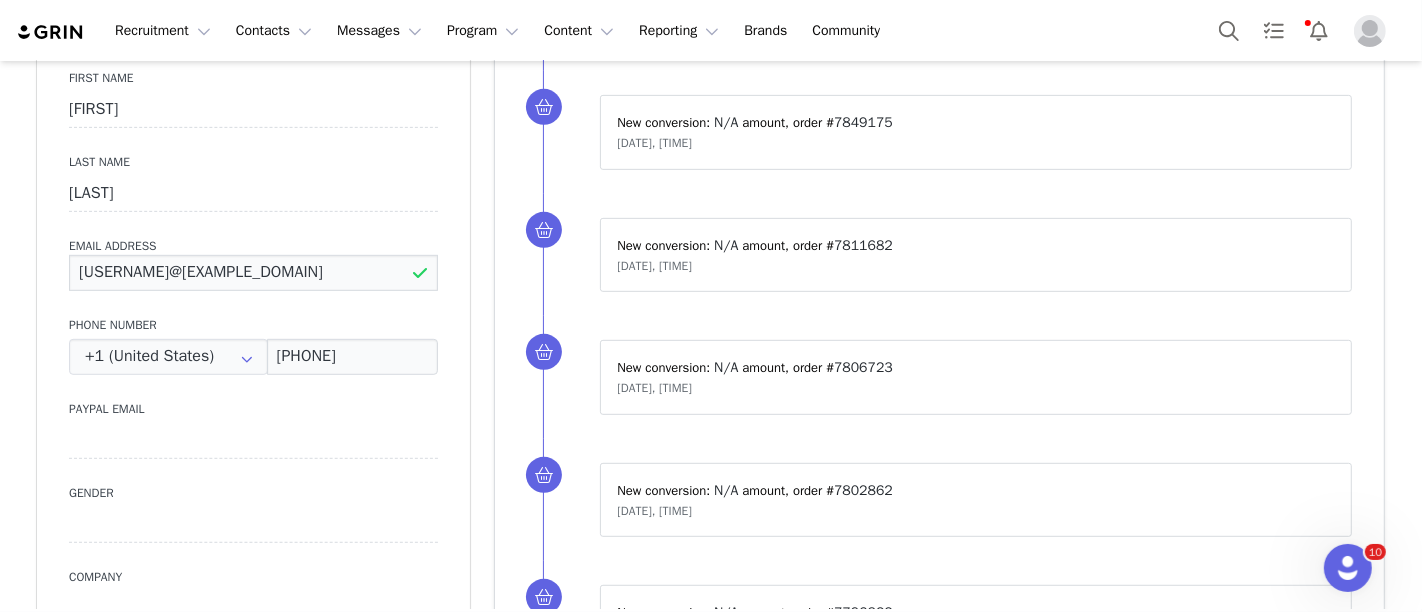 click on "[USERNAME]@[EXAMPLE_DOMAIN]" at bounding box center [253, 273] 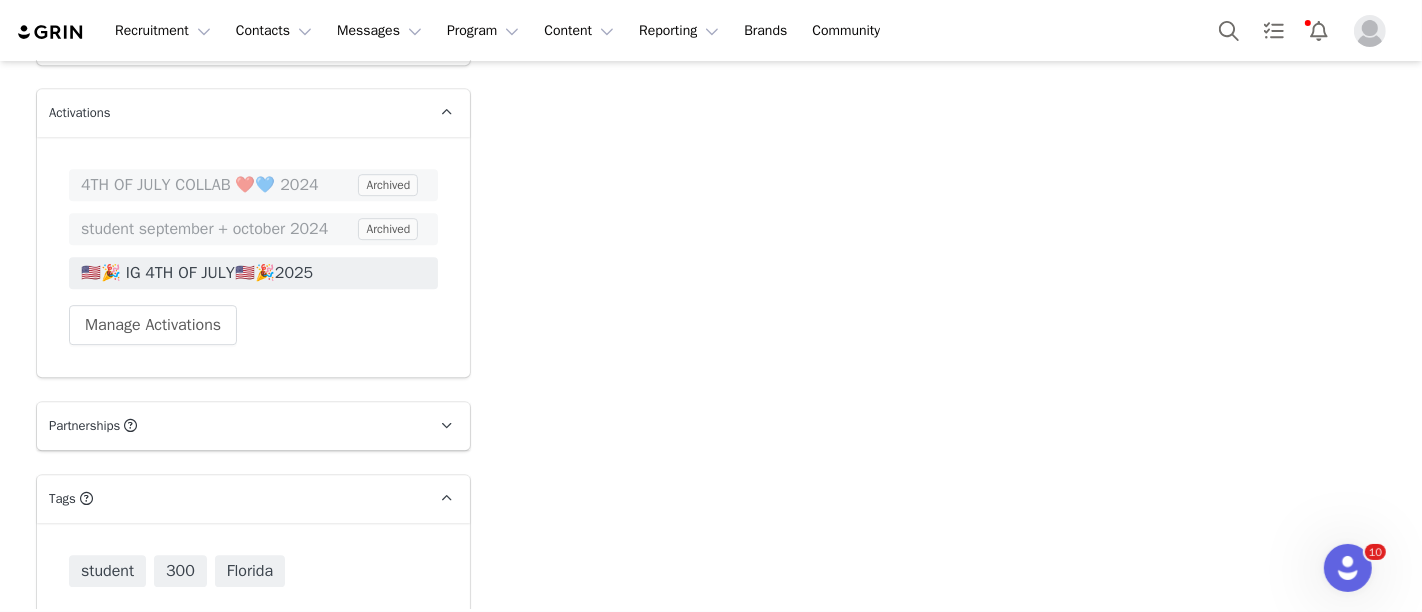 scroll, scrollTop: 5026, scrollLeft: 0, axis: vertical 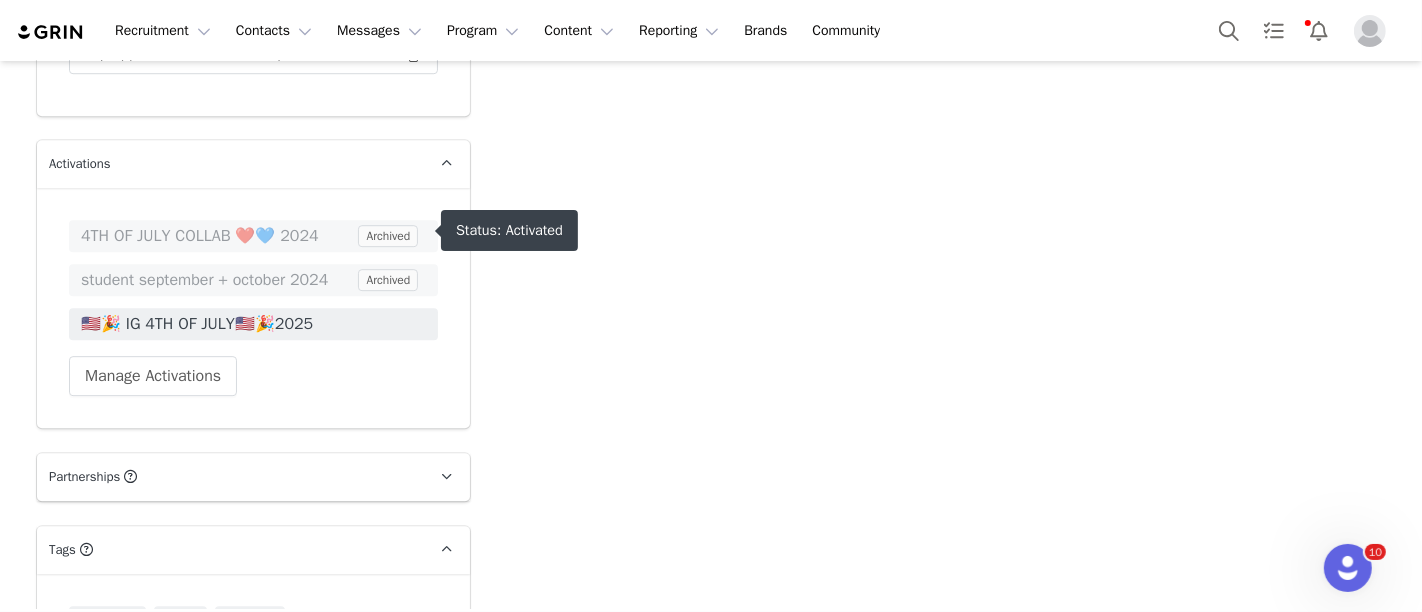 click on "4TH OF JULY COLLAB ❤️💙 2024" at bounding box center [217, 236] 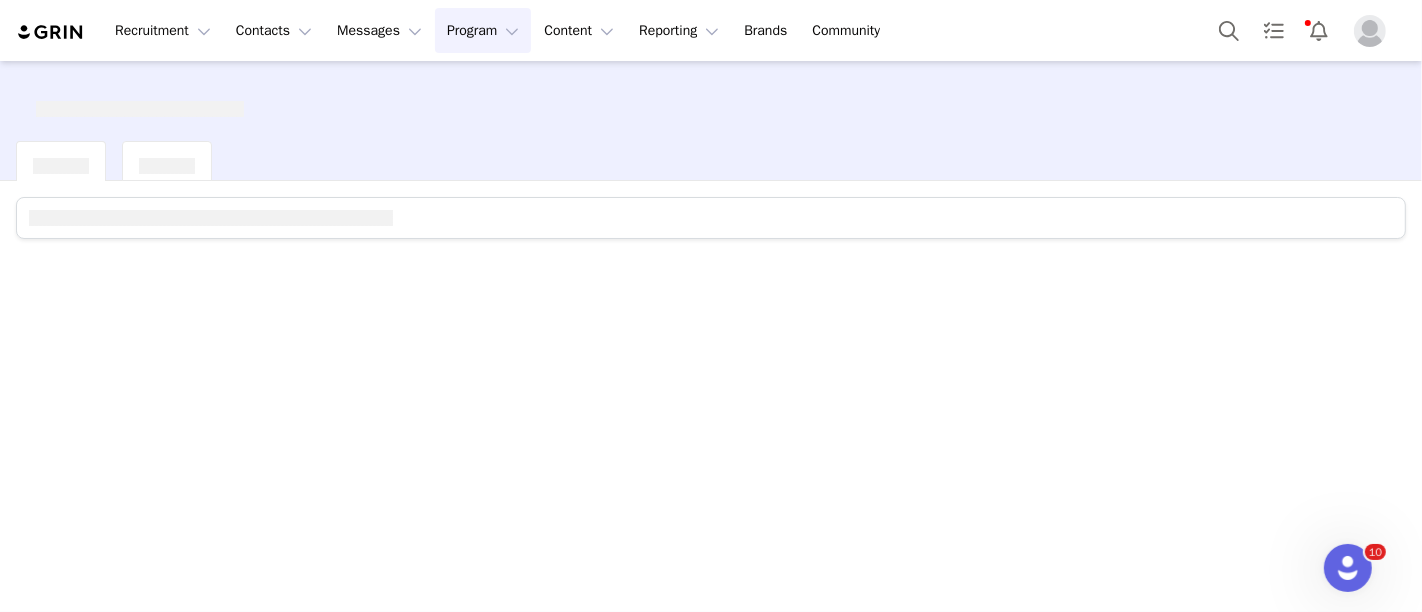 scroll, scrollTop: 0, scrollLeft: 0, axis: both 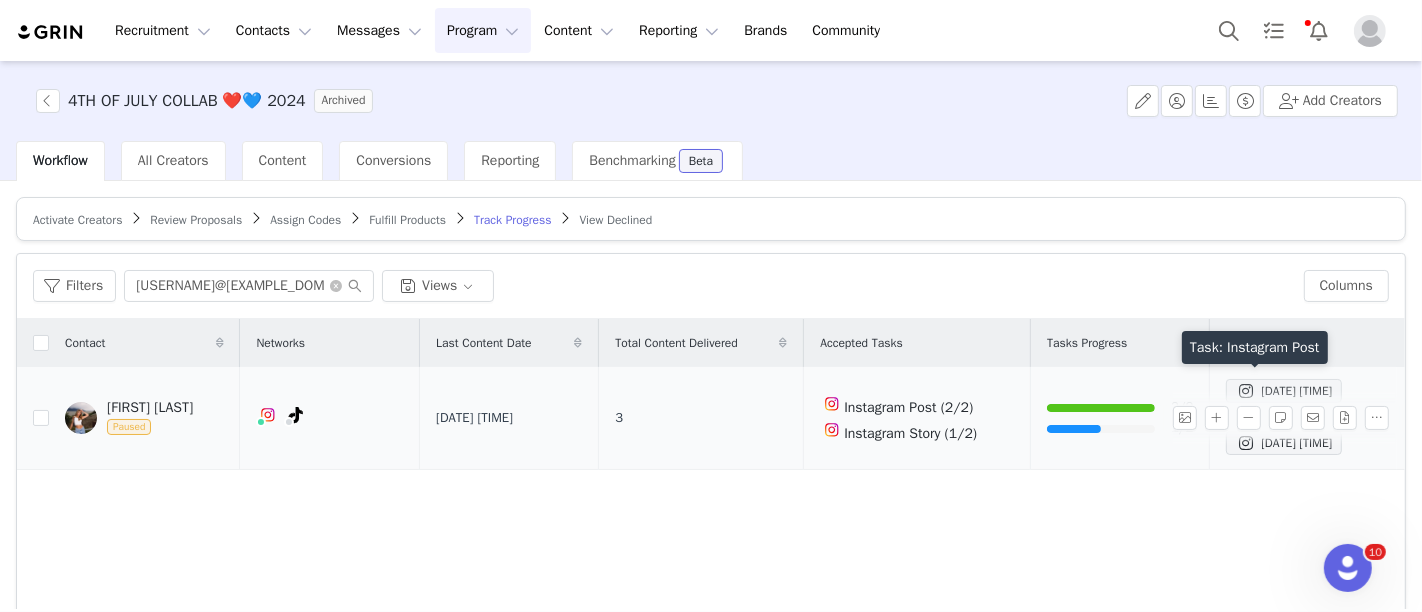 click at bounding box center [1246, 391] 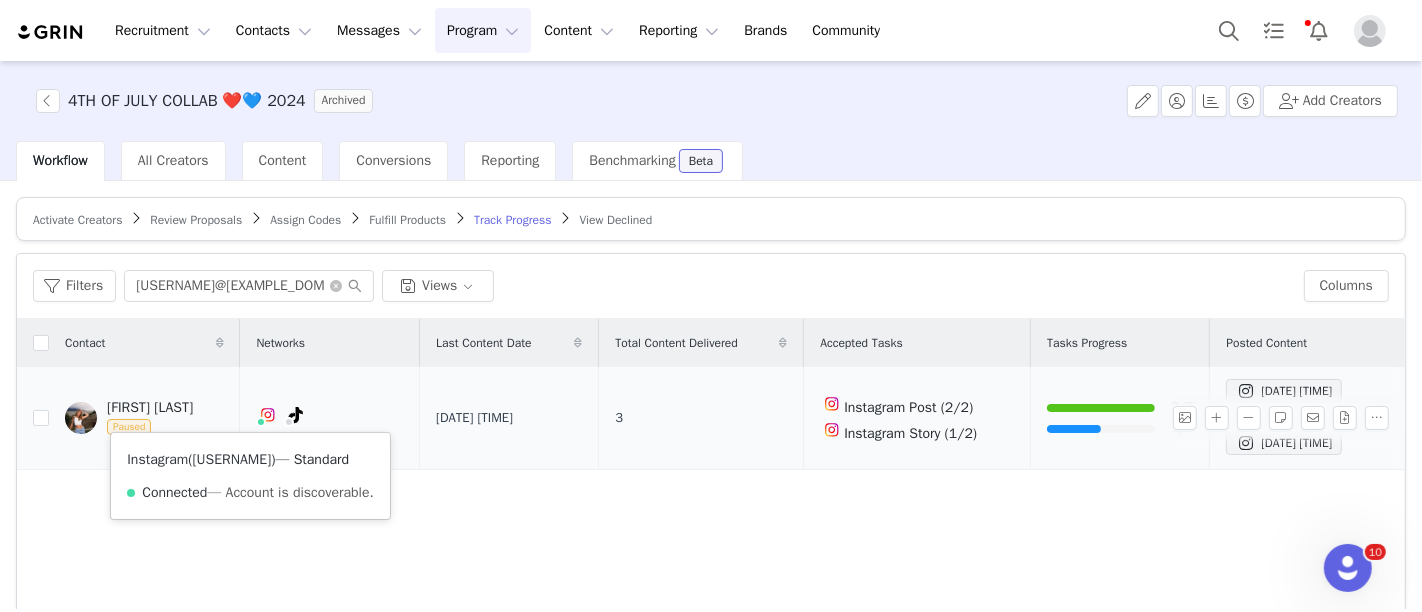 click on "@jadynwalker_" at bounding box center [231, 459] 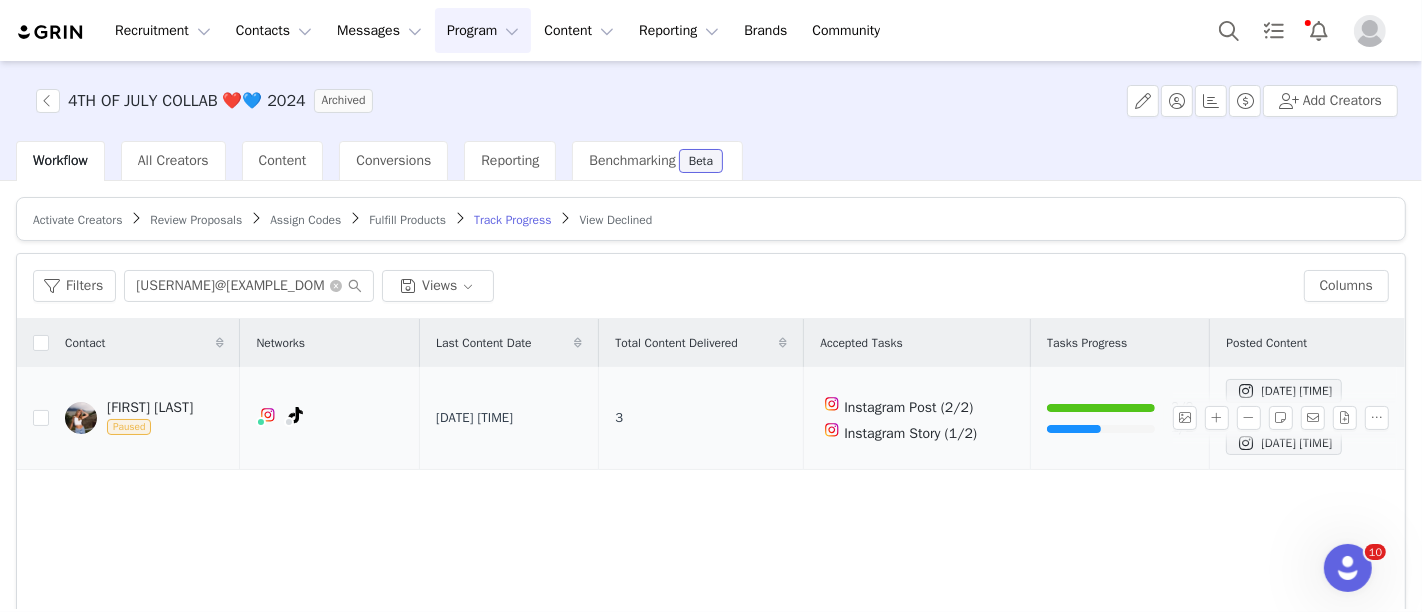 click on "Jadyn Walker   Paused" at bounding box center [150, 418] 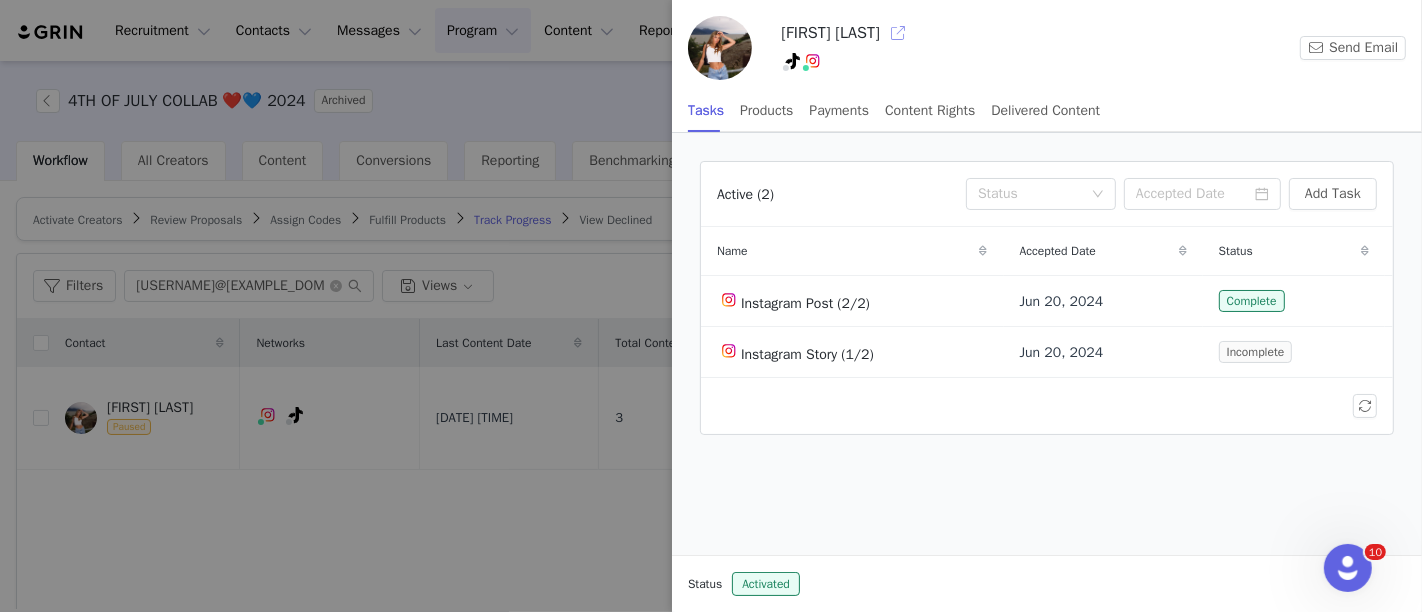 click at bounding box center (898, 33) 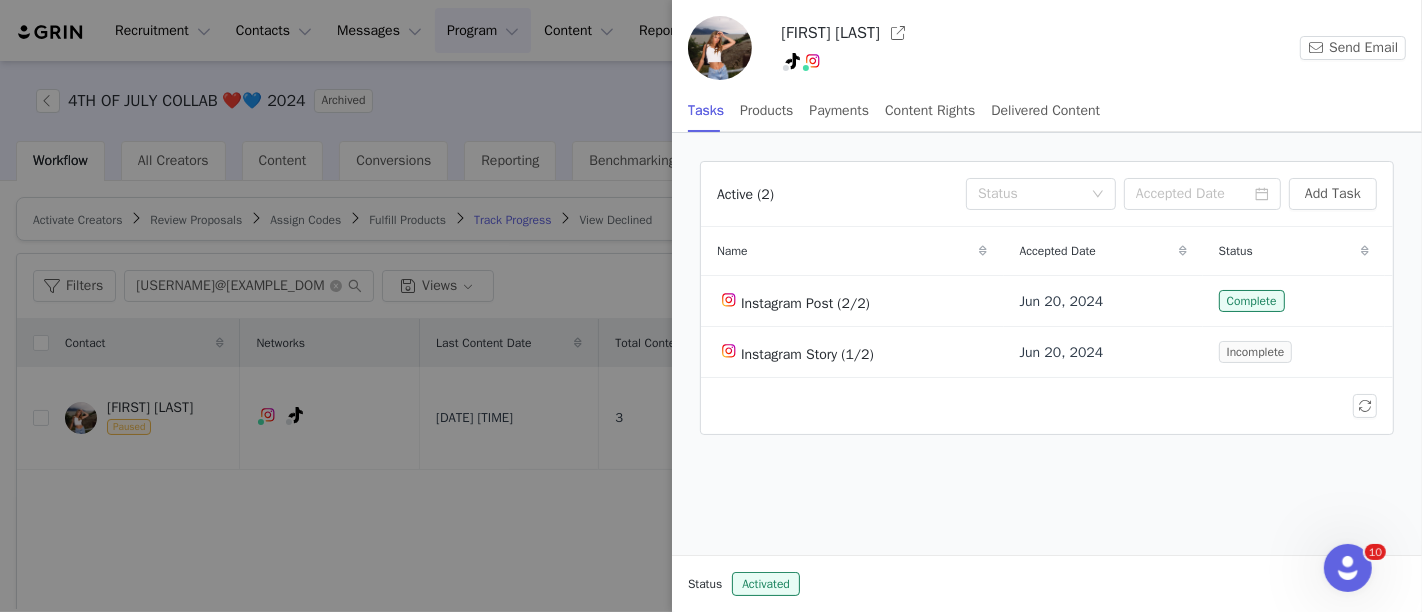 click at bounding box center (711, 306) 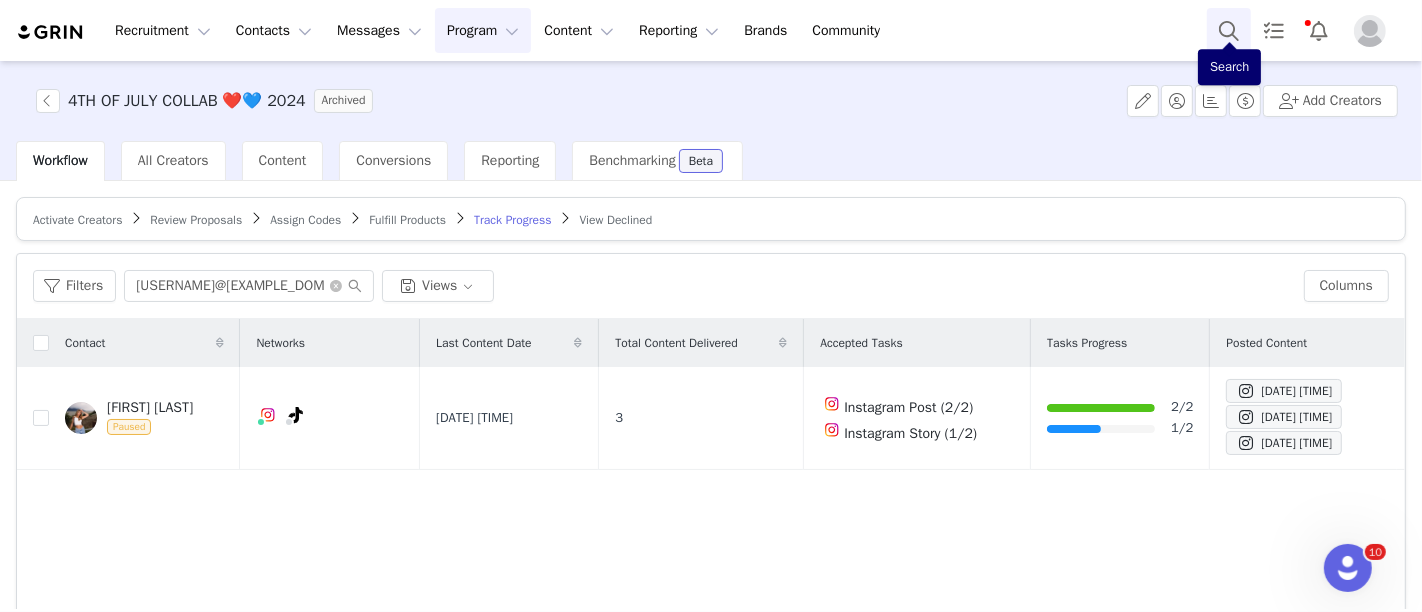 click at bounding box center (1229, 30) 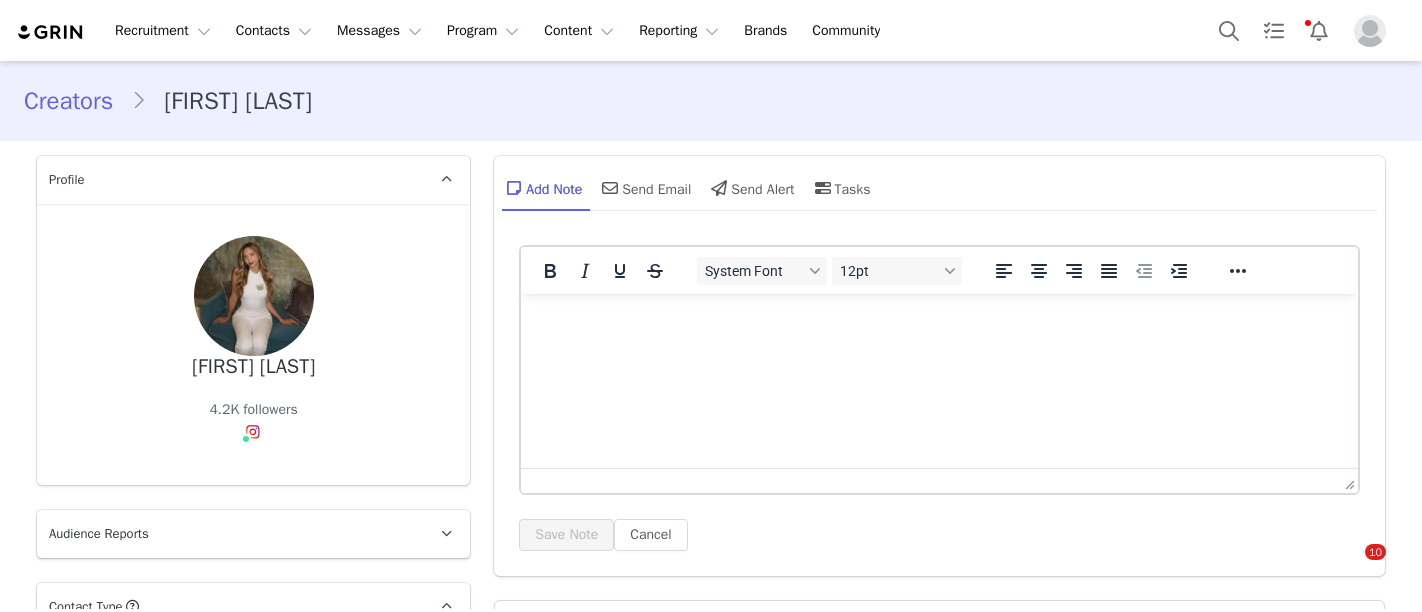 scroll, scrollTop: 0, scrollLeft: 0, axis: both 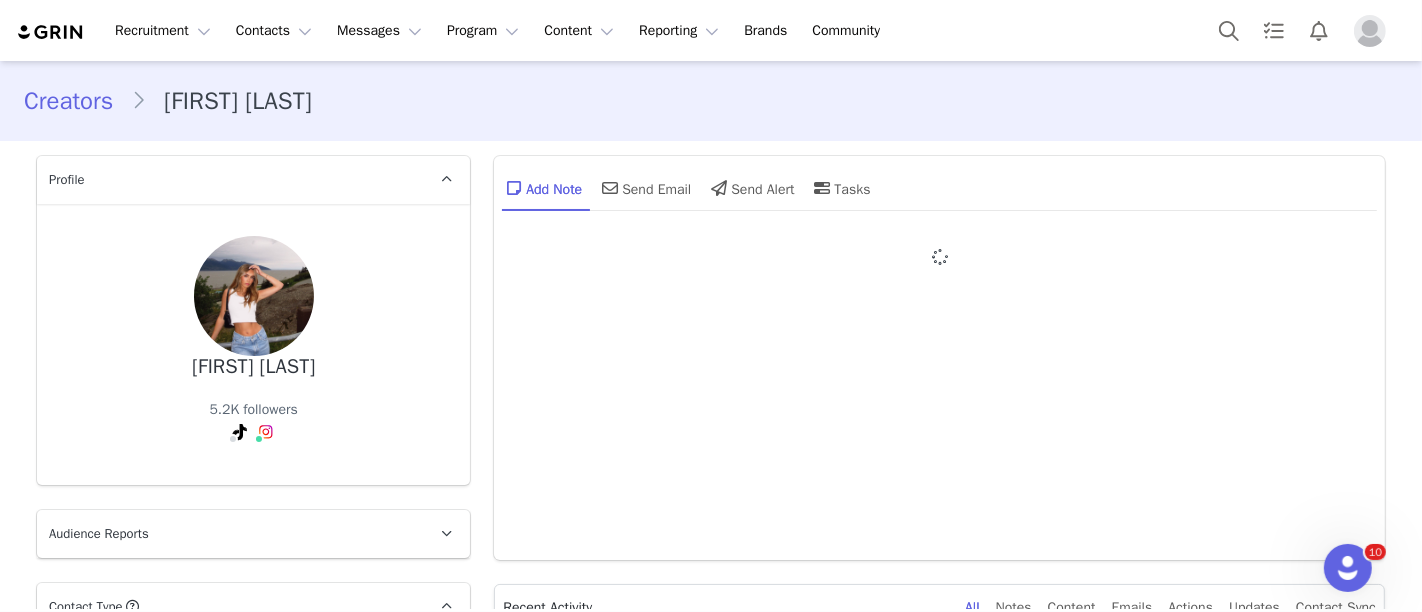 type on "+1 (United States)" 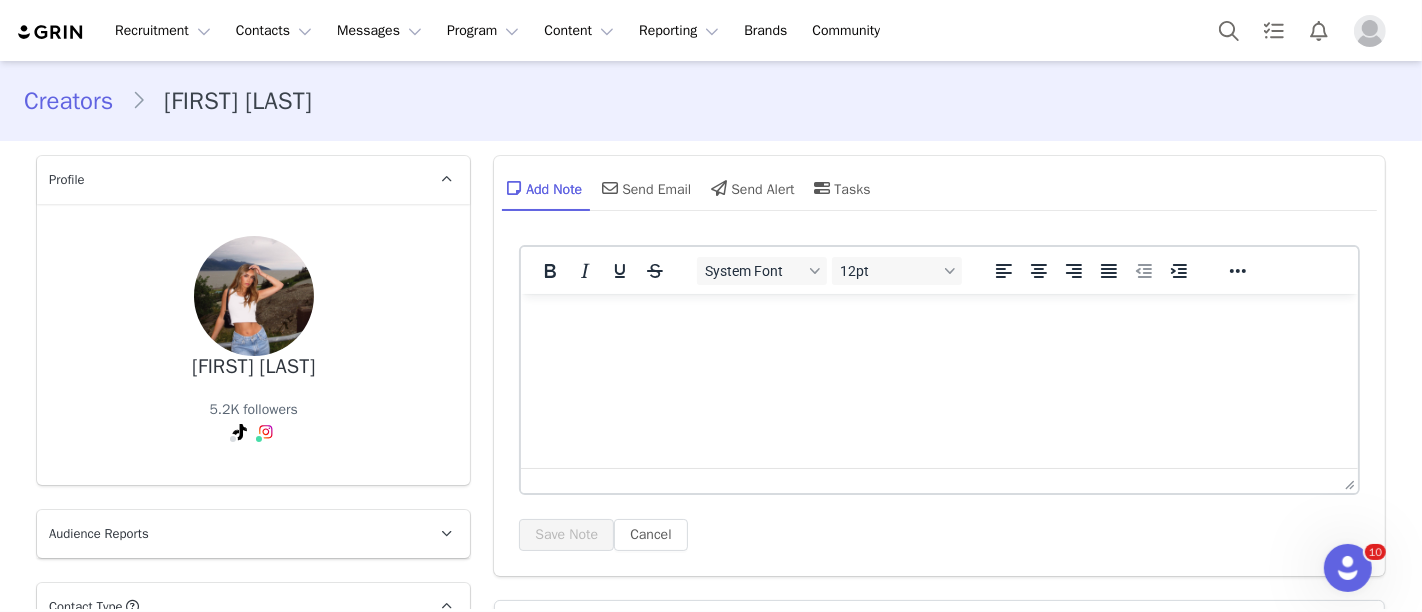 scroll, scrollTop: 0, scrollLeft: 0, axis: both 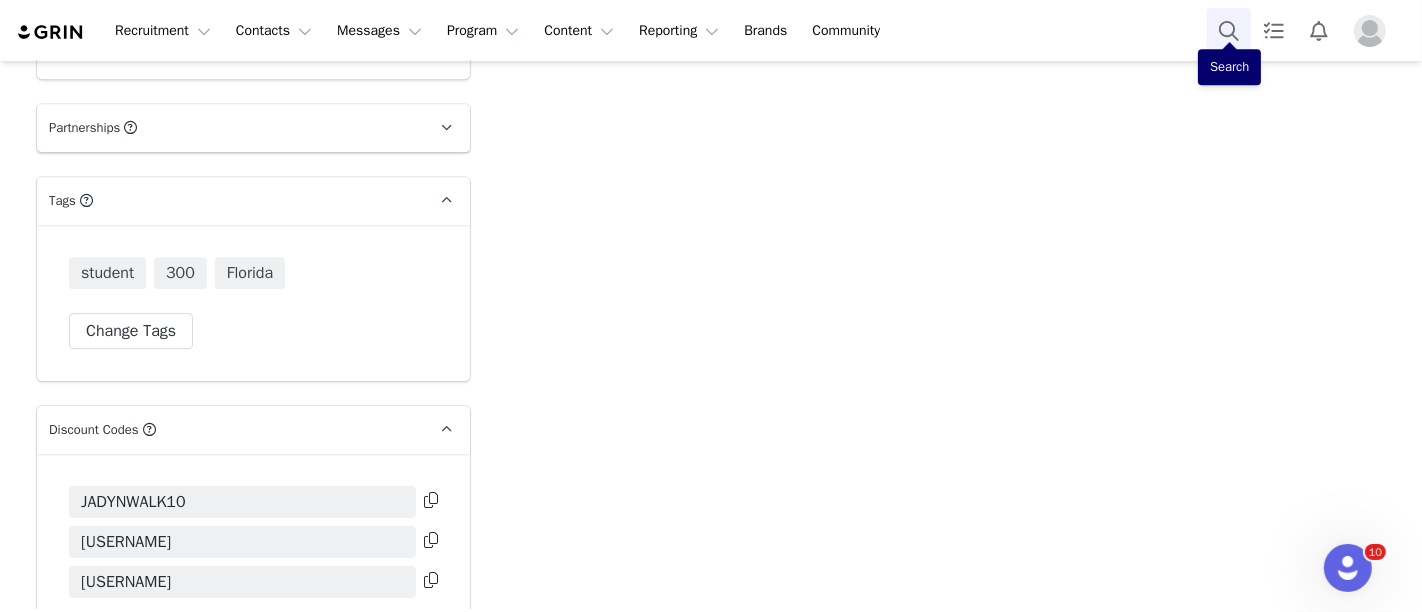 click at bounding box center (1229, 30) 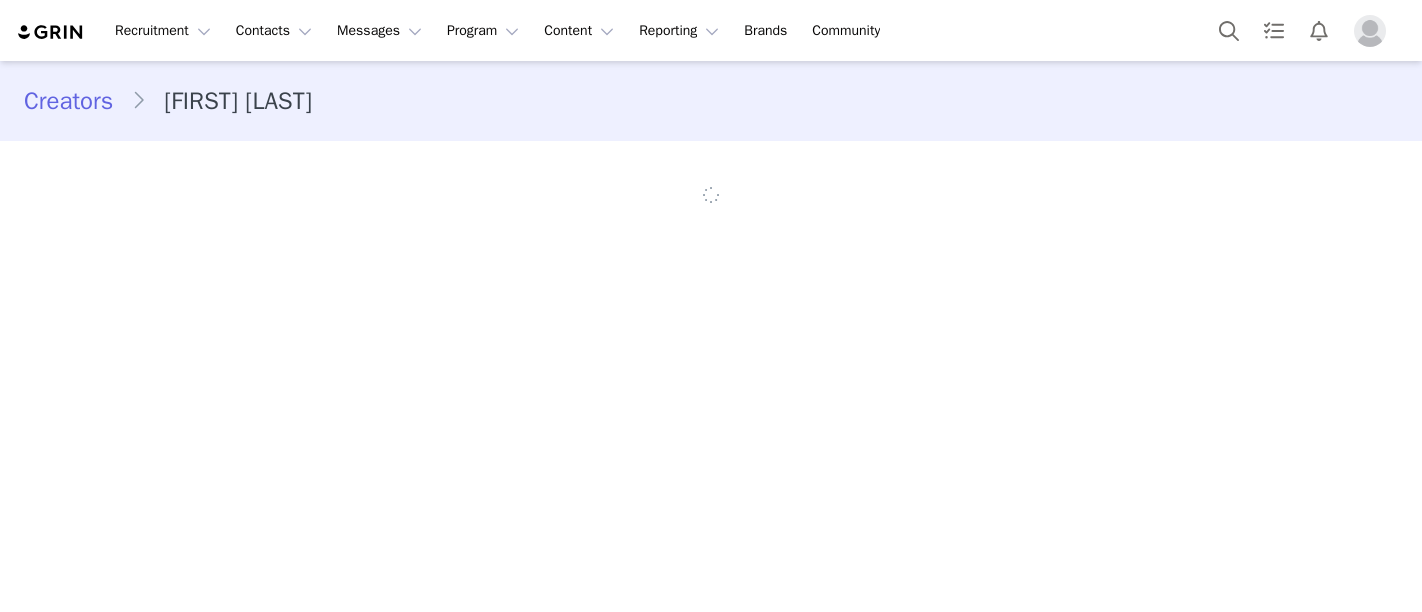 scroll, scrollTop: 0, scrollLeft: 0, axis: both 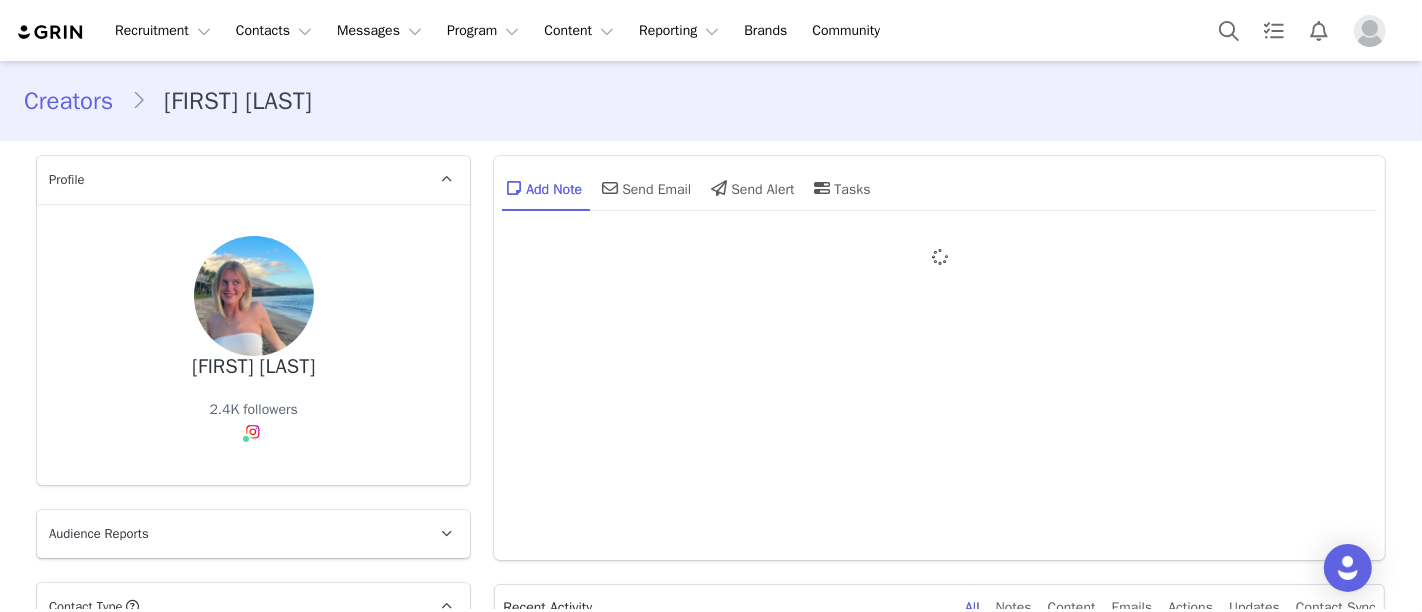 type on "+1 (United States)" 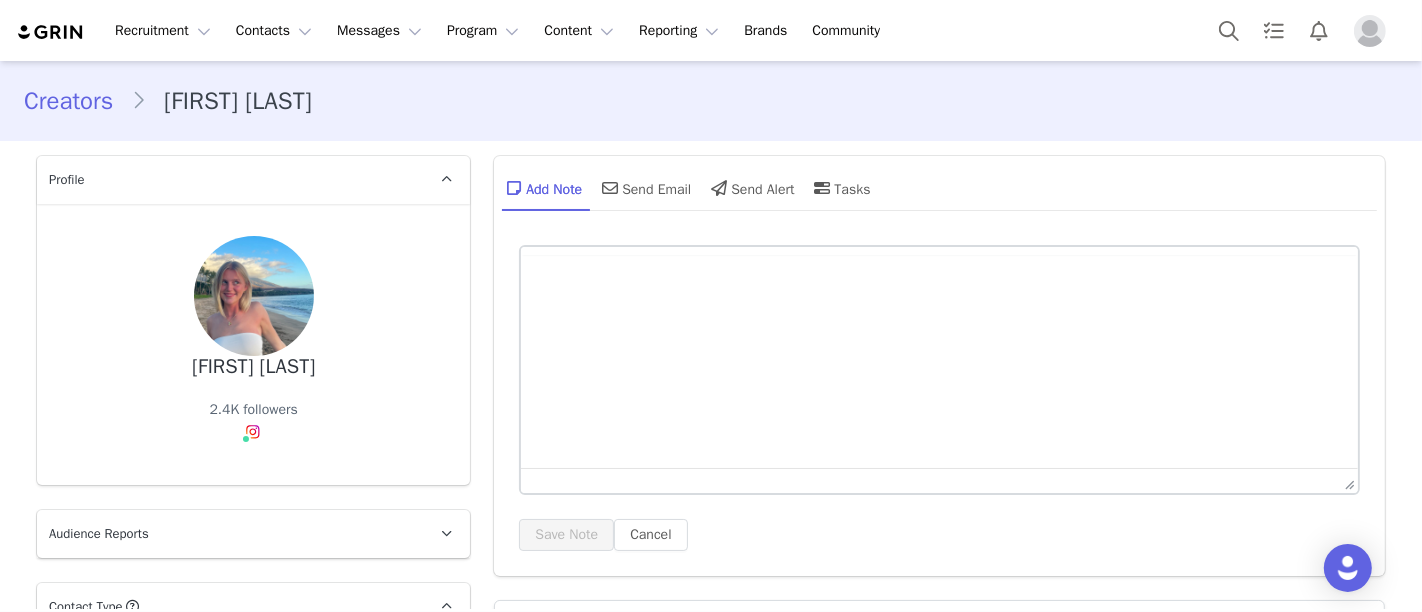 click on "Save Note Cancel" at bounding box center (939, 405) 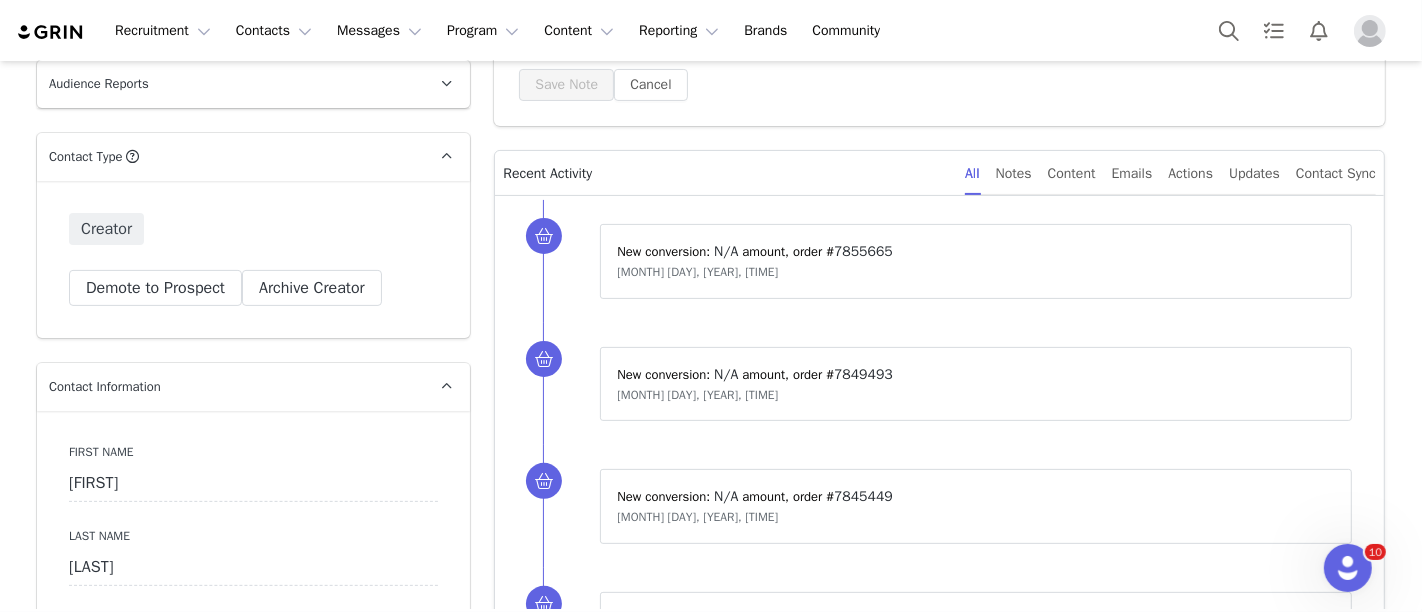 scroll, scrollTop: 0, scrollLeft: 0, axis: both 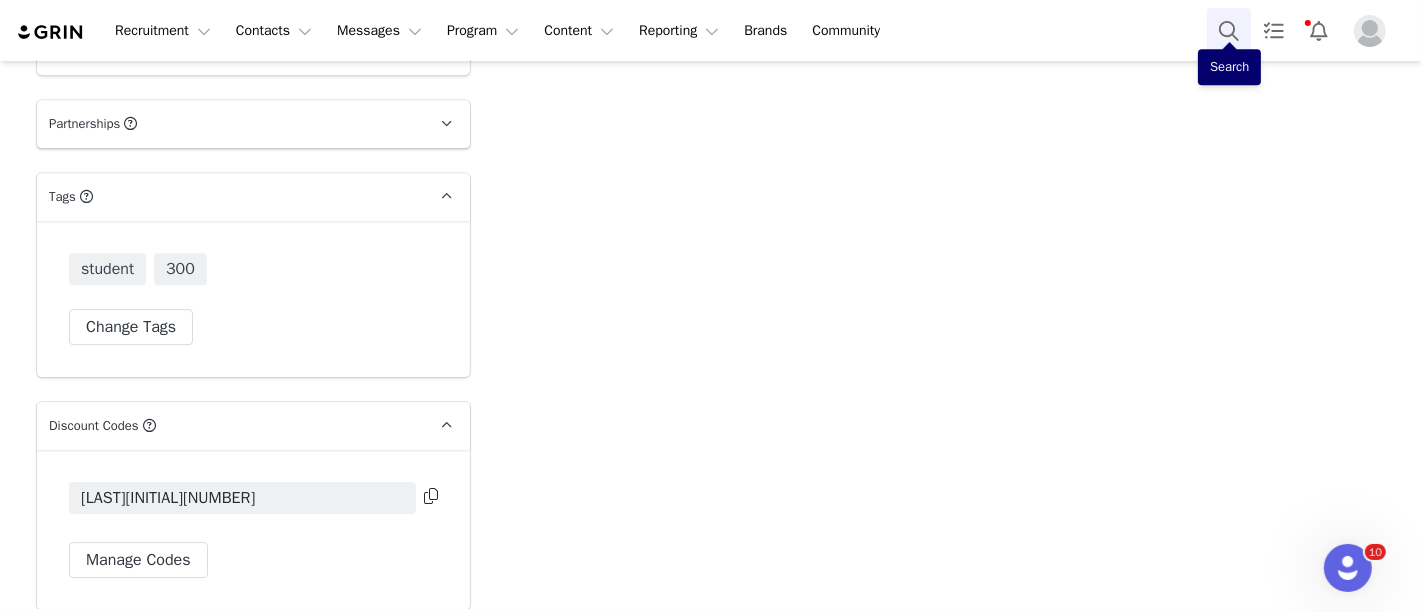 click at bounding box center [1229, 30] 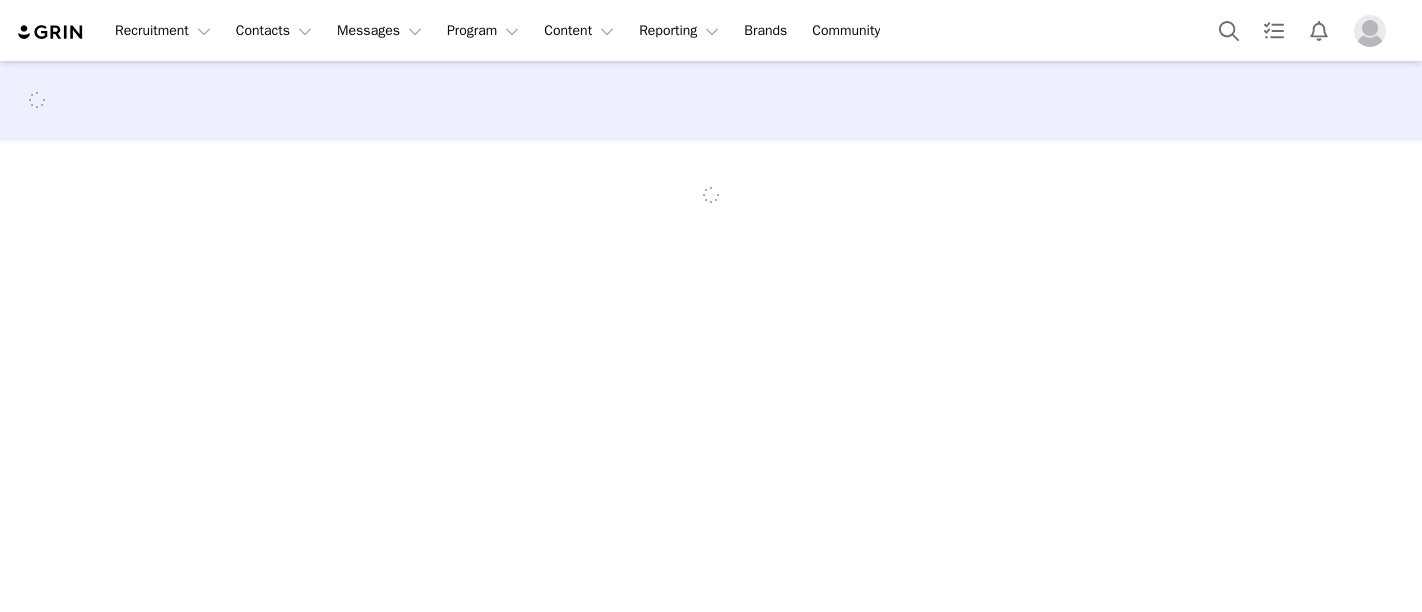 scroll, scrollTop: 0, scrollLeft: 0, axis: both 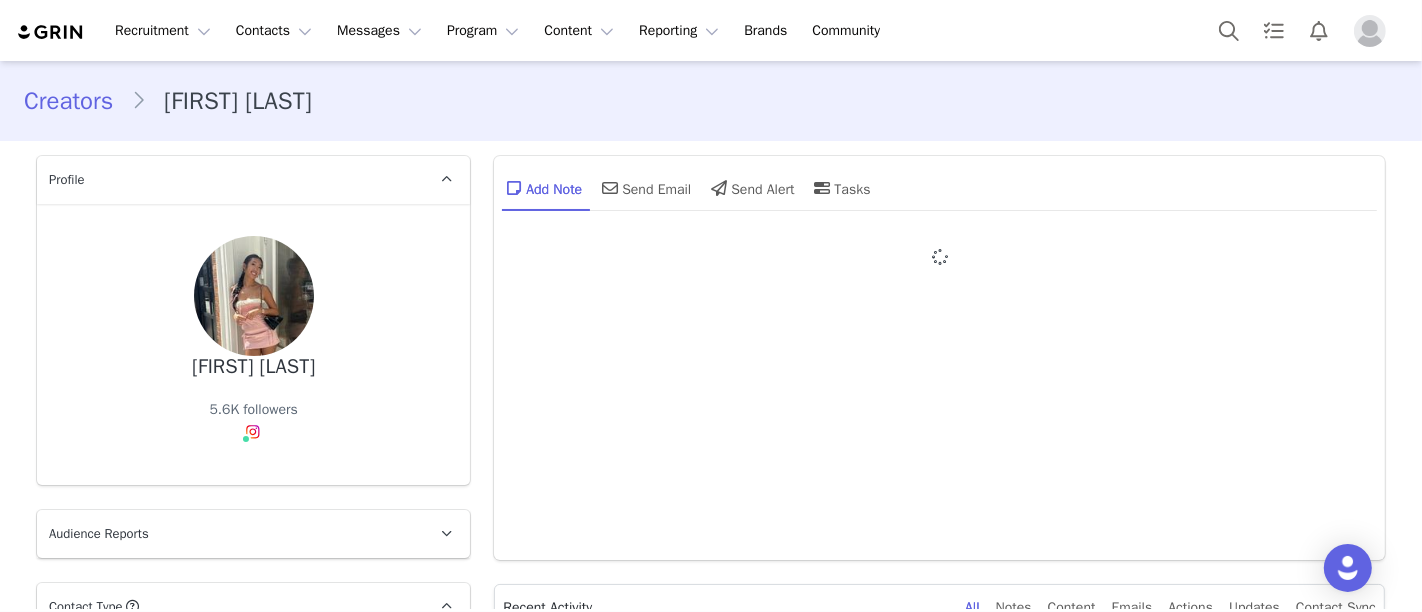 type on "+1 (United States)" 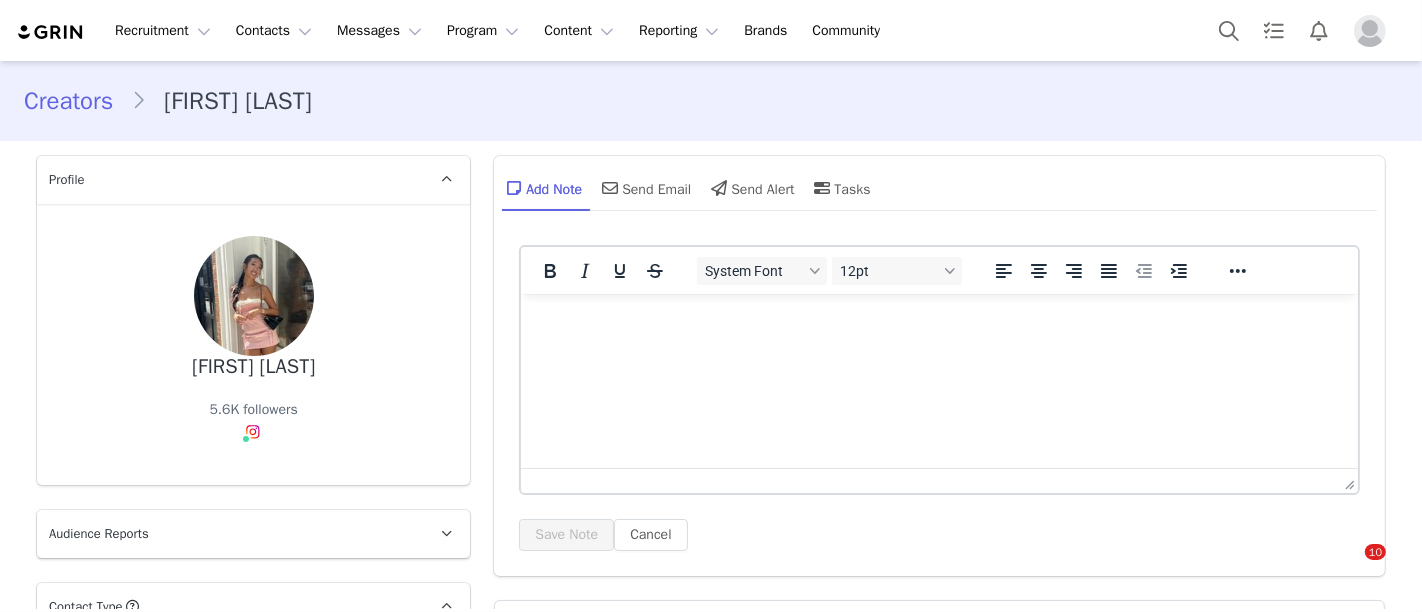 scroll, scrollTop: 0, scrollLeft: 0, axis: both 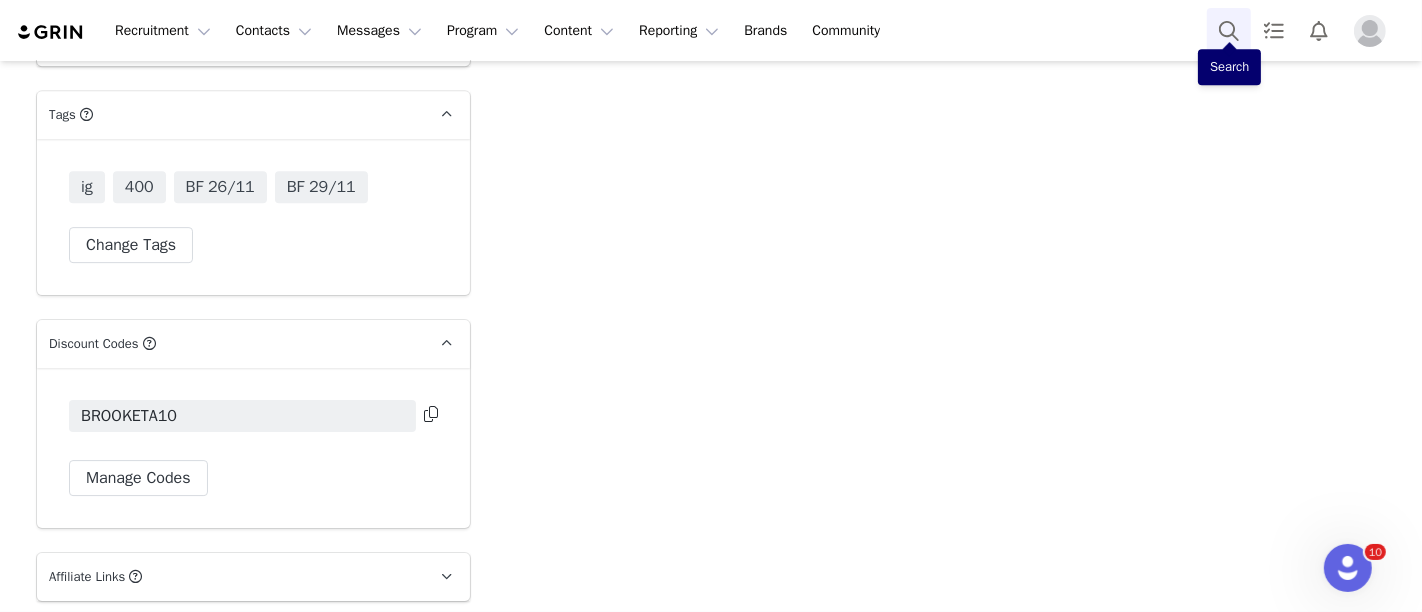 click at bounding box center (1229, 30) 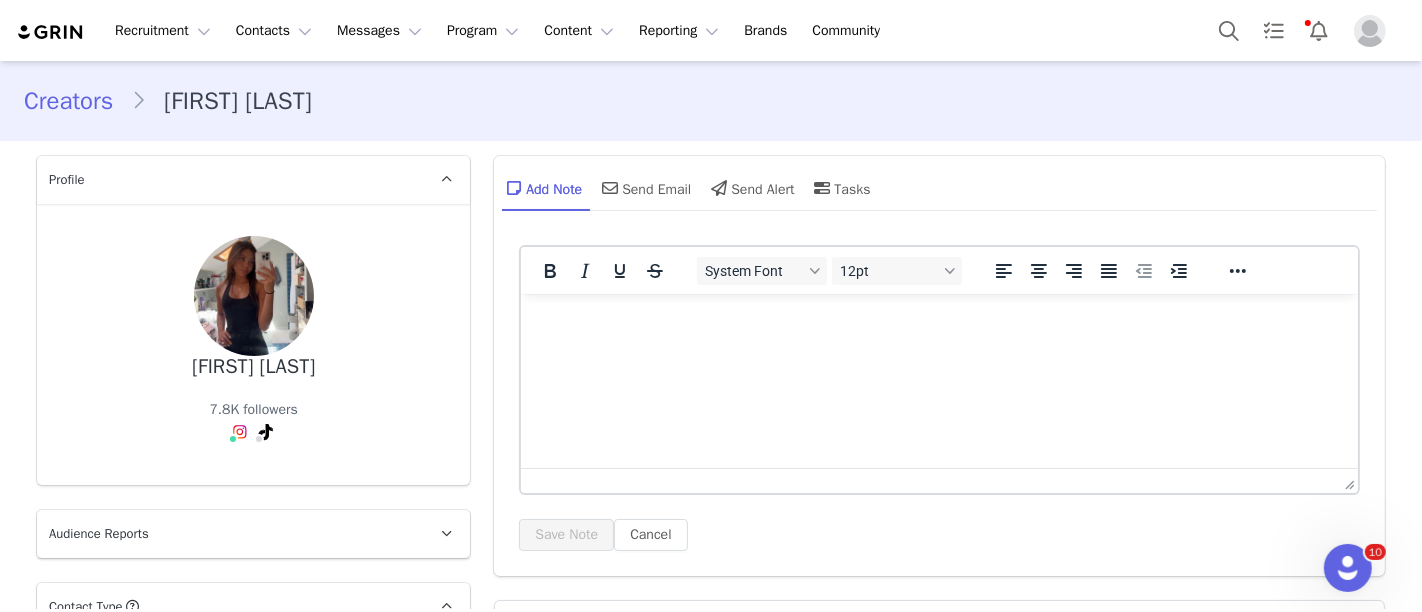 scroll, scrollTop: 0, scrollLeft: 0, axis: both 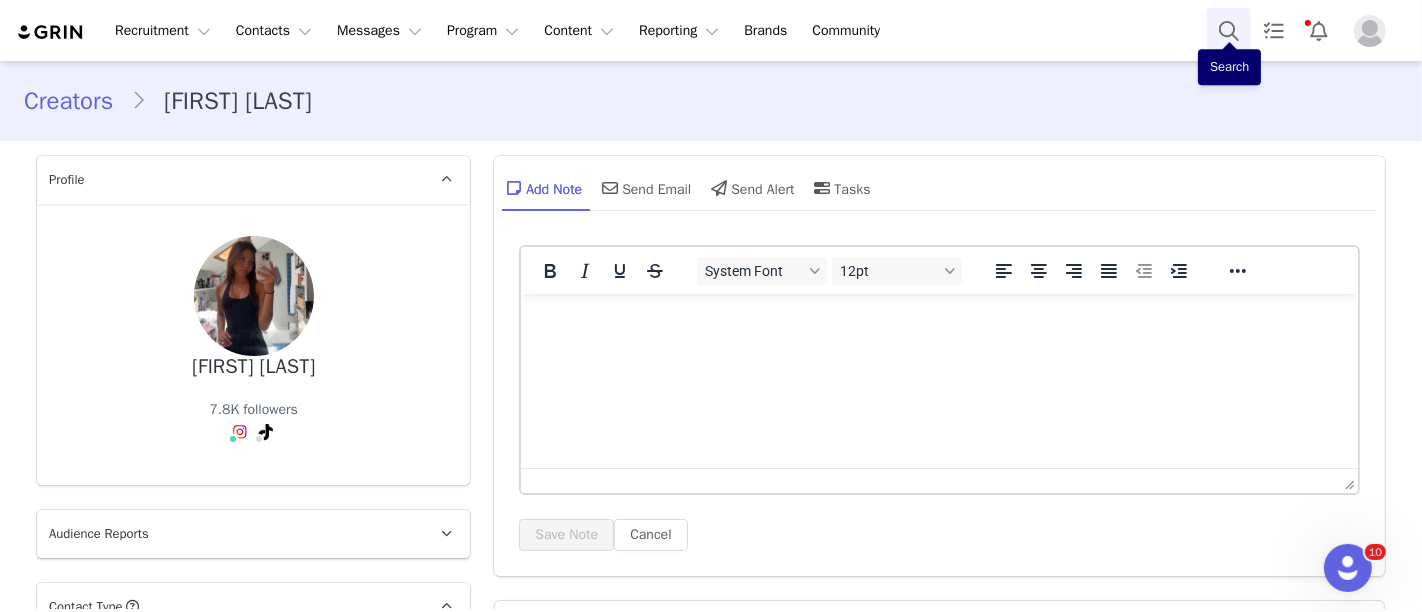 click at bounding box center (1229, 30) 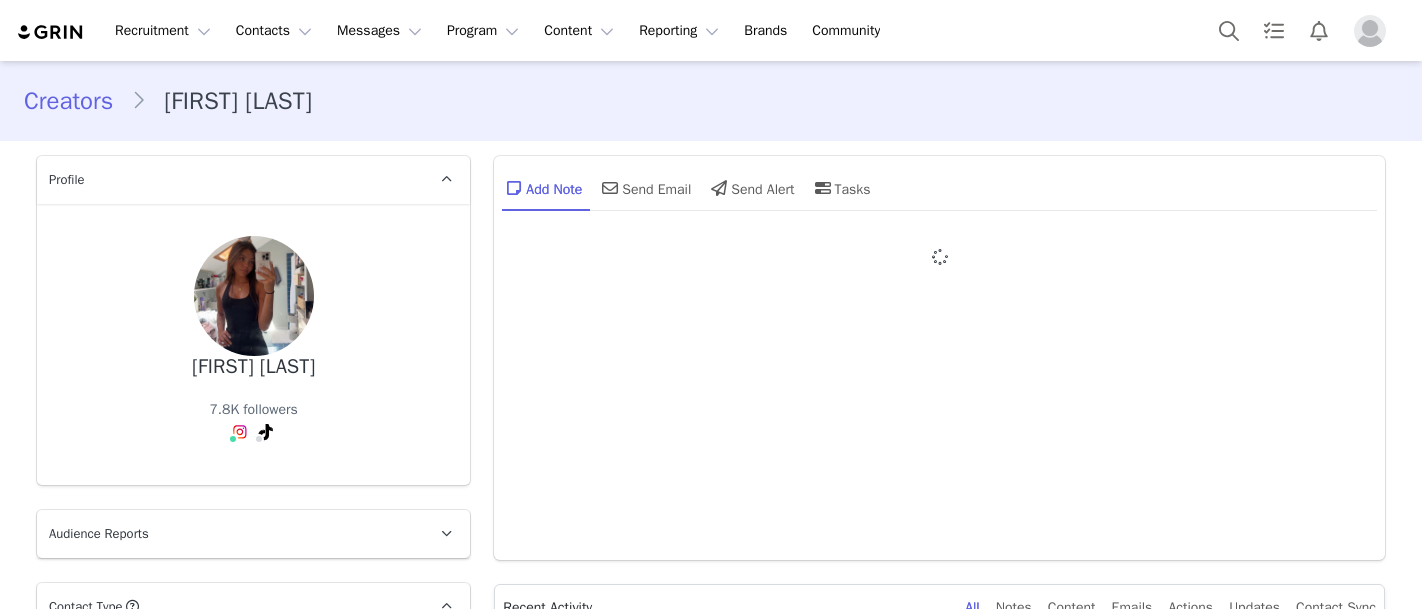 type on "+1 (United States)" 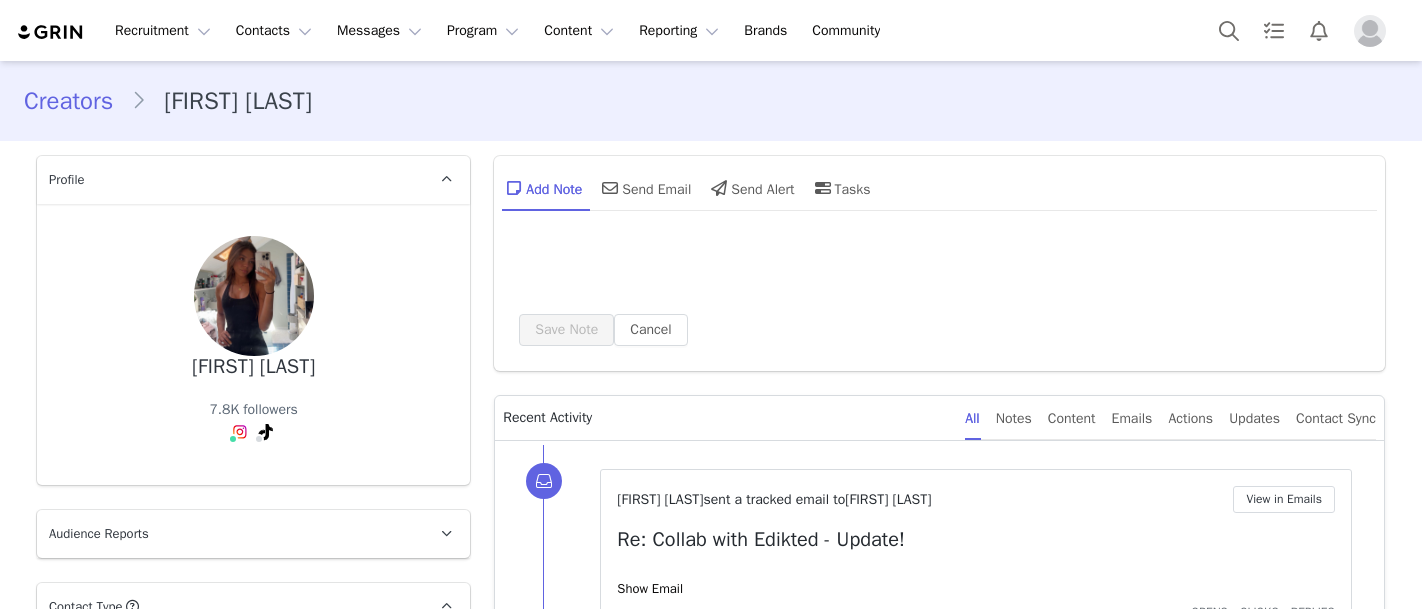scroll, scrollTop: 0, scrollLeft: 0, axis: both 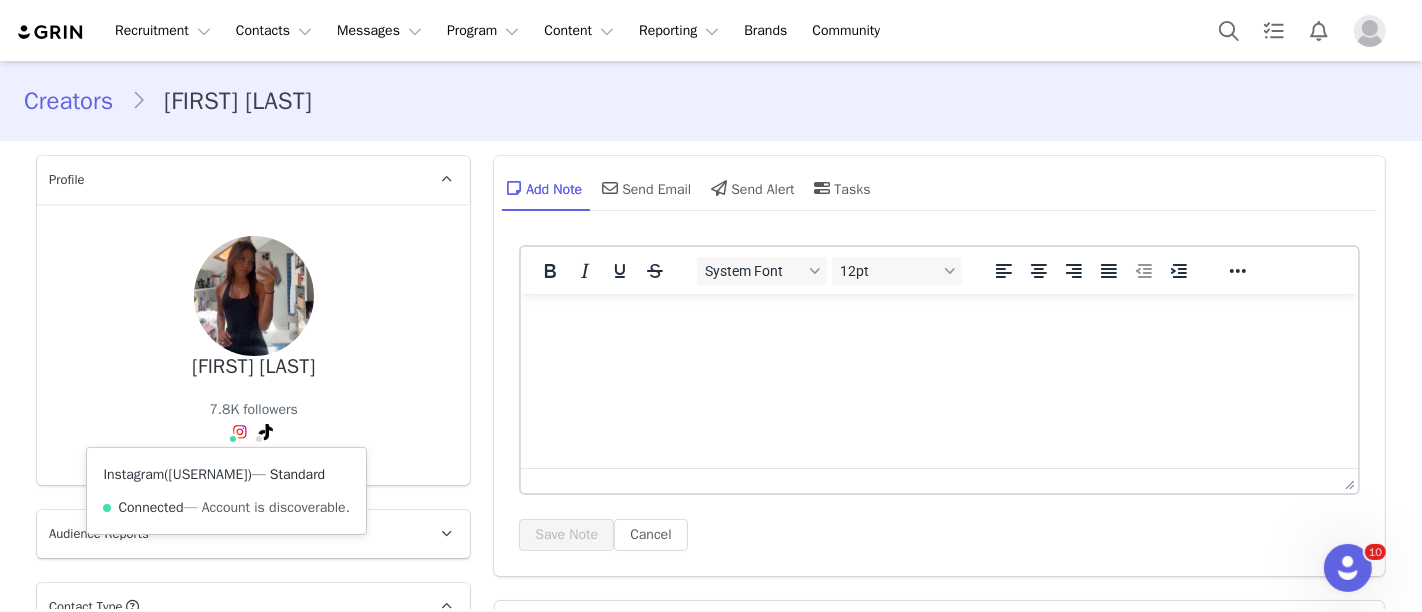 click on "@danielly__costa" at bounding box center (208, 474) 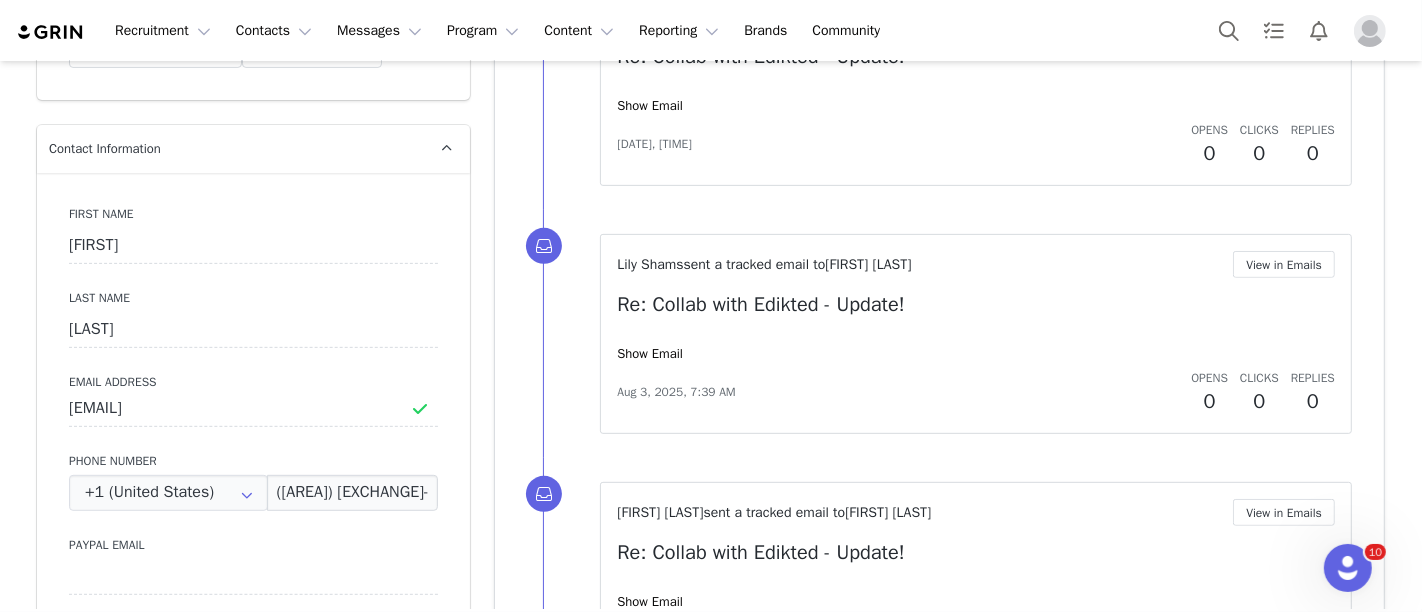 scroll, scrollTop: 673, scrollLeft: 0, axis: vertical 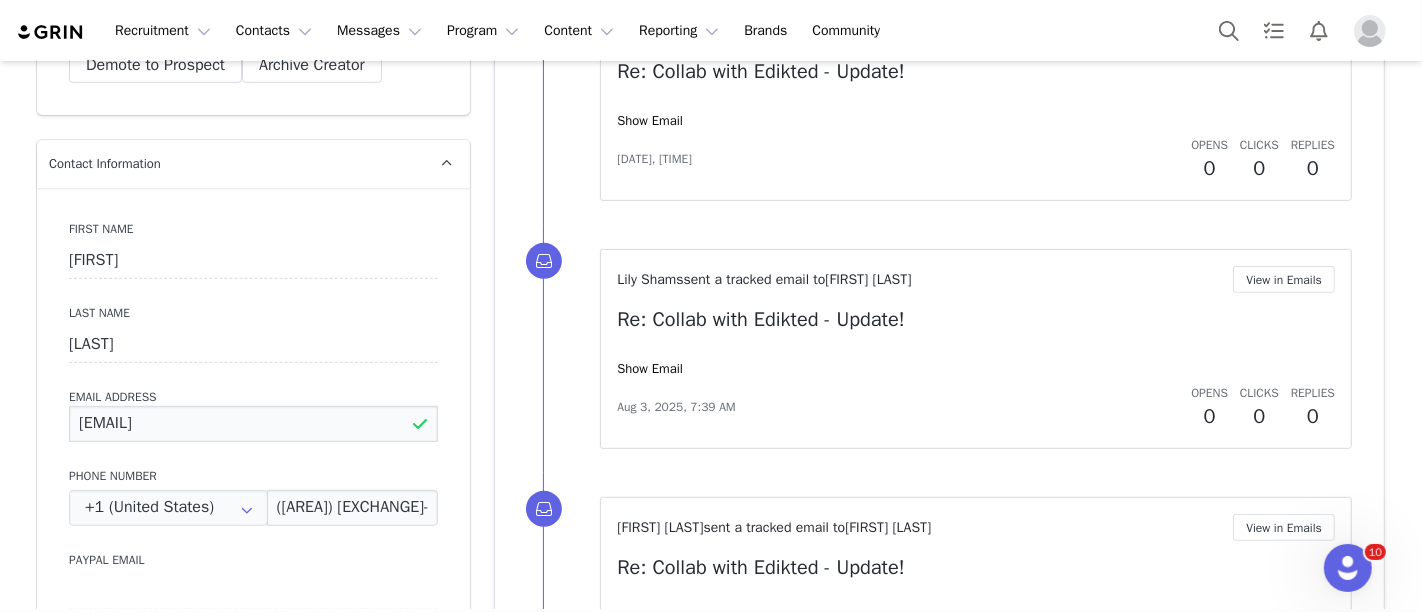 click on "daniellycosta0928@gmail.com" at bounding box center [253, 424] 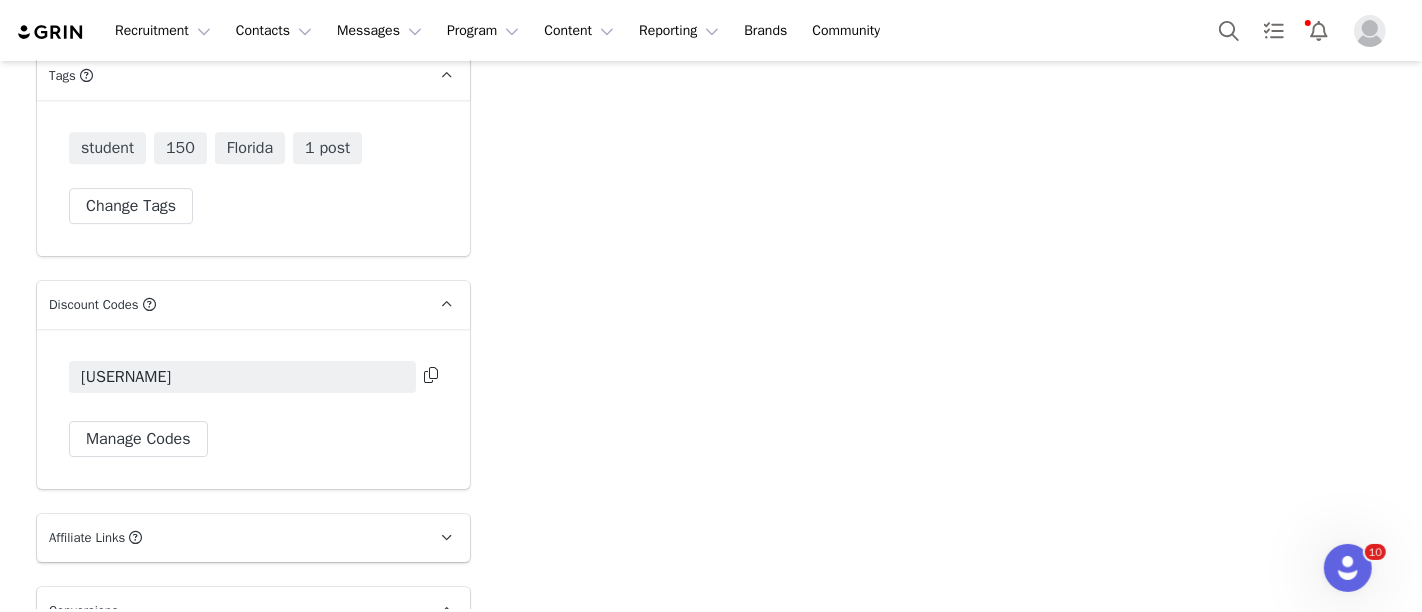 scroll, scrollTop: 5388, scrollLeft: 0, axis: vertical 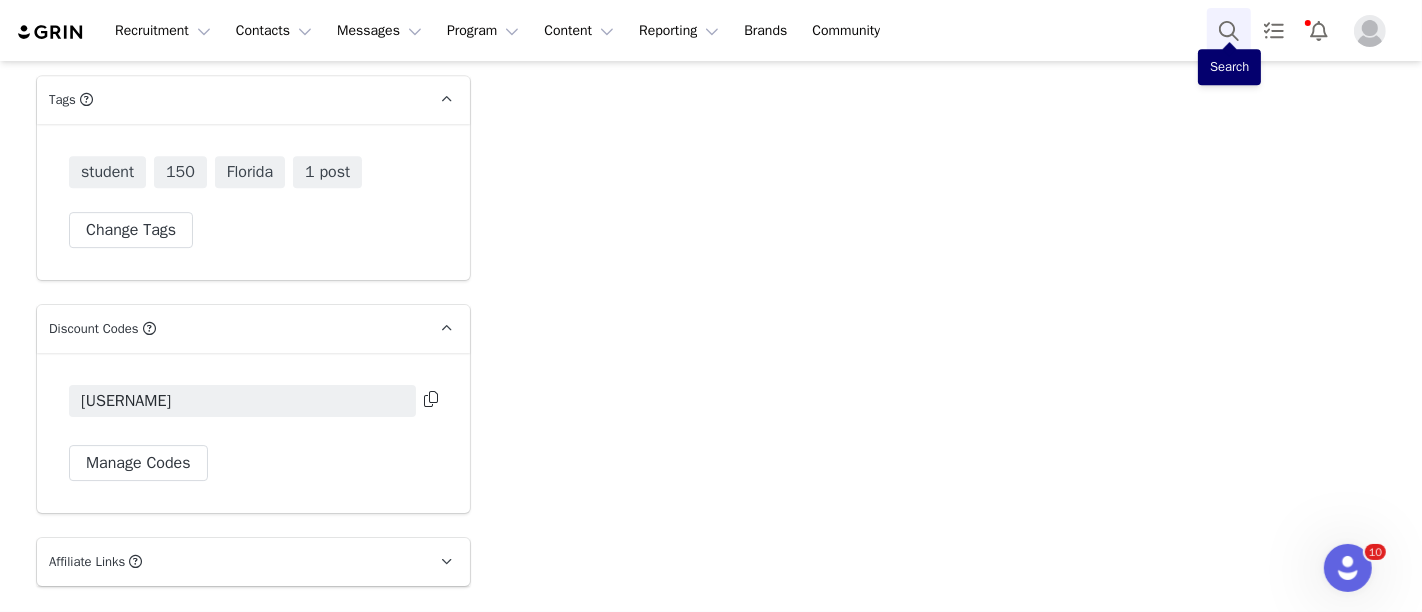 click at bounding box center (1229, 30) 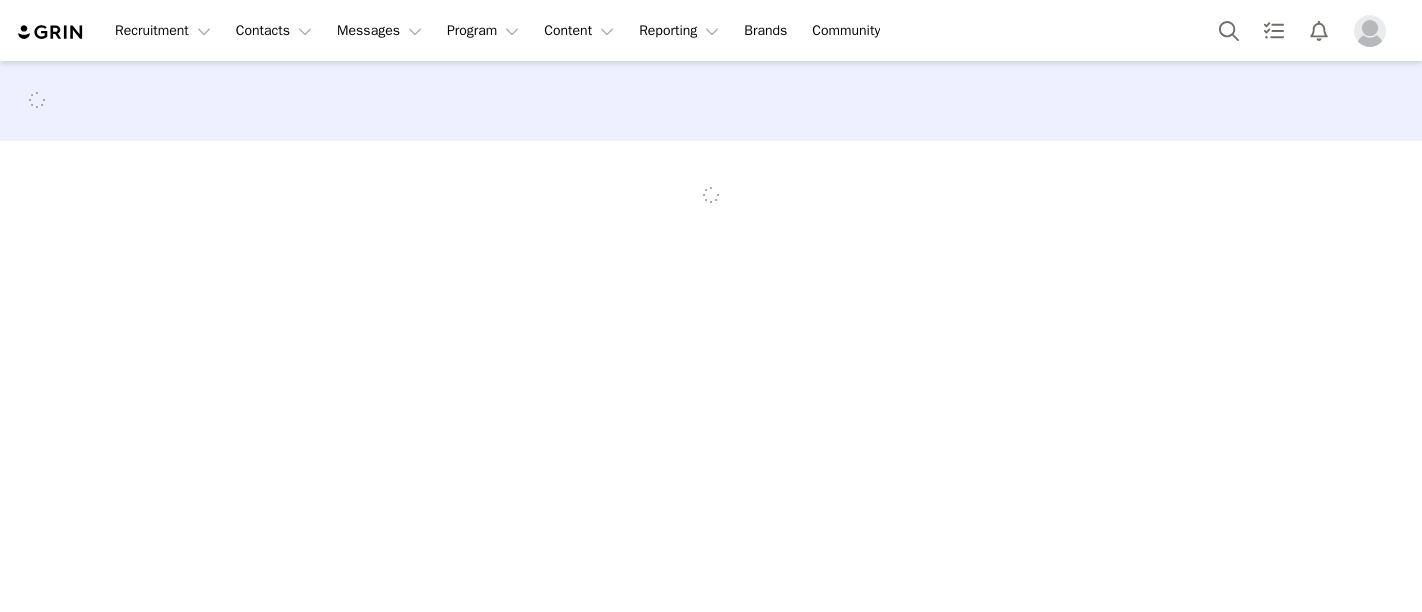 scroll, scrollTop: 0, scrollLeft: 0, axis: both 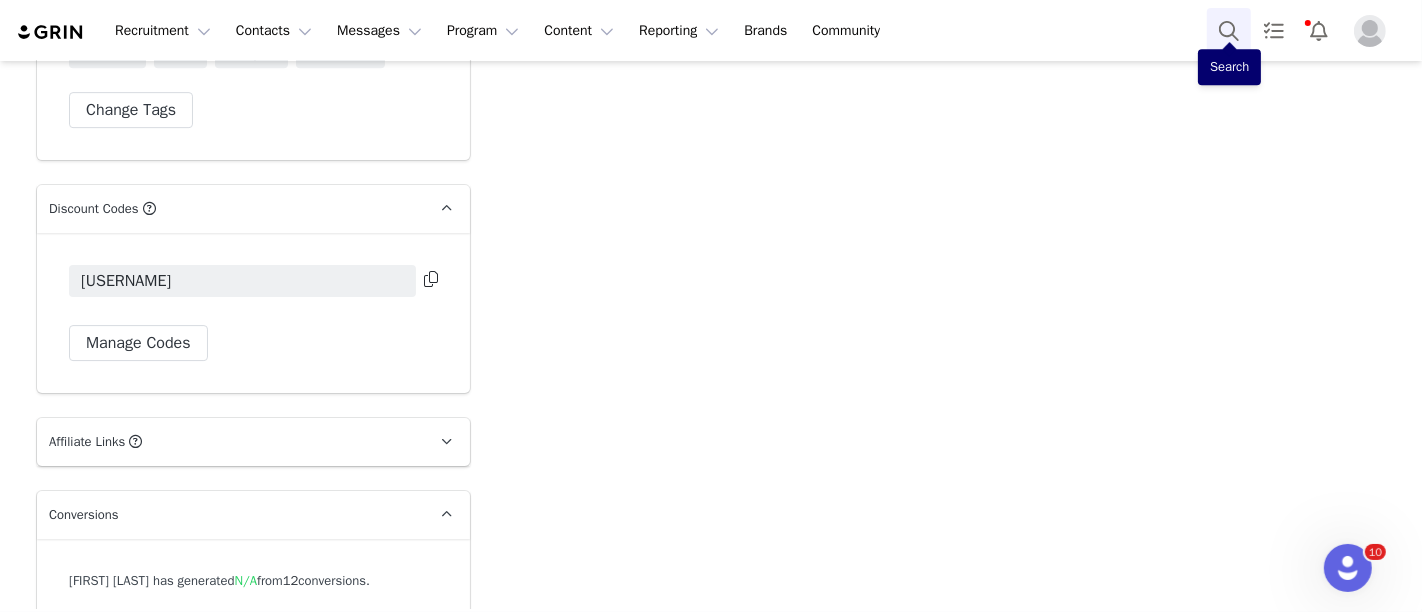 click at bounding box center (1229, 30) 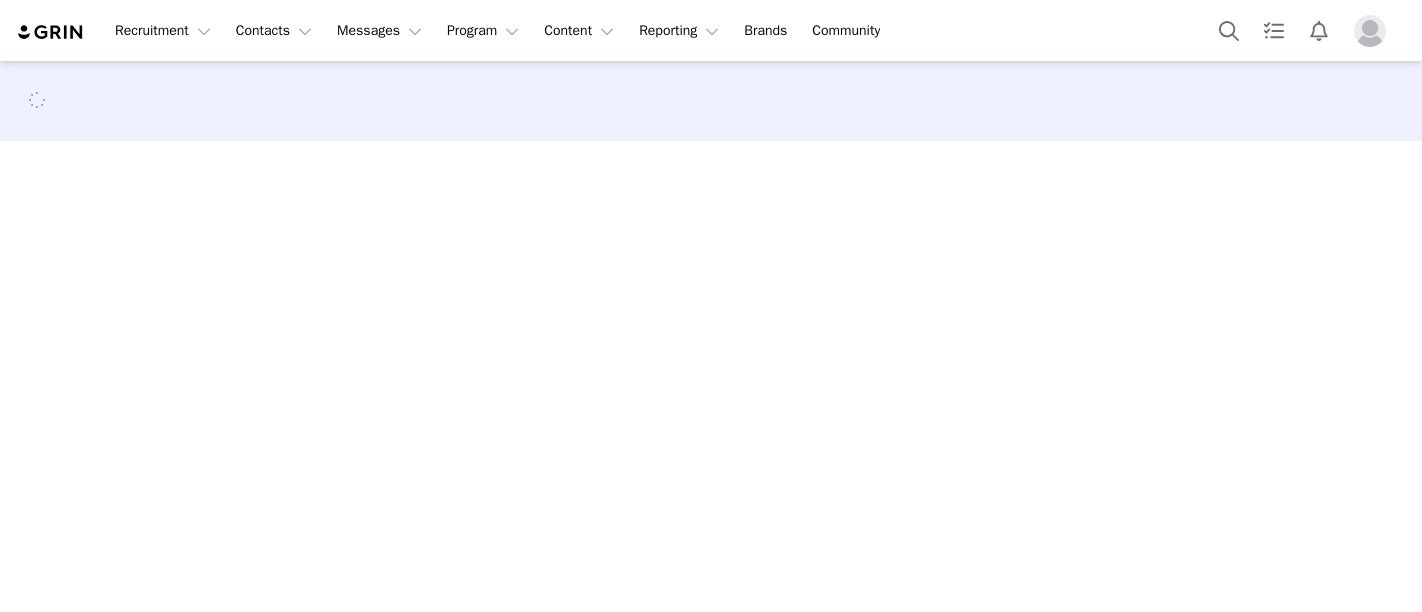scroll, scrollTop: 0, scrollLeft: 0, axis: both 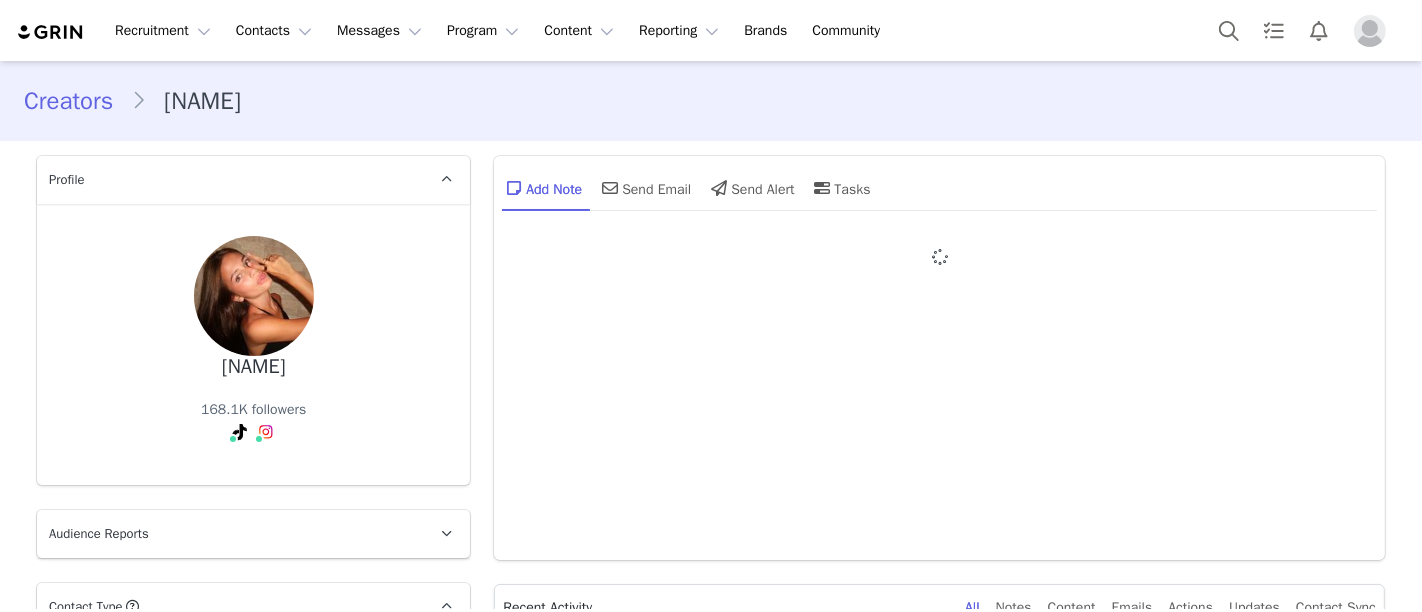 type on "+1 (United States)" 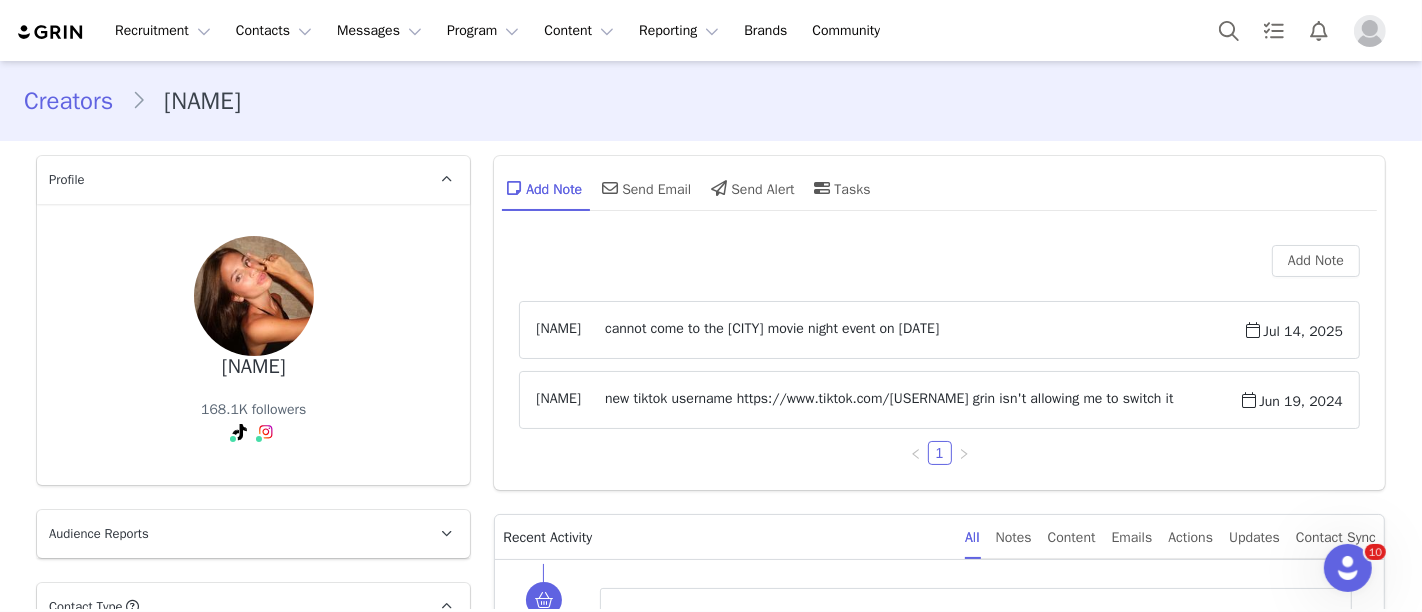 scroll, scrollTop: 0, scrollLeft: 0, axis: both 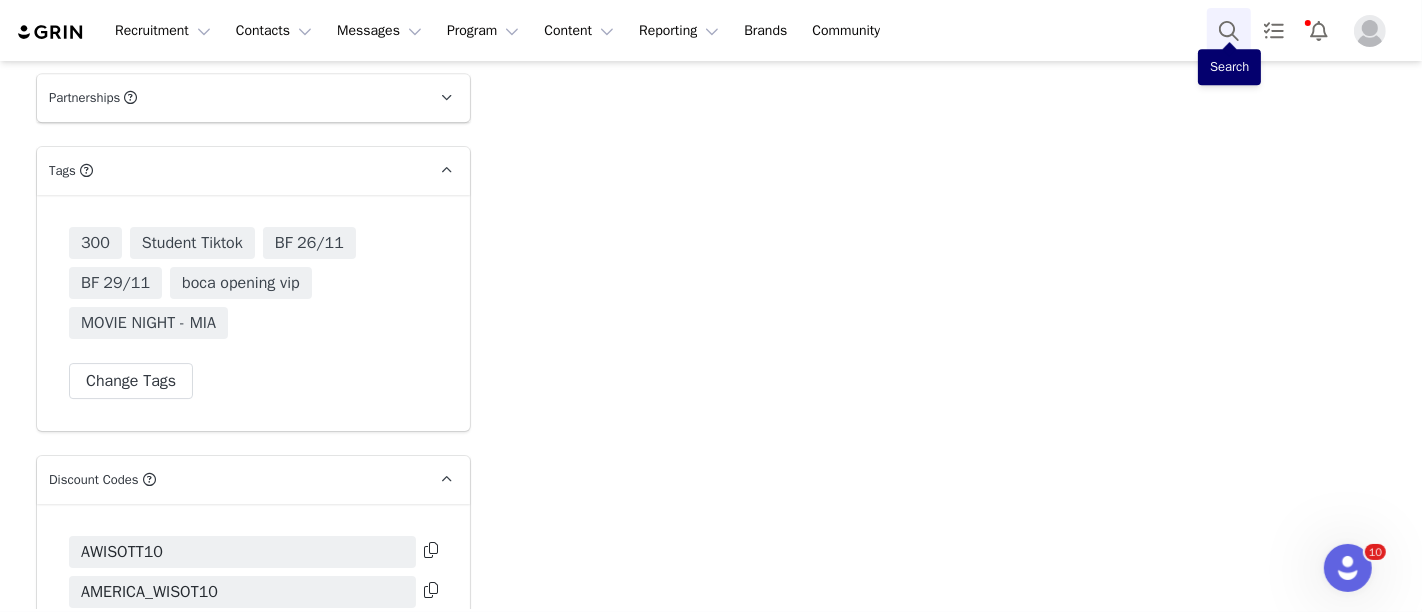 click at bounding box center (1229, 30) 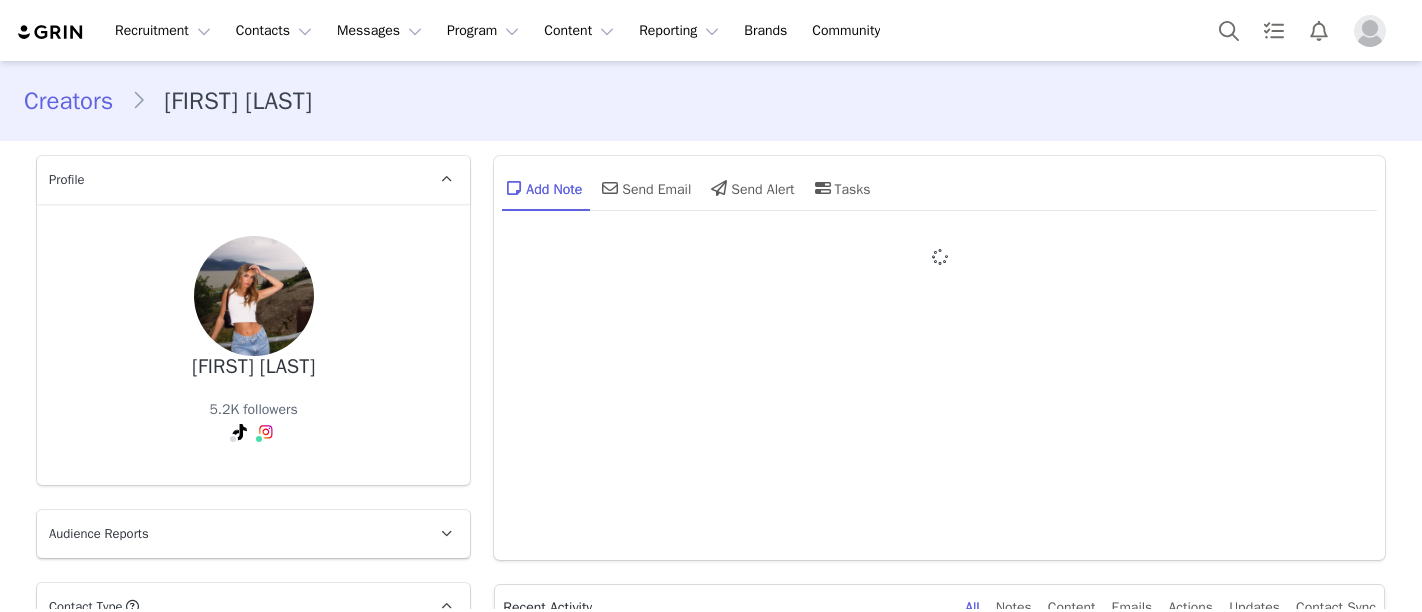 type on "+1 (United States)" 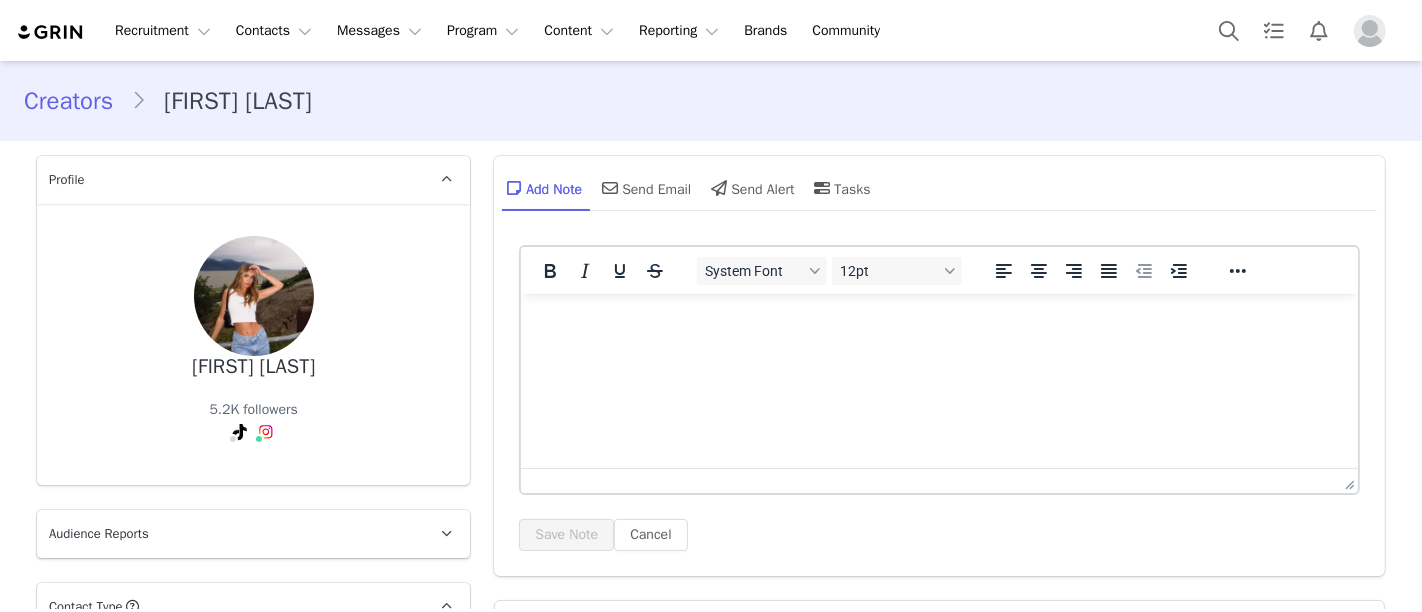 scroll, scrollTop: 0, scrollLeft: 0, axis: both 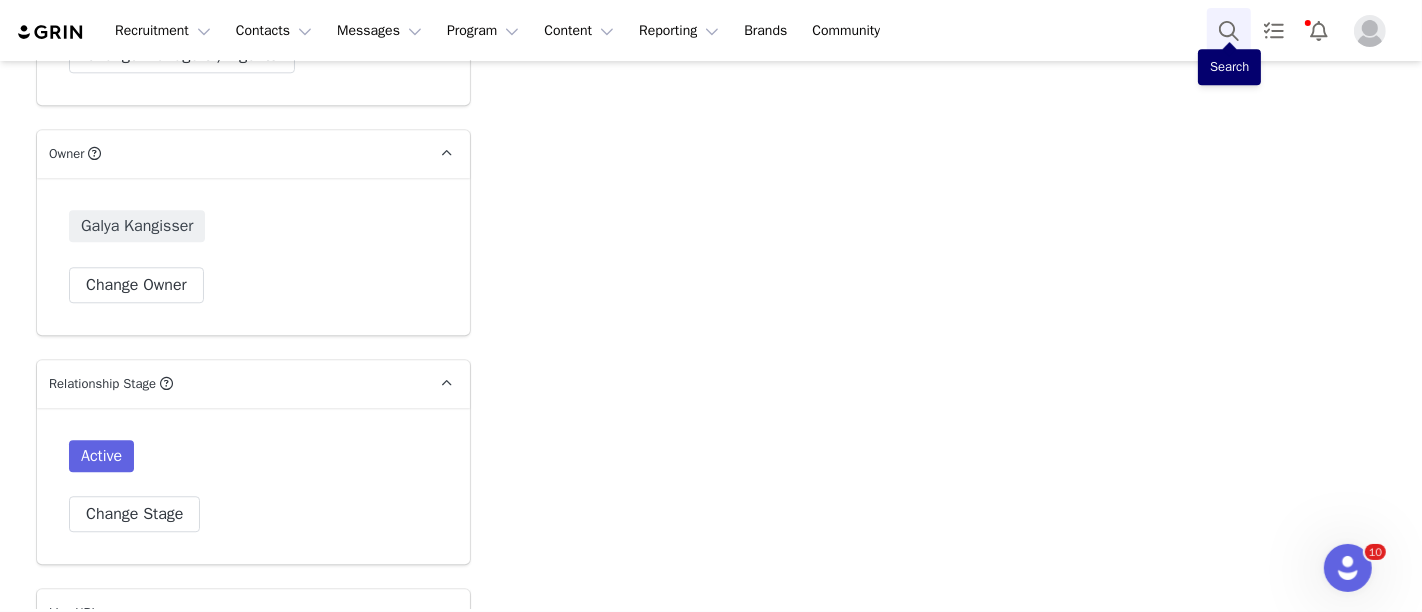 click at bounding box center [1229, 30] 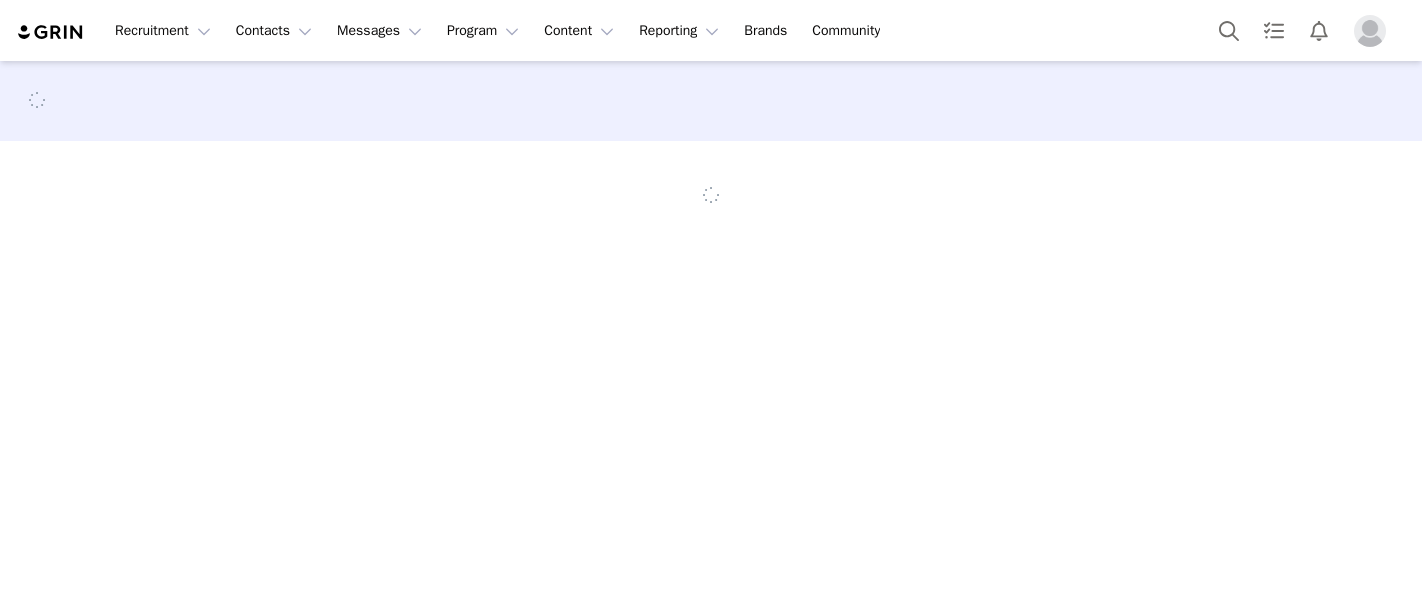 scroll, scrollTop: 0, scrollLeft: 0, axis: both 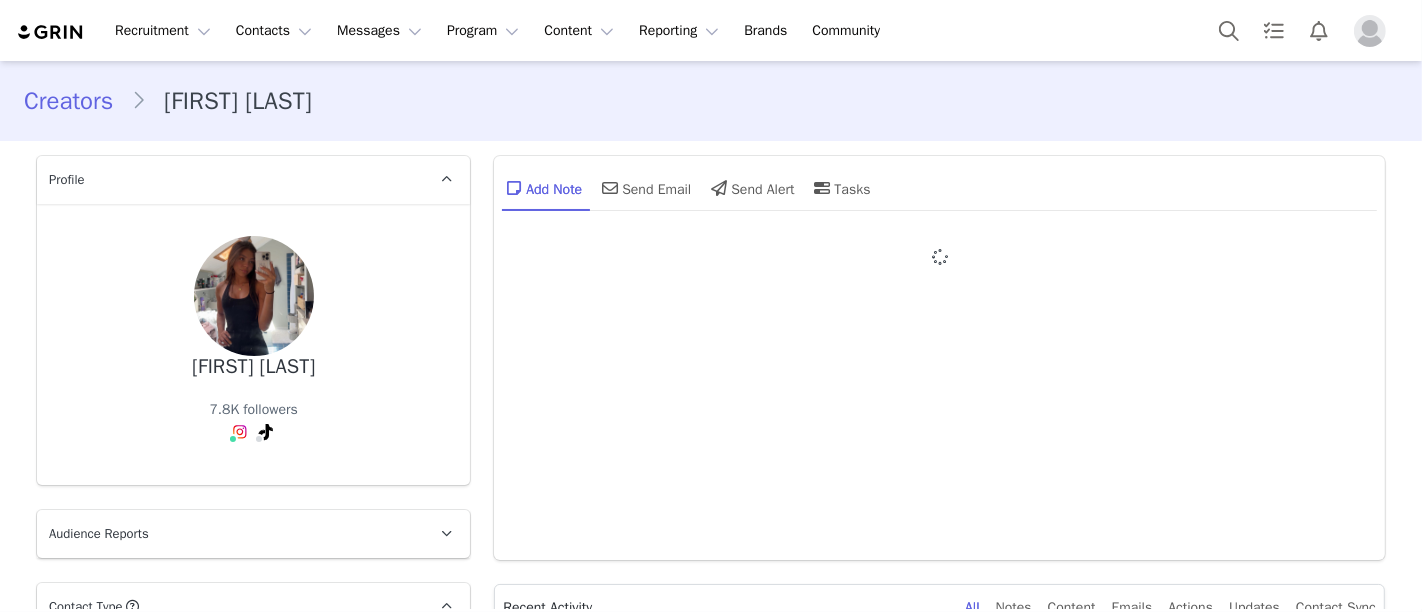 type on "+1 (United States)" 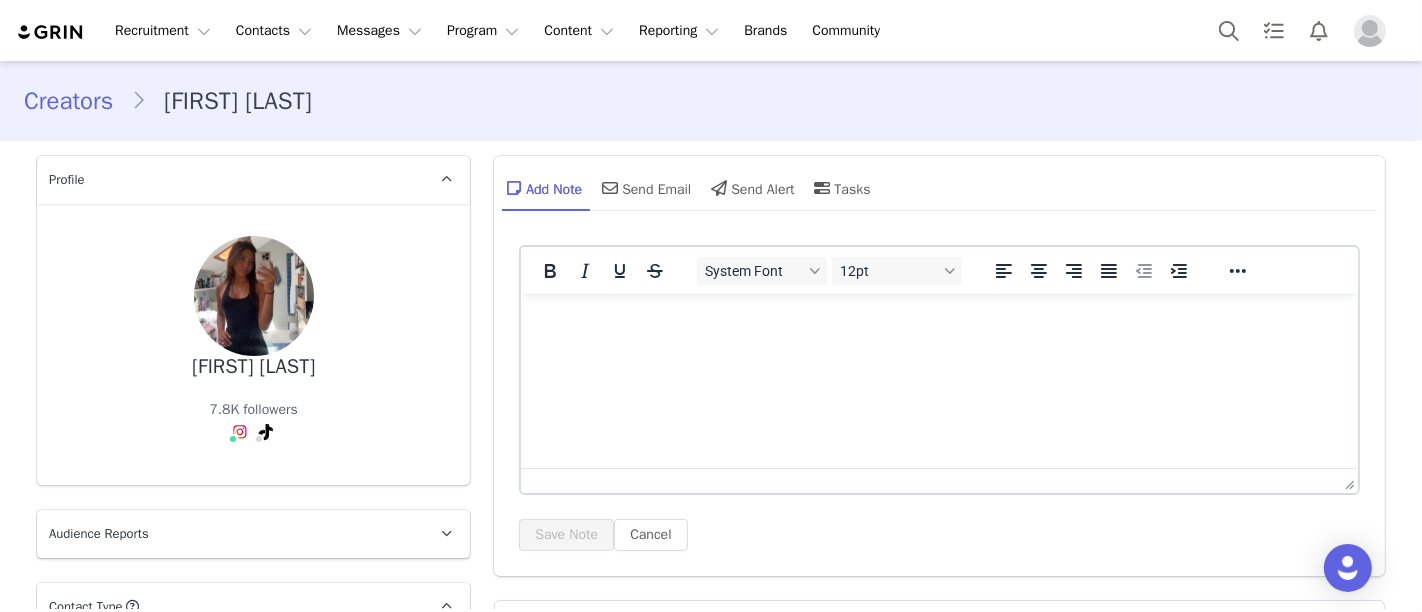 scroll, scrollTop: 1759, scrollLeft: 0, axis: vertical 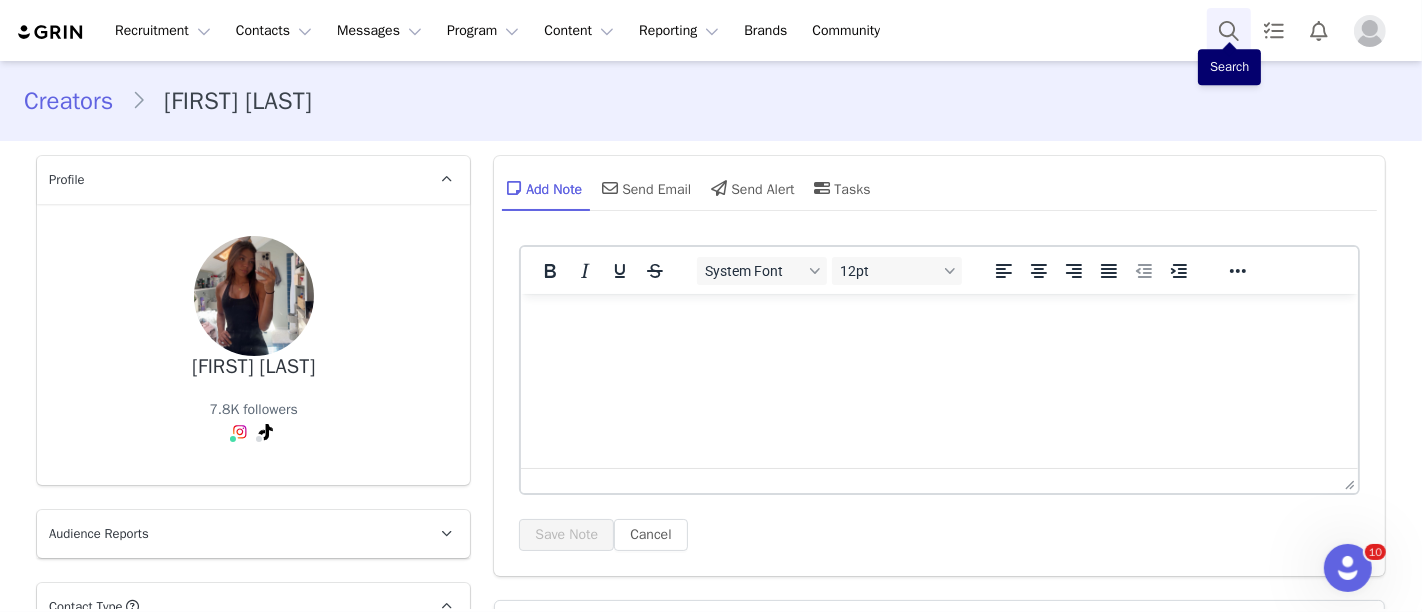 click at bounding box center (1229, 30) 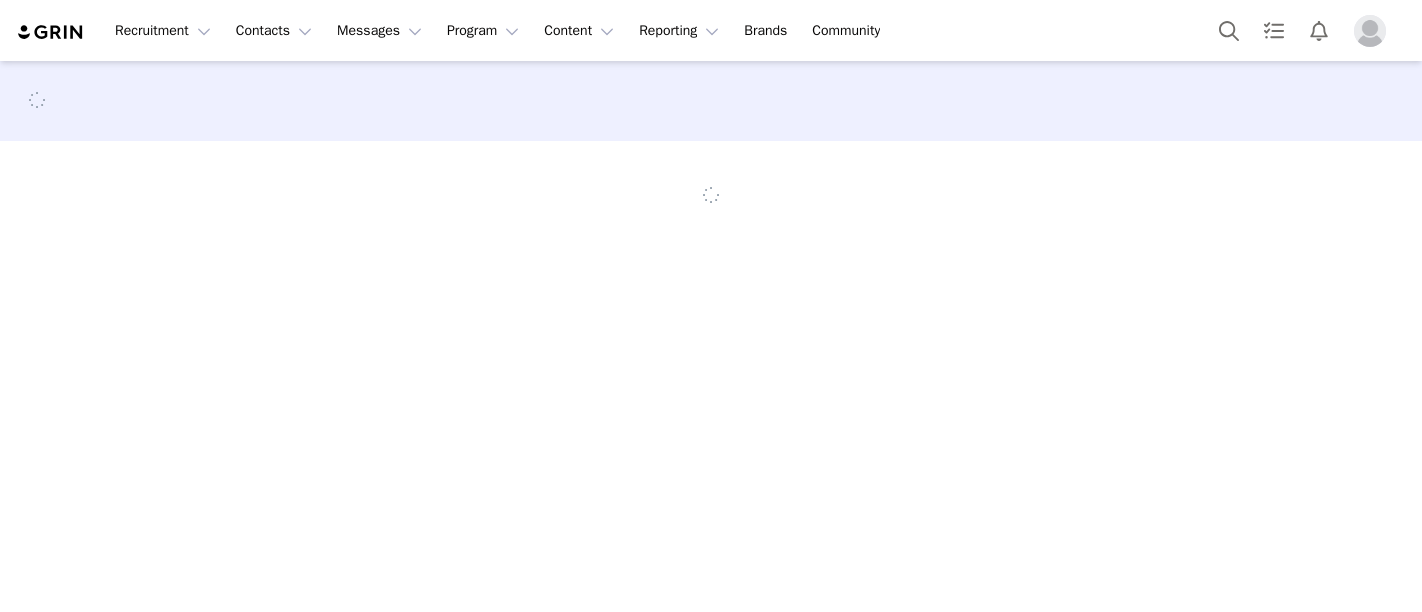 scroll, scrollTop: 0, scrollLeft: 0, axis: both 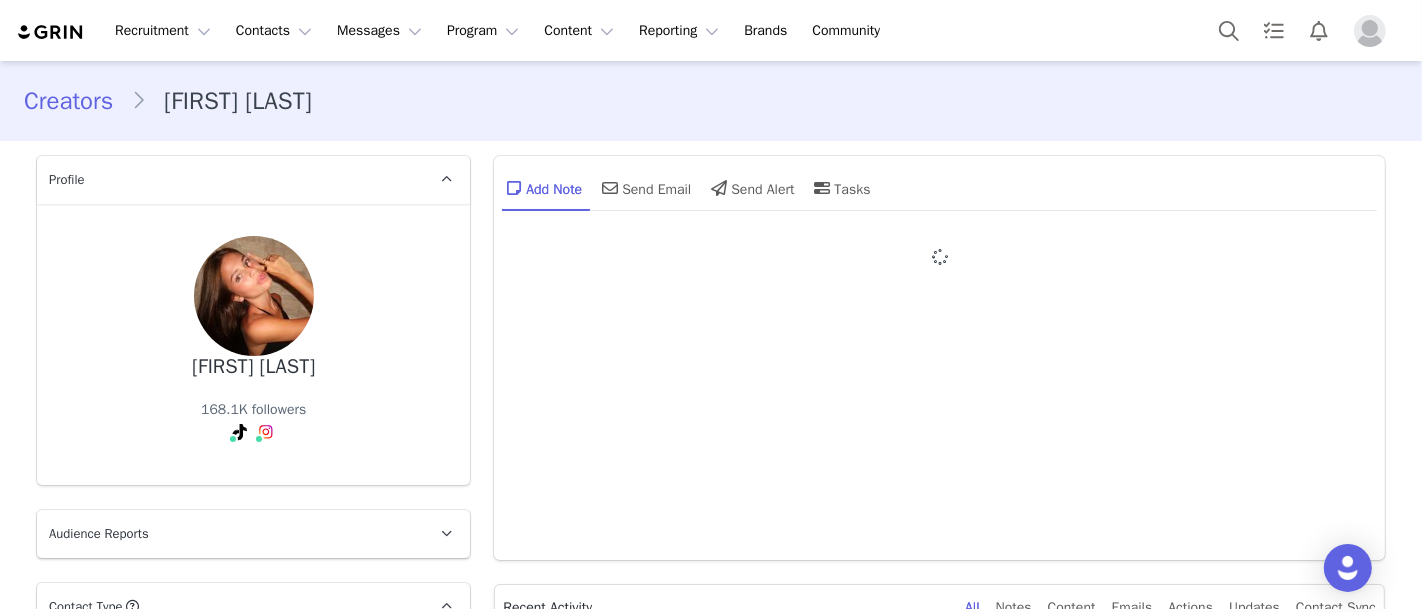 type on "+1 (United States)" 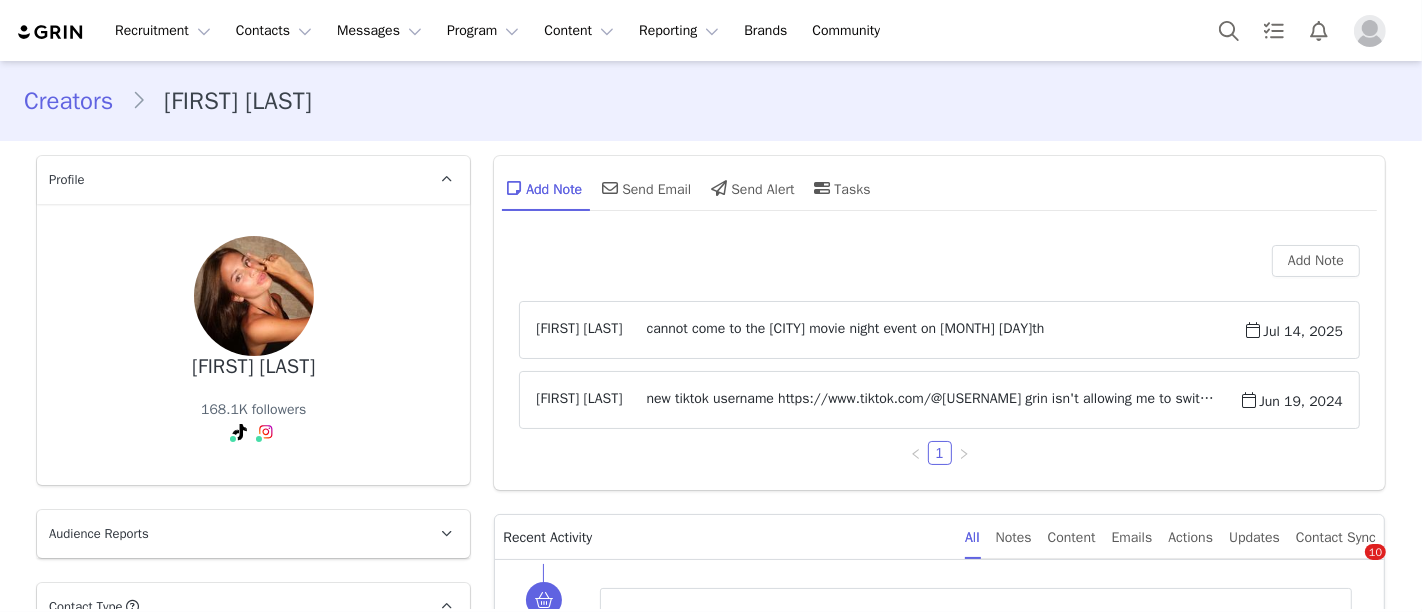 scroll, scrollTop: 2725, scrollLeft: 0, axis: vertical 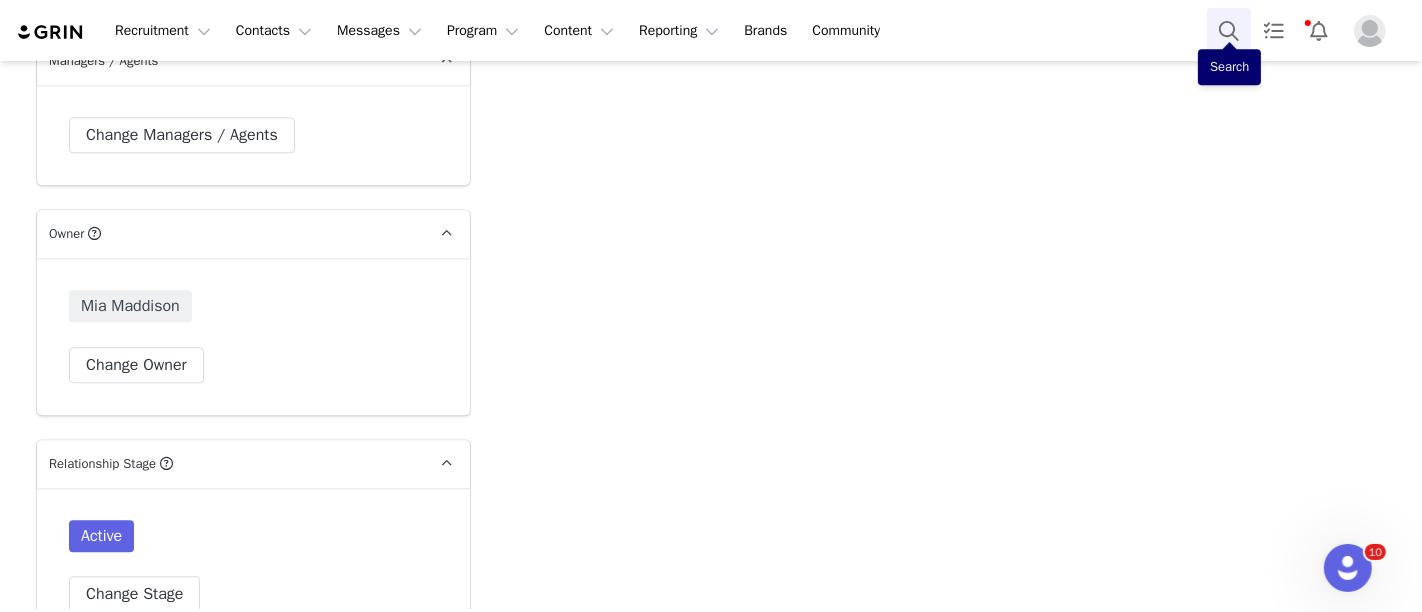 click at bounding box center (1229, 30) 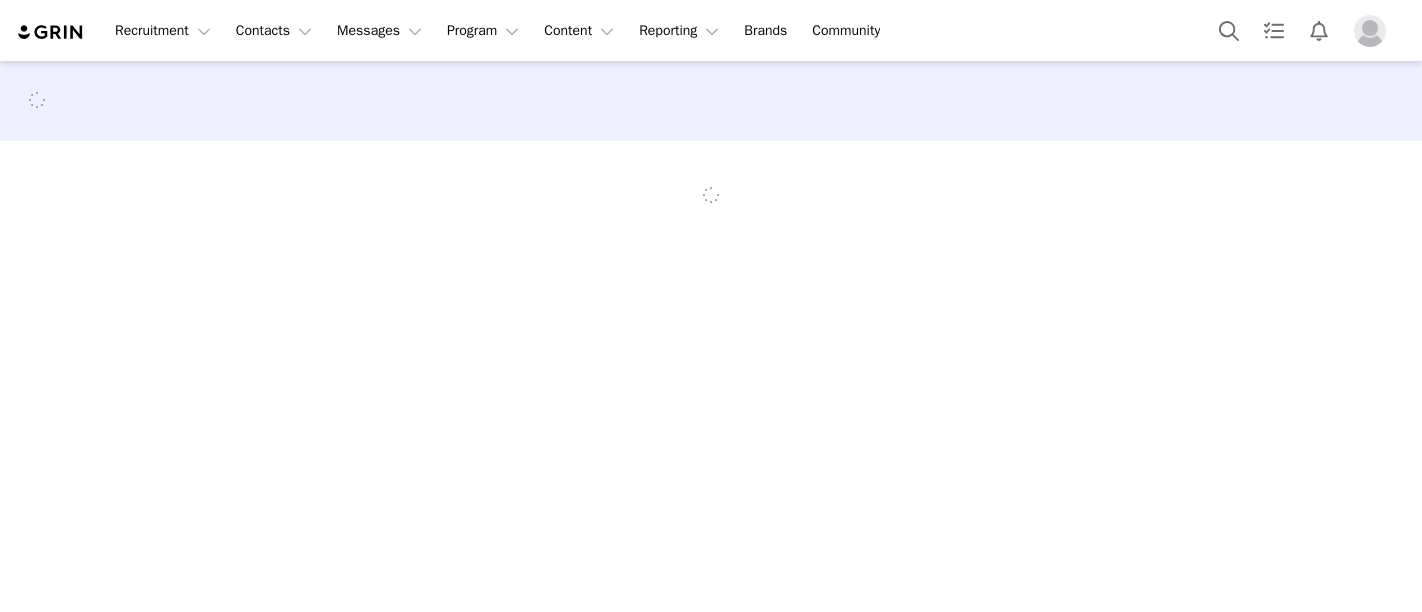 scroll, scrollTop: 0, scrollLeft: 0, axis: both 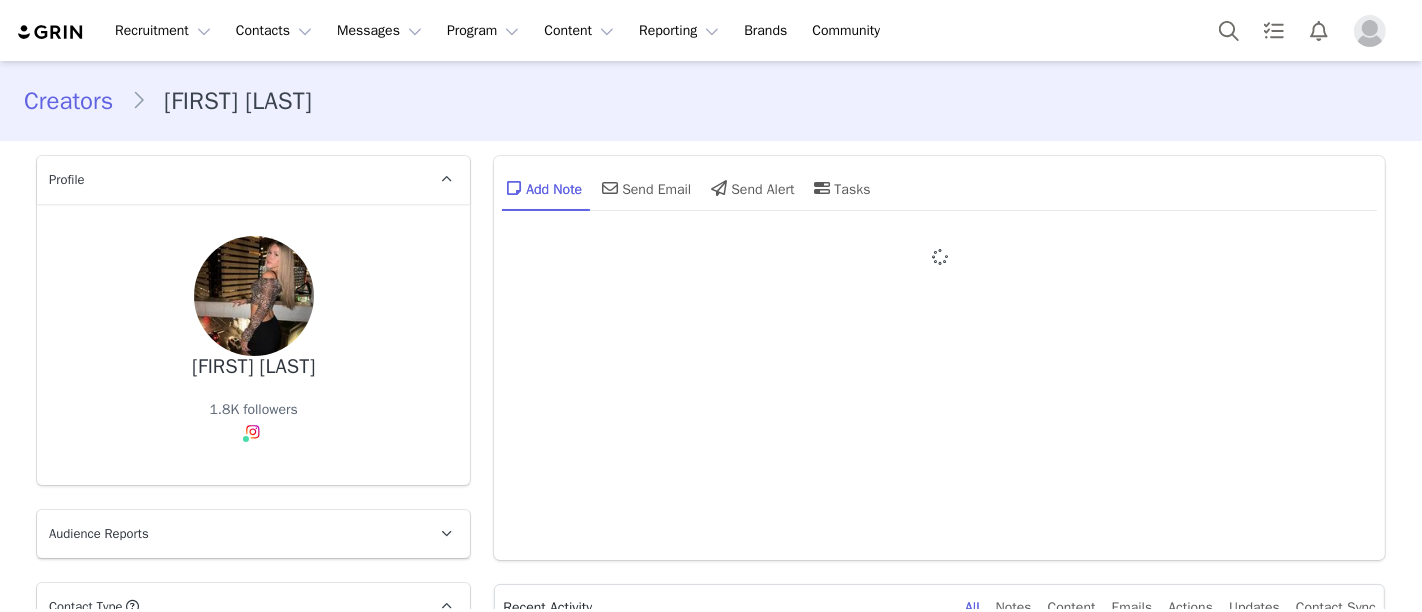 type on "+1 (United States)" 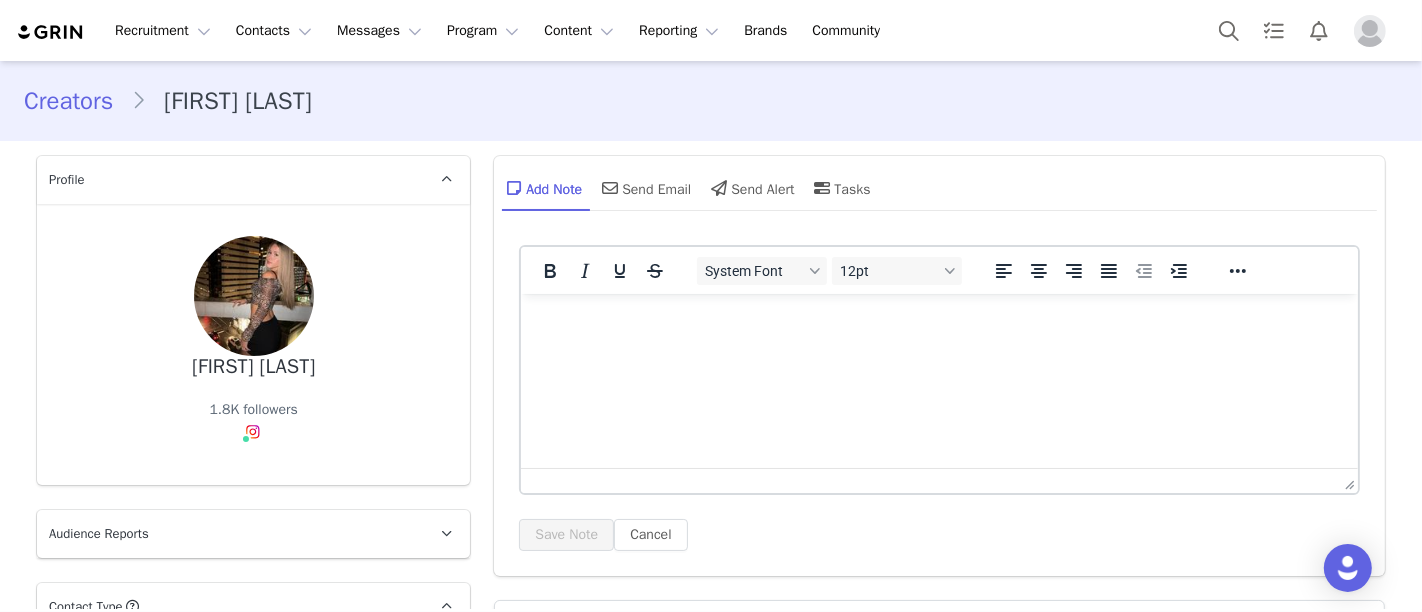 scroll, scrollTop: 0, scrollLeft: 0, axis: both 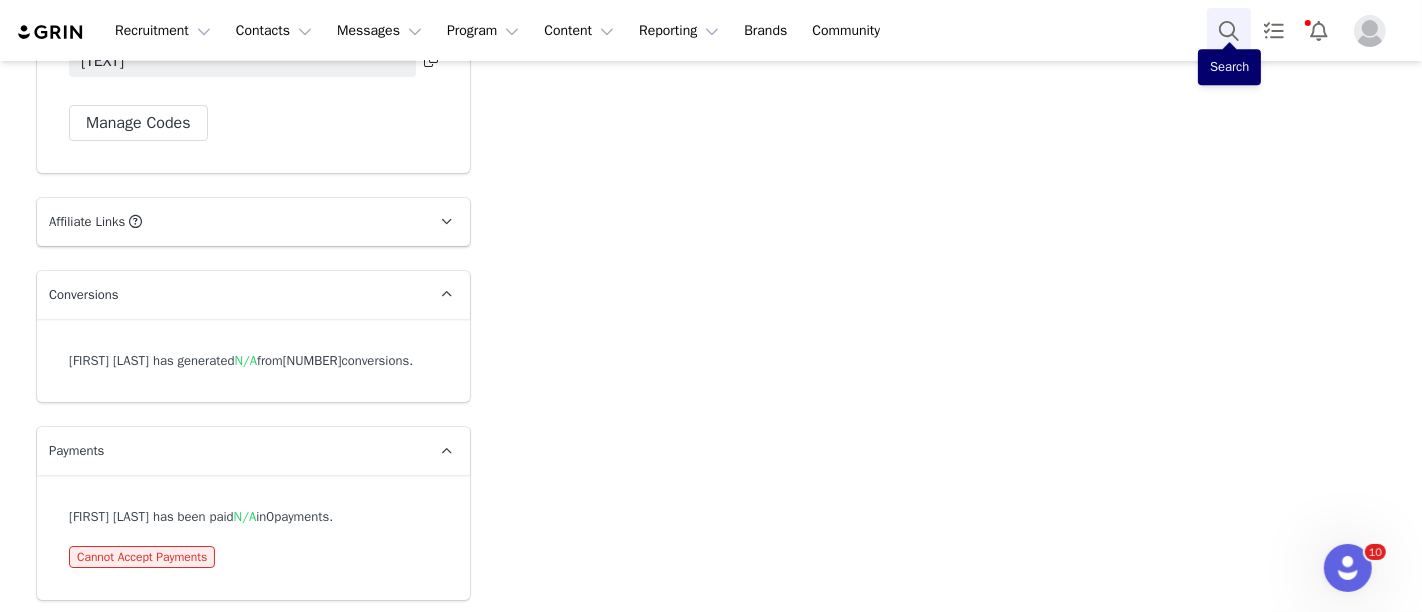 click at bounding box center [1229, 30] 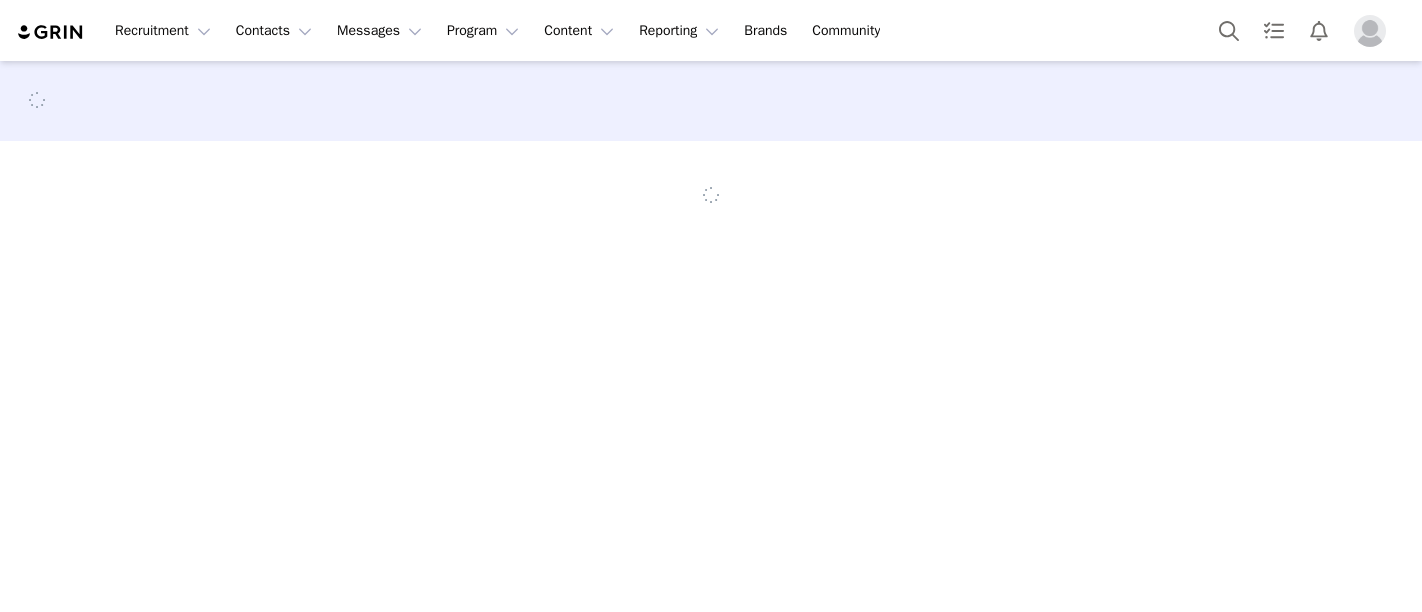 scroll, scrollTop: 0, scrollLeft: 0, axis: both 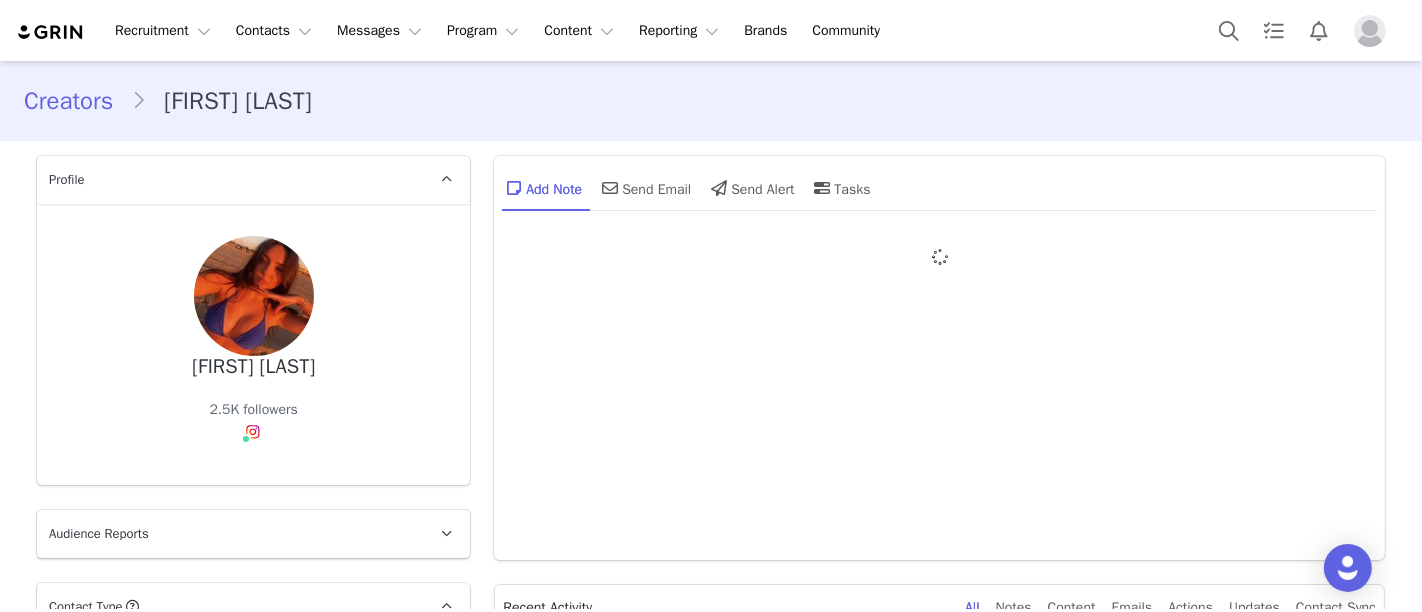 type on "+1 (United States)" 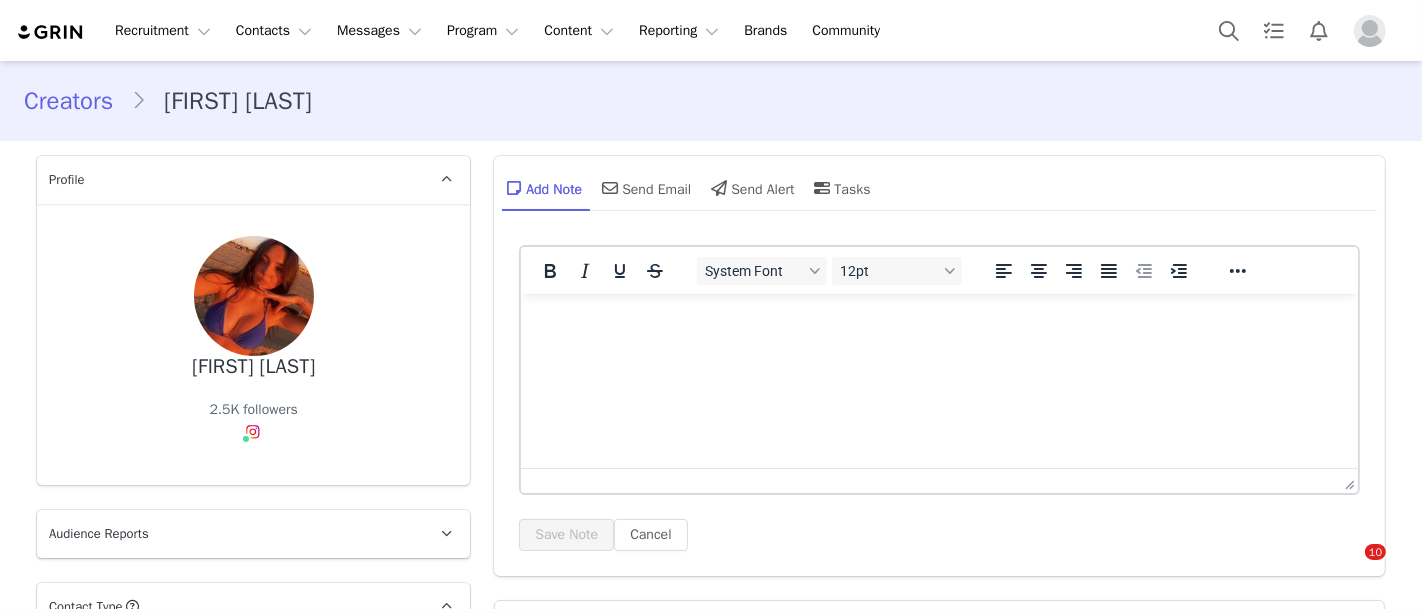 scroll, scrollTop: 0, scrollLeft: 0, axis: both 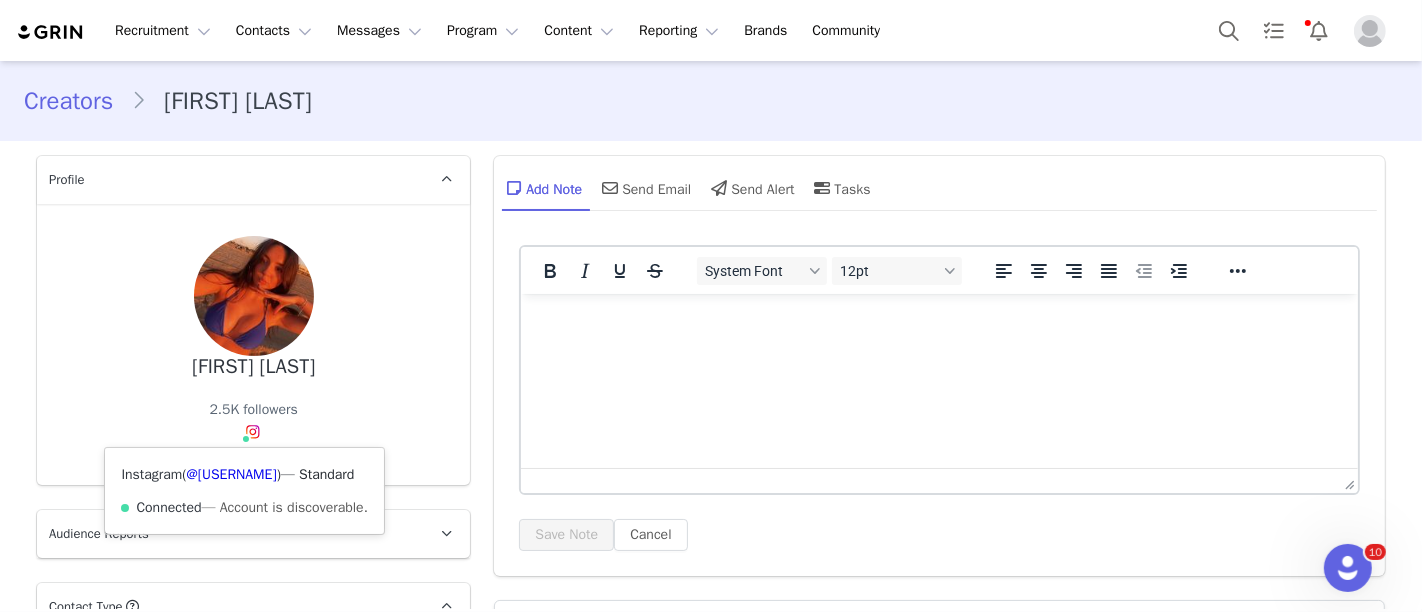 click on "Instagram  (   @juliakochinski   )   — Standard  Connected  — Account is discoverable." at bounding box center [244, 491] 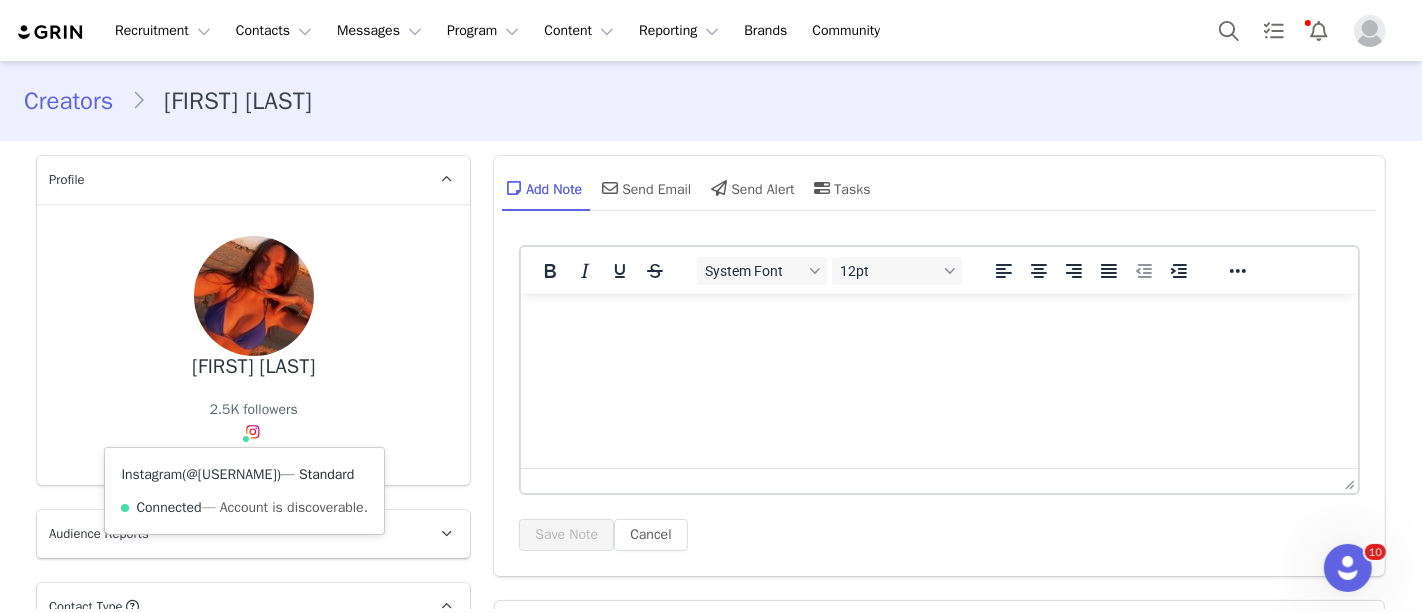 click on "@juliakochinski" at bounding box center [232, 474] 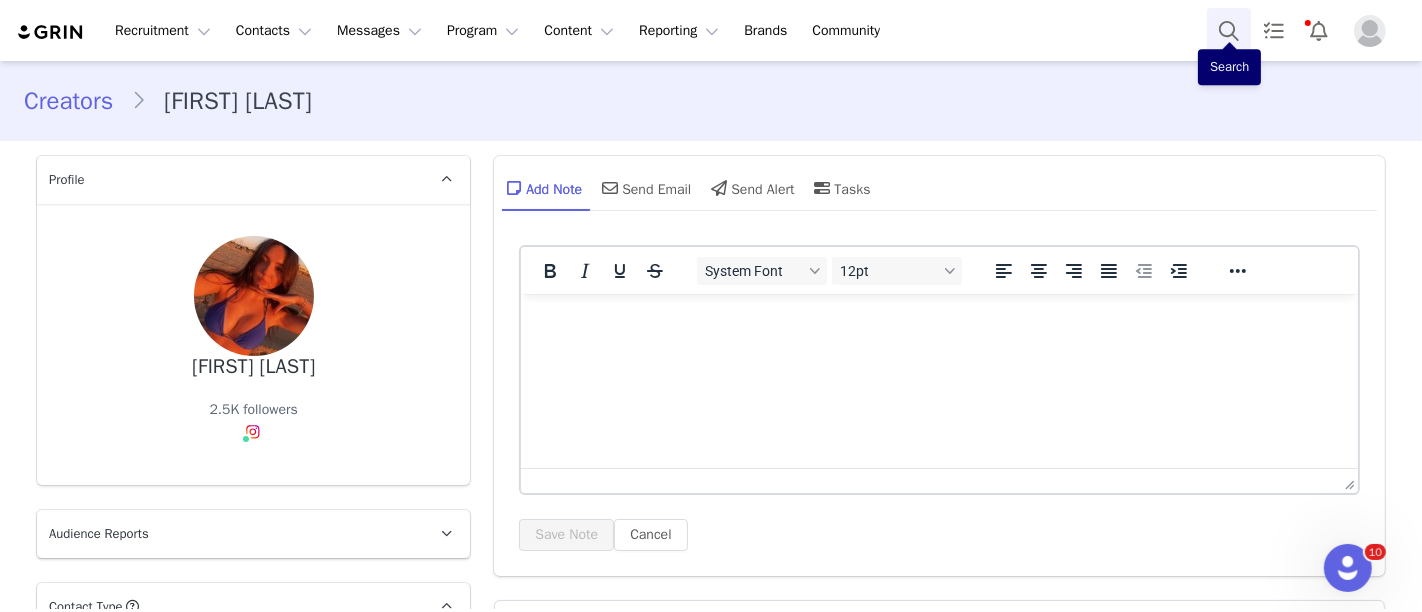 click at bounding box center [1229, 30] 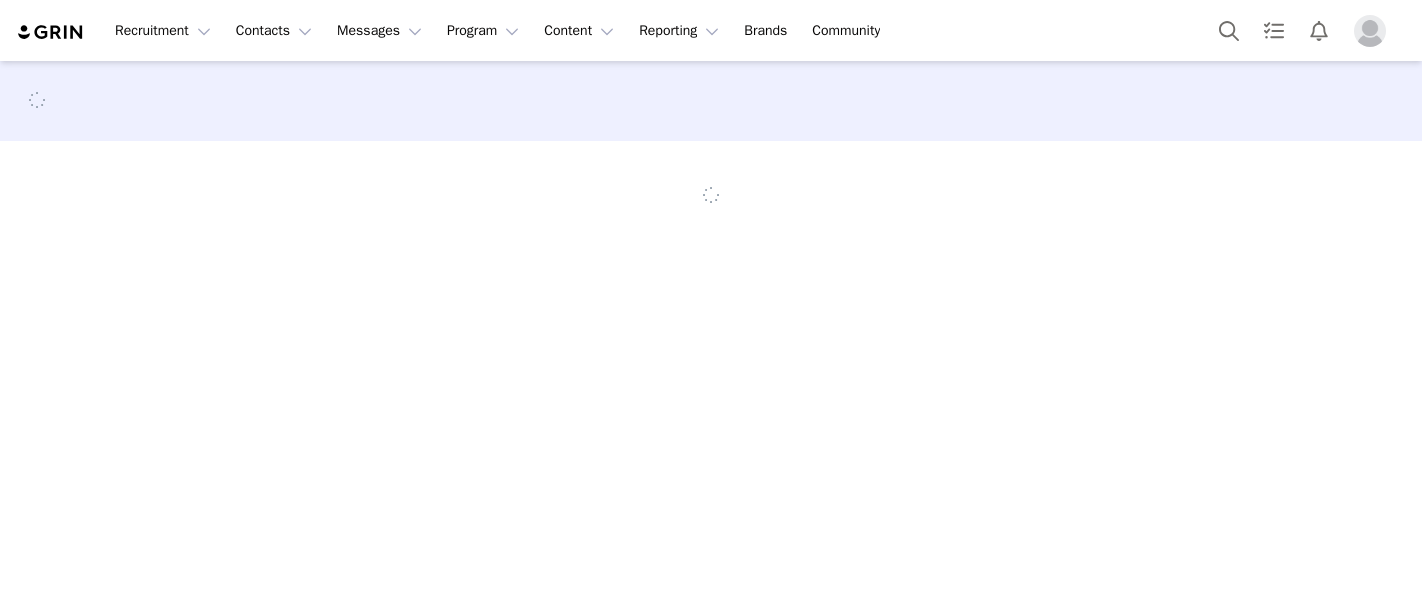 scroll, scrollTop: 0, scrollLeft: 0, axis: both 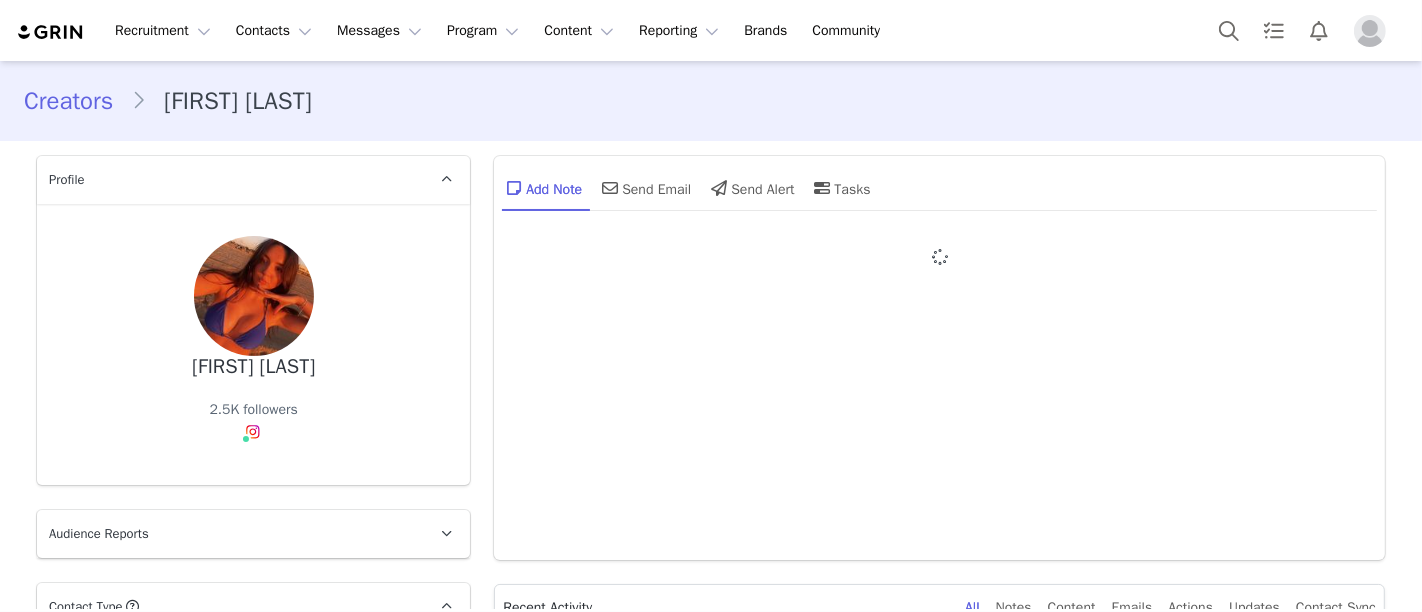 type on "+1 (United States)" 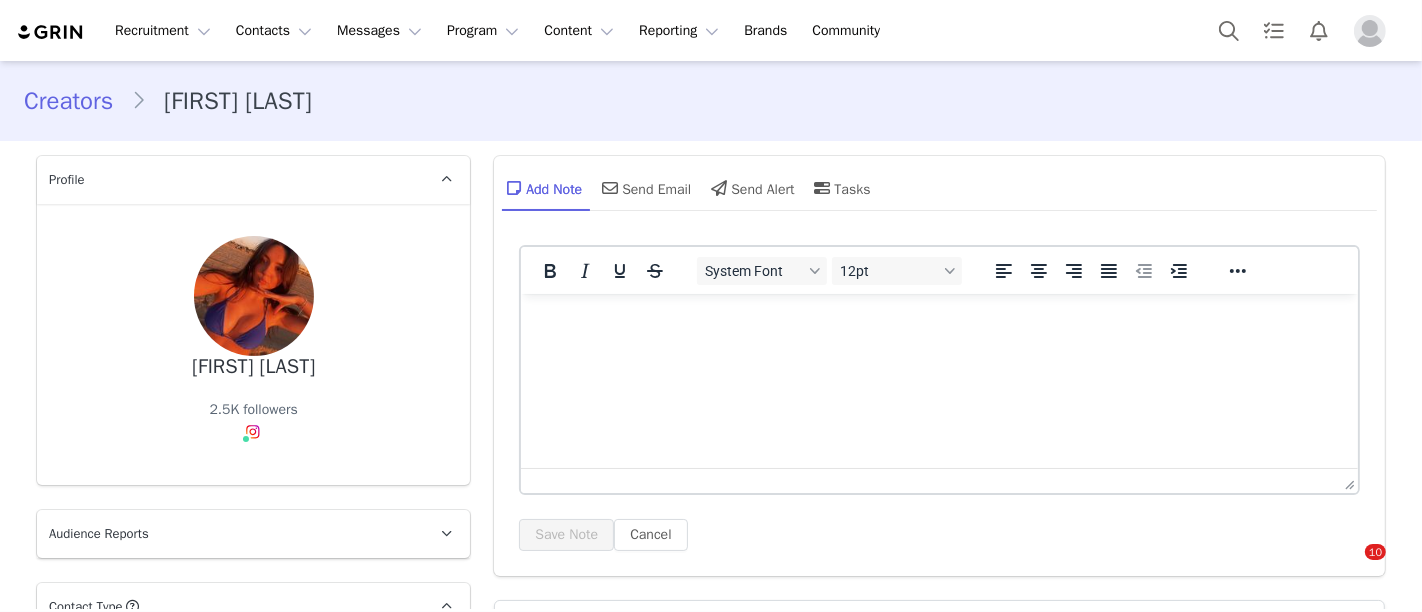 scroll, scrollTop: 0, scrollLeft: 0, axis: both 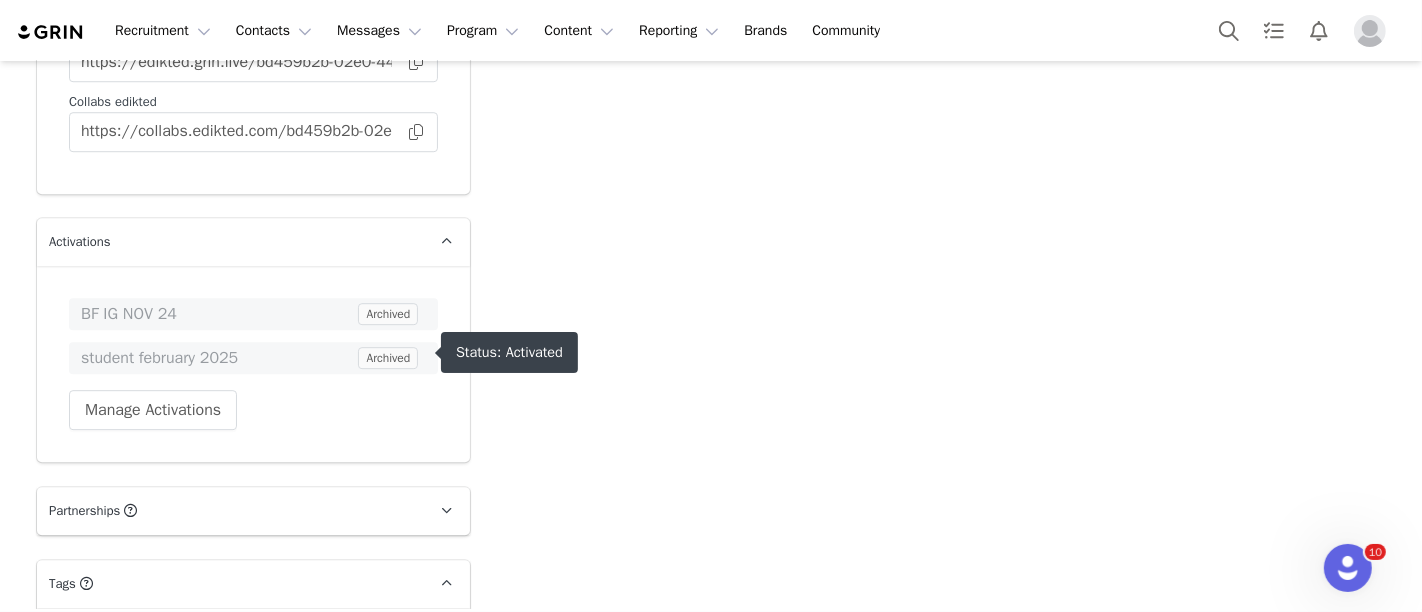 click on "student february 2025" at bounding box center [217, 358] 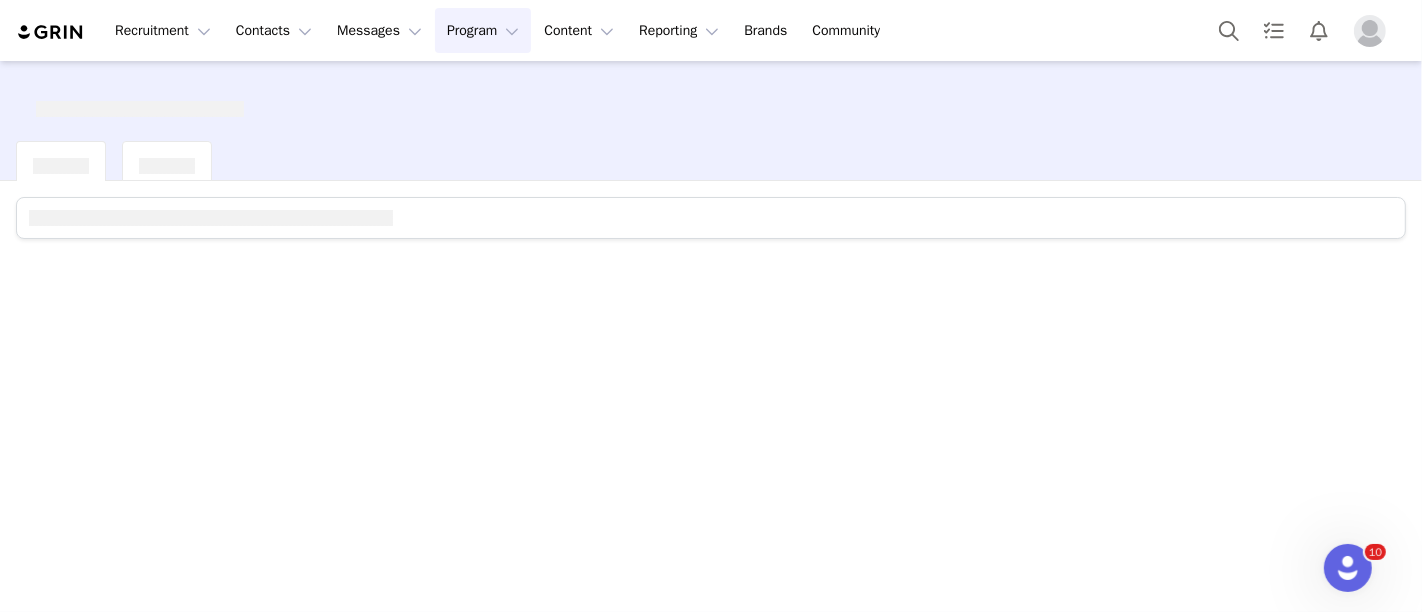 scroll, scrollTop: 0, scrollLeft: 0, axis: both 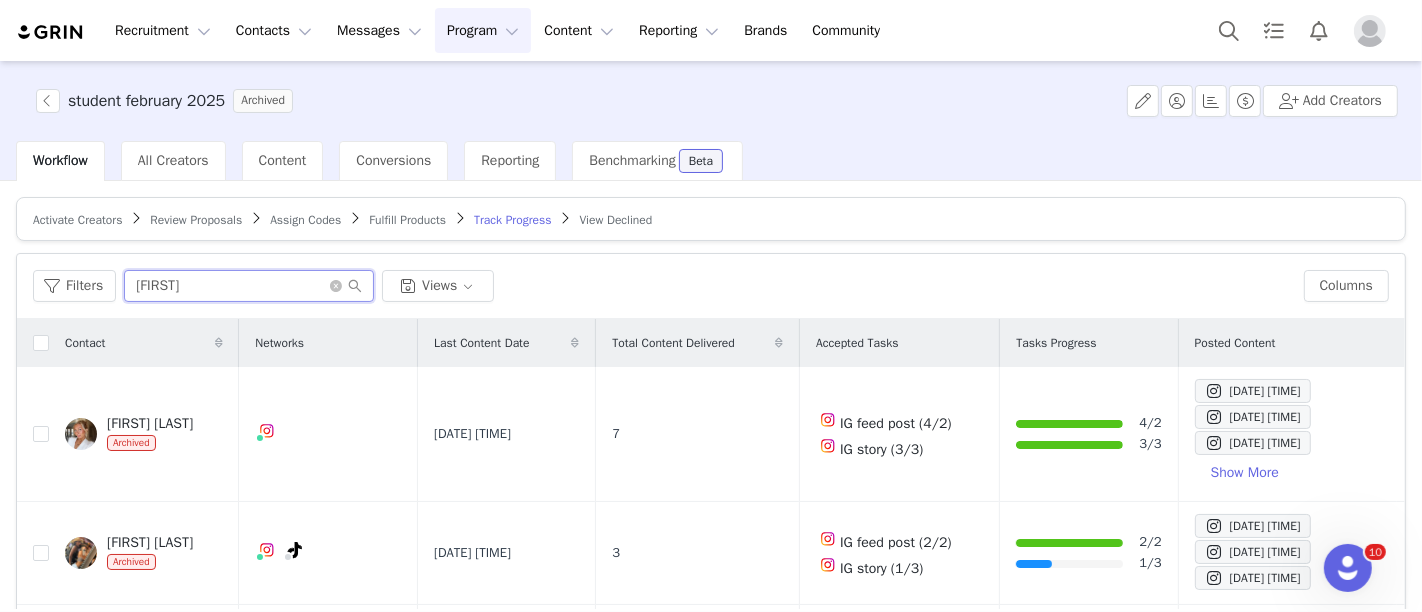click on "chloe" at bounding box center [249, 286] 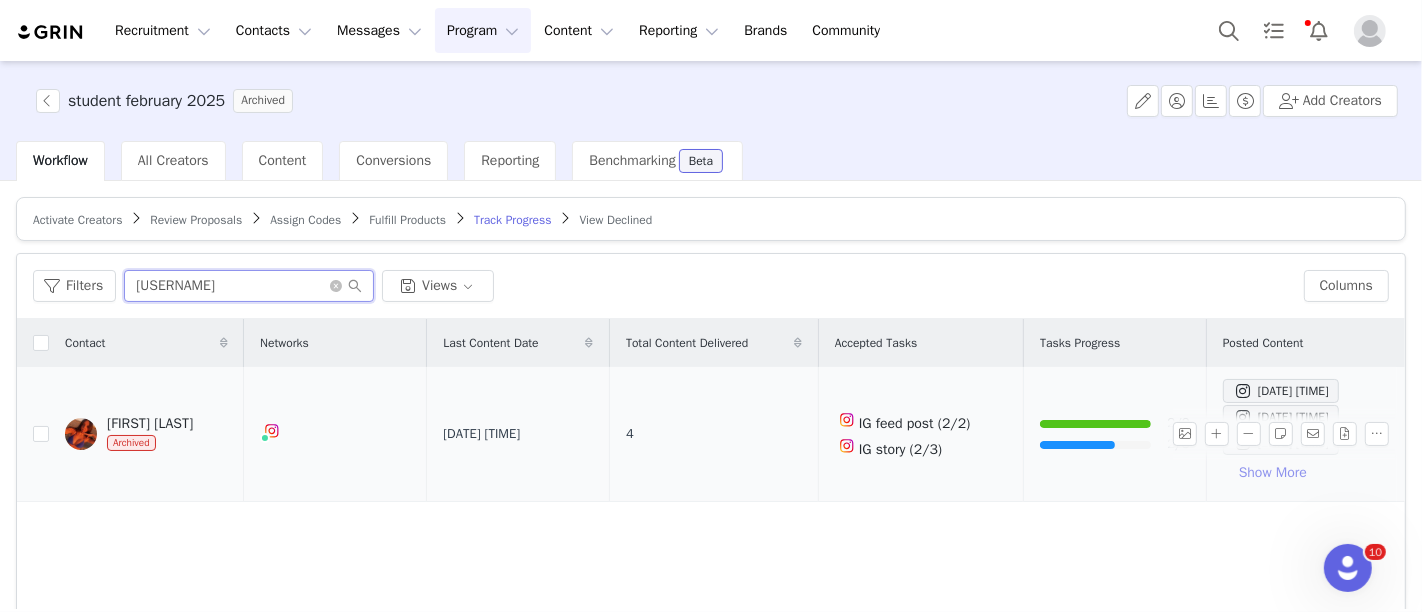 type on "JKOCHINSKI10" 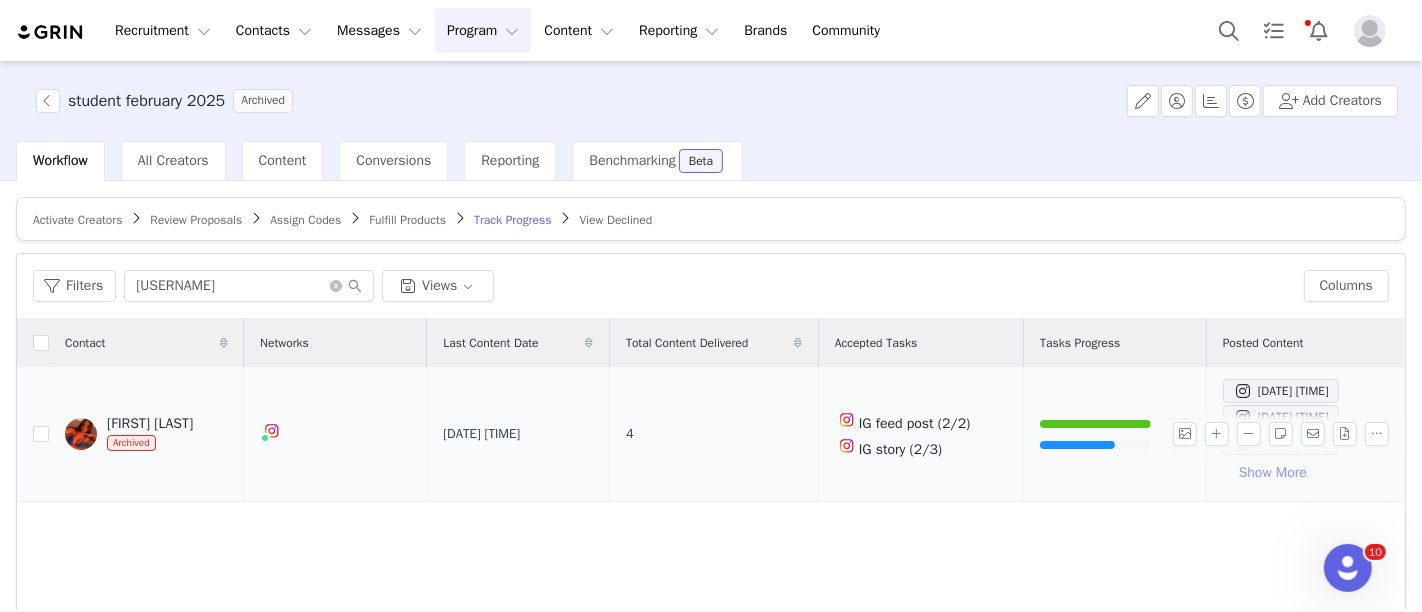 click on "Show More" at bounding box center (1273, 473) 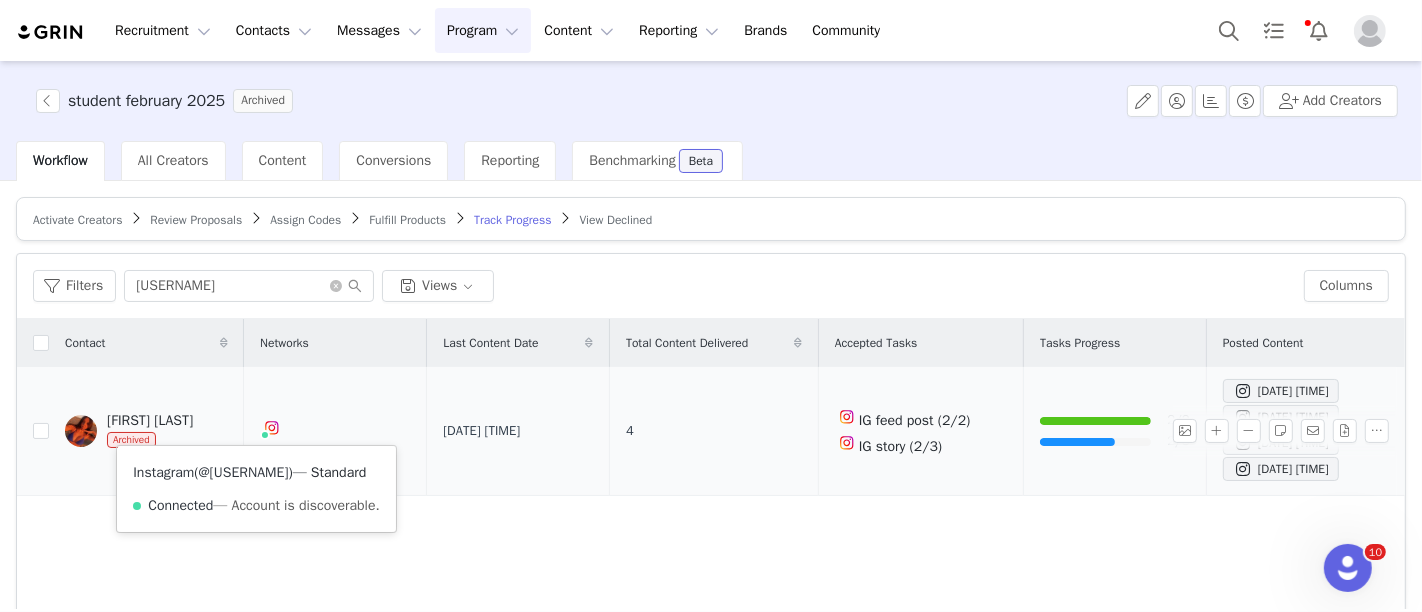 click on "@juliakochinski" at bounding box center (243, 472) 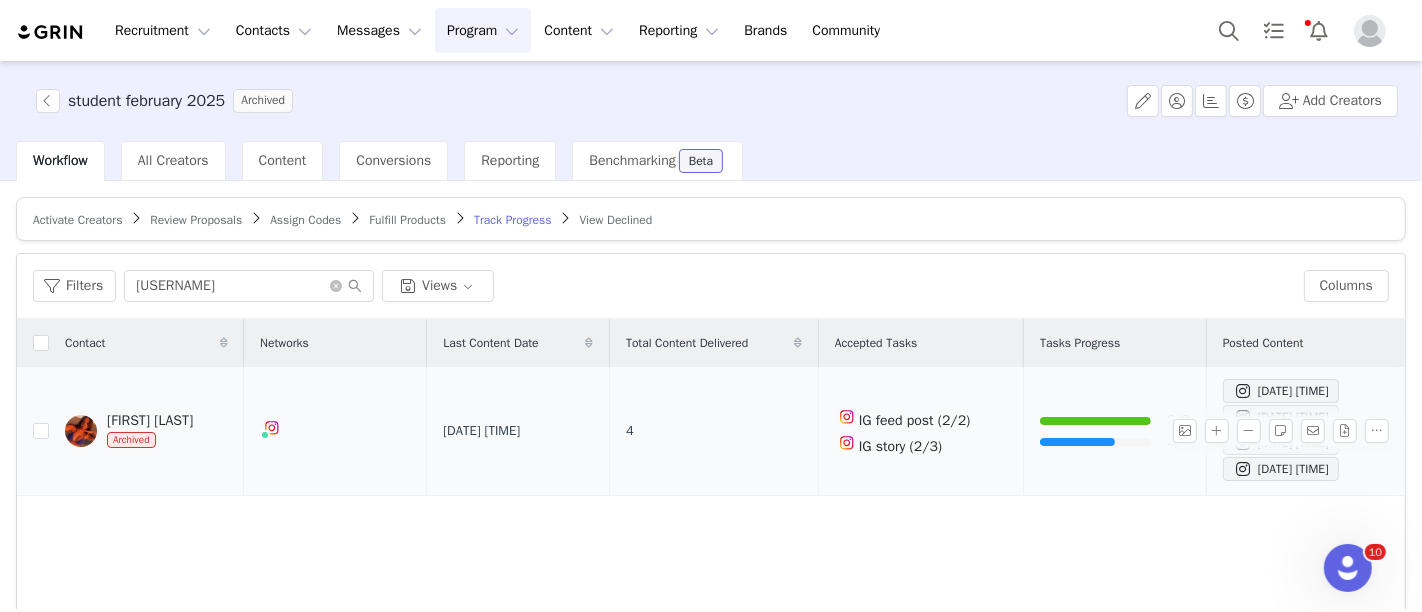 click on "julia kochinski" at bounding box center (150, 421) 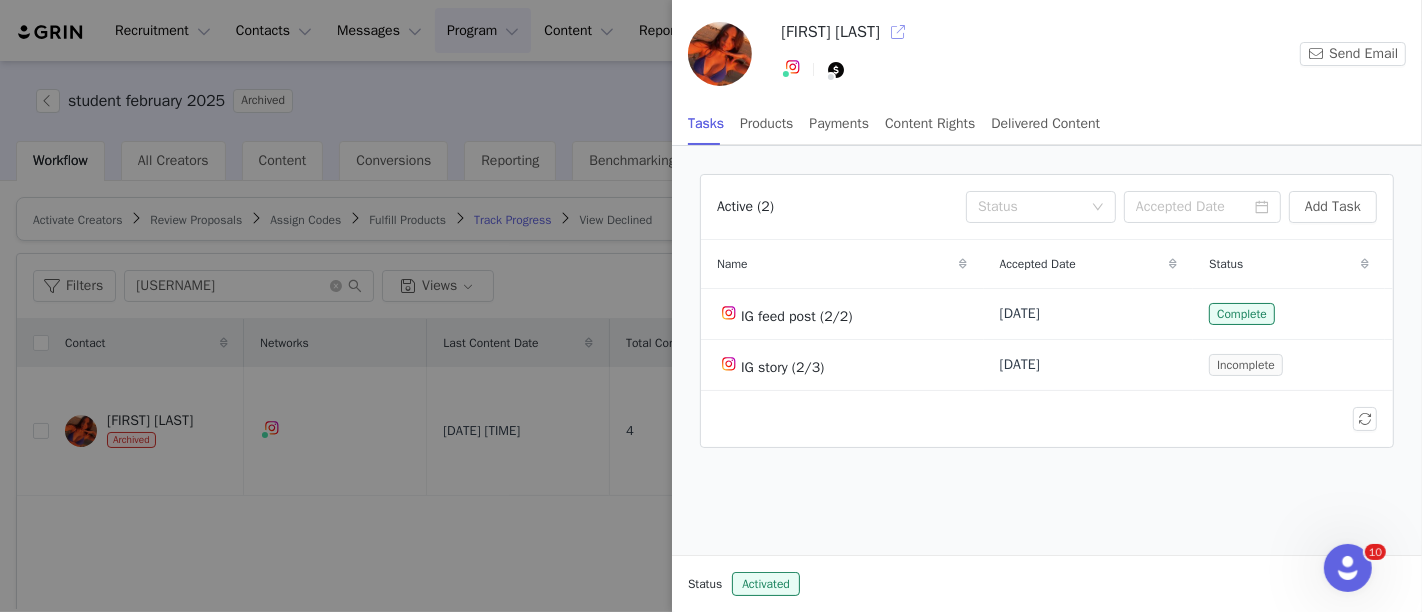 click at bounding box center (898, 32) 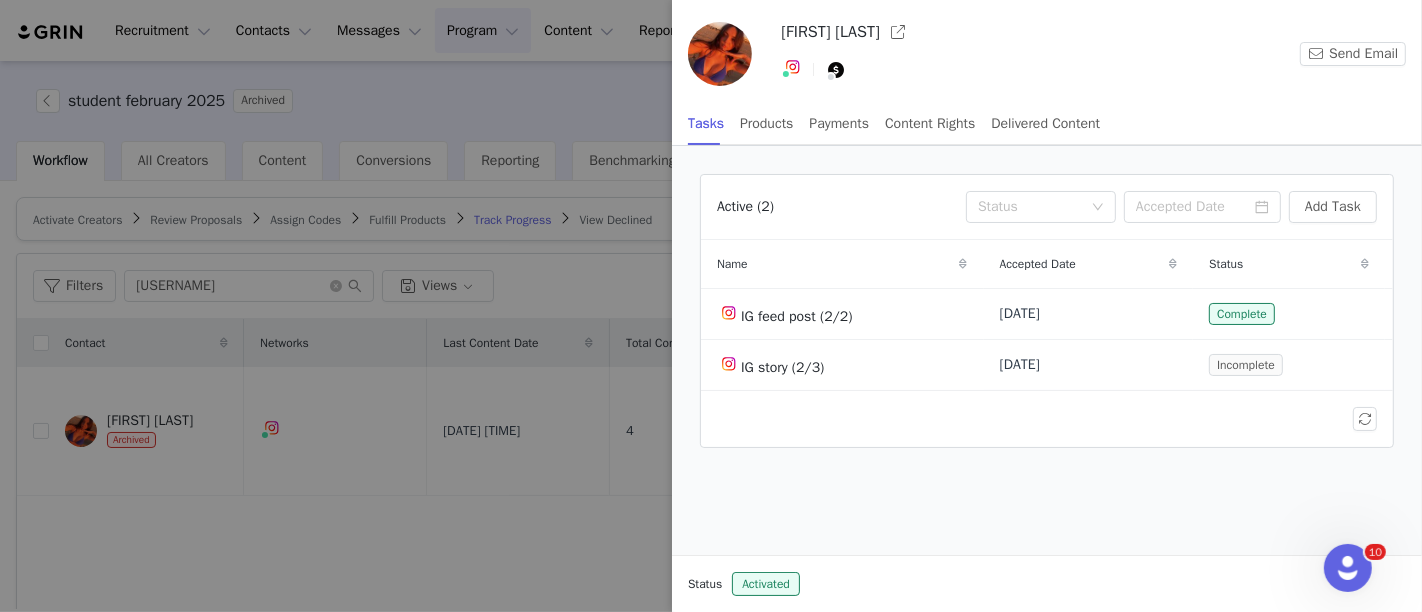 click at bounding box center [711, 306] 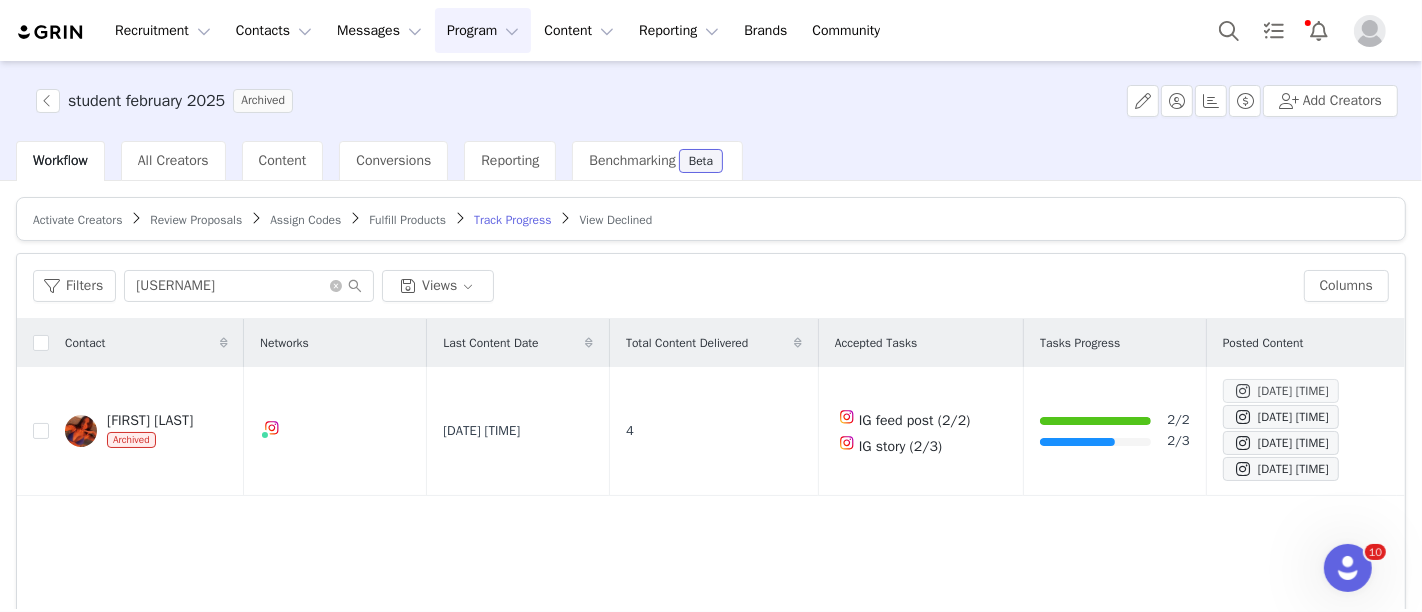 click on "Apr 1, 2025 9:35 PM" at bounding box center (1281, 391) 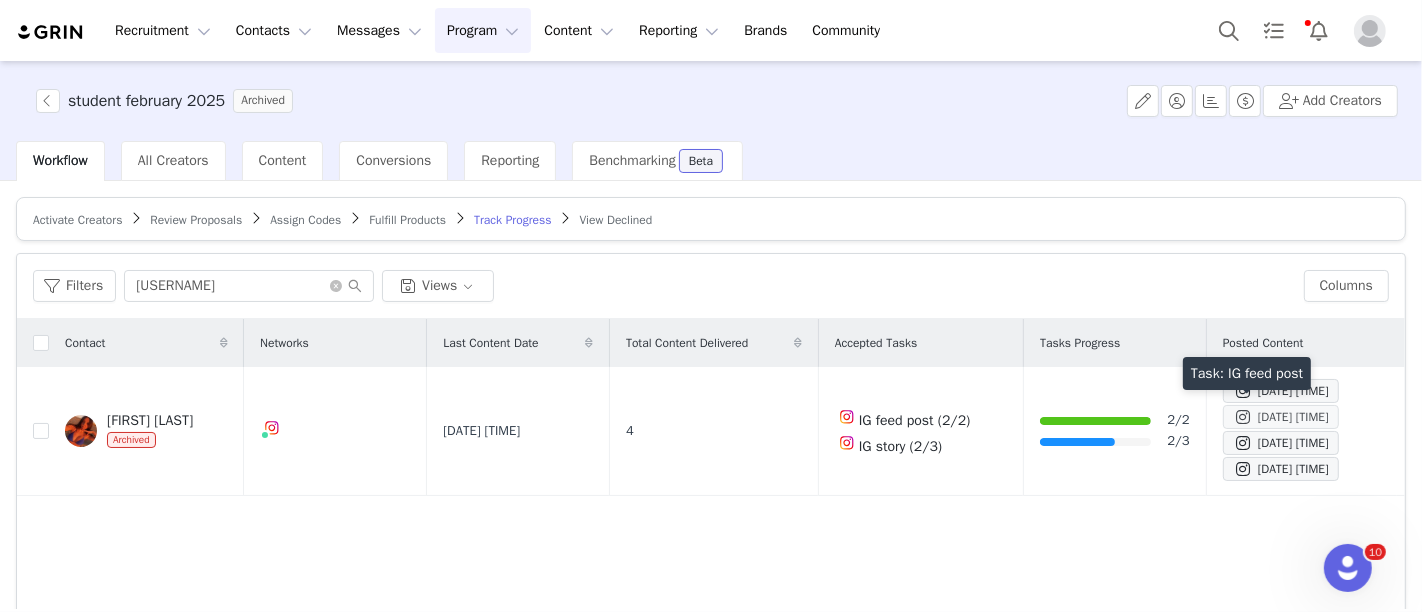 click on "Apr 1, 2025 9:35 PM" at bounding box center [1281, 417] 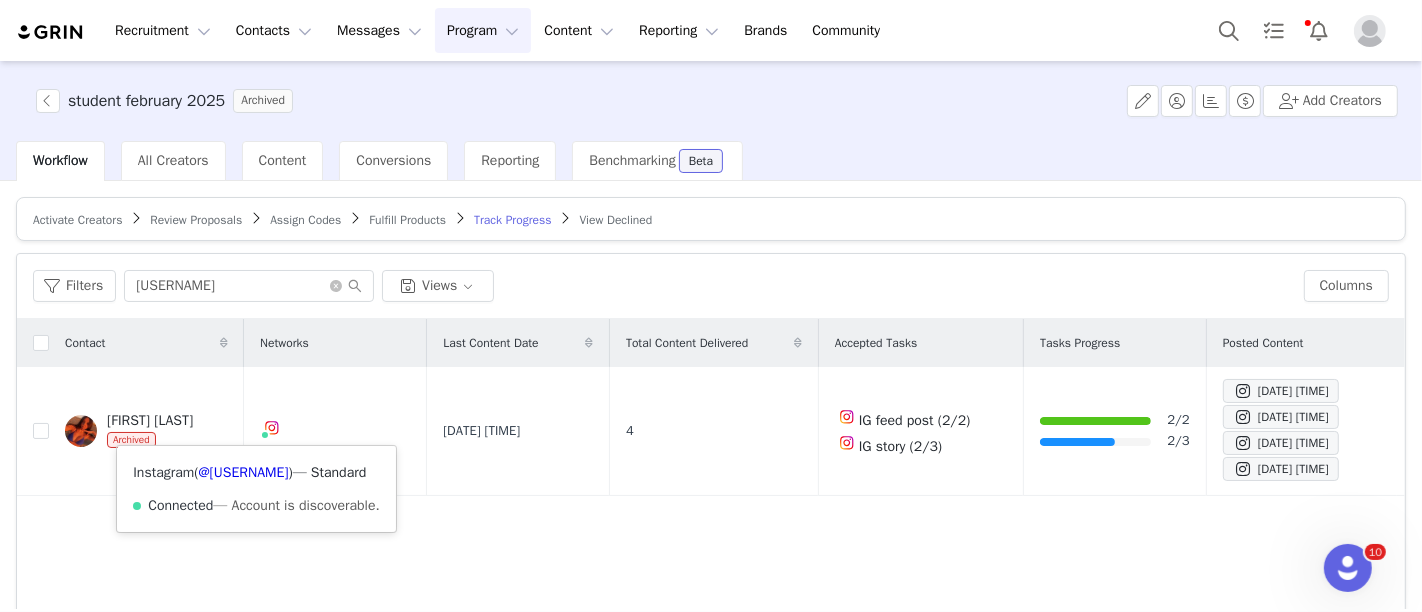 click on "Instagram  (   @juliakochinski   )   — Standard  Connected  — Account is discoverable." at bounding box center [256, 489] 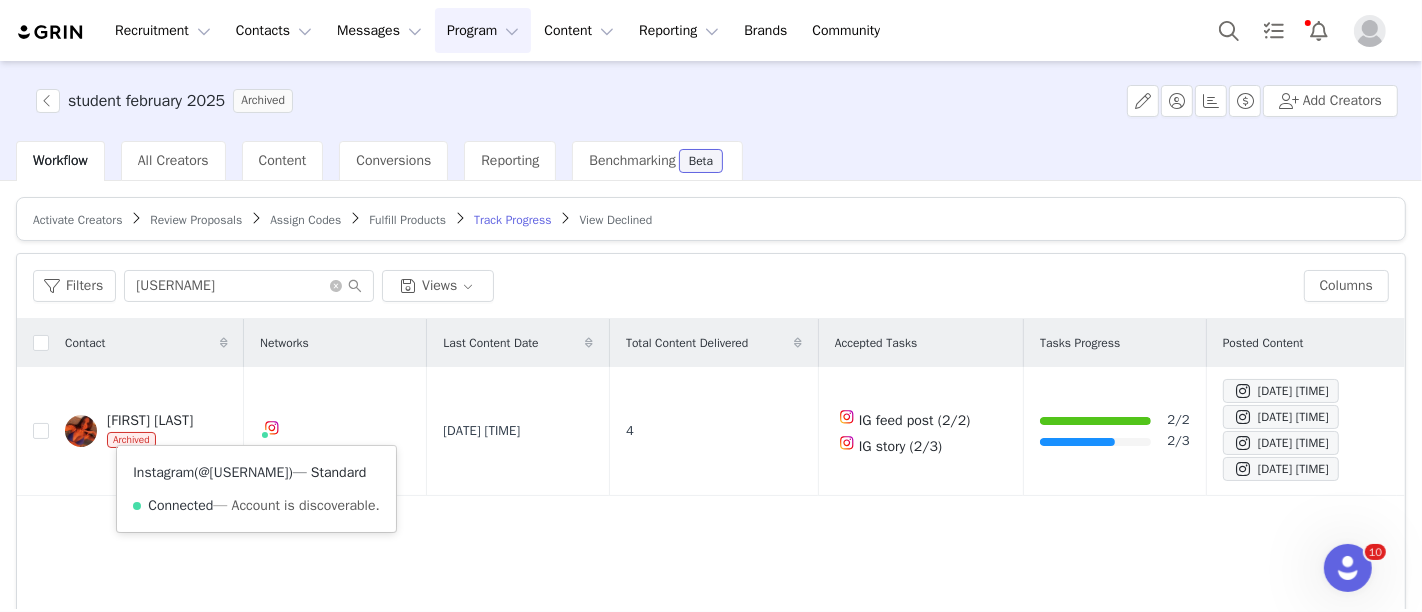 click on "@juliakochinski" at bounding box center [243, 472] 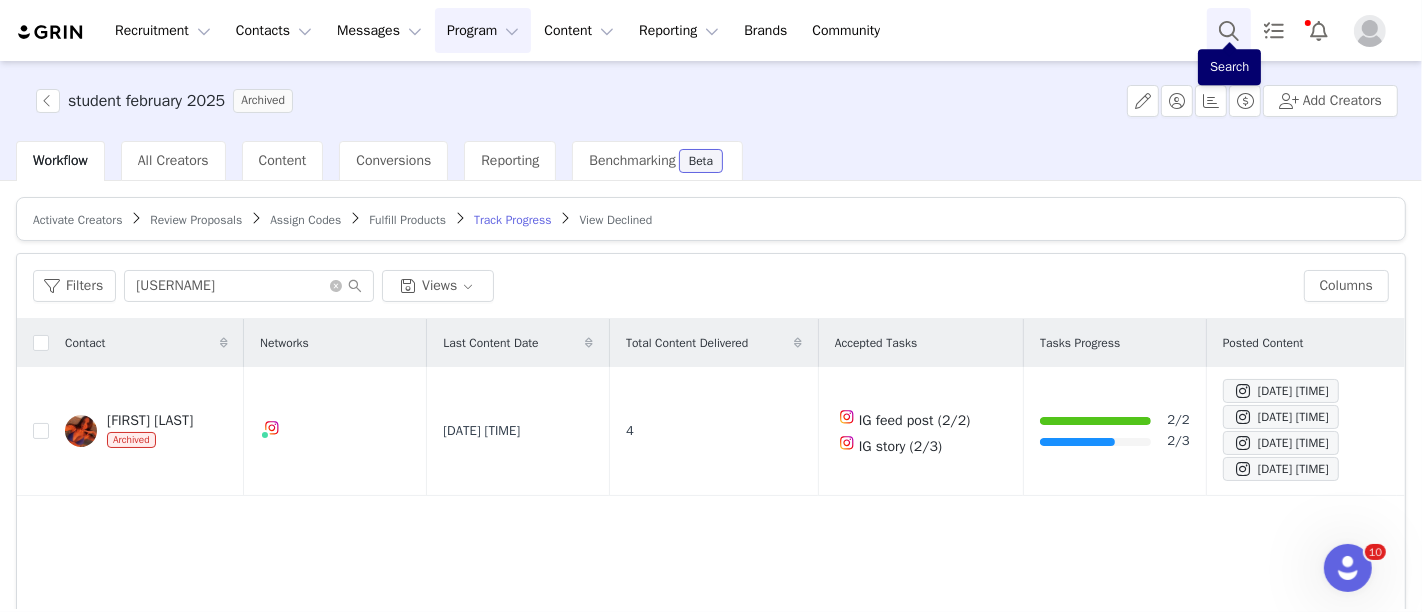 click at bounding box center (1229, 30) 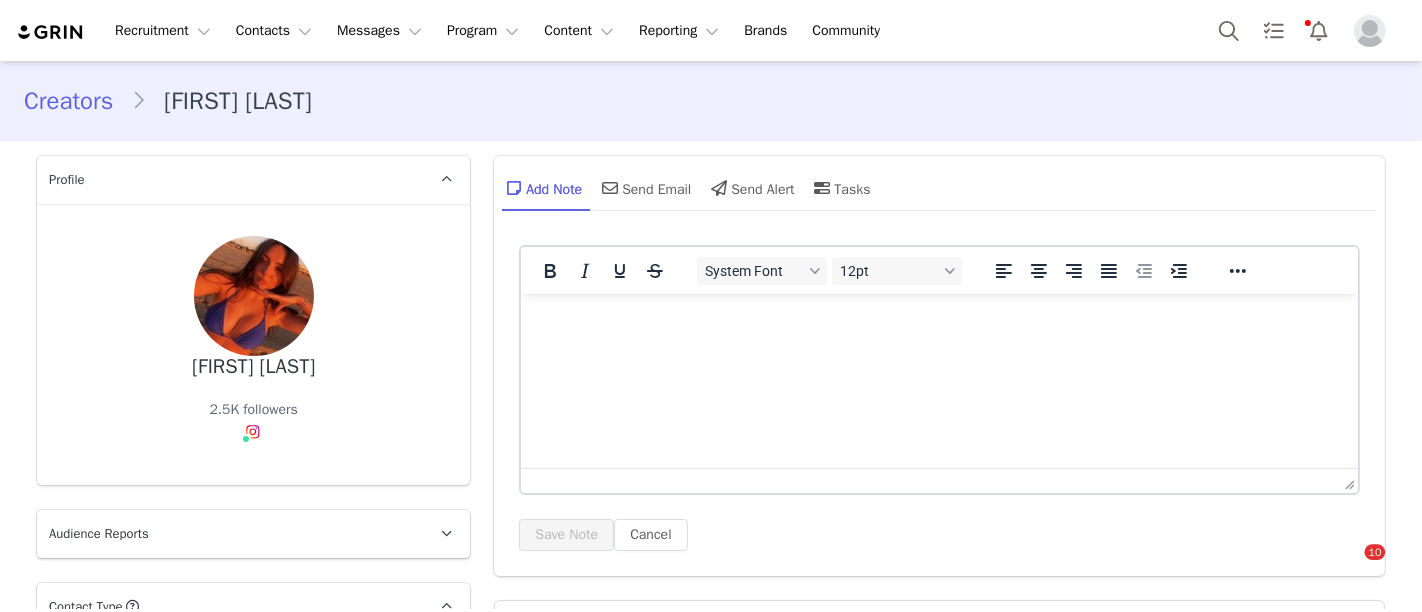 scroll, scrollTop: 0, scrollLeft: 0, axis: both 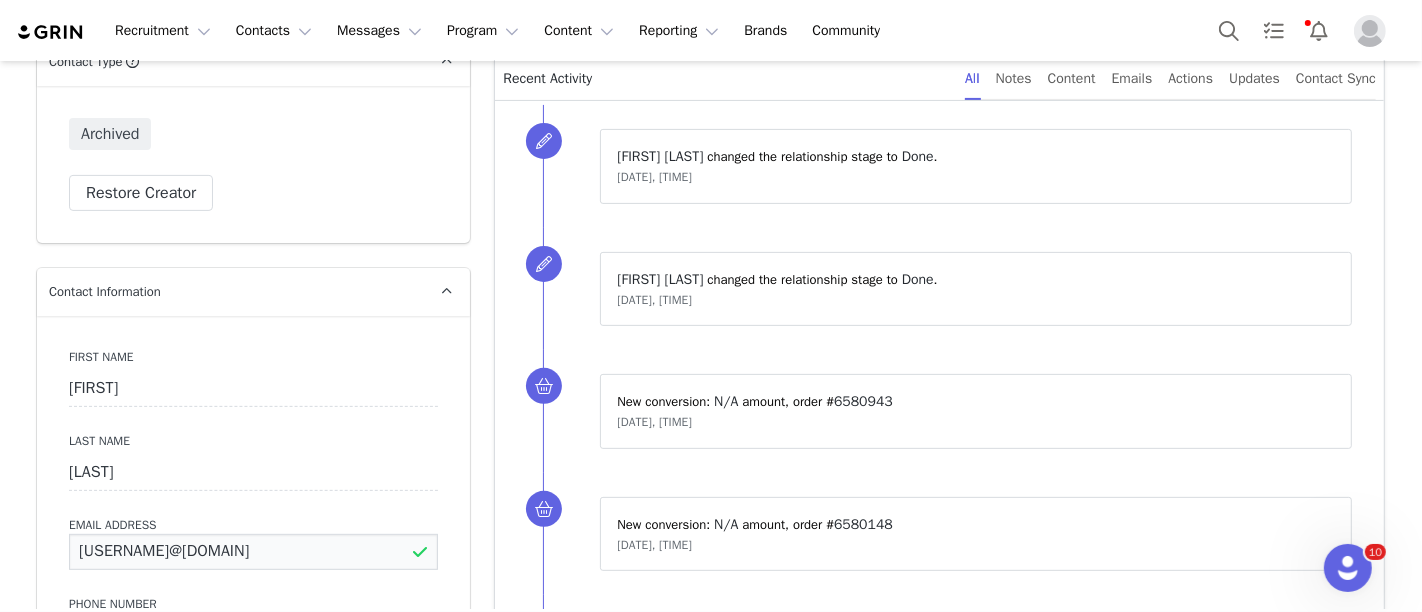 click on "juliakochinski@icloud.com" at bounding box center (253, 552) 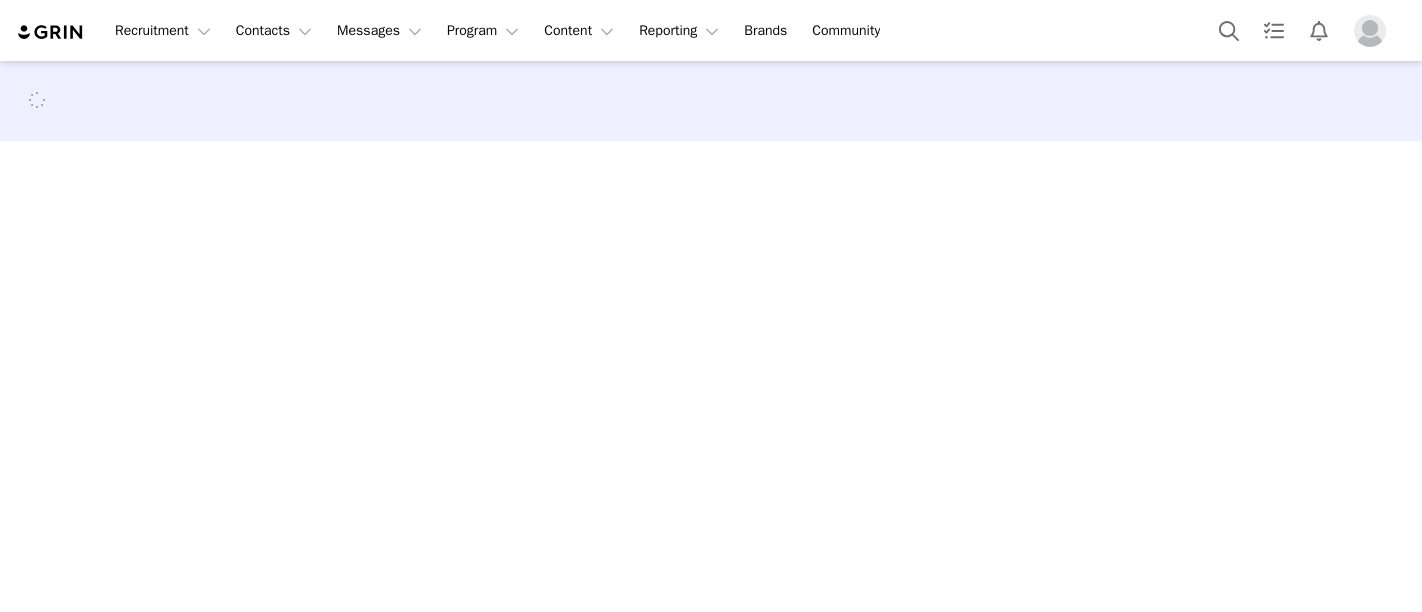scroll, scrollTop: 0, scrollLeft: 0, axis: both 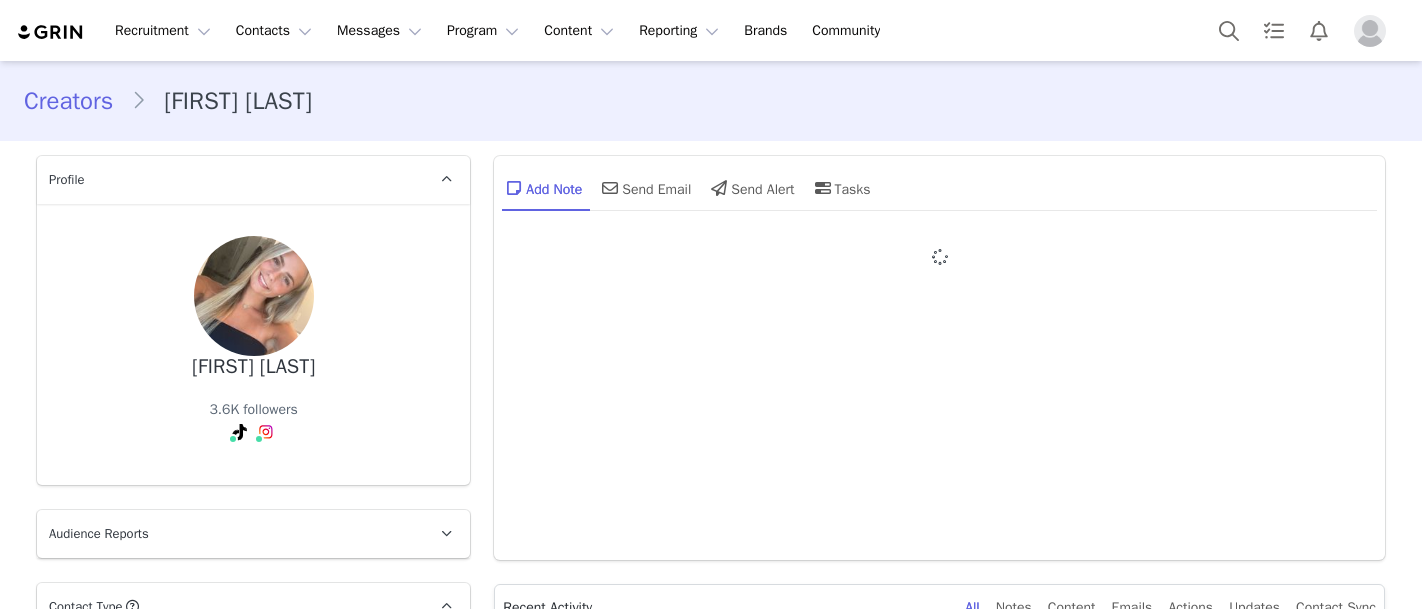 type on "+1 (United States)" 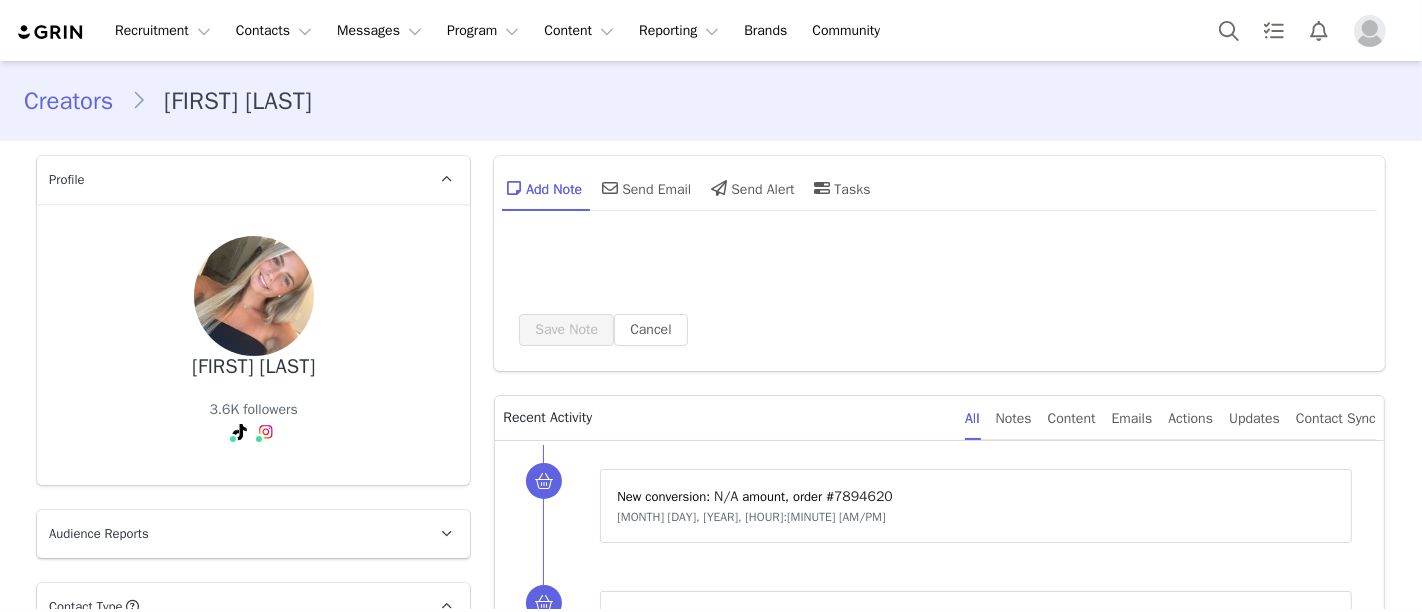 scroll, scrollTop: 0, scrollLeft: 0, axis: both 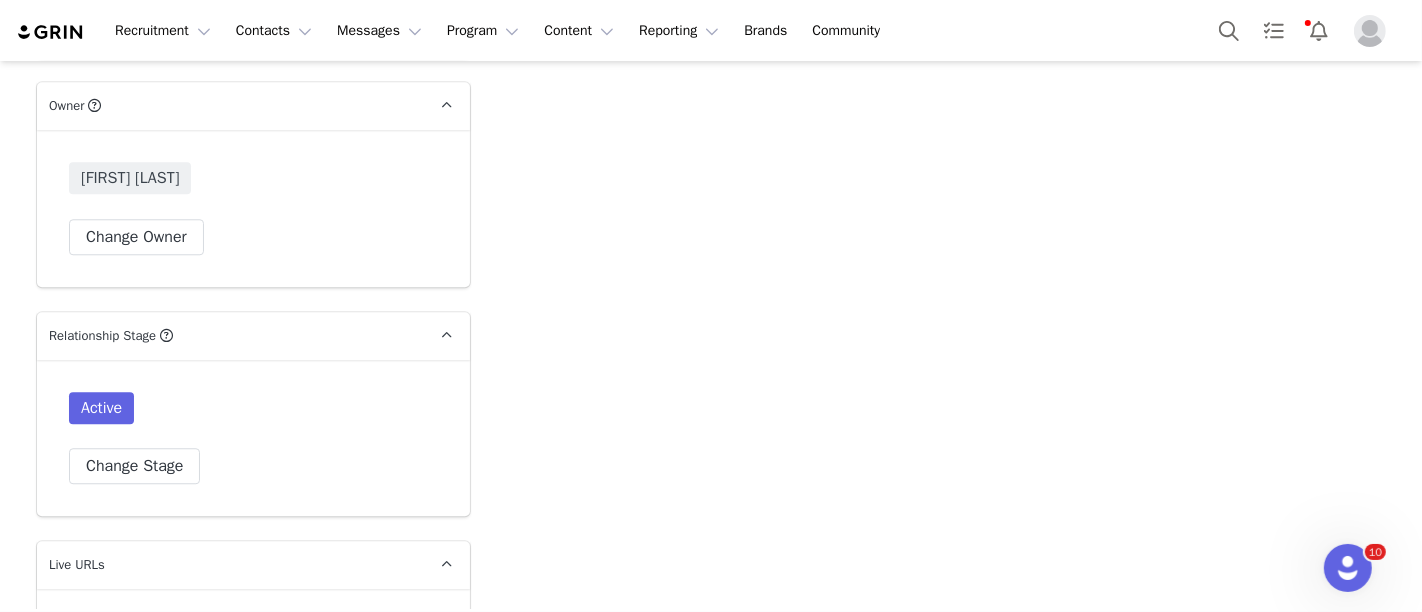 click on "Add Note   Send Email   Send Alert   Tasks  System Font 12pt To open the popup, press Shift+Enter To open the popup, press Shift+Enter To open the popup, press Shift+Enter To open the popup, press Shift+Enter Save Note Cancel Recent Activity All Notes Content Emails Actions Updates Contact Sync New conversion: ⁨ N/A ⁩ amount⁨⁩⁨, order #⁨ 7894620 ⁩⁩ Aug 3, 2025, 1:05 PM New conversion: ⁨ N/A ⁩ amount⁨⁩⁨, order #⁨ 7893774 ⁩⁩ Aug 3, 2025, 7:56 AM New conversion: ⁨ N/A ⁩ amount⁨⁩⁨, order #⁨ 7893740 ⁩⁩ Aug 3, 2025, 7:42 AM New conversion: ⁨ N/A ⁩ amount⁨⁩⁨, order #⁨ 7890931 ⁩⁩ Aug 3, 2025, 3:08 AM New conversion: ⁨ N/A ⁩ amount⁨⁩⁨, order #⁨ 7887263 ⁩⁩ Aug 2, 2025, 11:32 PM New conversion: ⁨ N/A ⁩ amount⁨⁩⁨, order #⁨ 7886387 ⁩⁩ Aug 2, 2025, 10:35 PM New conversion: ⁨ N/A ⁩ amount⁨⁩⁨, order #⁨ 7884830 ⁩⁩ Aug 2, 2025, 9:02 PM New conversion: ⁨ N/A ⁩ amount⁨⁩⁨, order #⁨ 7881883 ⁩⁩ N/A ⁩⁩" at bounding box center (939, -1066) 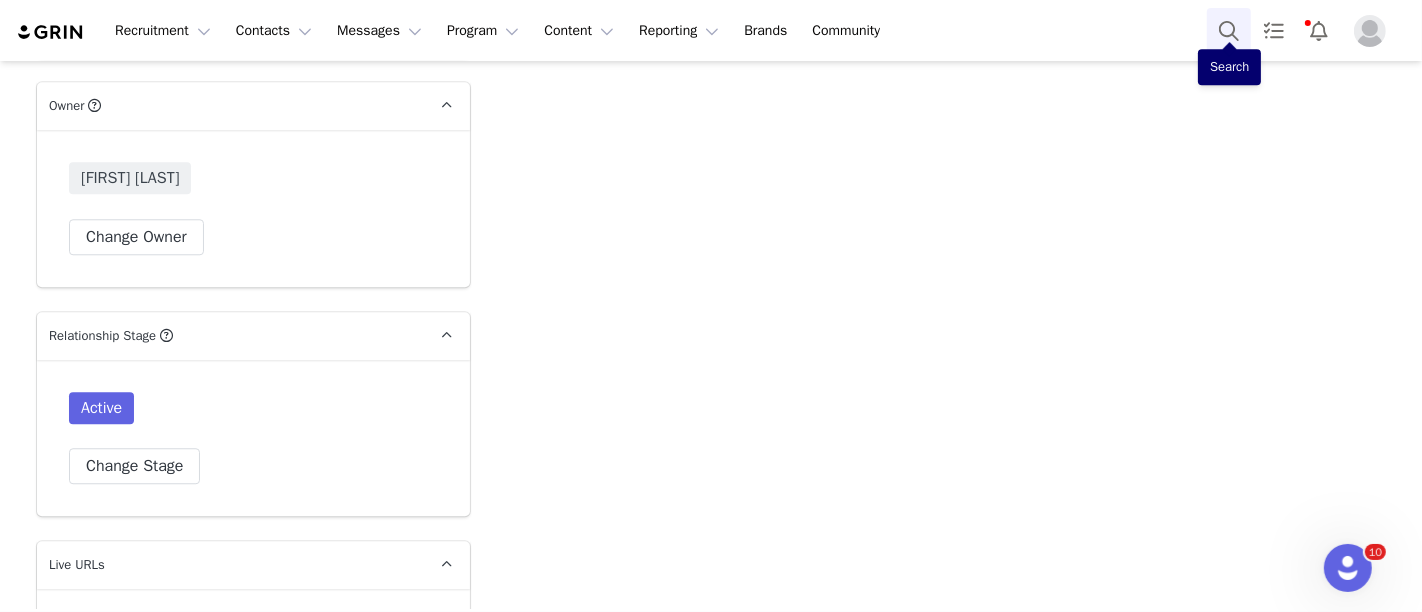 click at bounding box center (1229, 30) 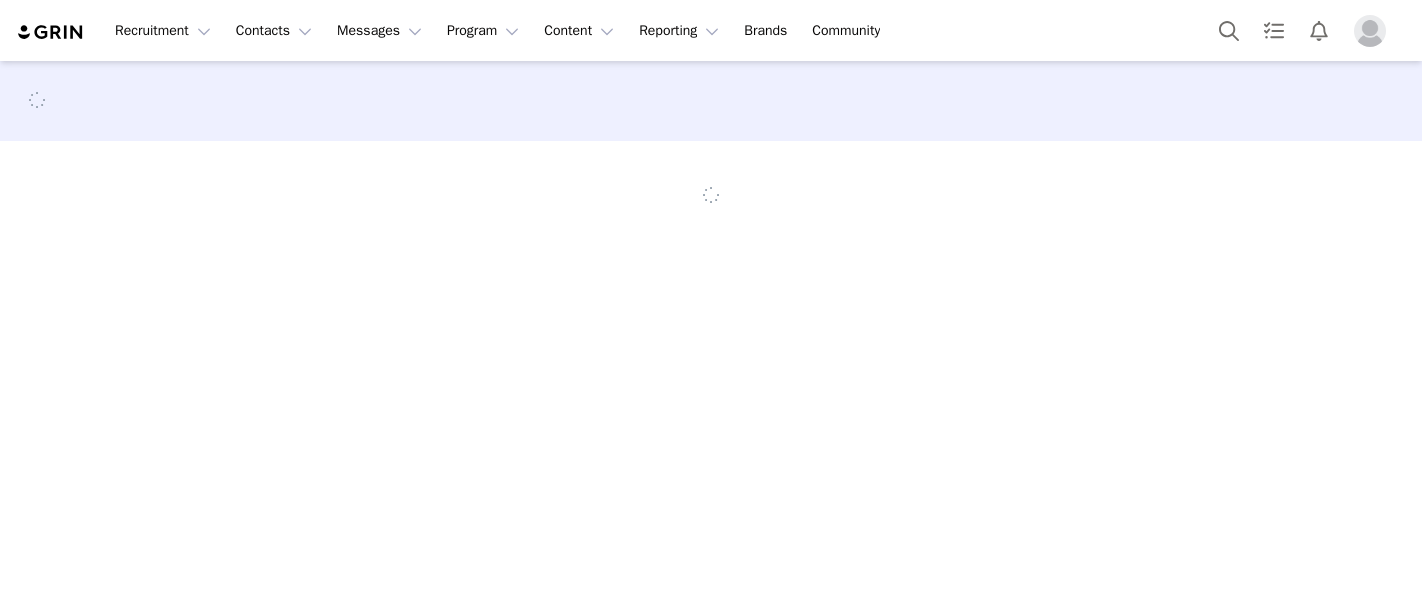 scroll, scrollTop: 0, scrollLeft: 0, axis: both 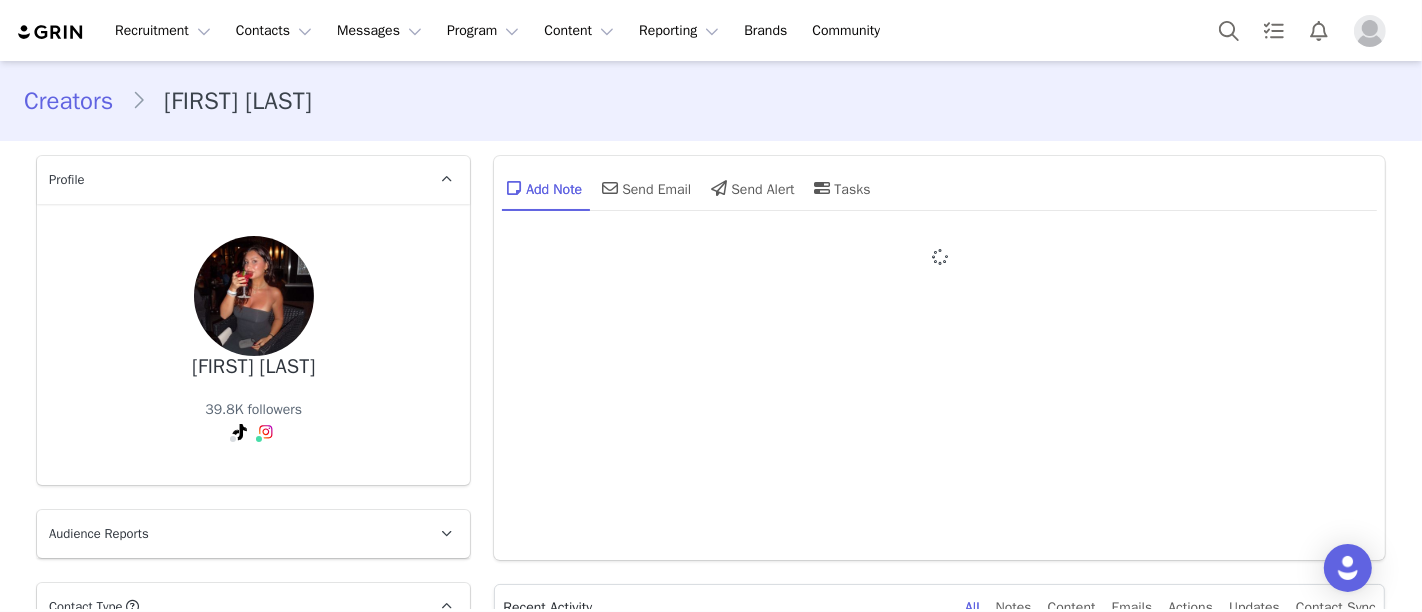 type on "+1 (United States)" 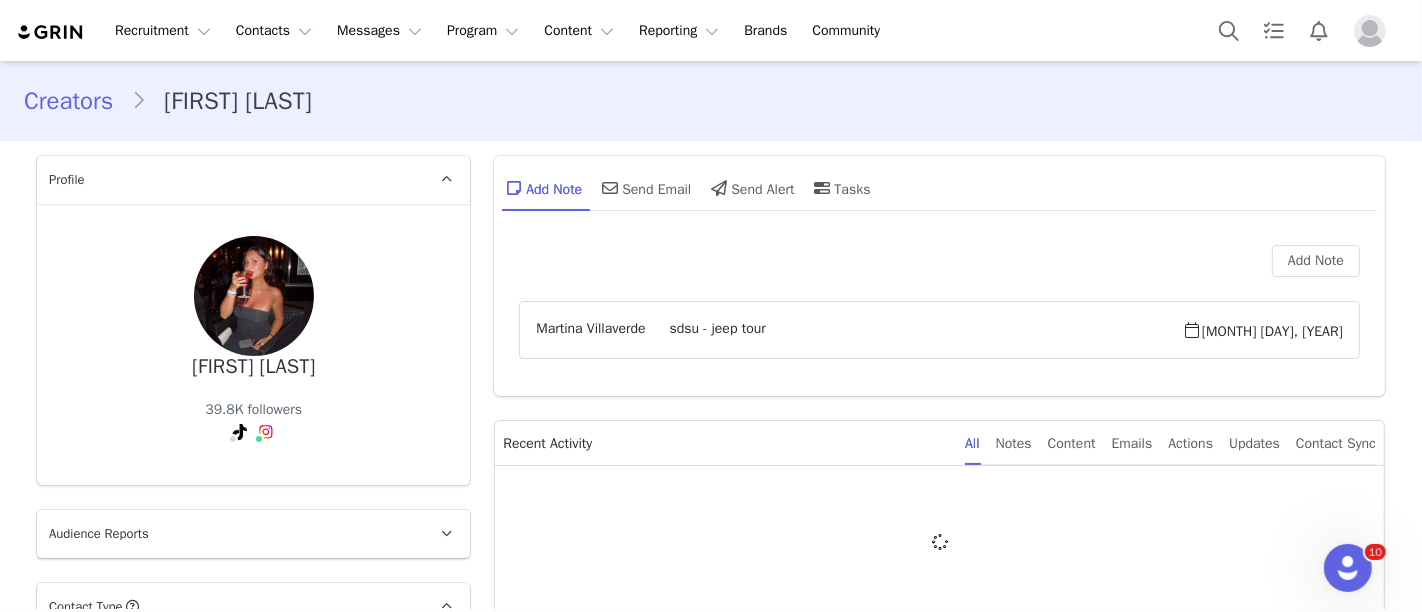 scroll, scrollTop: 0, scrollLeft: 0, axis: both 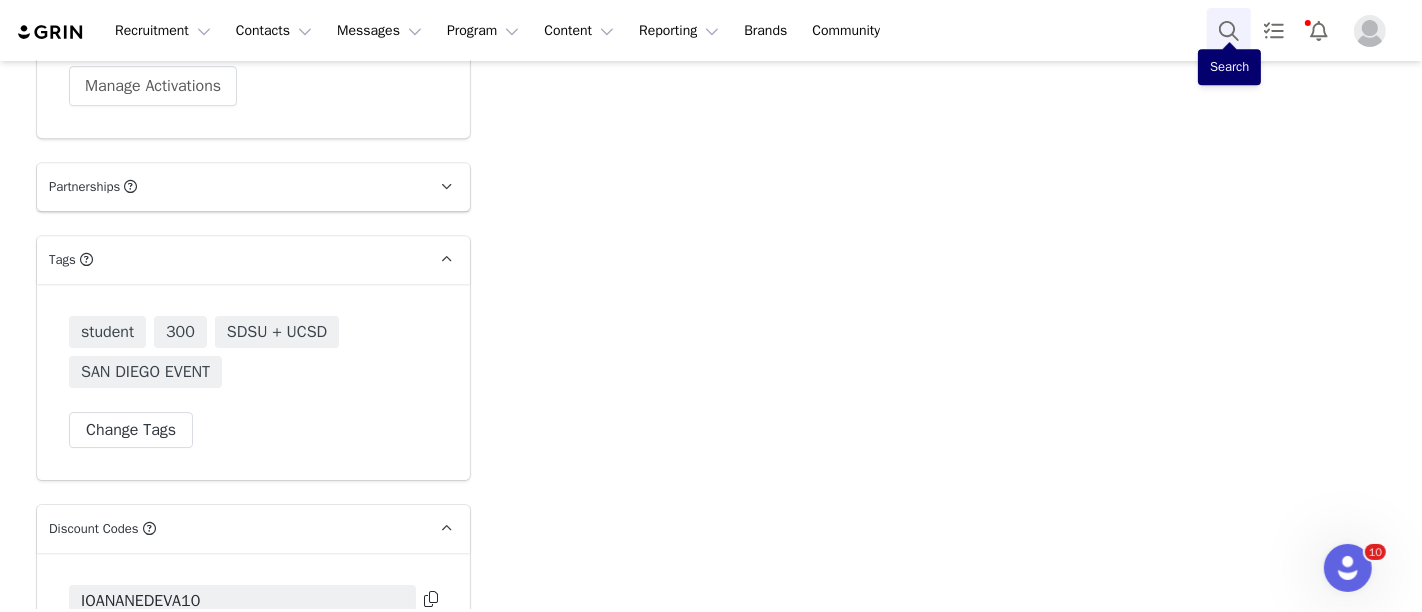 click at bounding box center [1229, 30] 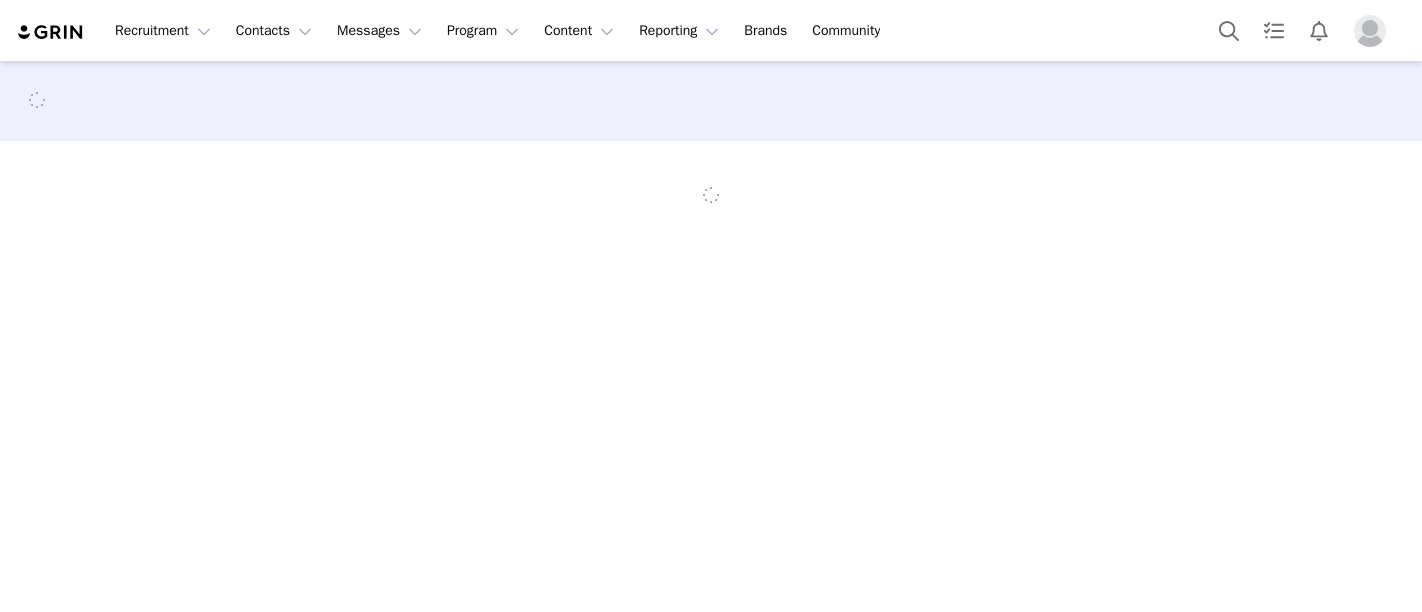 scroll, scrollTop: 0, scrollLeft: 0, axis: both 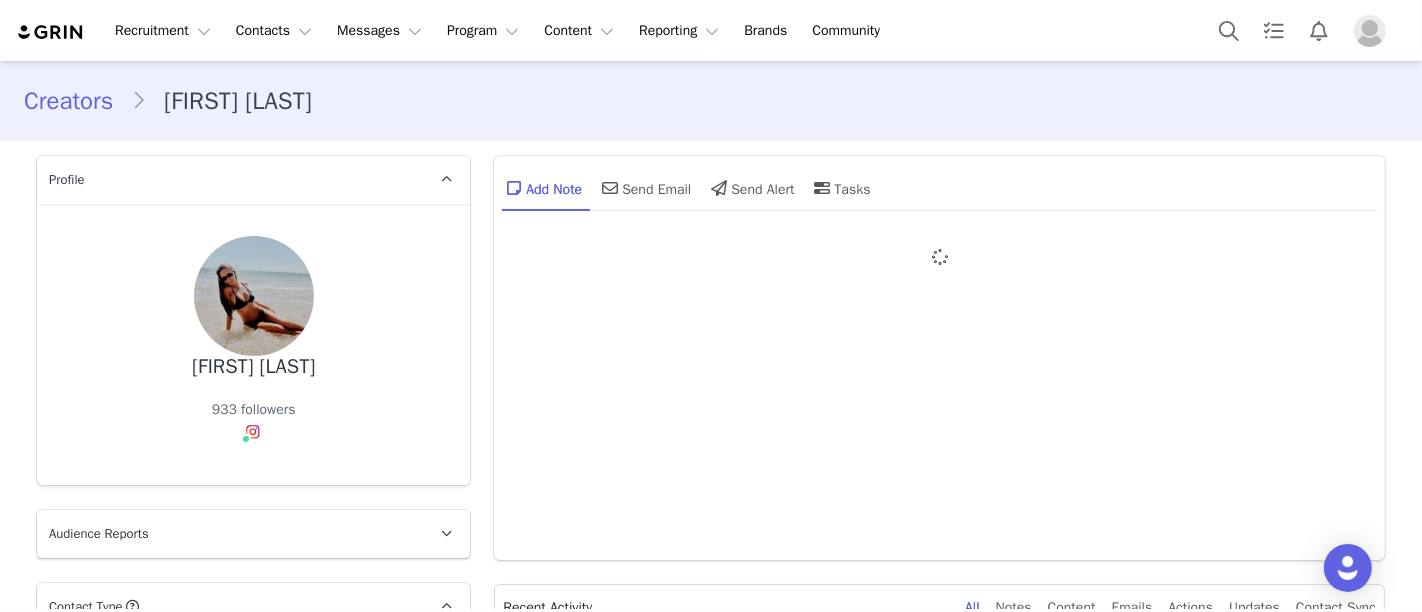 type on "+1 (United States)" 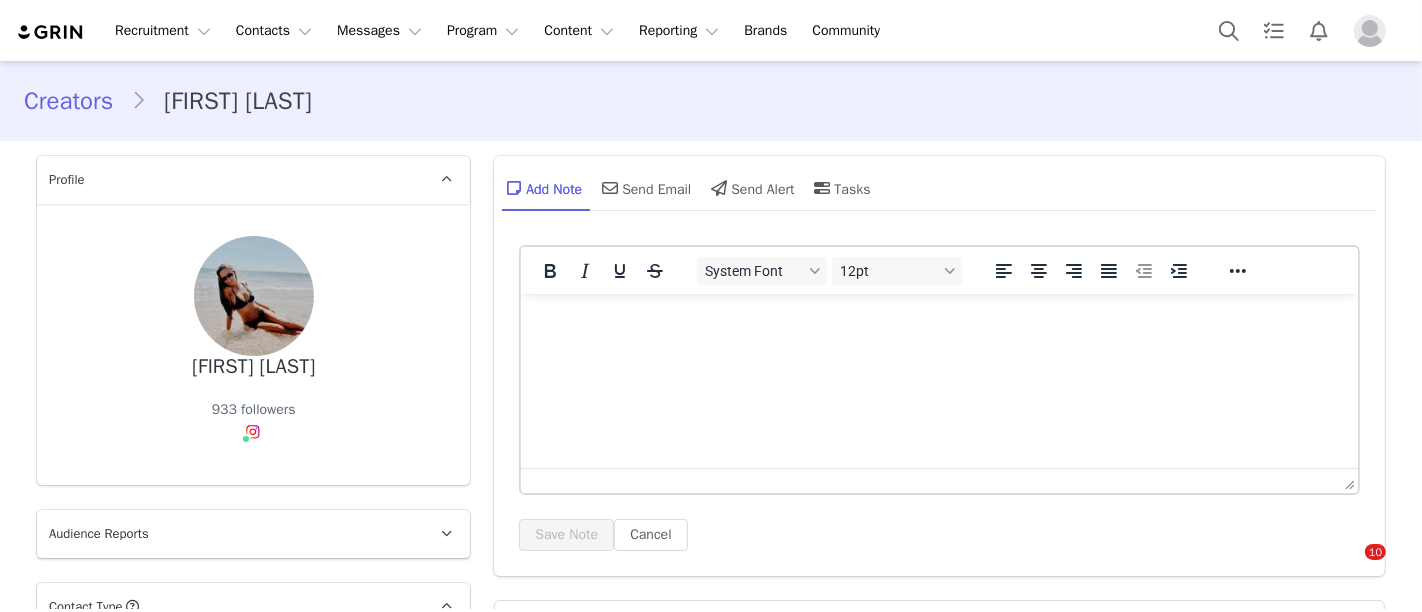 scroll, scrollTop: 0, scrollLeft: 0, axis: both 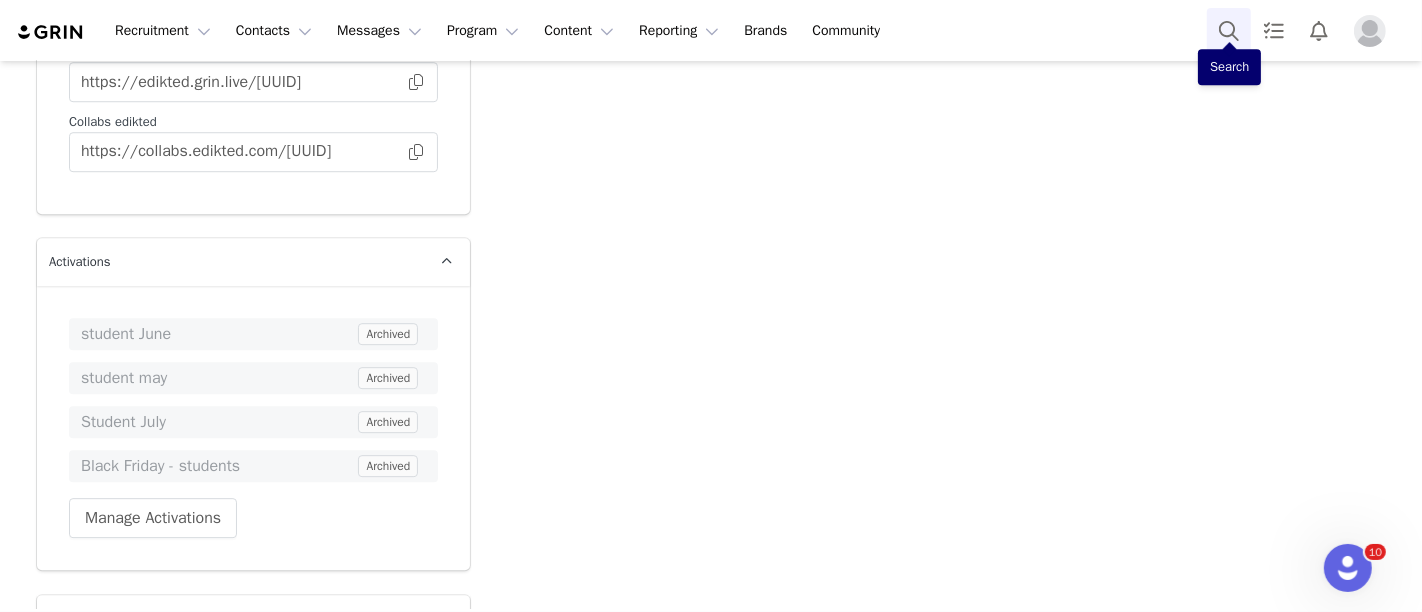 click at bounding box center (1229, 30) 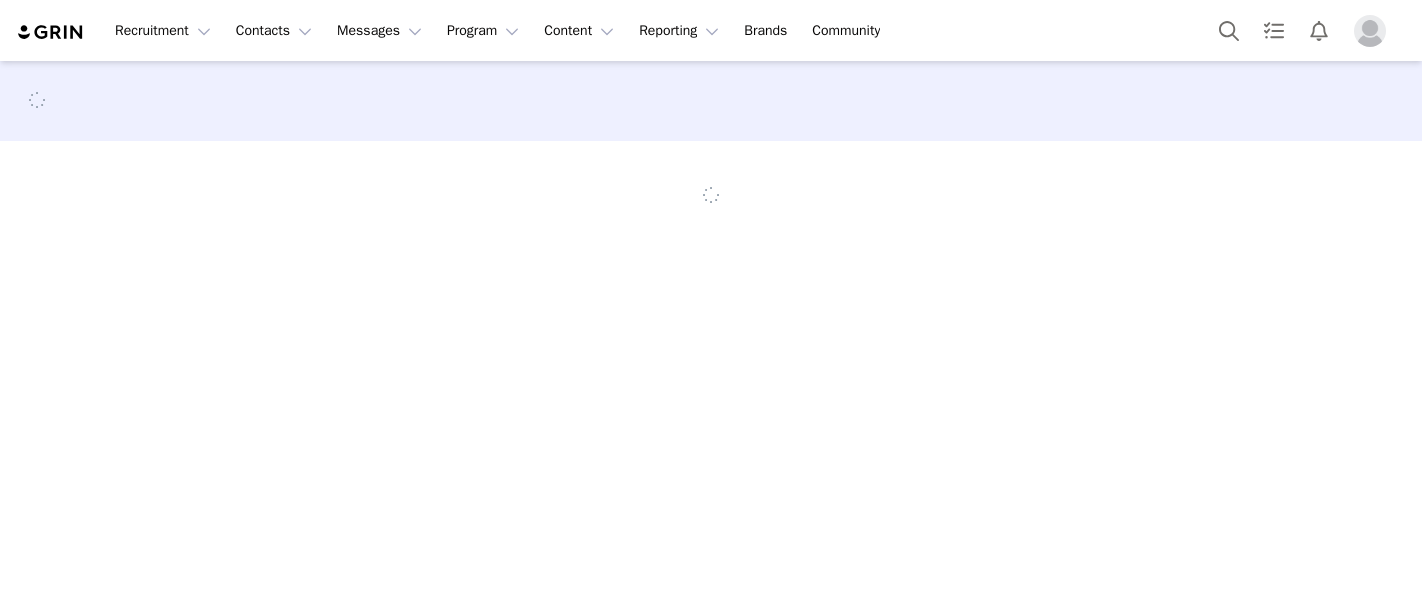 scroll, scrollTop: 0, scrollLeft: 0, axis: both 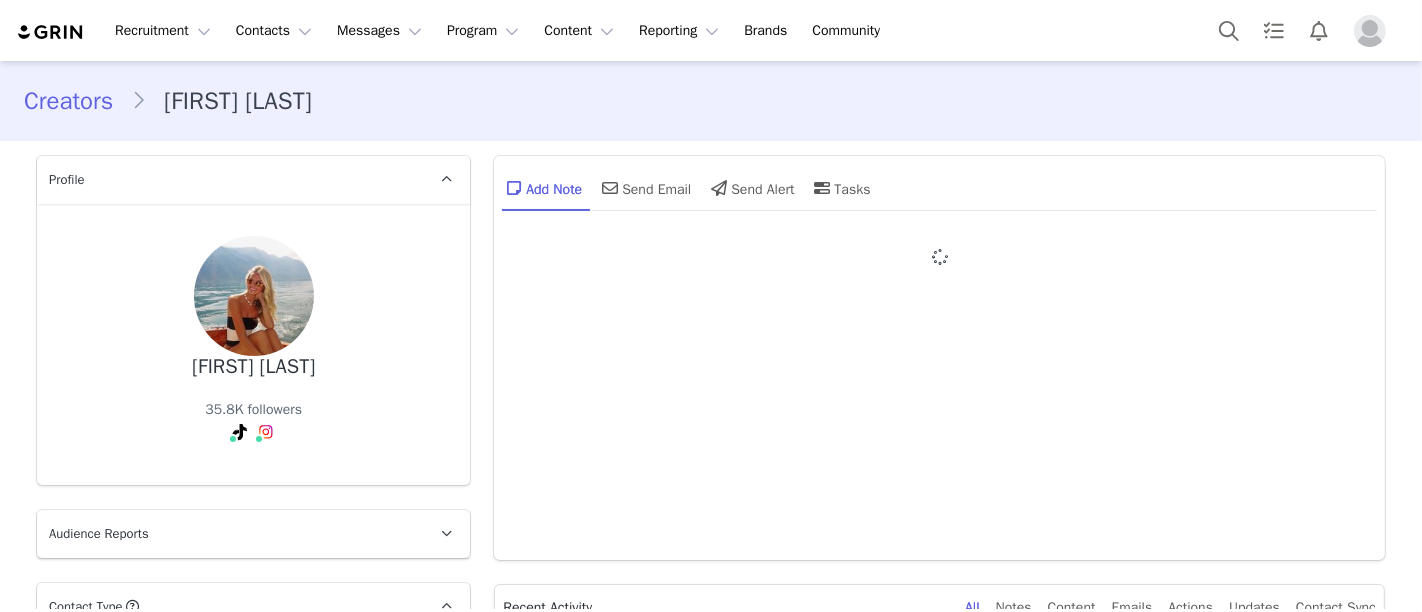 type on "+1 (United States)" 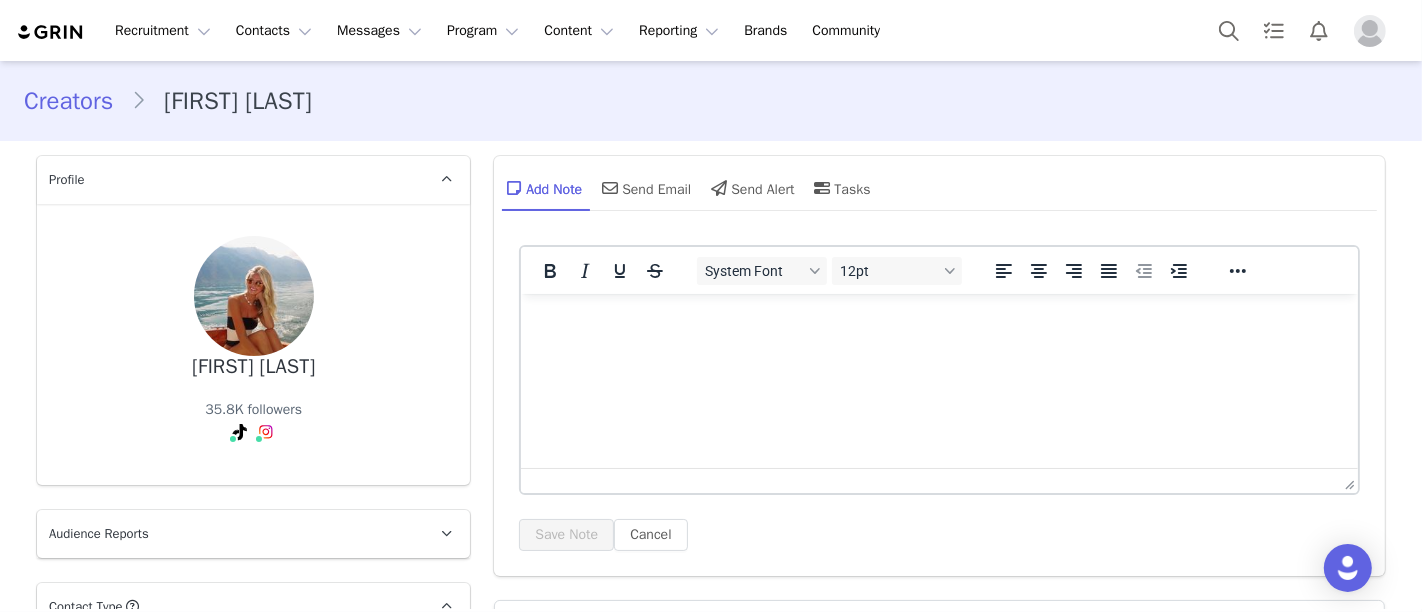scroll, scrollTop: 0, scrollLeft: 0, axis: both 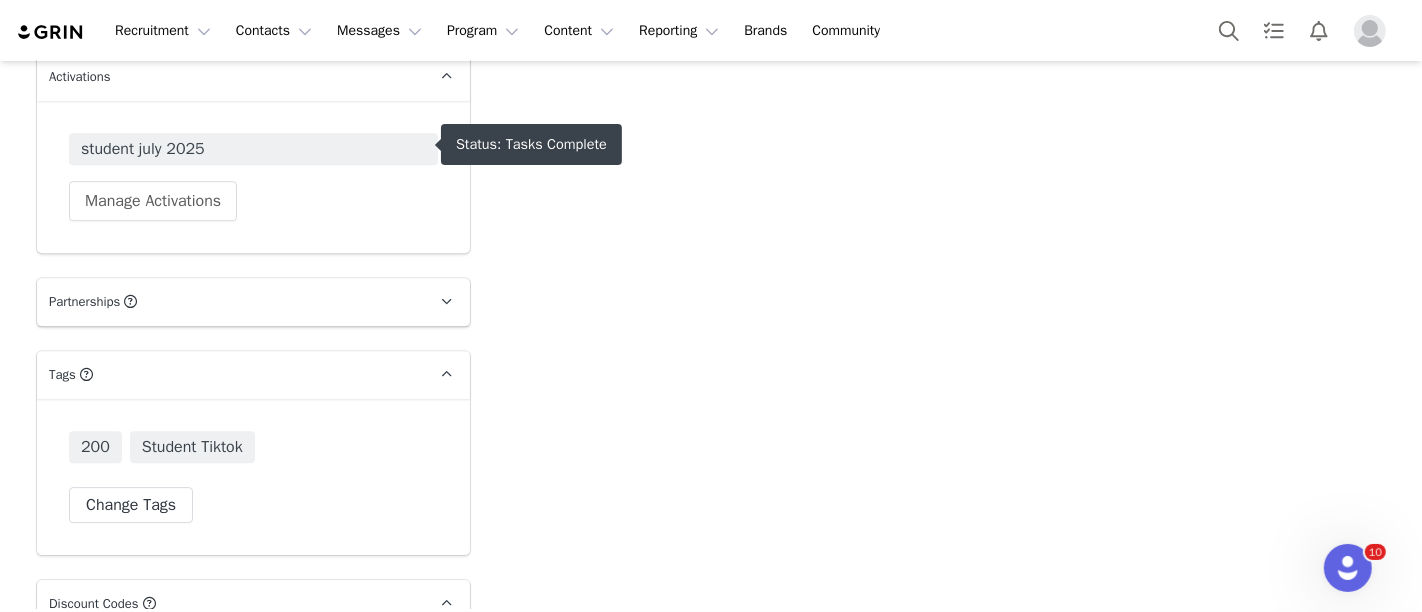 click on "student july 2025" at bounding box center (253, 149) 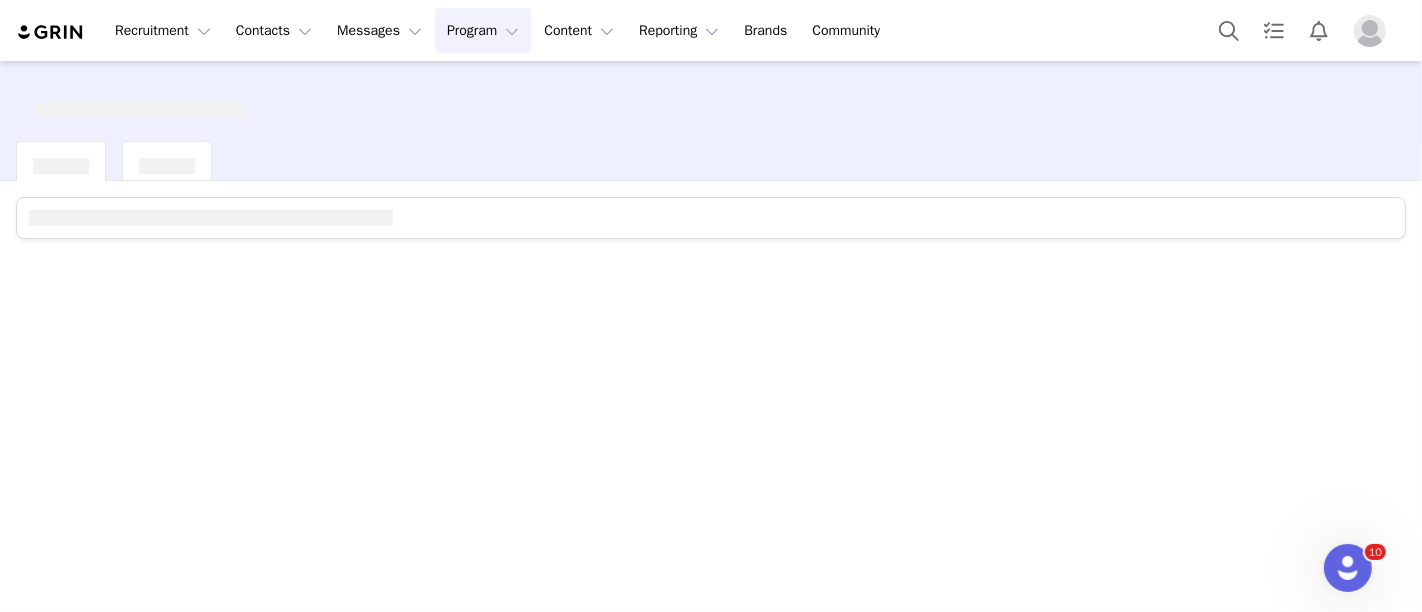 scroll, scrollTop: 0, scrollLeft: 0, axis: both 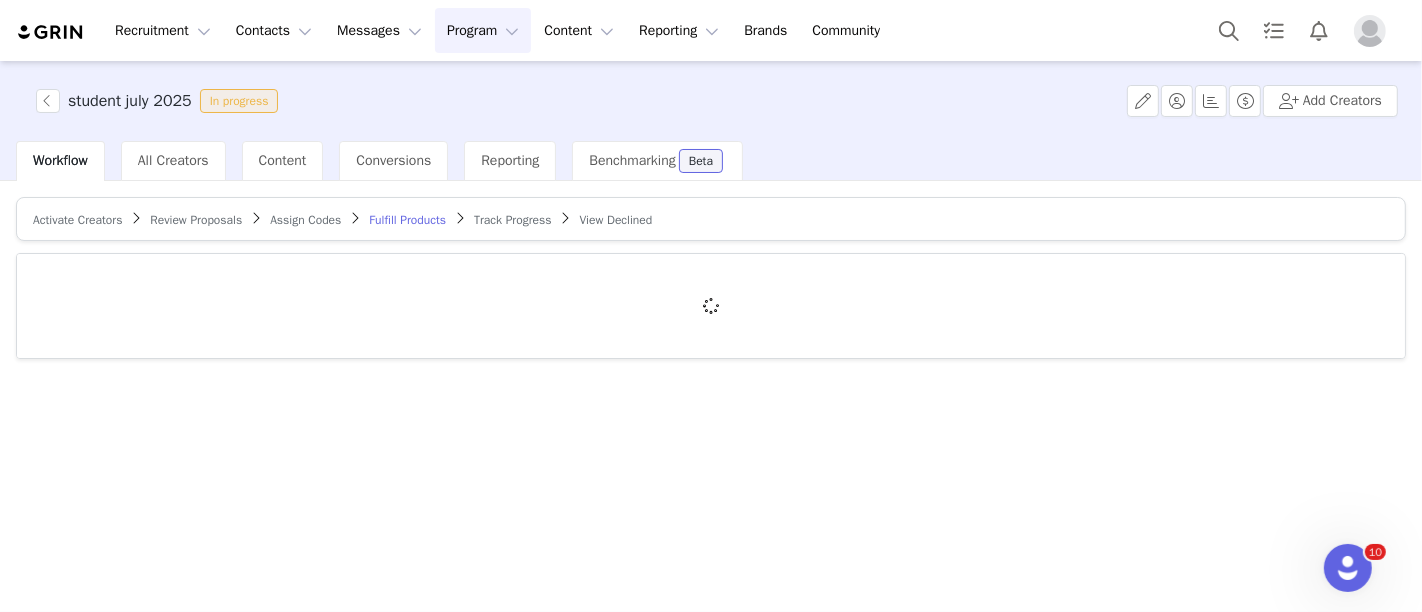 click on "Track Progress" at bounding box center [512, 220] 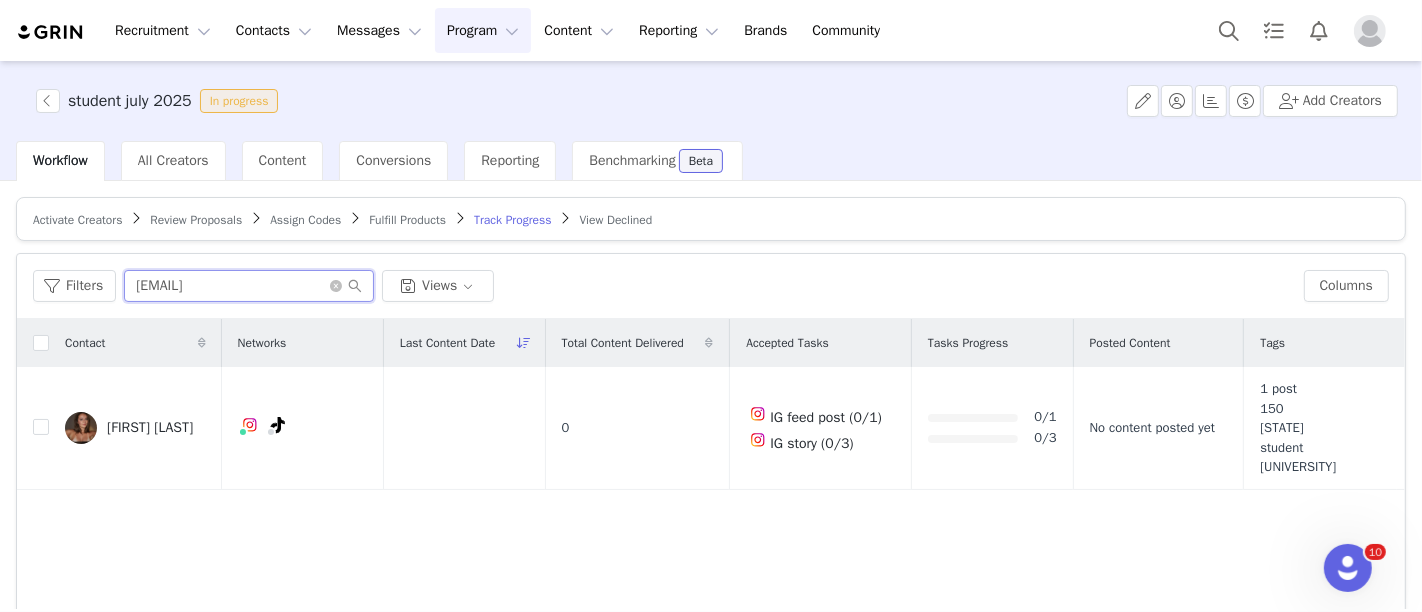 click on "kayliestrom@gmail.com" at bounding box center [249, 286] 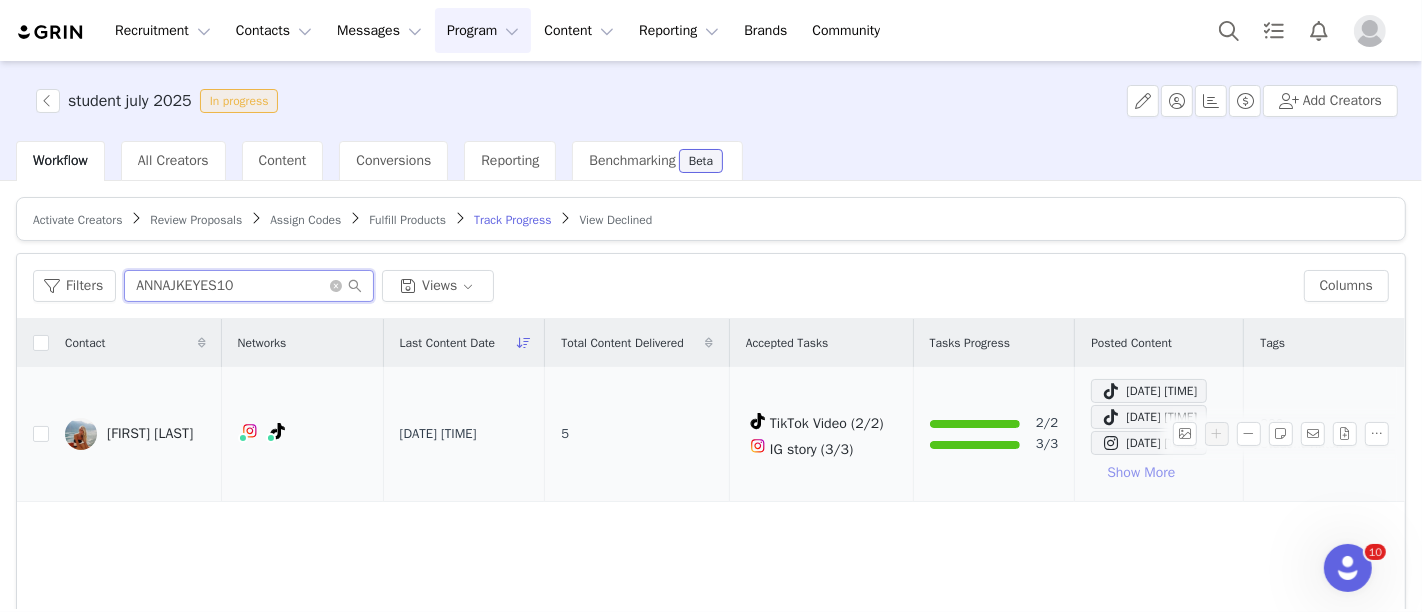 type on "ANNAJKEYES10" 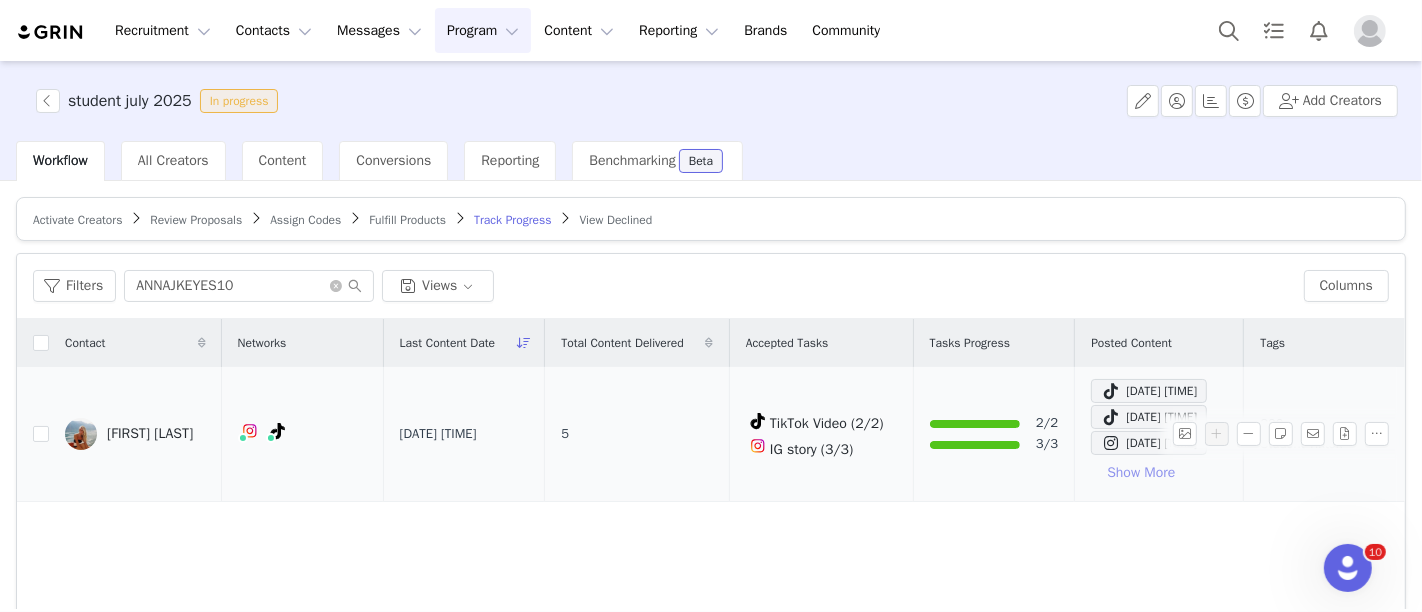 click on "Show More" at bounding box center [1141, 473] 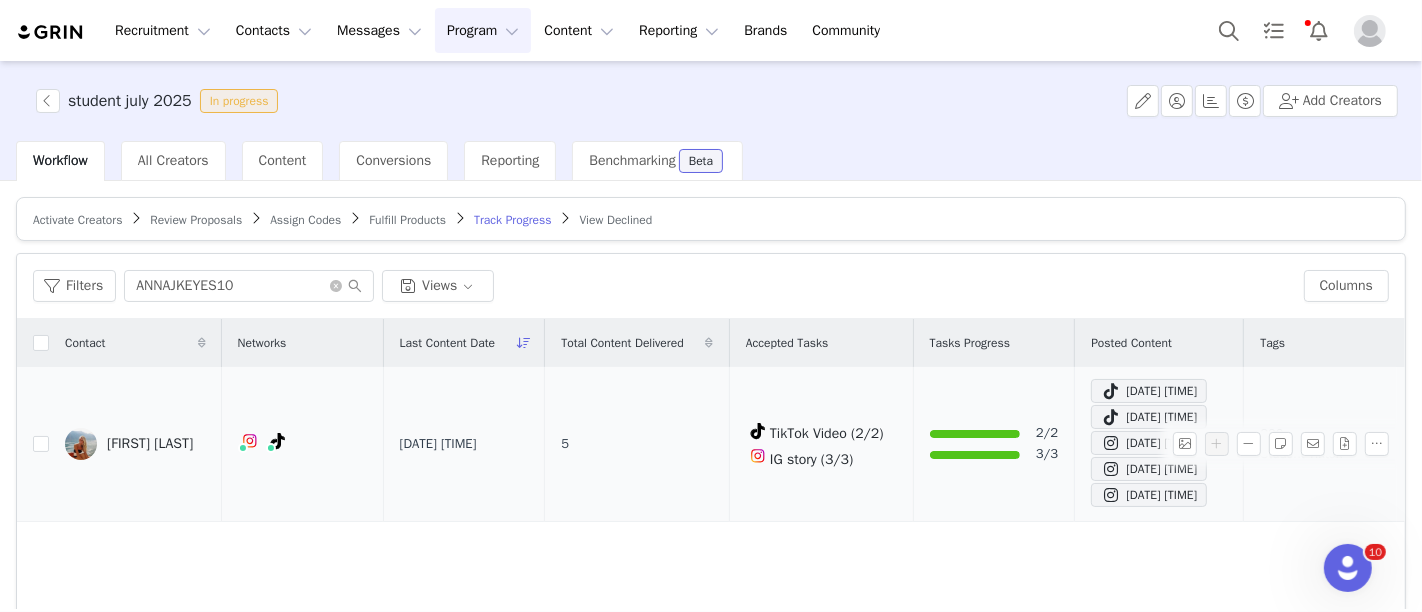 click on "Anna Keyes" at bounding box center [150, 444] 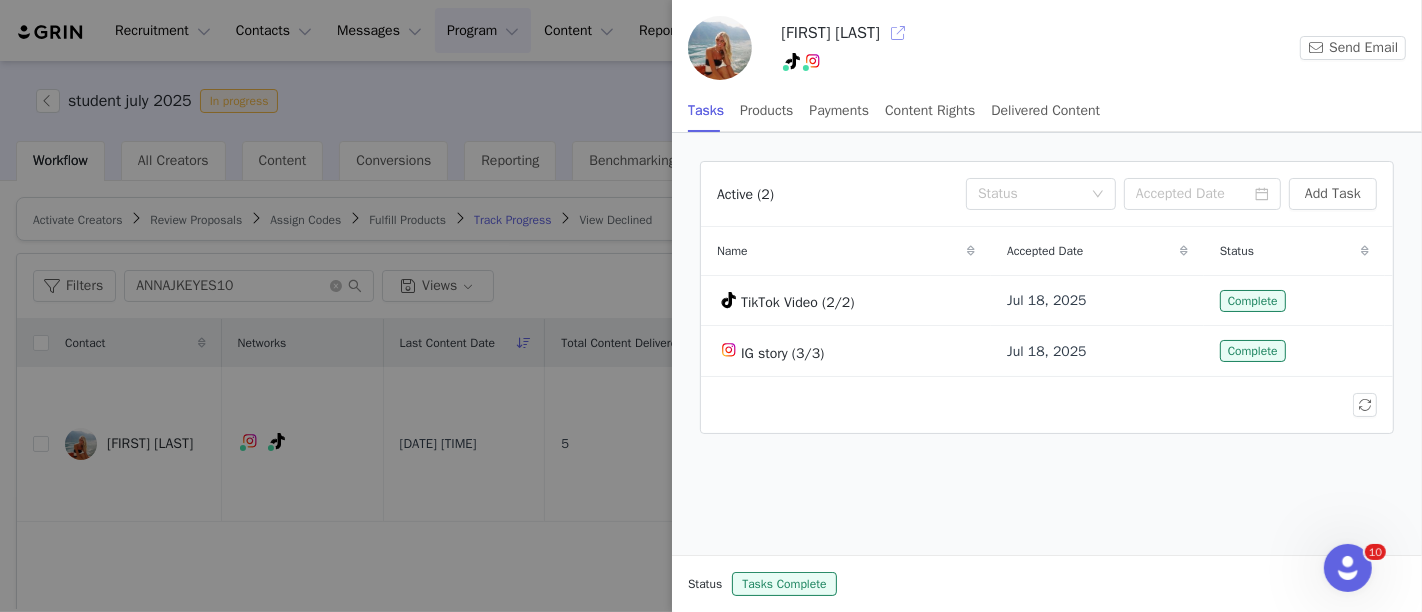 click at bounding box center [898, 33] 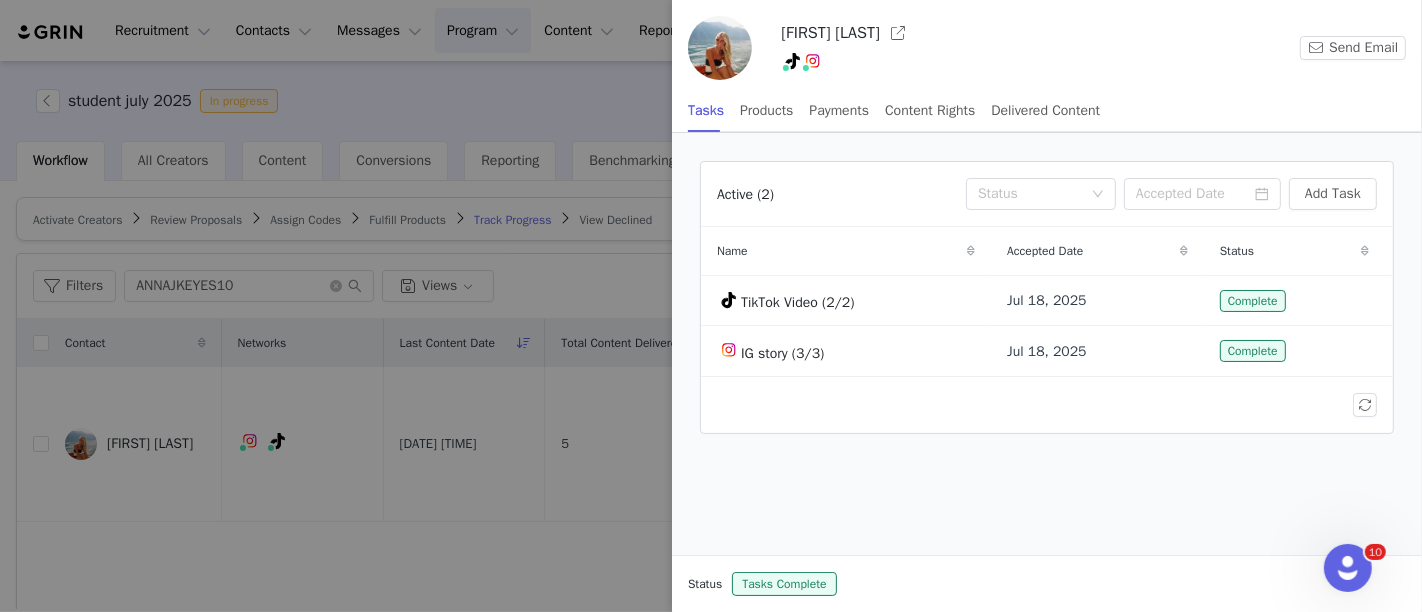 click at bounding box center (711, 306) 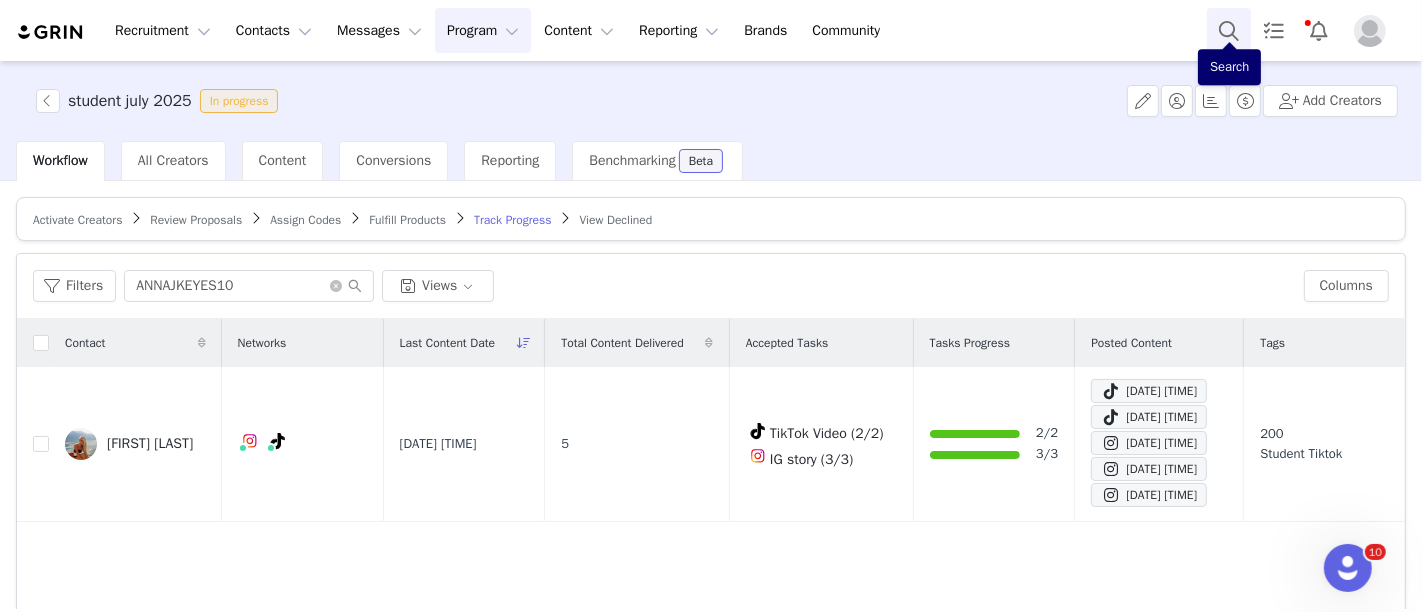click at bounding box center [1229, 30] 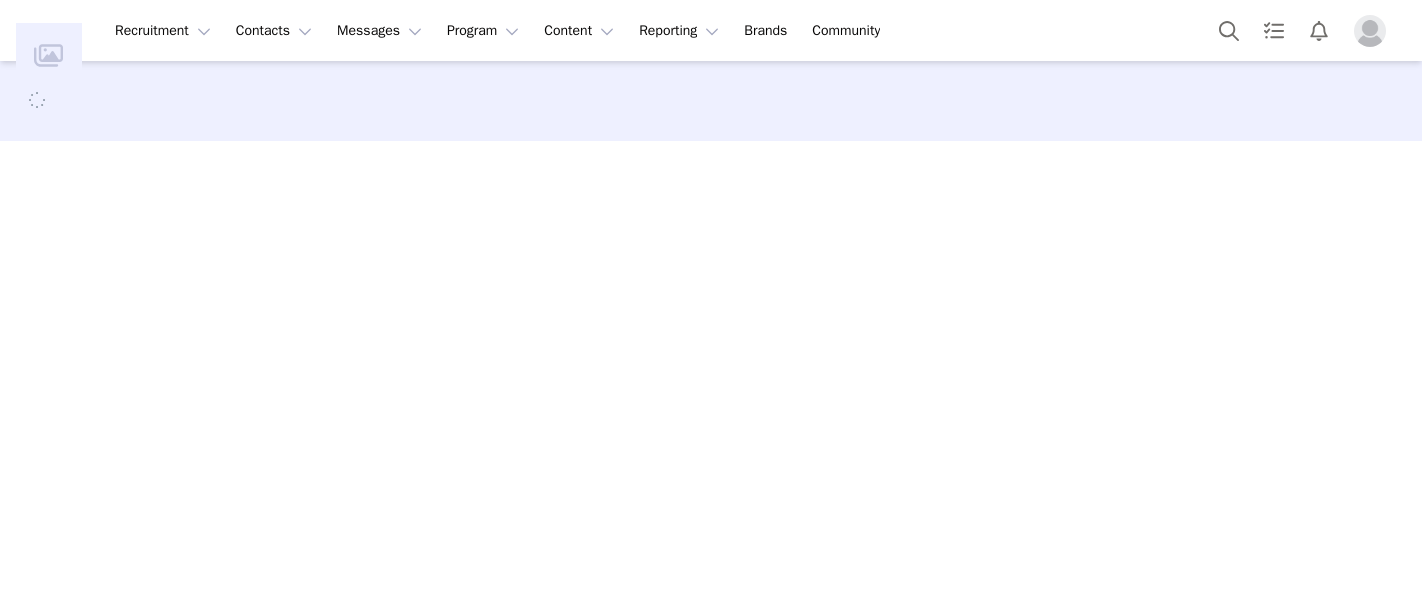 scroll, scrollTop: 0, scrollLeft: 0, axis: both 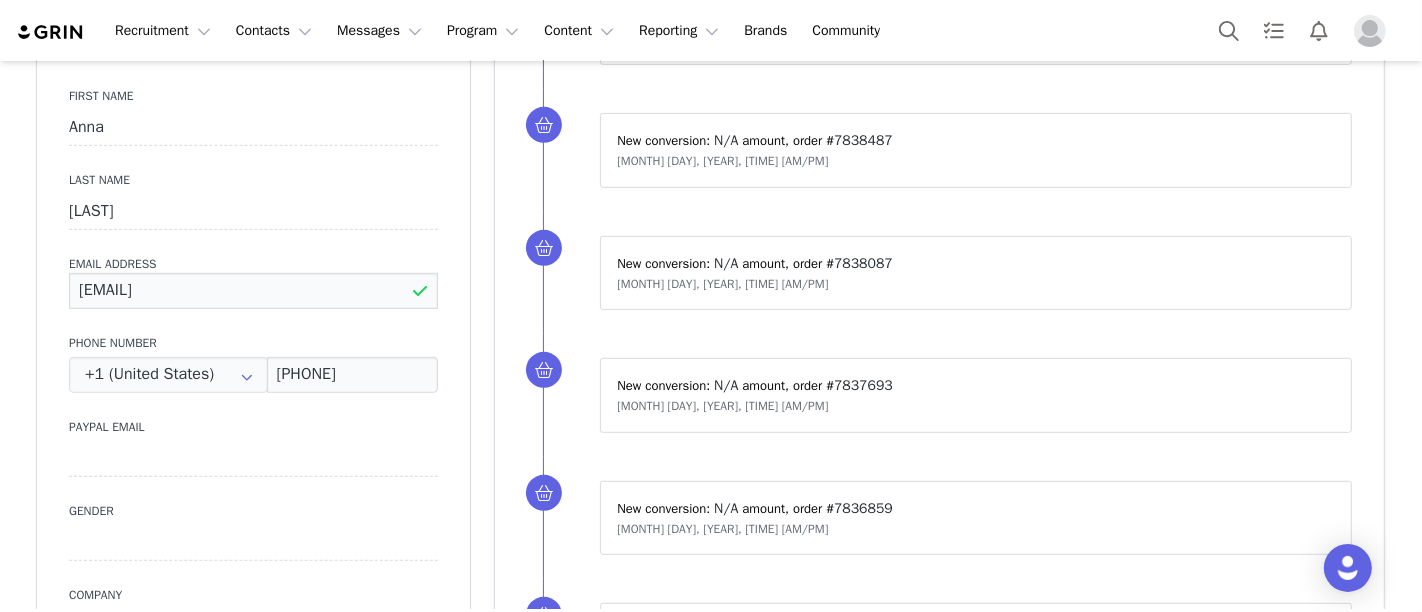 click on "[EMAIL]" at bounding box center (253, 291) 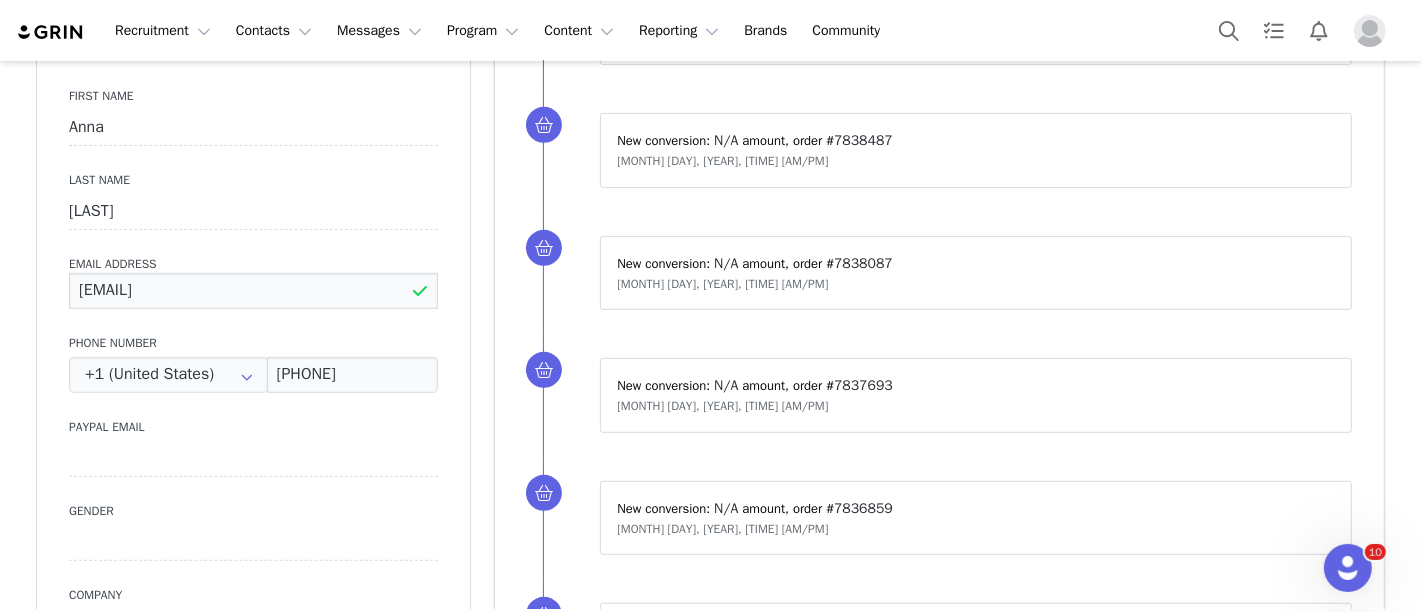 scroll, scrollTop: 0, scrollLeft: 0, axis: both 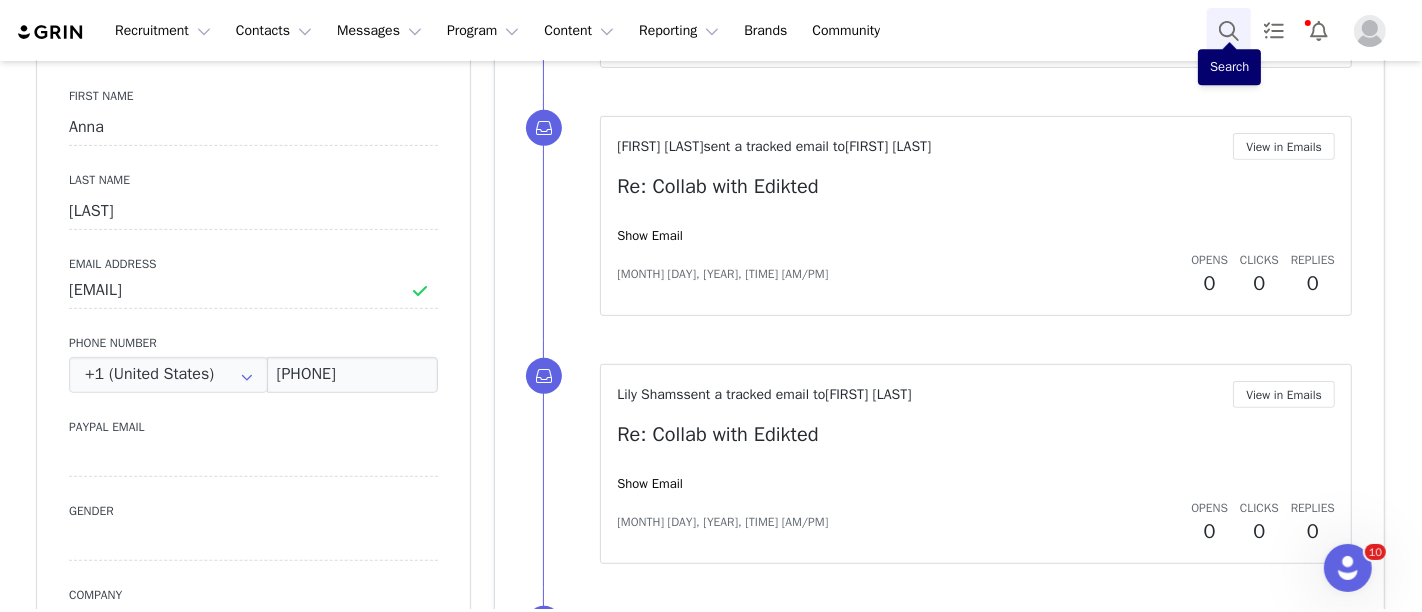 click at bounding box center [1229, 30] 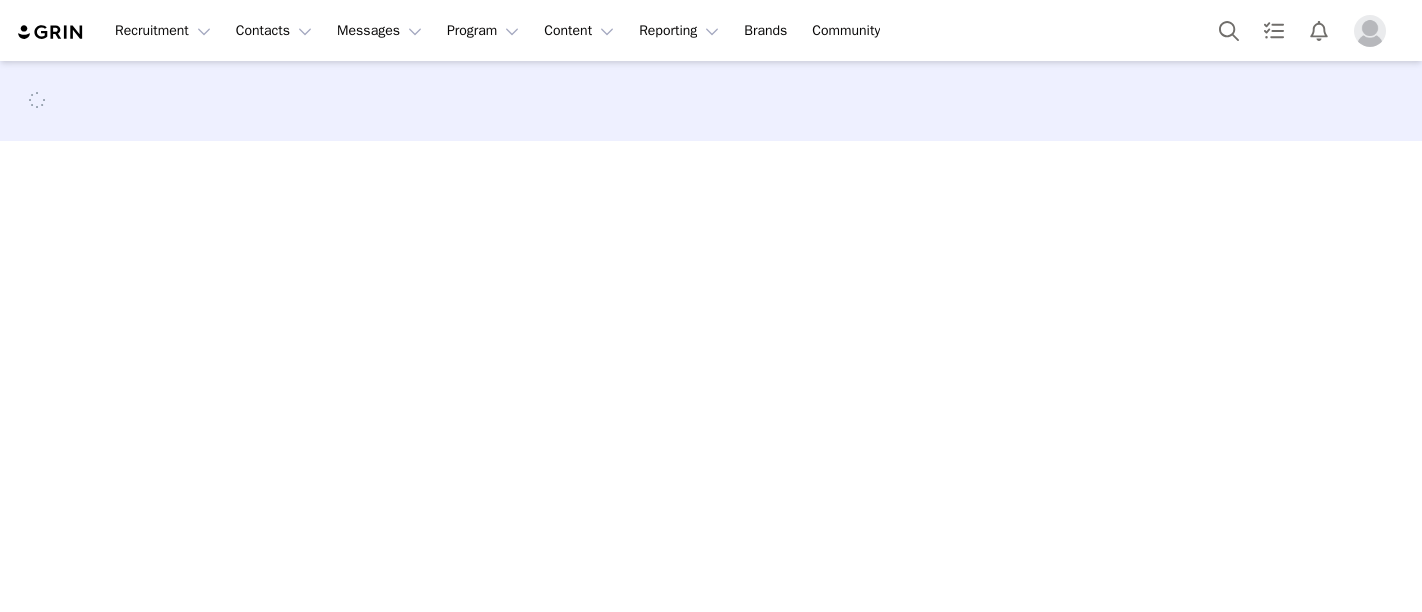 scroll, scrollTop: 0, scrollLeft: 0, axis: both 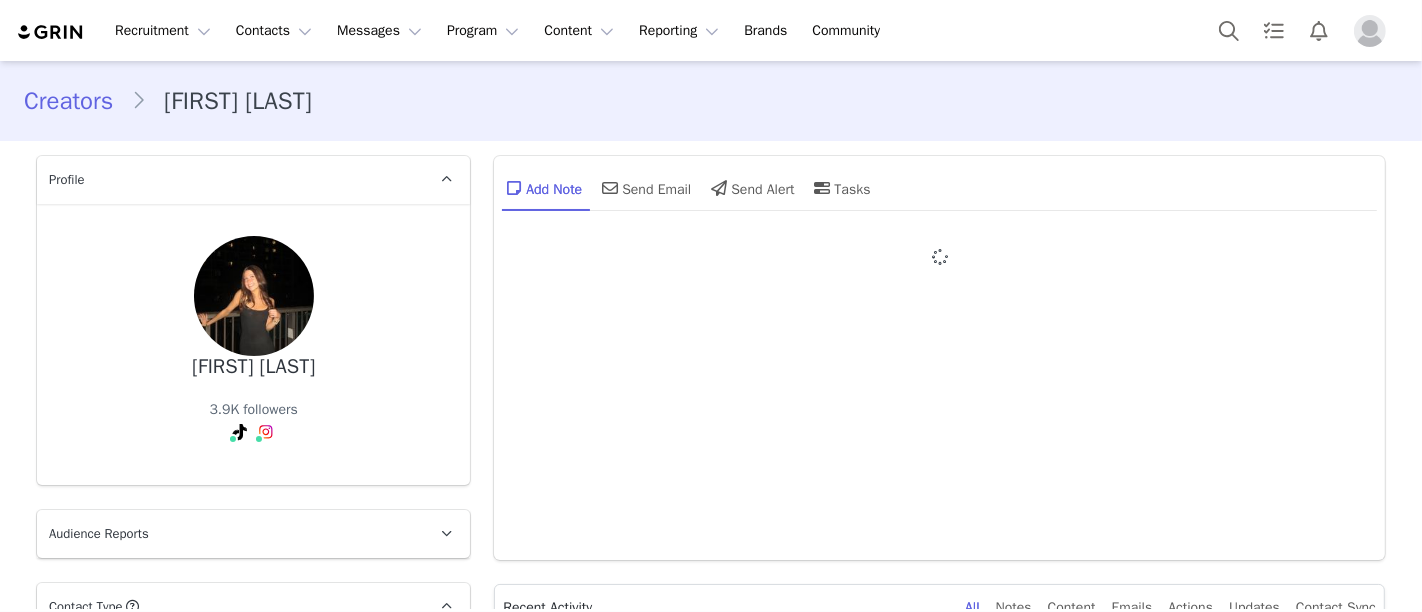 type on "+1 (United States)" 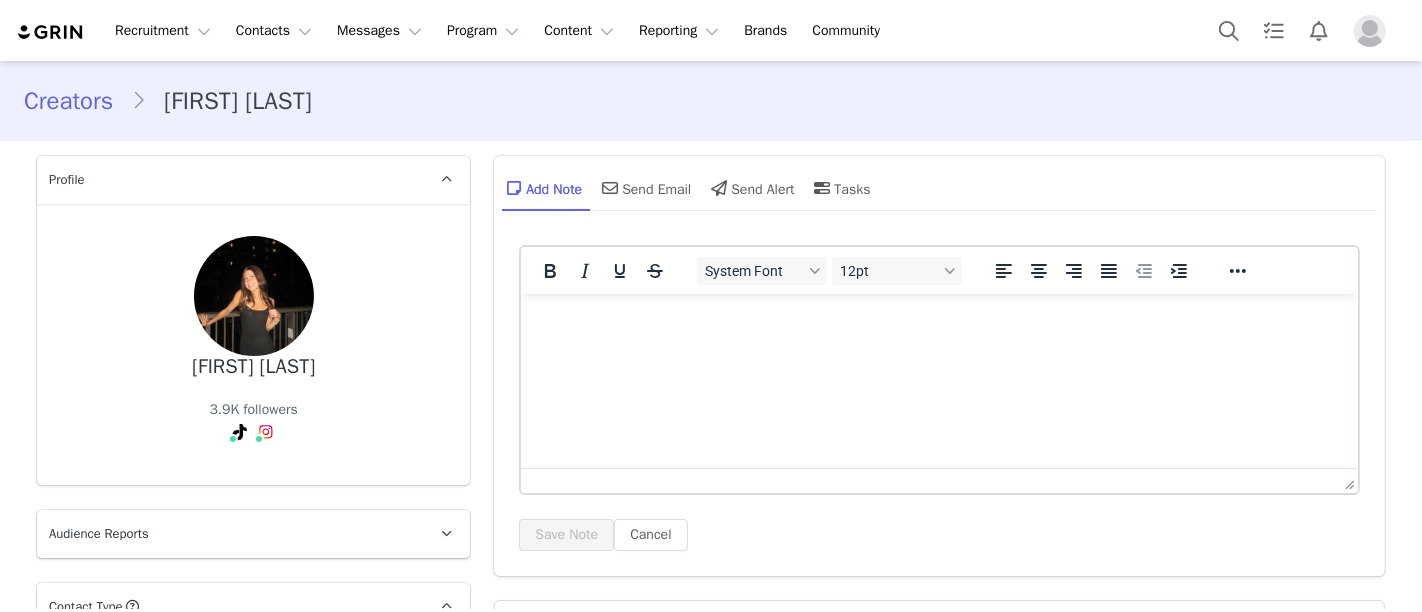 scroll, scrollTop: 0, scrollLeft: 0, axis: both 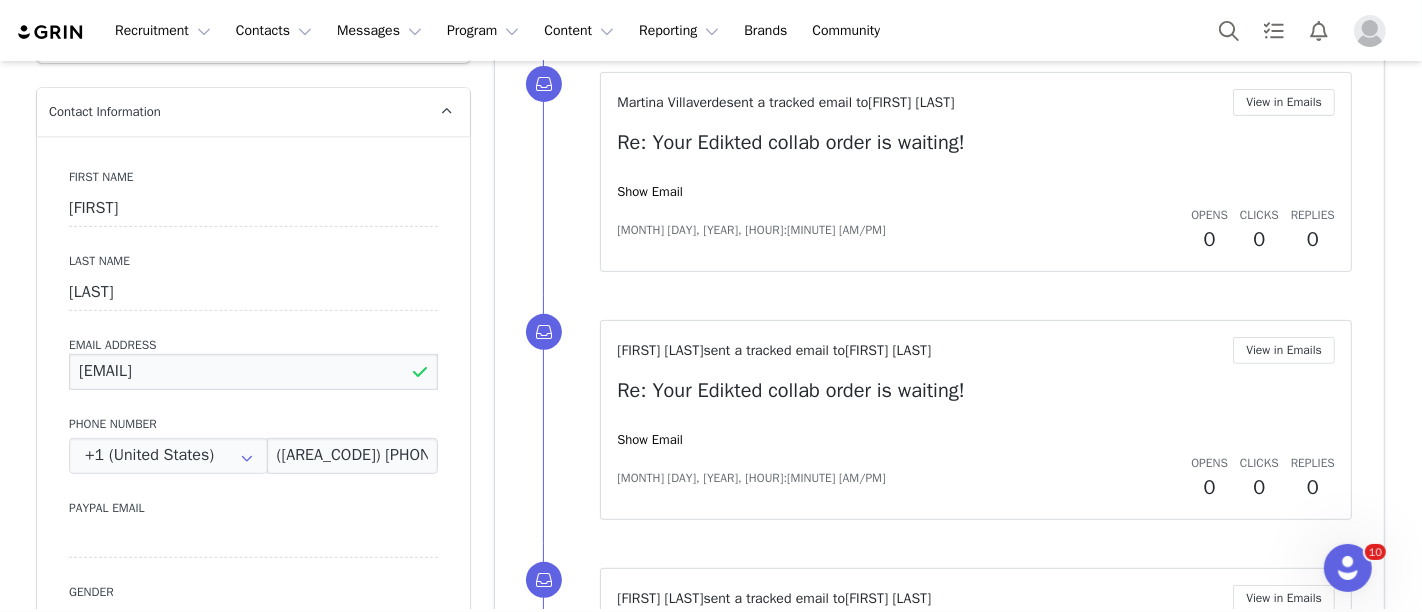 click on "emmynovosel@yahoo.com" at bounding box center (253, 372) 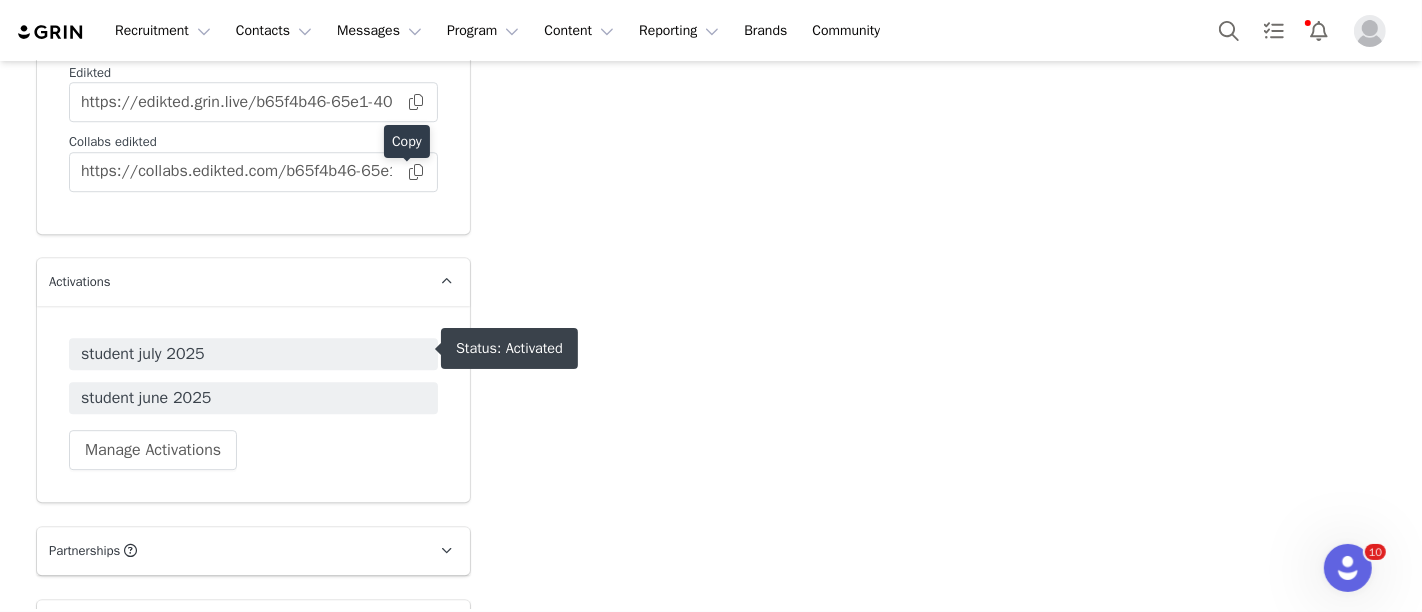 scroll, scrollTop: 4910, scrollLeft: 0, axis: vertical 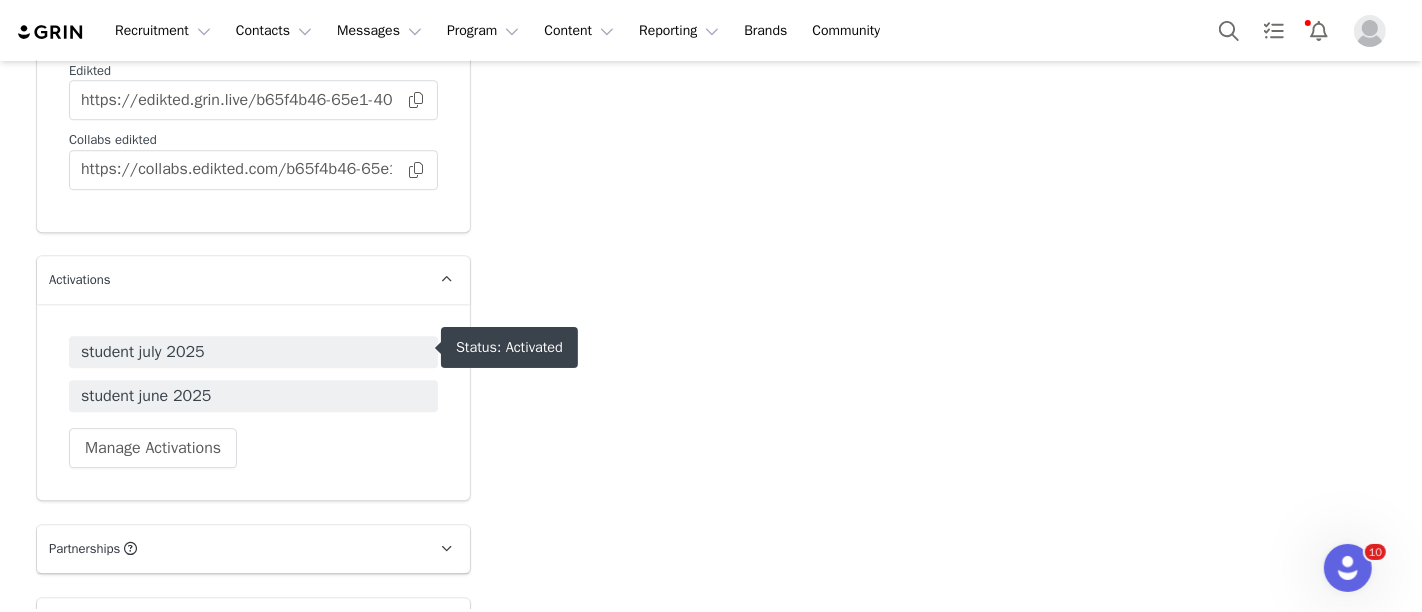 click on "student july 2025" at bounding box center [253, 352] 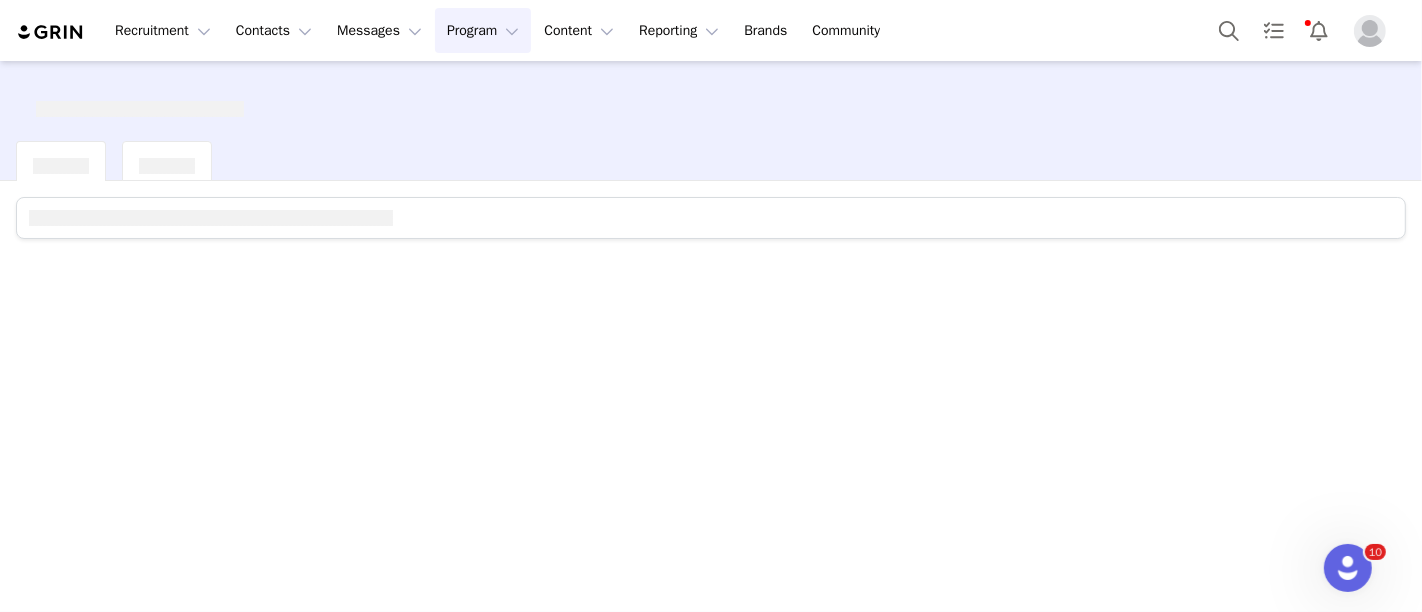 scroll, scrollTop: 0, scrollLeft: 0, axis: both 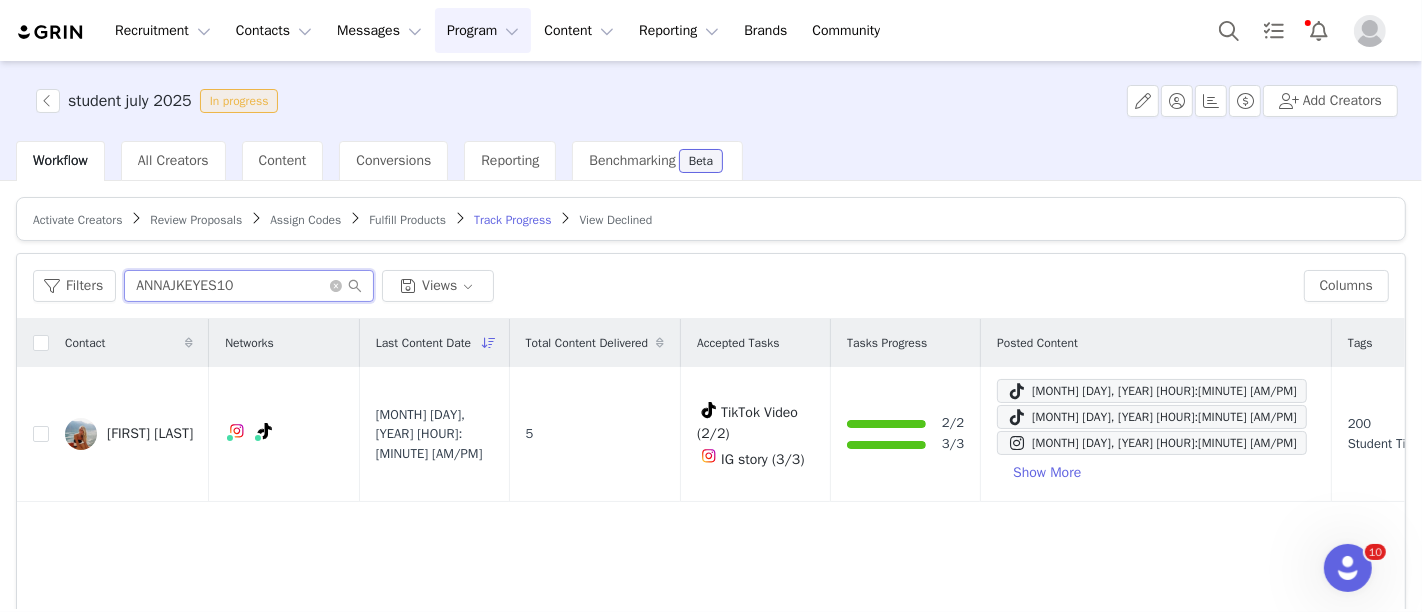click on "ANNAJKEYES10" at bounding box center (249, 286) 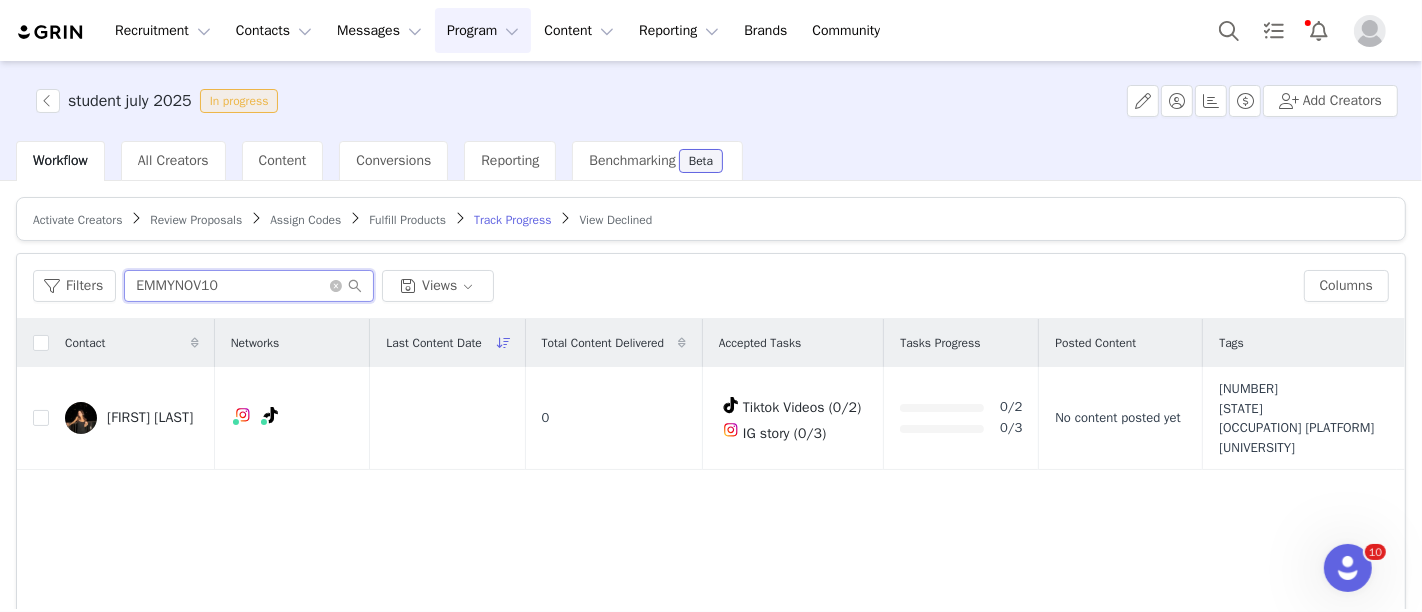 click on "EMMYNOV10" at bounding box center [249, 286] 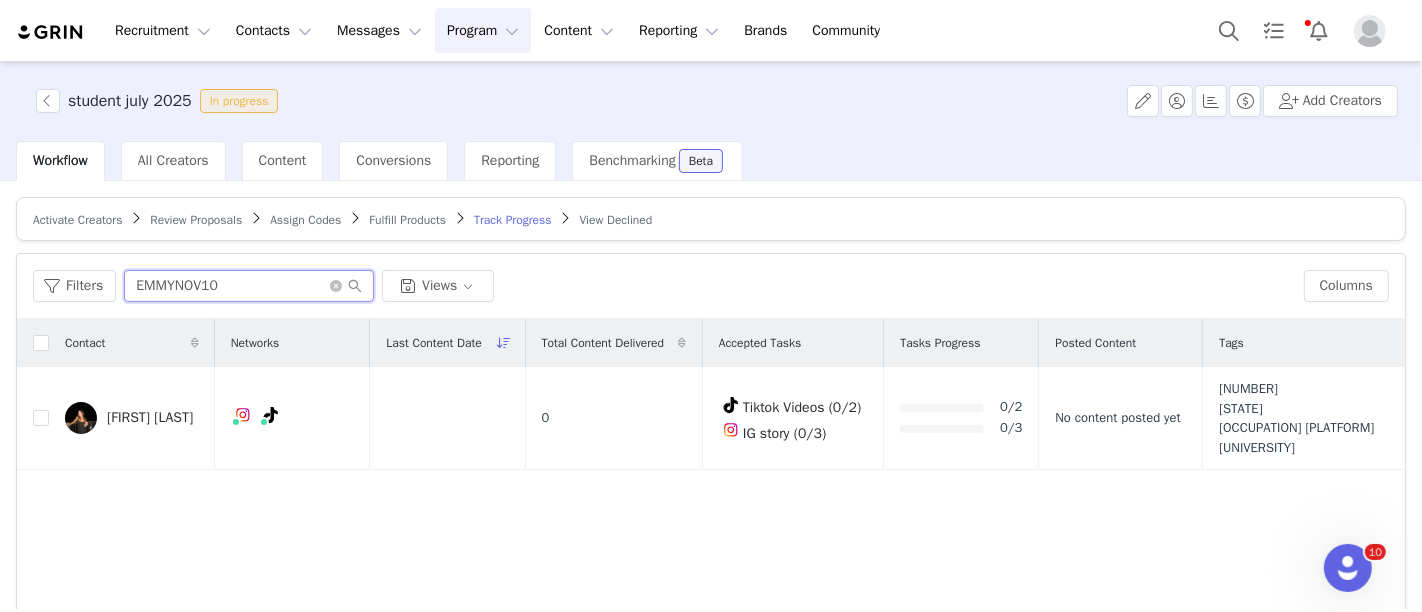 paste on "AVA.ACTMAN" 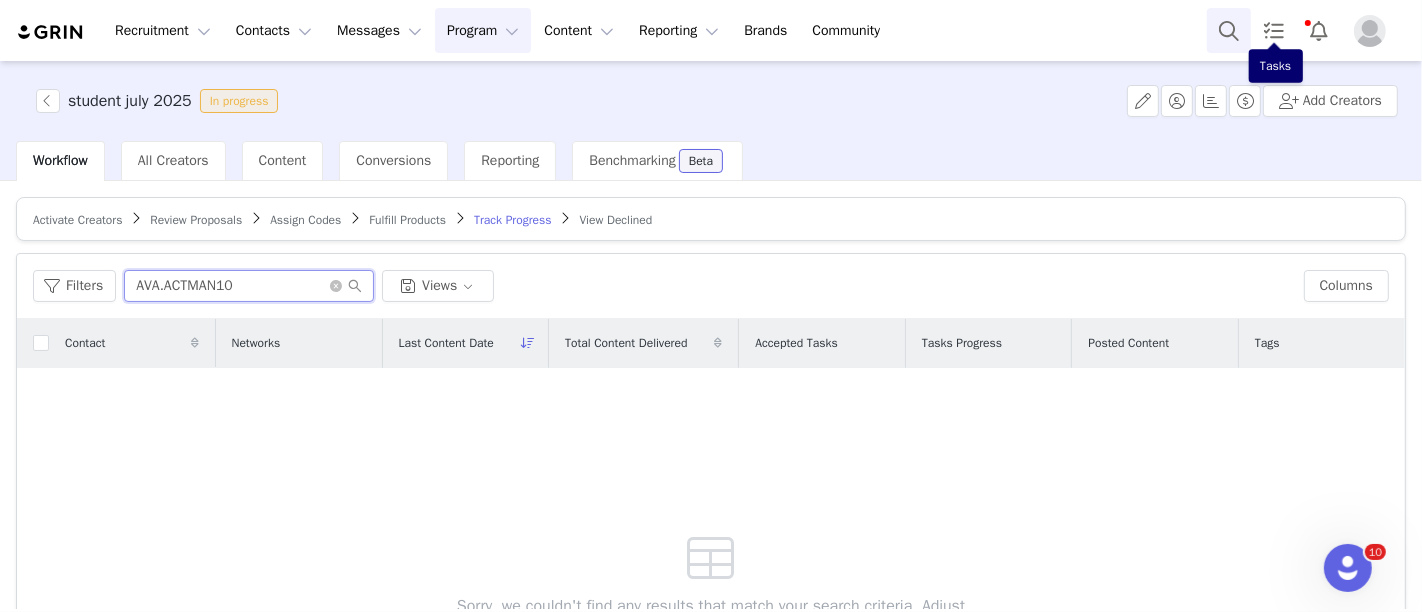type on "AVA.ACTMAN10" 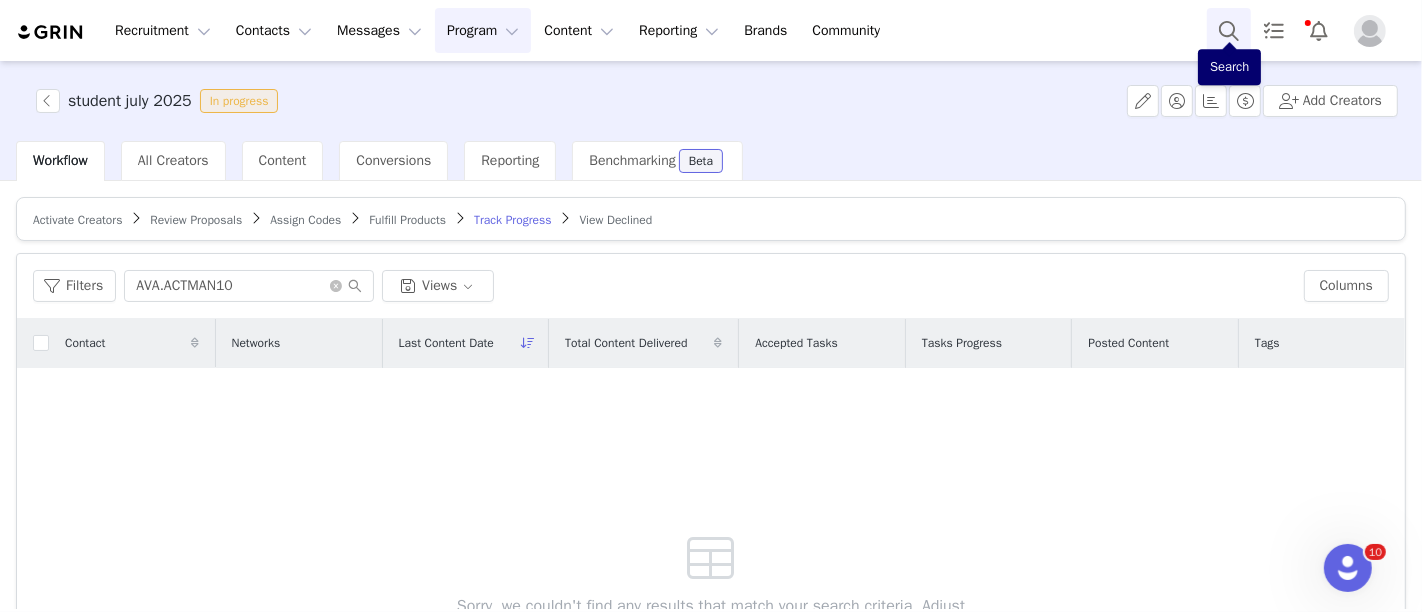 click at bounding box center [1229, 30] 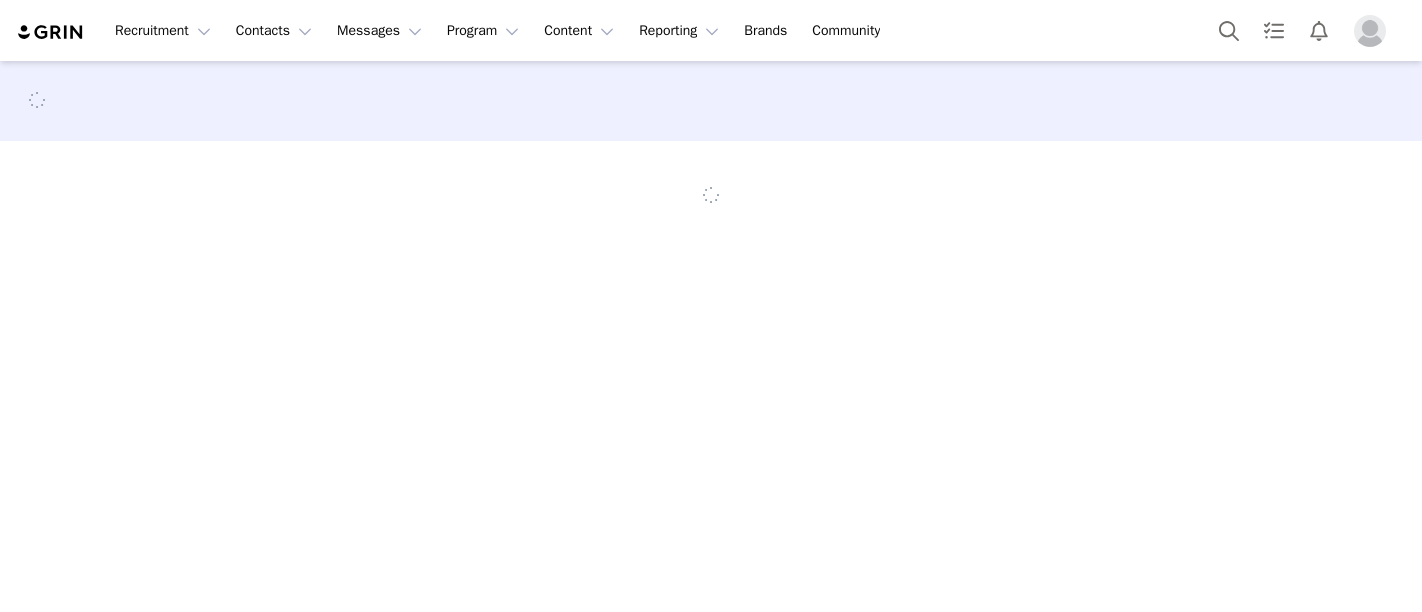scroll, scrollTop: 0, scrollLeft: 0, axis: both 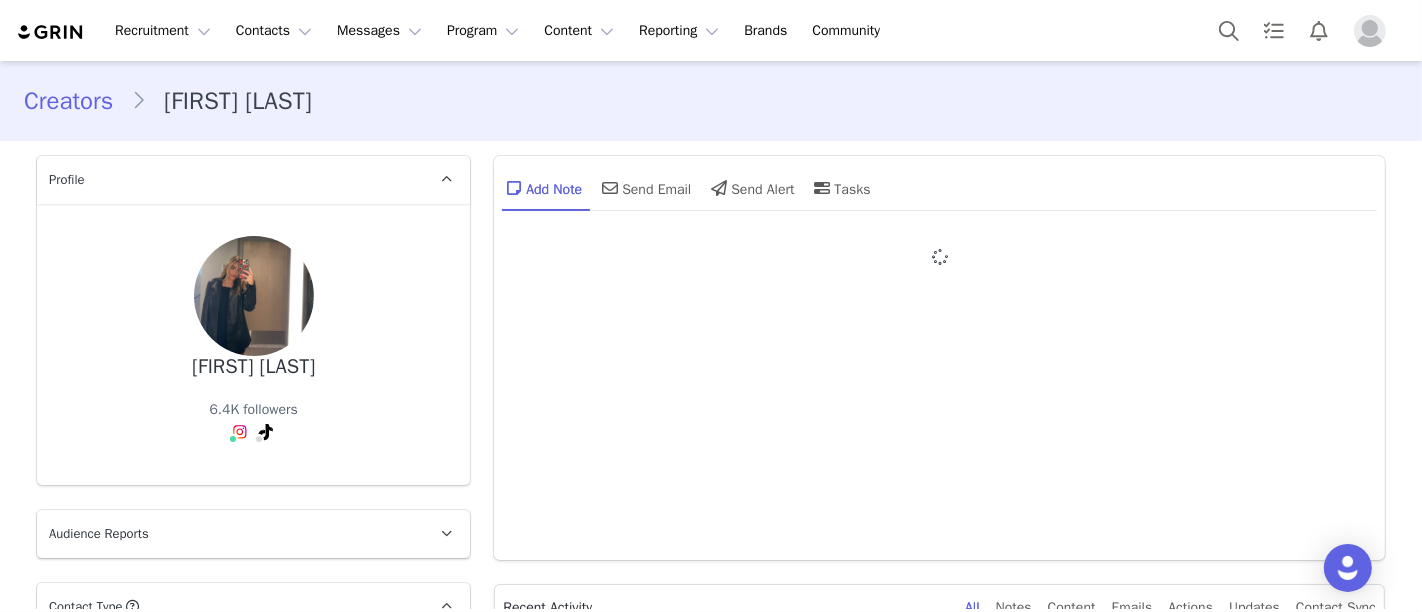 type on "+1 (United States)" 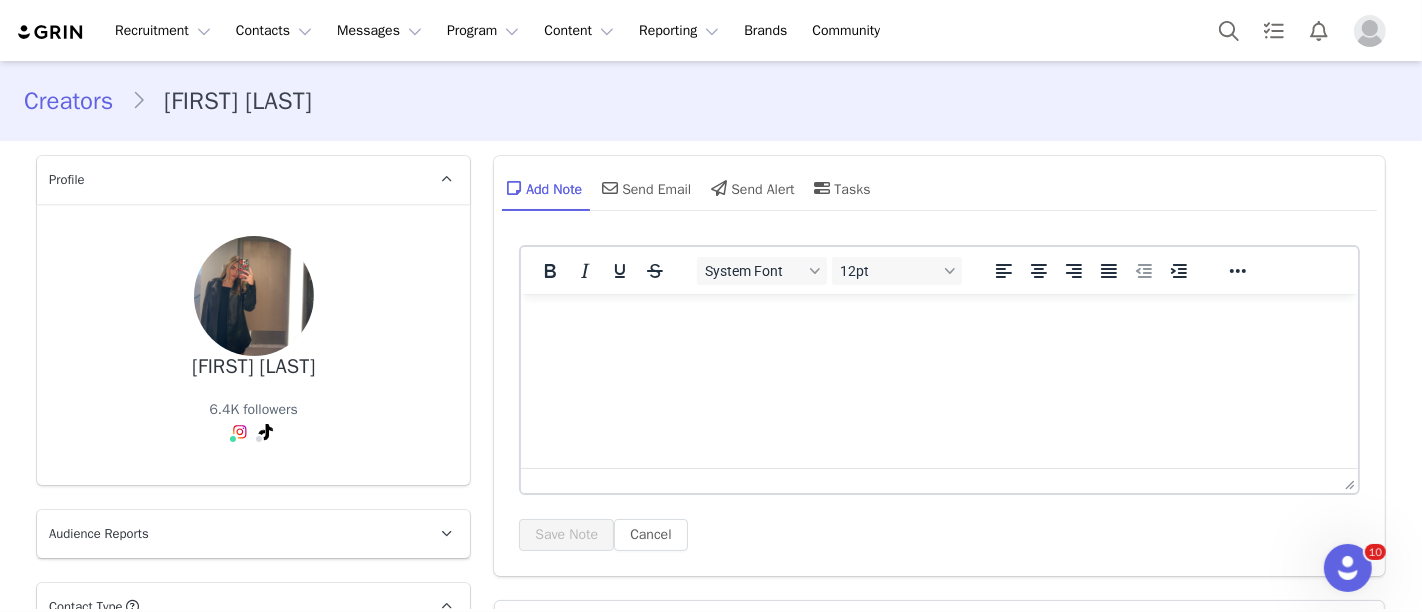 scroll, scrollTop: 0, scrollLeft: 0, axis: both 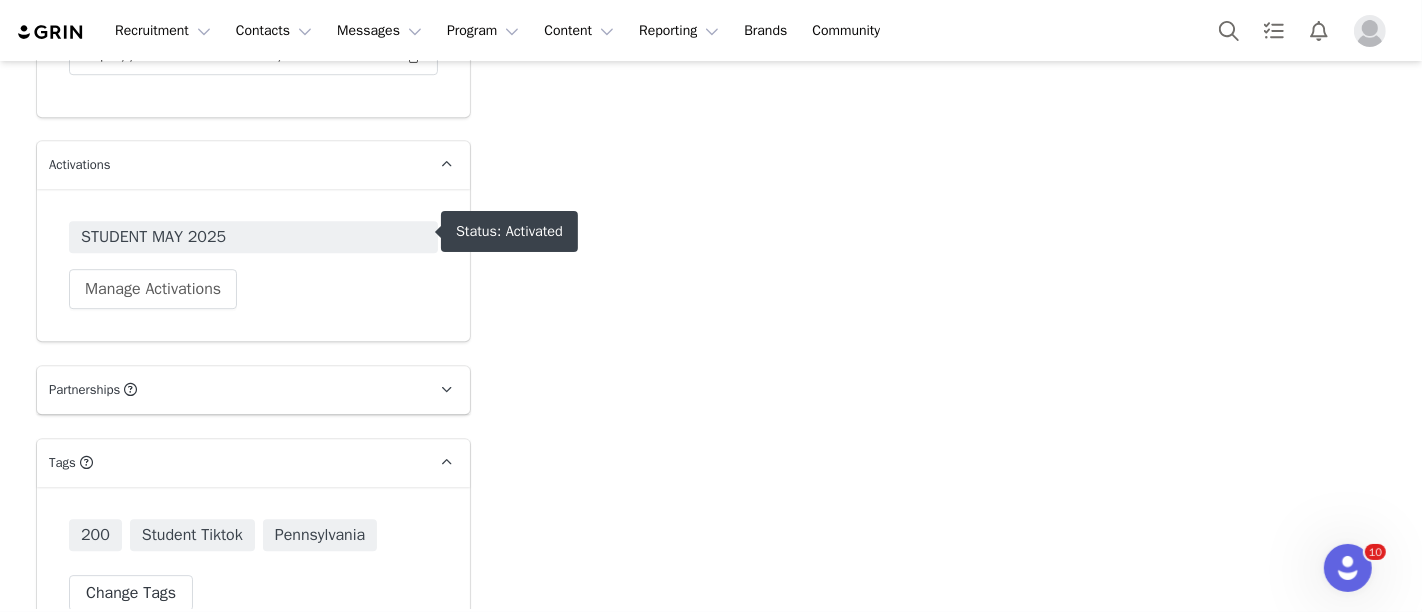 click on "STUDENT MAY 2025" at bounding box center [253, 237] 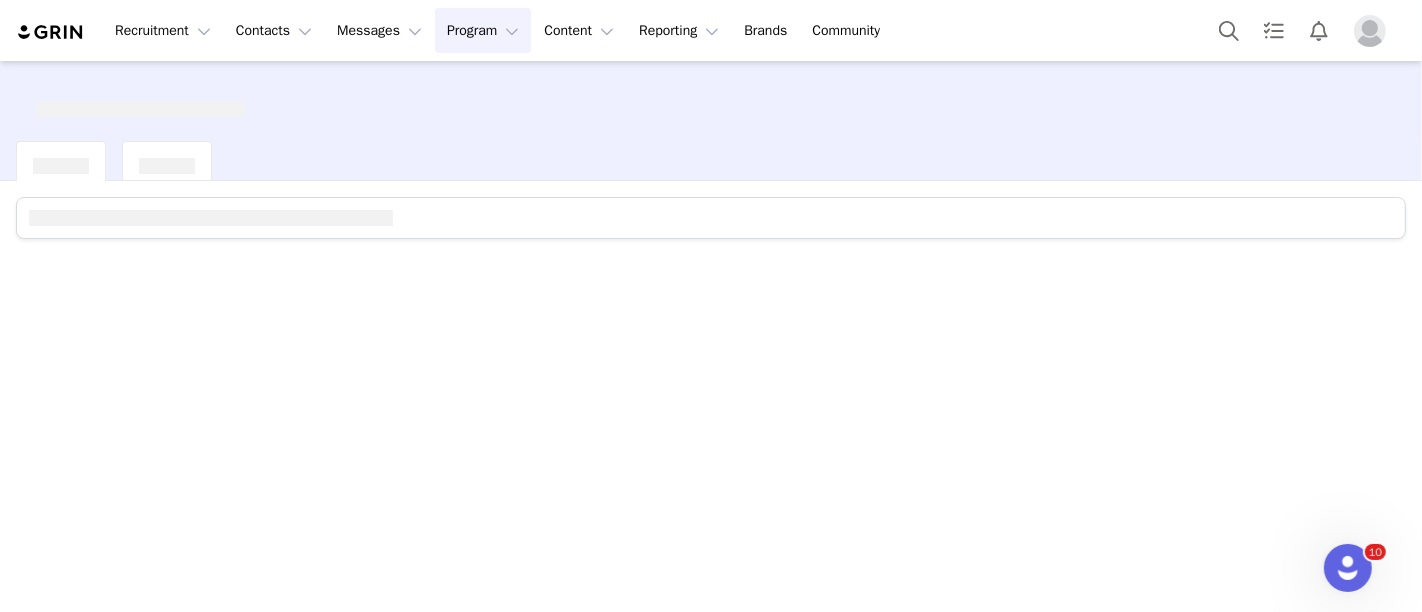 scroll, scrollTop: 0, scrollLeft: 0, axis: both 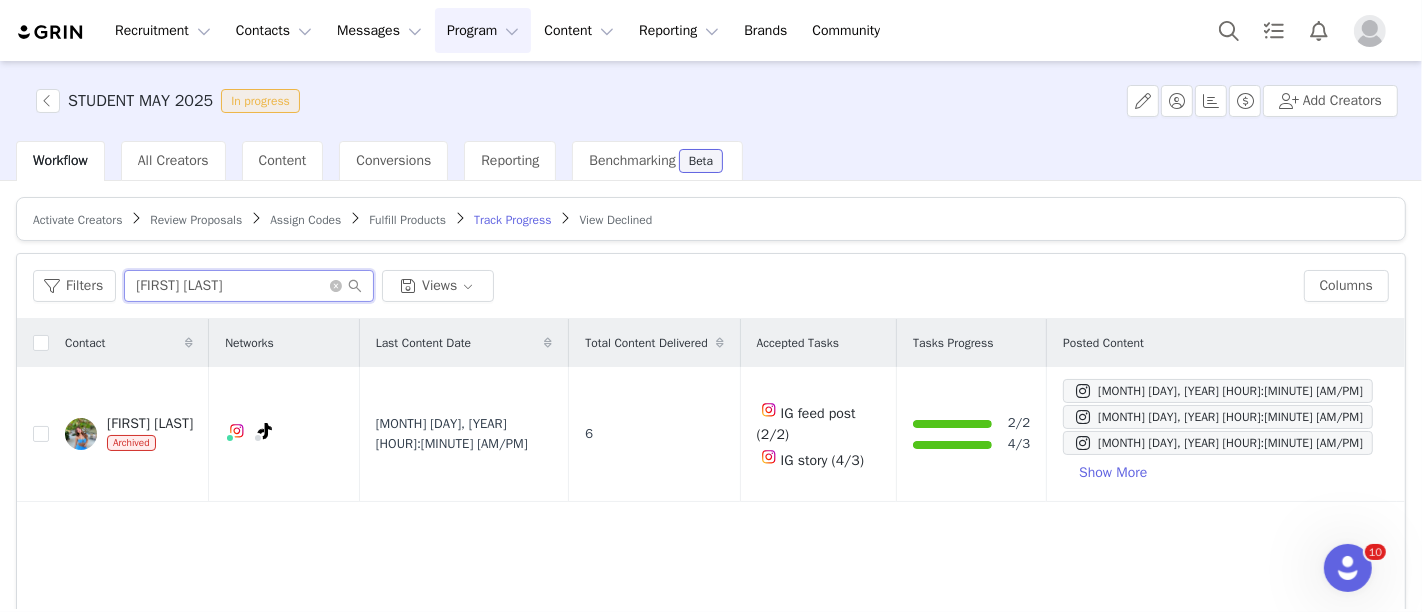 click on "[FIRST] [LAST]" at bounding box center (249, 286) 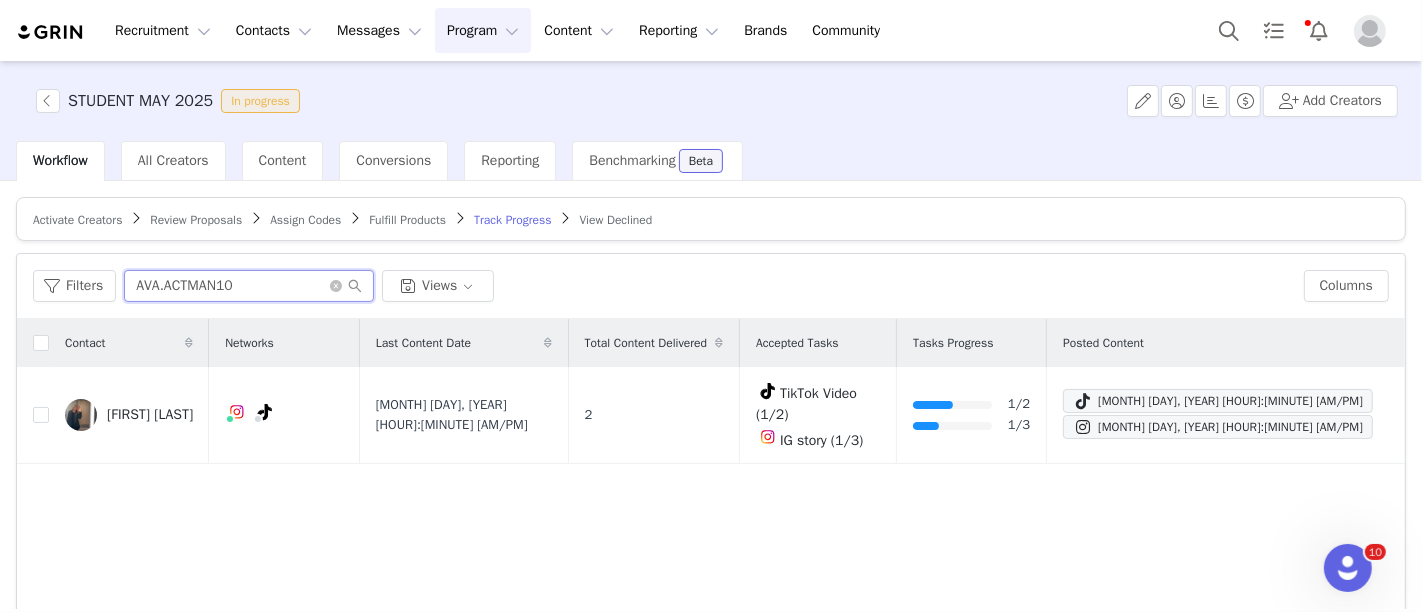 type on "AVA.ACTMAN10" 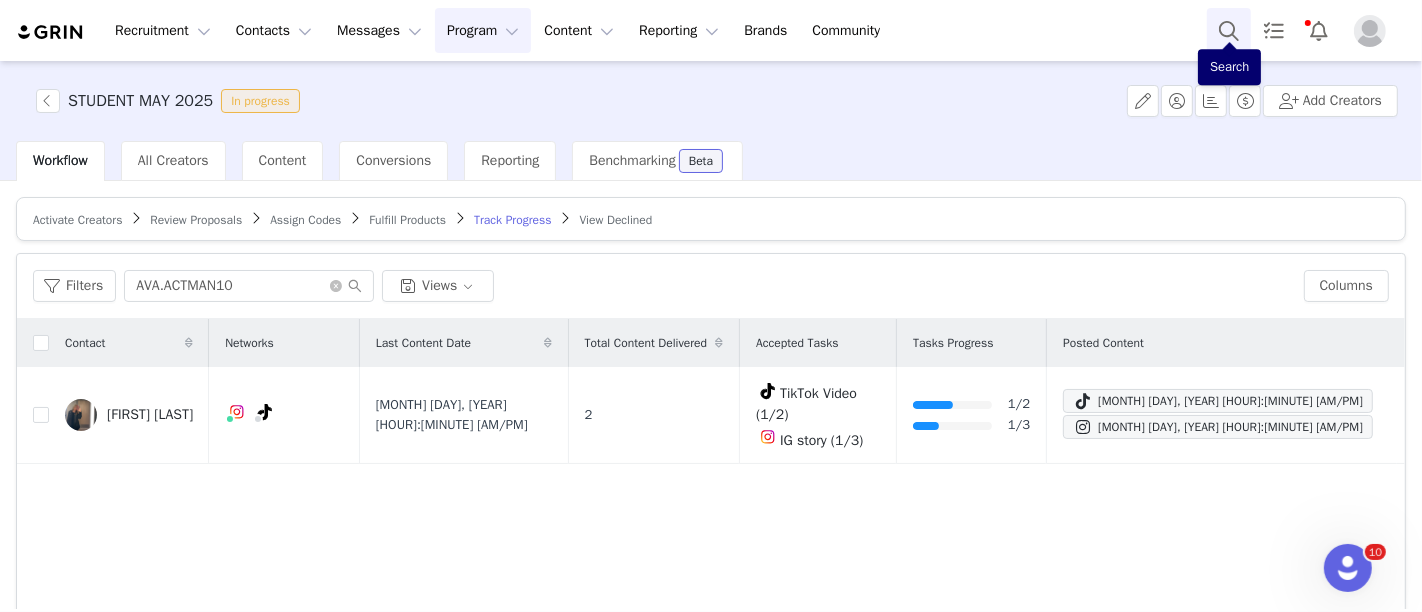 click at bounding box center (1229, 30) 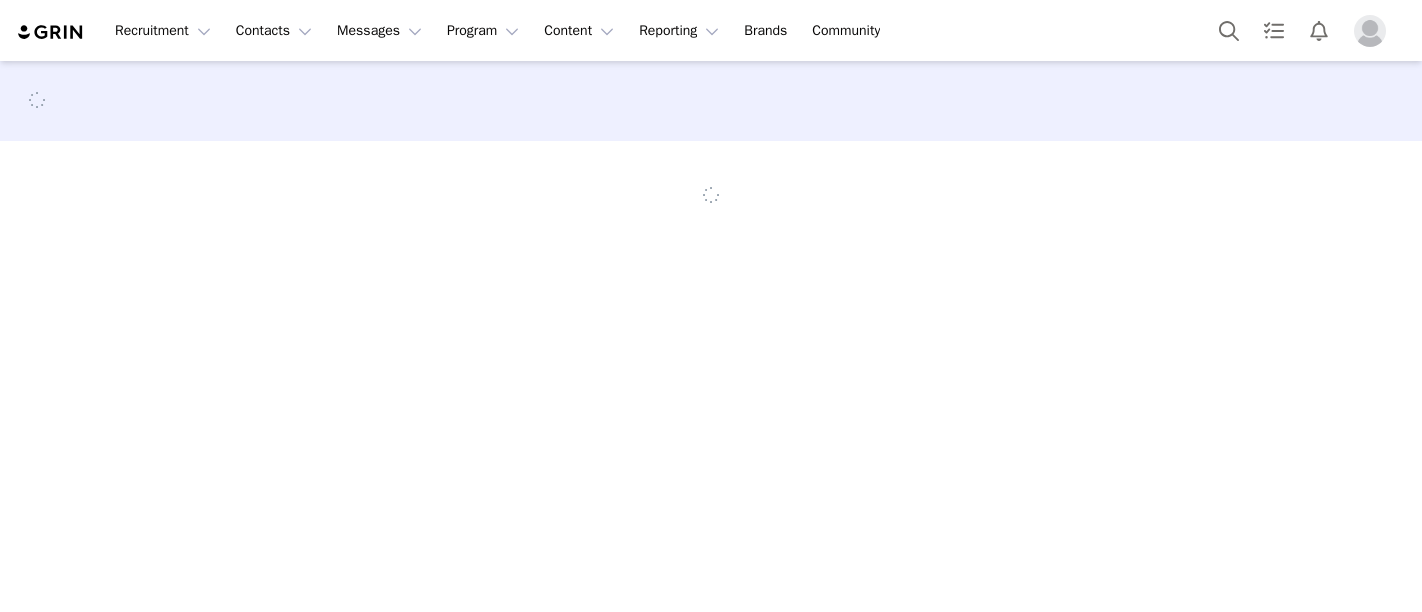 scroll, scrollTop: 0, scrollLeft: 0, axis: both 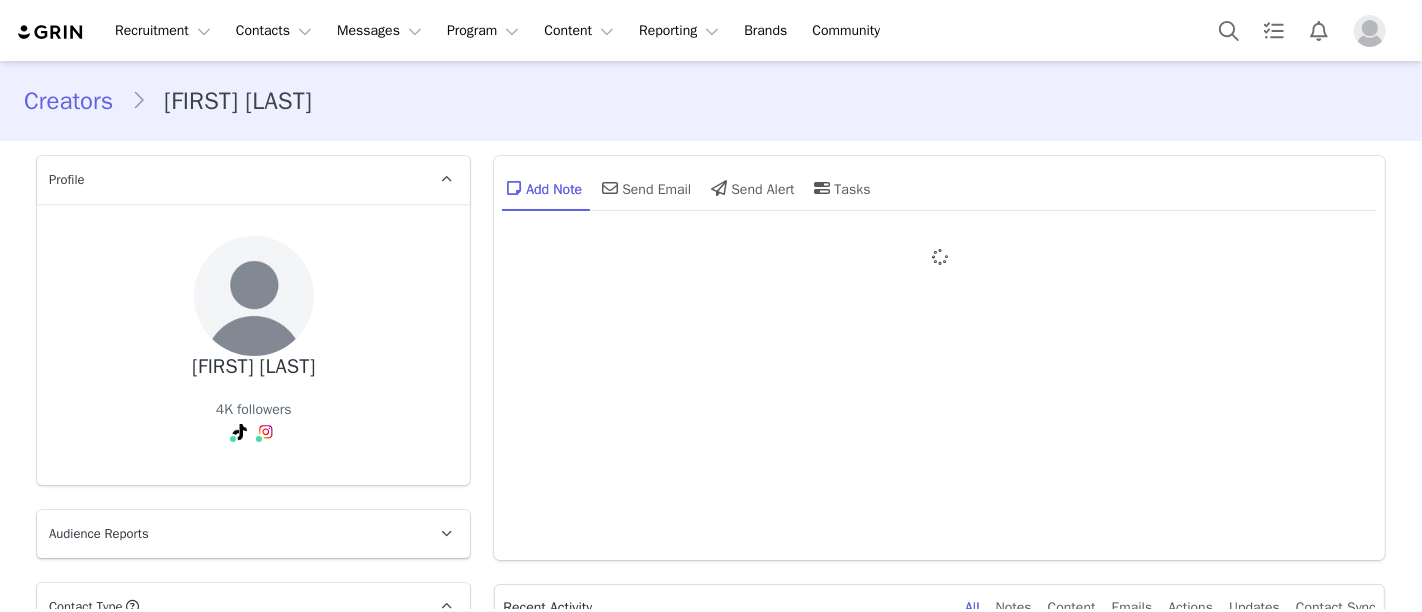 type on "+1 (United States)" 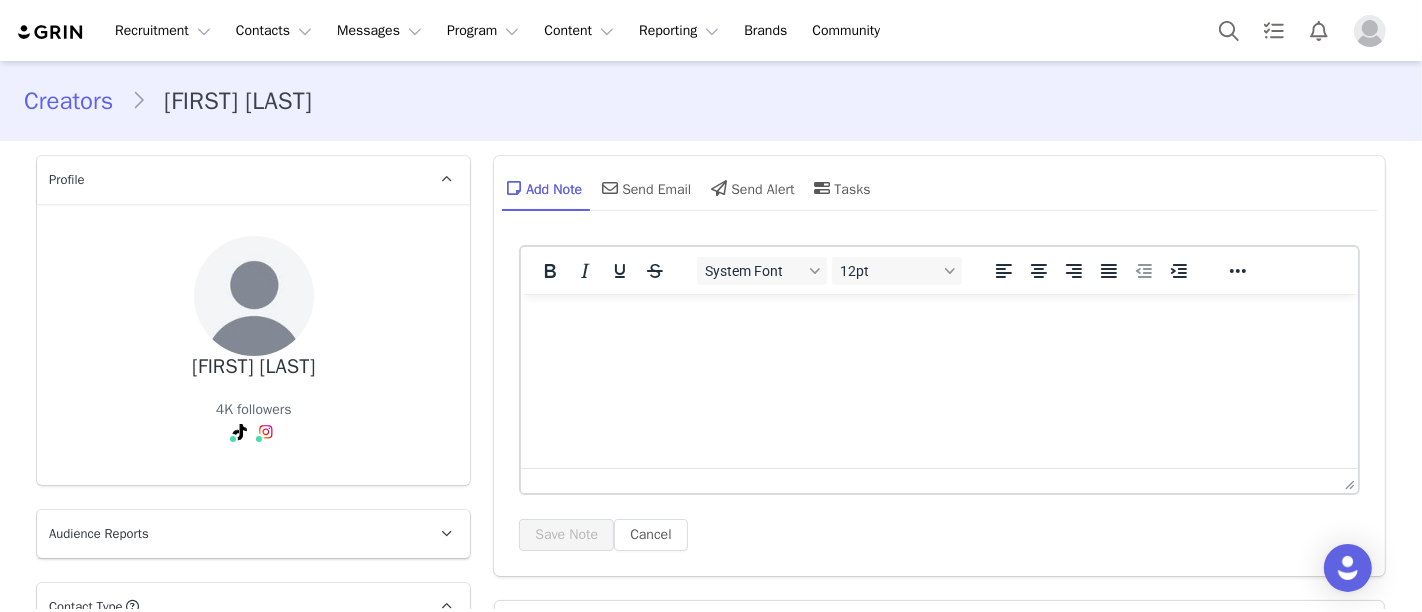 scroll, scrollTop: 0, scrollLeft: 0, axis: both 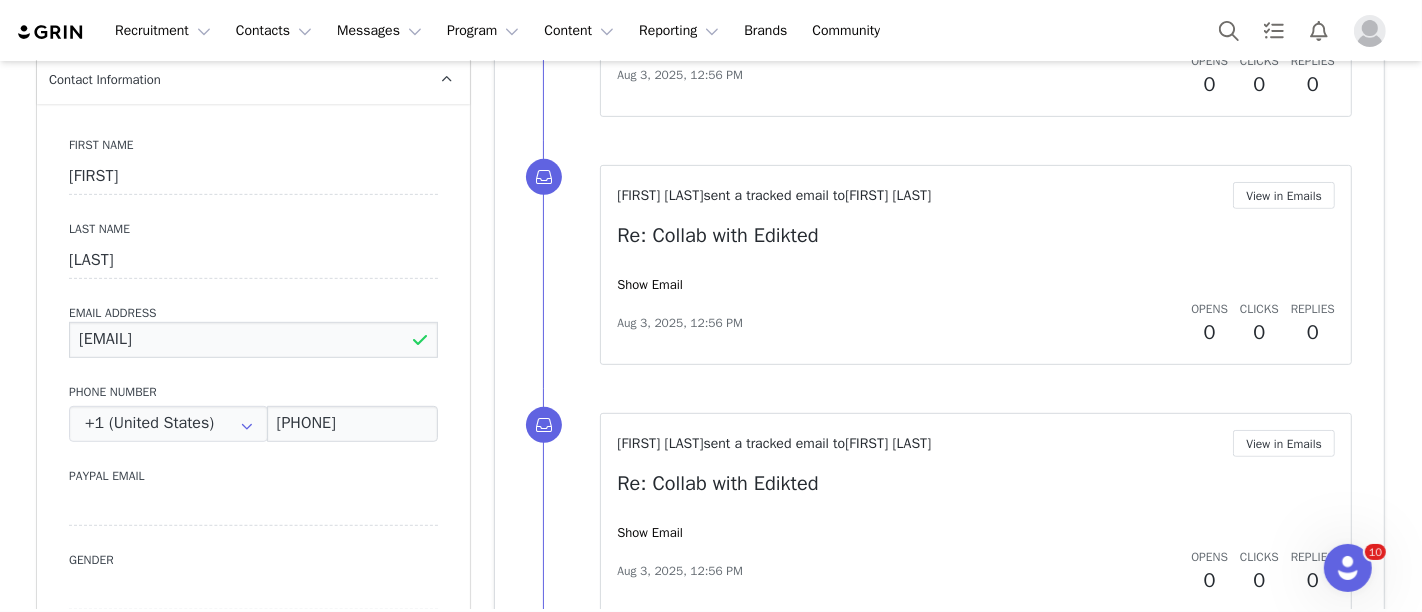 click on "[EMAIL]" at bounding box center [253, 340] 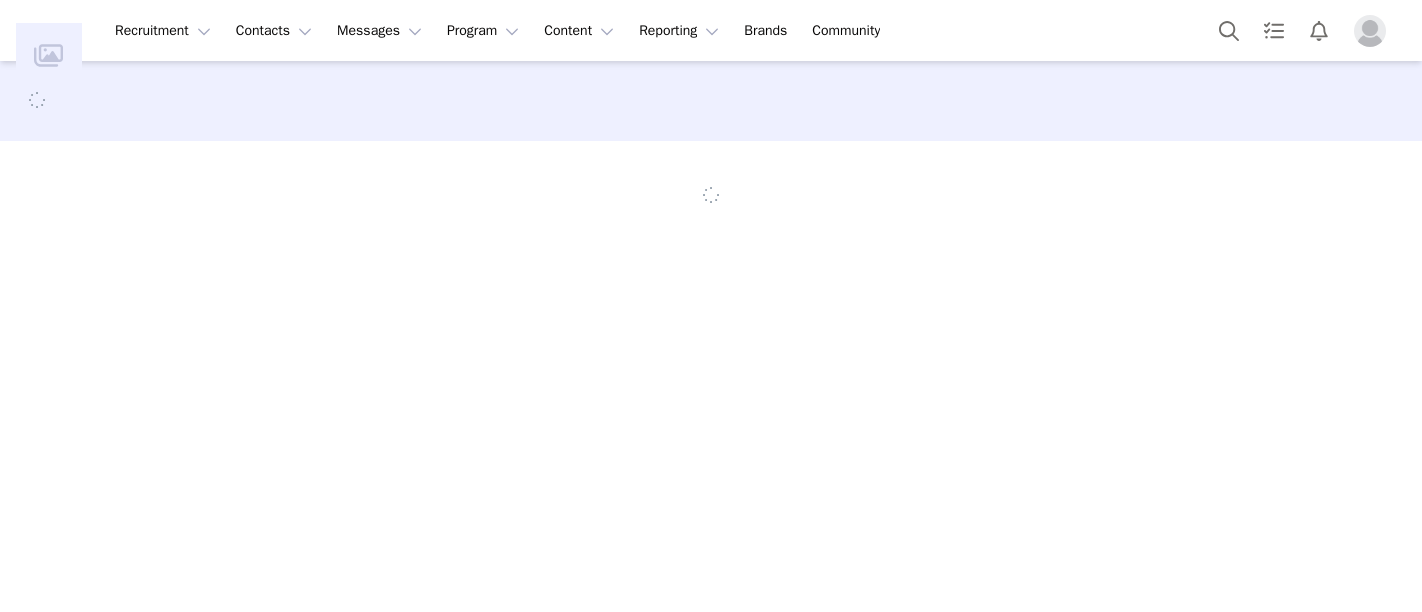 scroll, scrollTop: 0, scrollLeft: 0, axis: both 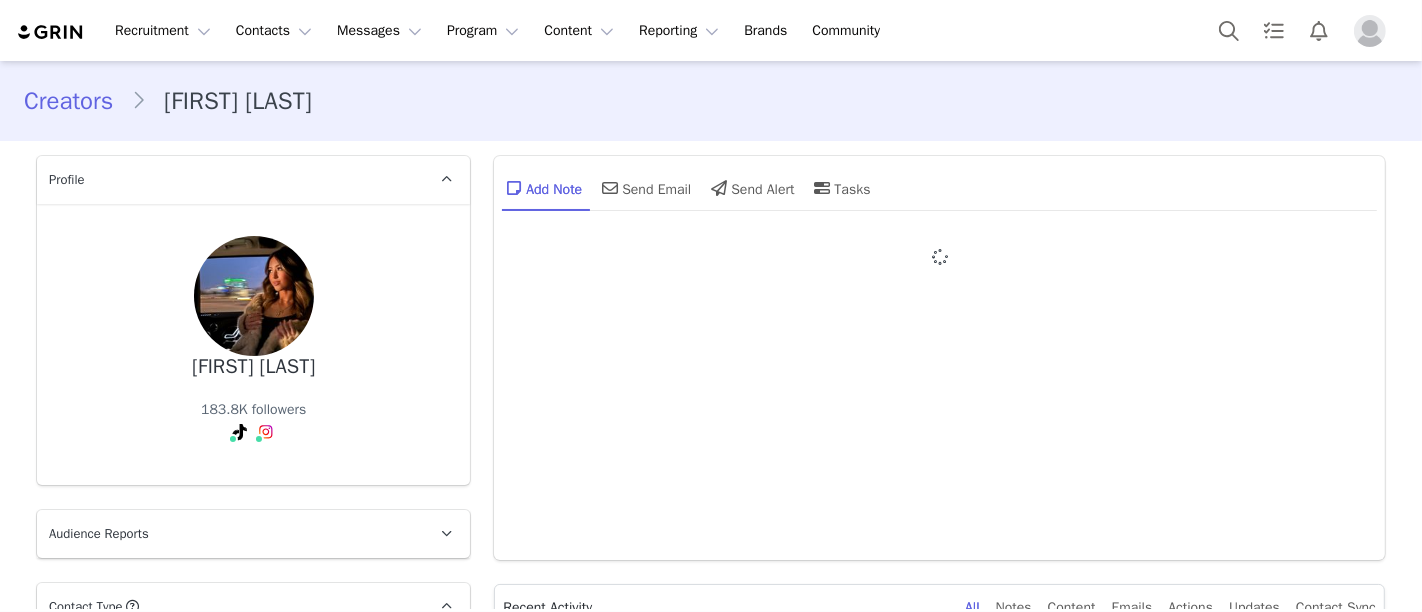 type on "+1 (United States)" 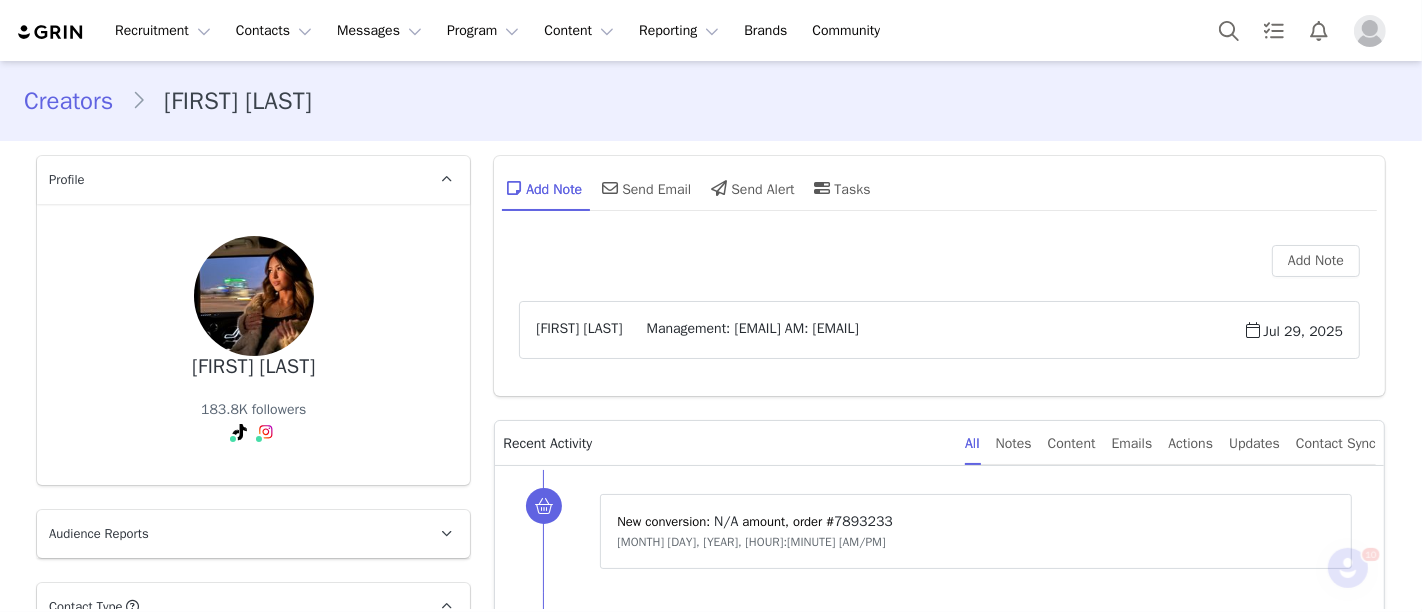 scroll, scrollTop: 0, scrollLeft: 0, axis: both 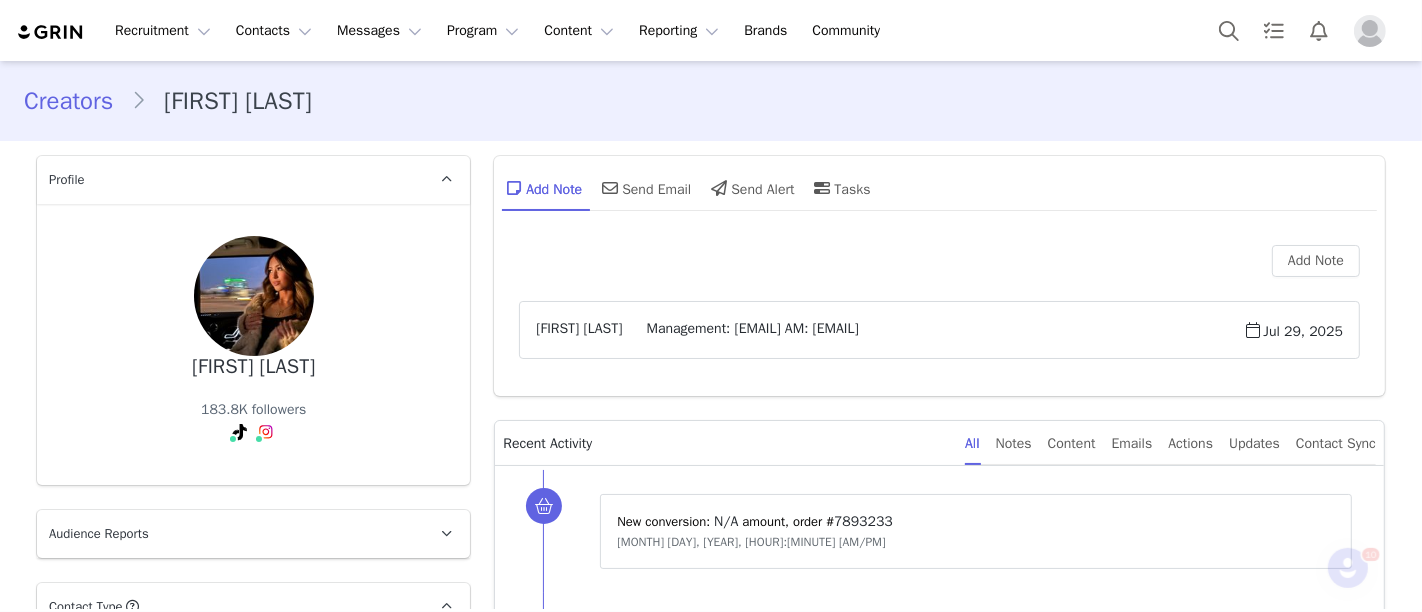 click on "Add Note   Send Email   Send Alert   Tasks  Add Note [FIRST] [LAST]  Management: [EMAIL] AM: [EMAIL]  [MONTH] [DAY], [YEAR] Recent Activity All Notes Content Emails Actions Updates Contact Sync New conversion: ⁨ N/A ⁩ amount⁨⁩⁨, order #⁨ 7893233 ⁩⁩ [MONTH] [DAY], [YEAR], [HOUR]:[MINUTE] [AM/PM] New conversion: ⁨ N/A ⁩ amount⁨⁩⁨, order #⁨ 7884879 ⁩⁩ [MONTH] [DAY], [YEAR], [HOUR]:[MINUTE] [AM/PM] New conversion: ⁨ N/A ⁩ amount⁨⁩⁨, order #⁨ 7875174 ⁩⁩ [MONTH] [DAY], [YEAR], [HOUR]:[MINUTE] [AM/PM] New conversion: ⁨ N/A ⁩ amount⁨⁩⁨, order #⁨ 7875131 ⁩⁩ [MONTH] [DAY], [YEAR], [HOUR]:[MINUTE] [AM/PM] New conversion: ⁨ N/A ⁩ amount⁨⁩⁨, order #⁨ 7865372 ⁩⁩ [MONTH] [DAY], [YEAR], [HOUR]:[MINUTE] [AM/PM] New conversion: ⁨ N/A ⁩ amount⁨⁩⁨, order #⁨ 7864305 ⁩⁩ [MONTH] [DAY], [YEAR], [HOUR]:[MINUTE] [AM/PM] New conversion: ⁨ N/A ⁩ amount⁨⁩⁨, order #⁨ 7853866 ⁩⁩ [MONTH] [DAY], [YEAR], [HOUR]:[MINUTE] [AM/PM] New conversion: ⁨ N/A ⁩ amount⁨⁩⁨, order #⁨ 7846456 ⁩⁩ [MONTH] [DAY], [YEAR], [HOUR]:[MINUTE] [AM/PM] New conversion: ⁨ N/A ⁩ amount⁨⁩⁨, order #⁨ 7843674 ⁩⁩ N/A" at bounding box center [939, 3610] 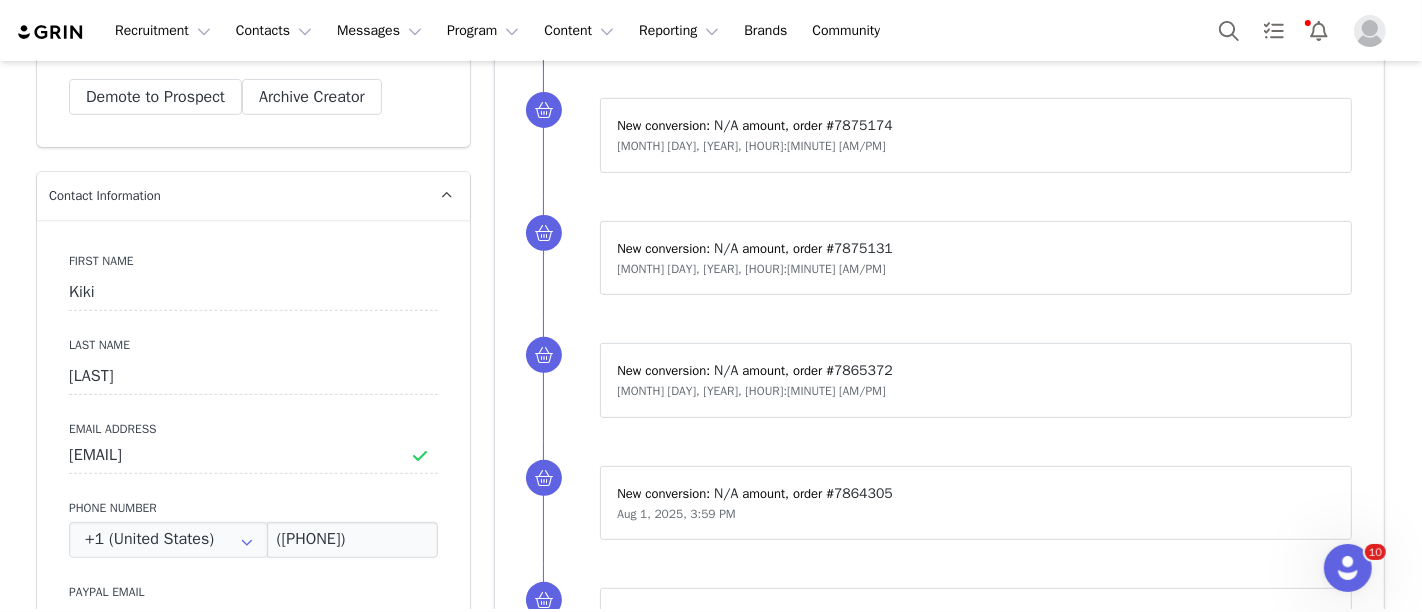 scroll, scrollTop: 650, scrollLeft: 0, axis: vertical 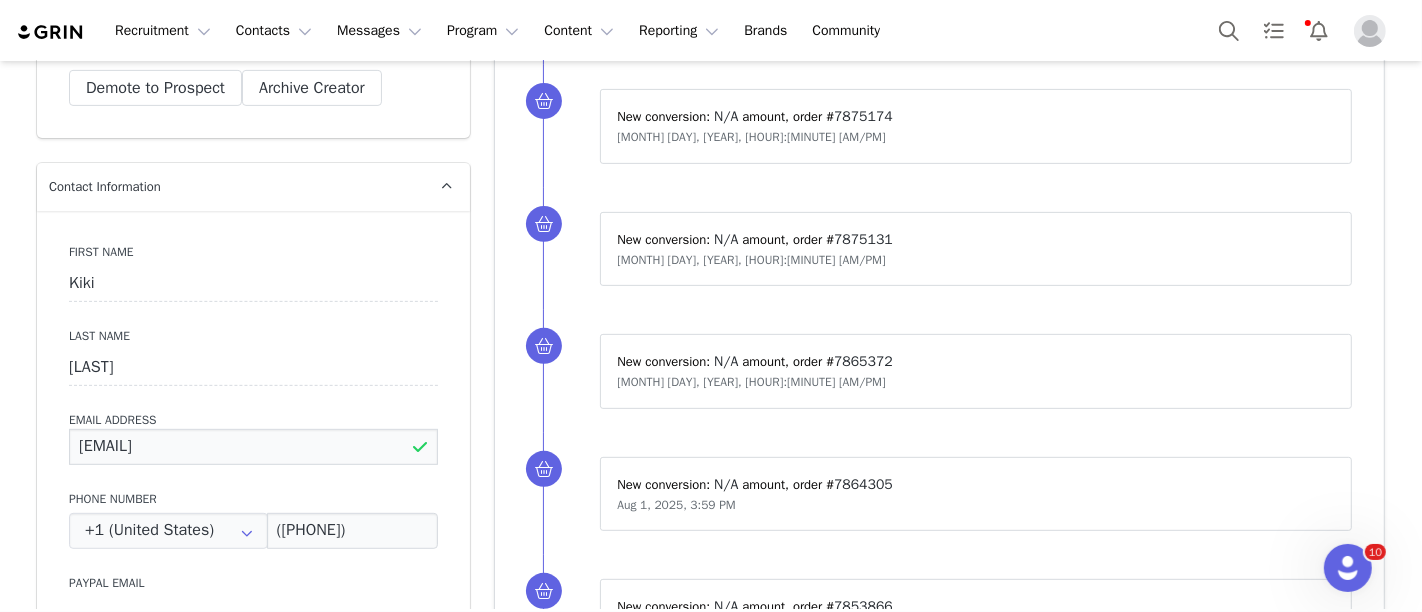 click on "[EMAIL]" at bounding box center (253, 447) 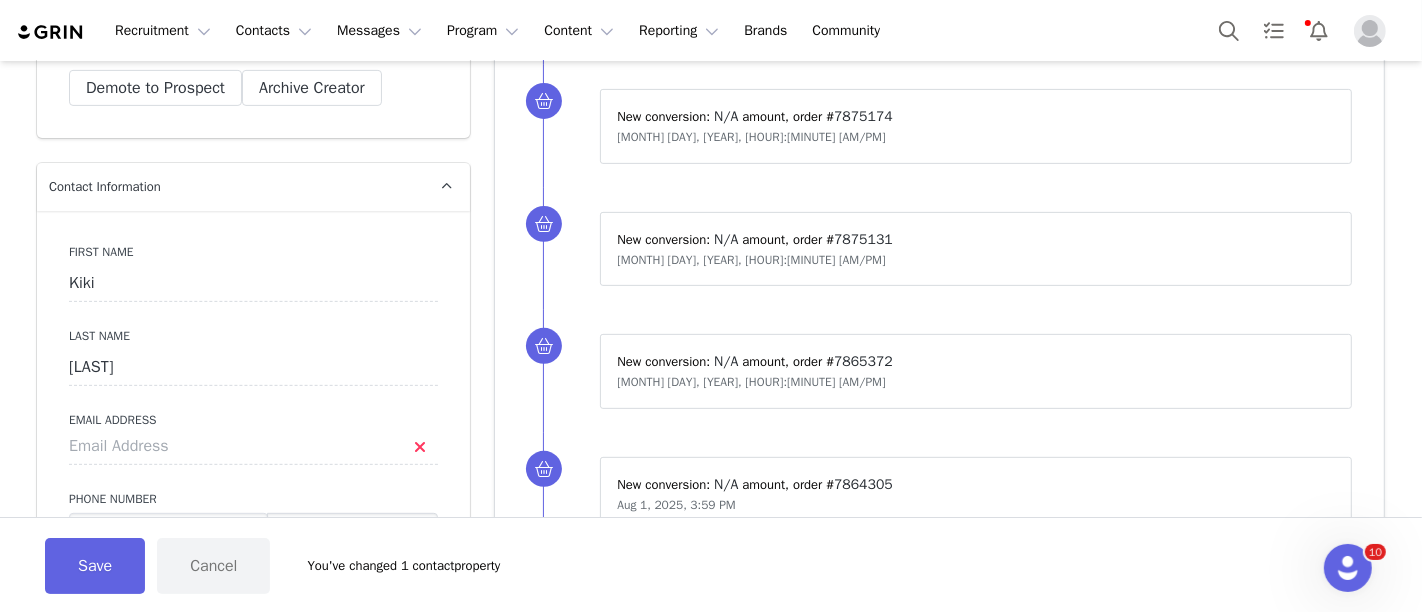 click on "First Name  Kiki  Last Name  Winchell Email Address  Phone Number  +1 (United States) +93 (Afghanistan) +358 (Aland Islands) +355 (Albania) +213 (Algeria) +376 (Andorra) +244 (Angola) +1264 (Anguilla) +1268 (Antigua And Barbuda) +54 (Argentina) +374 (Armenia) +297 (Aruba) +61 (Australia) +43 (Austria) +994 (Azerbaijan) +1242 (Bahamas) +973 (Bahrain) +880 (Bangladesh) +1246 (Barbados) +375 (Belarus) +32 (Belgium) +501 (Belize) +229 (Benin) +1441 (Bermuda) +975 (Bhutan) +591 (Bolivia) +599 (Bonaire, Sint Eustatius and Saba) +387 (Bosnia And Herzegovina) +267 (Botswana) +0 (Bouvet Island) +55 (Brazil) +673 (Brunei) +359 (Bulgaria) +226 (Burkina Faso) +257 (Burundi) +855 (Cambodia) +1 (Canada) +238 (Cape Verde) +1345 (Cayman Islands) +236 (Central African Republic) +235 (Chad) +56 (Chile) +86 (China) +61 (Christmas Island) +672 (Cocos (Keeling) Islands) +57 (Colombia) +269 (Comoros) +242 (Congo) +243 (Congo, The Democratic Republic Of The) +682 (Cook Islands) +506 (Costa Rica) +225 (Côte d'Ivoire) +53 (Cuba)" at bounding box center [253, 576] 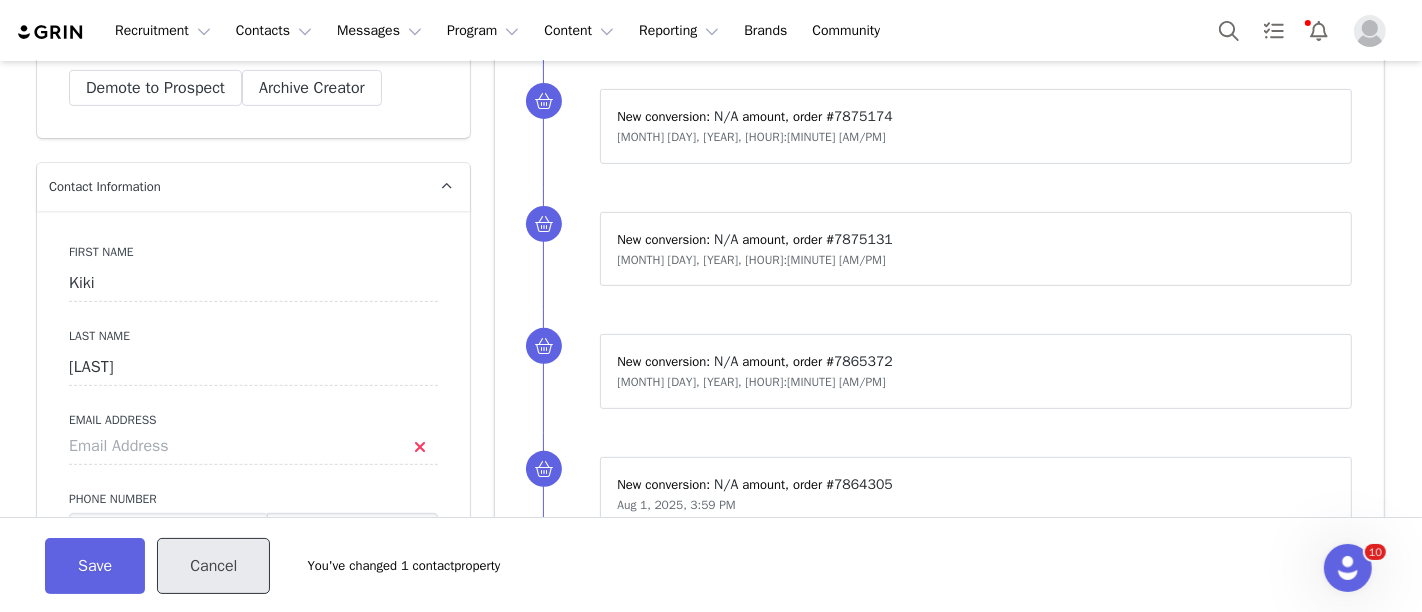 click on "Cancel" at bounding box center (213, 566) 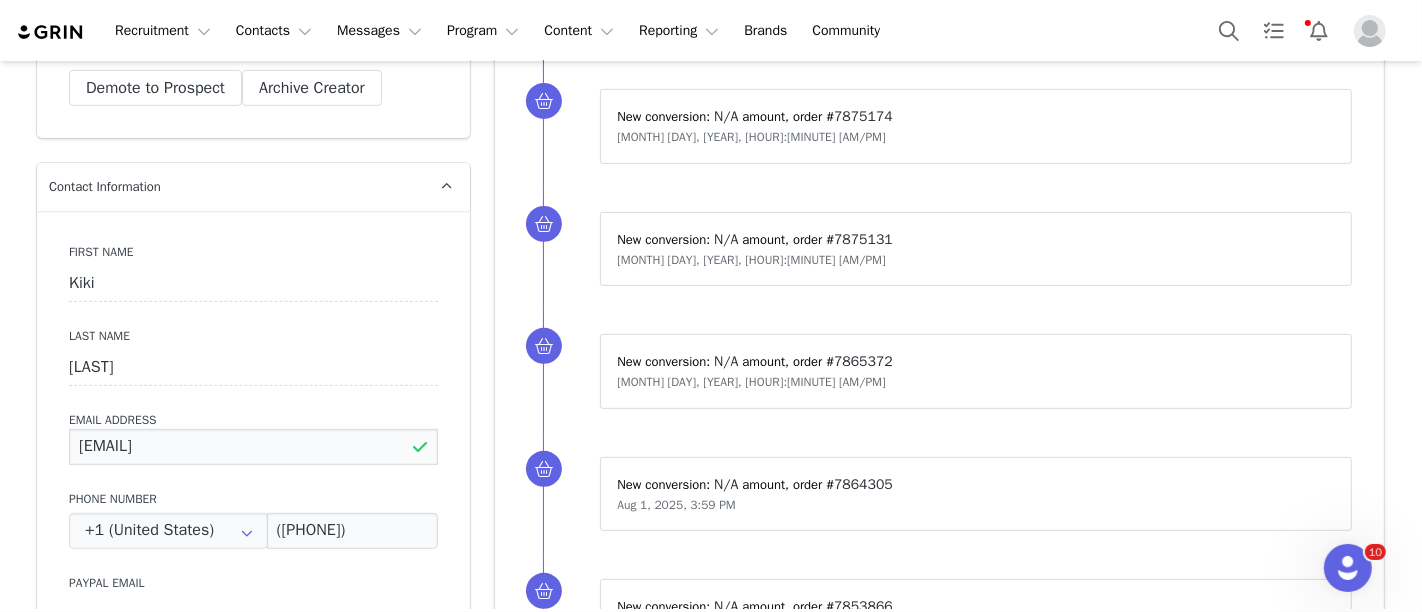 click on "kikishauls@gmail.com" at bounding box center (253, 447) 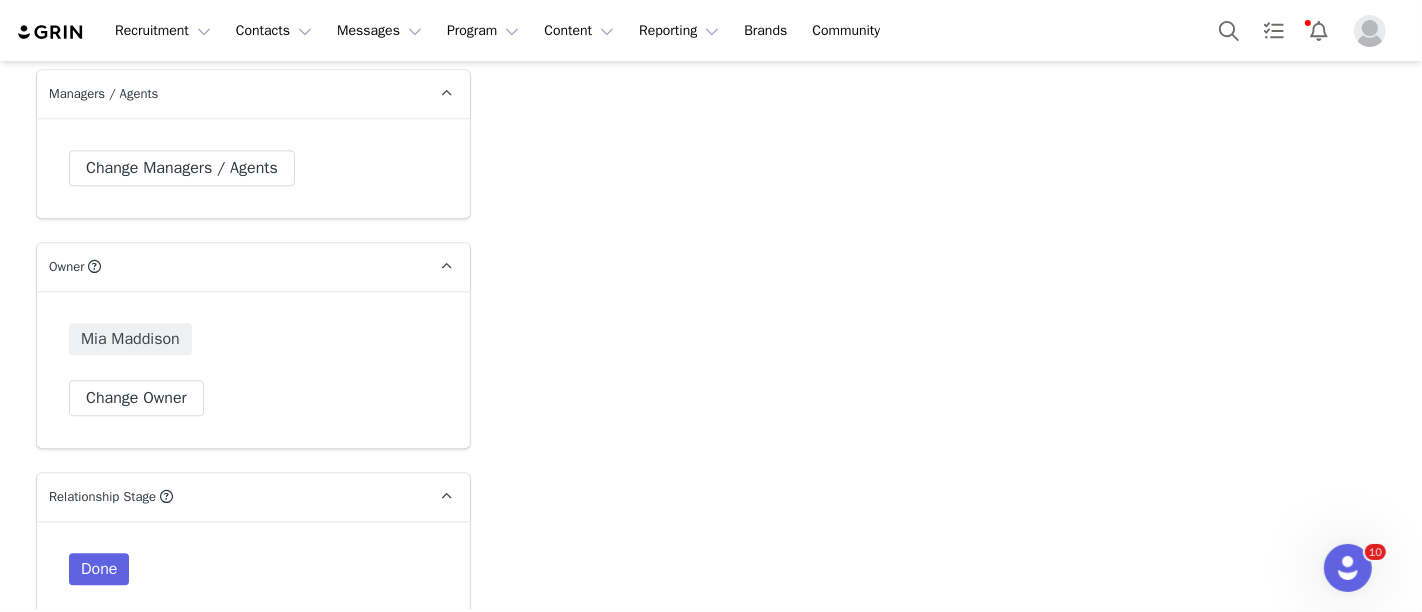 scroll, scrollTop: 4219, scrollLeft: 0, axis: vertical 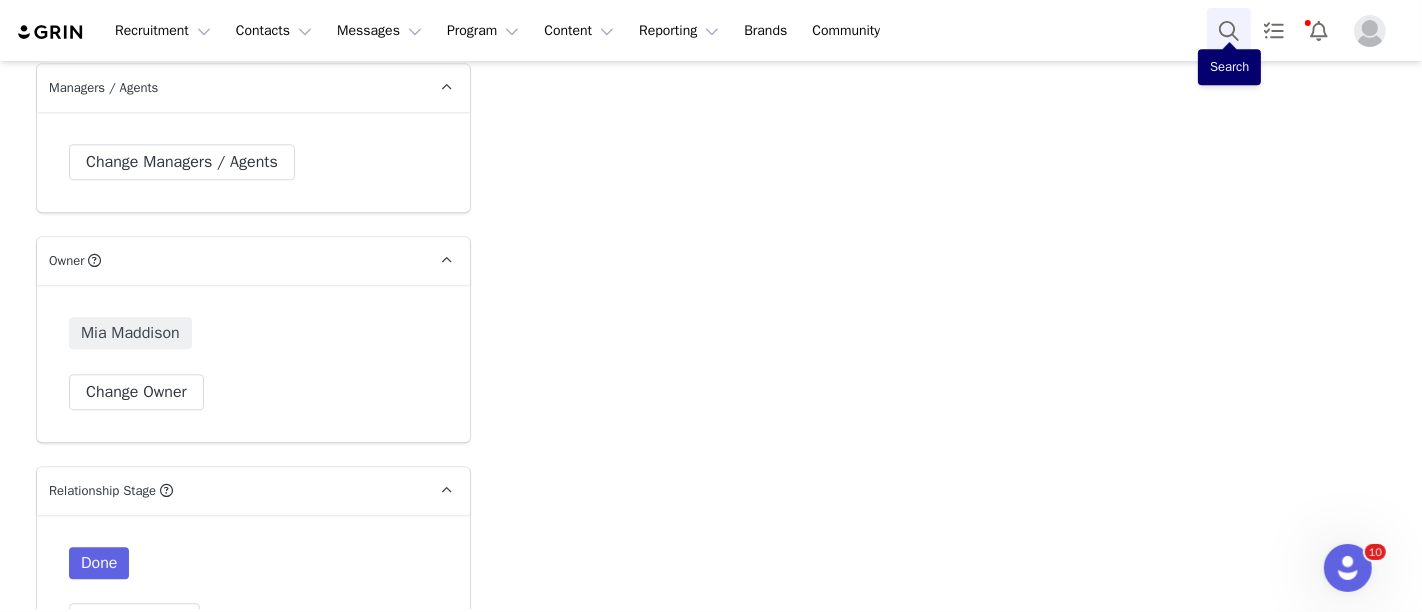 click at bounding box center [1229, 30] 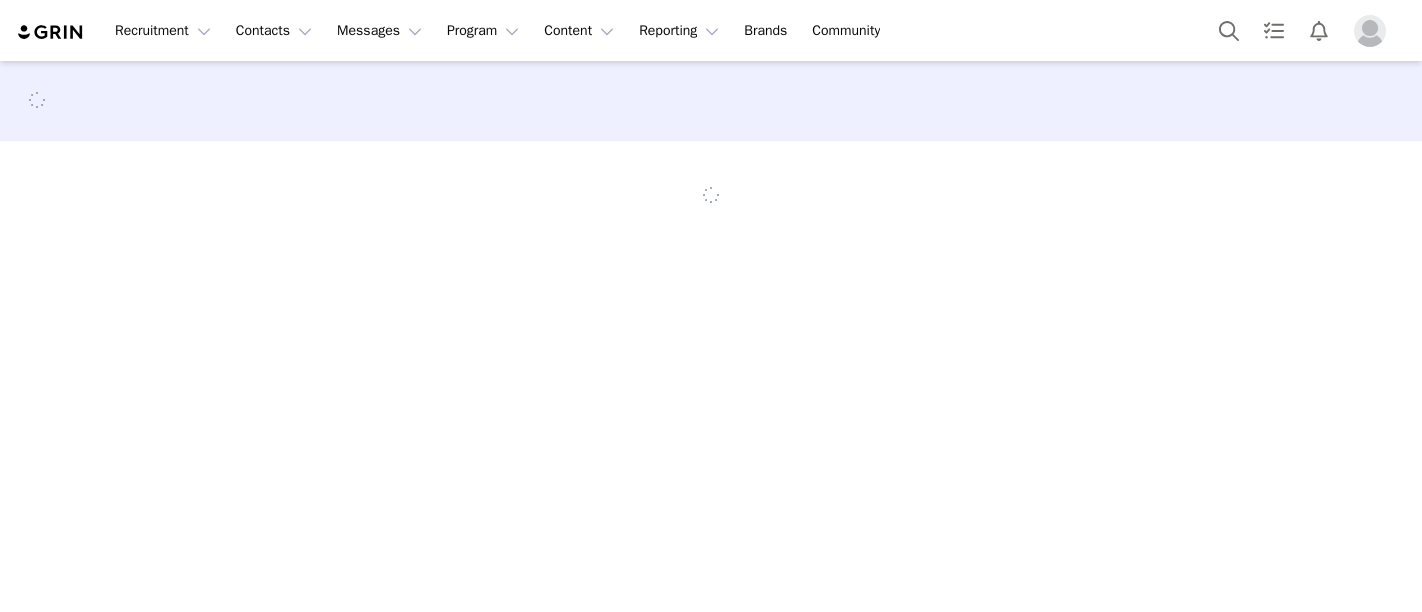 scroll, scrollTop: 0, scrollLeft: 0, axis: both 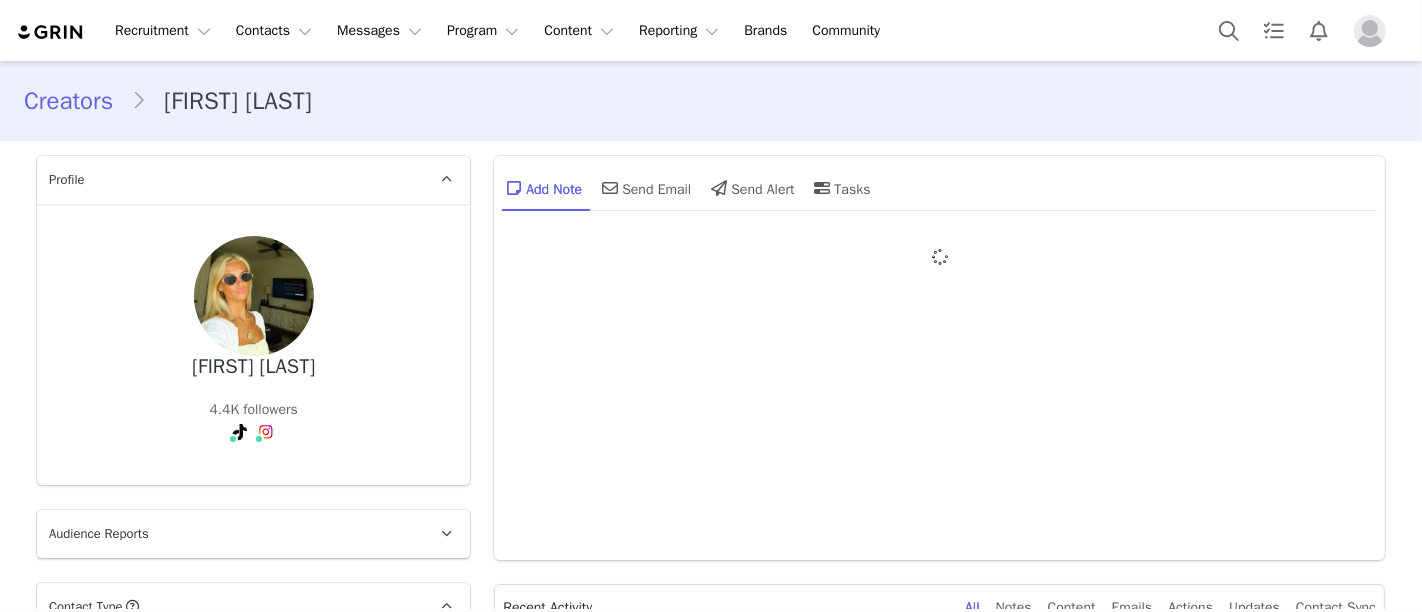 type on "+1 (United States)" 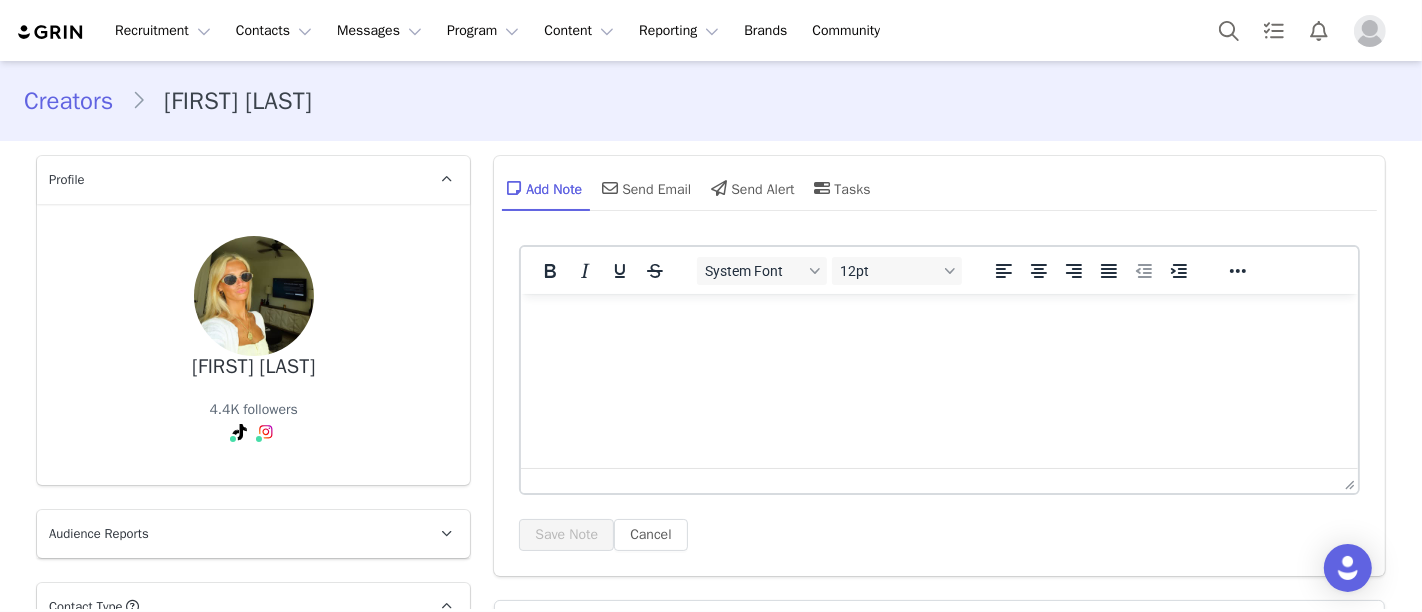 scroll, scrollTop: 0, scrollLeft: 0, axis: both 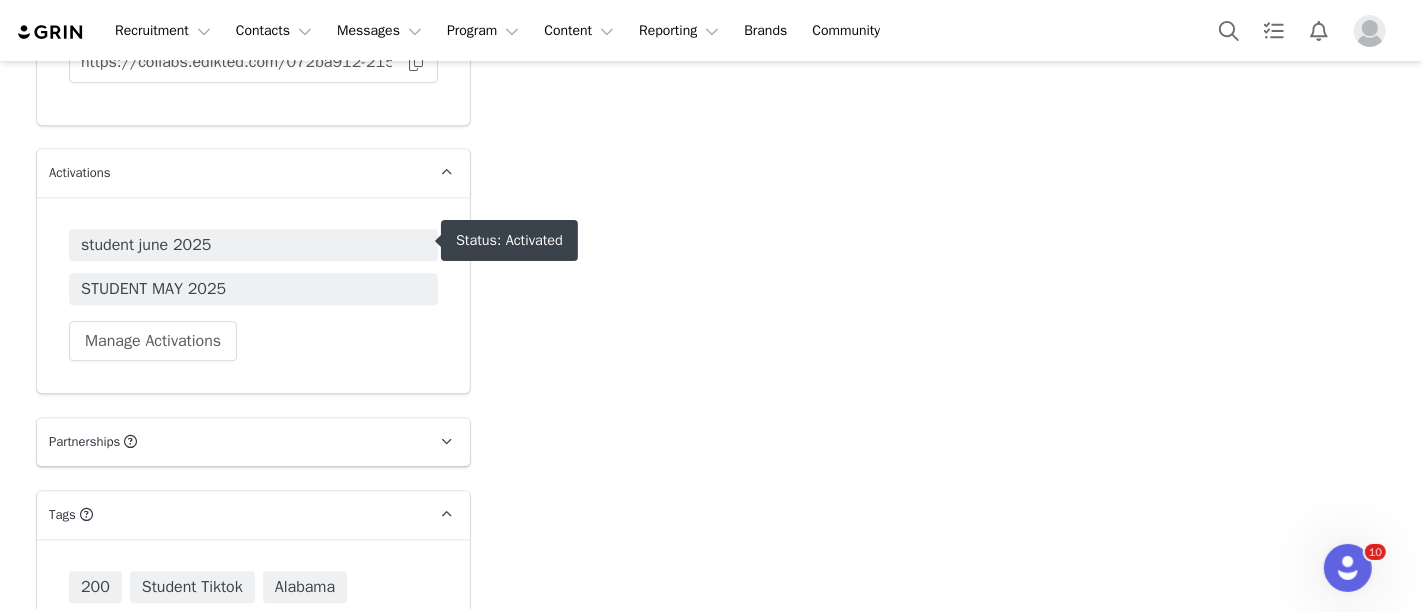 click on "student june 2025" at bounding box center (253, 245) 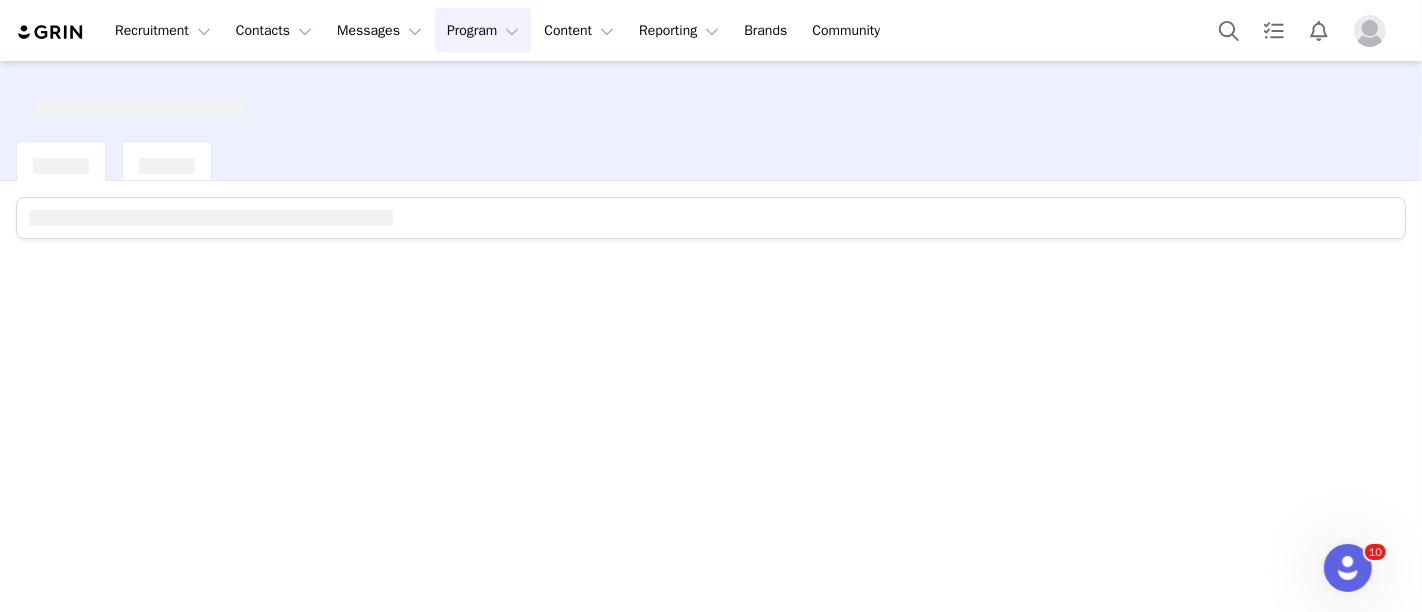 scroll, scrollTop: 0, scrollLeft: 0, axis: both 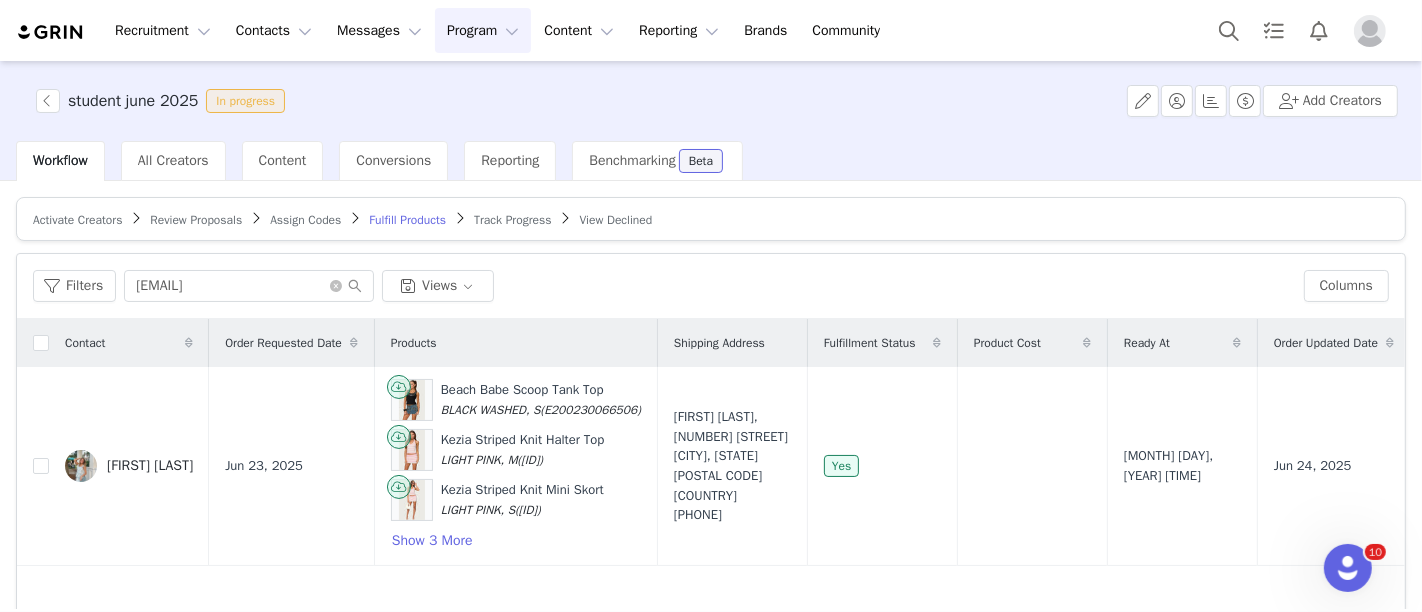 click on "Track Progress" at bounding box center [512, 220] 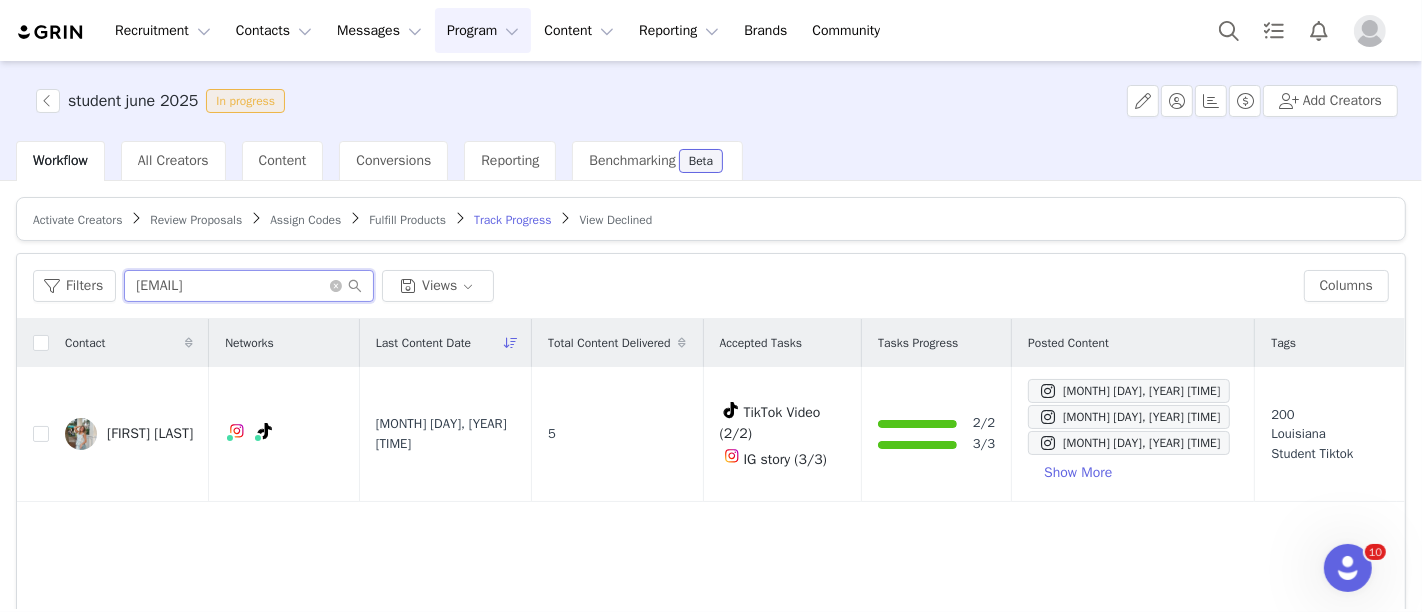 click on "pipercsmith1@gmail.com" at bounding box center (249, 286) 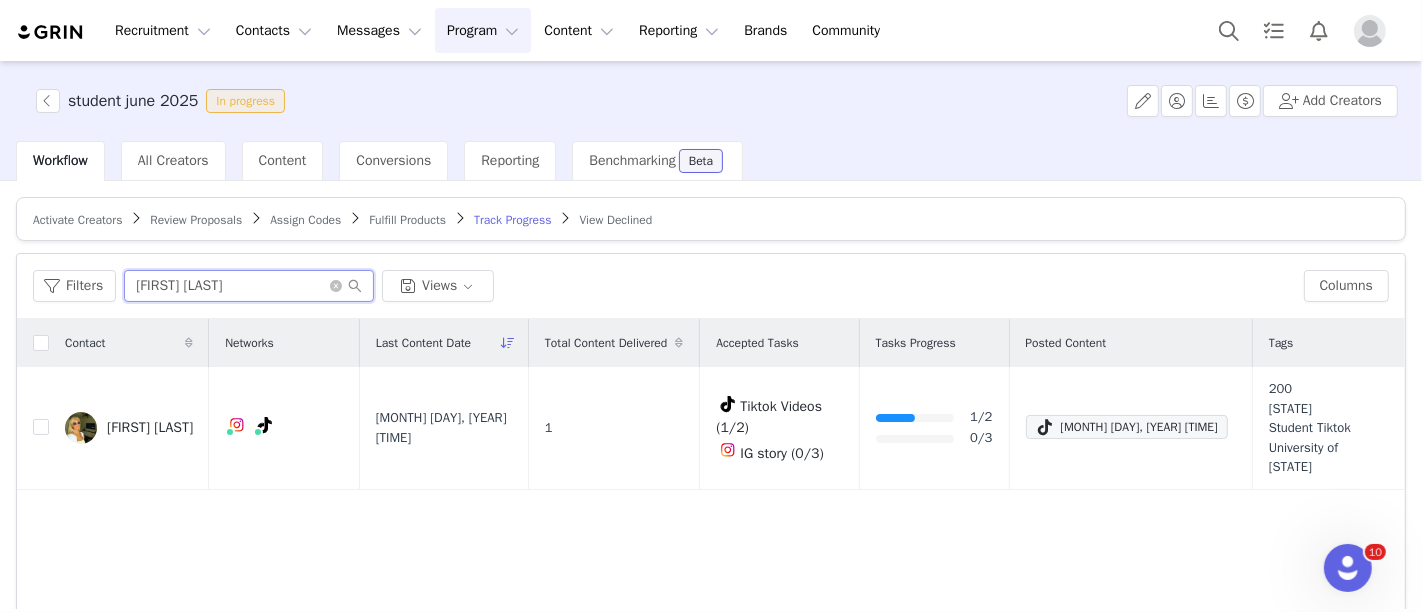 type on "lacey bullen" 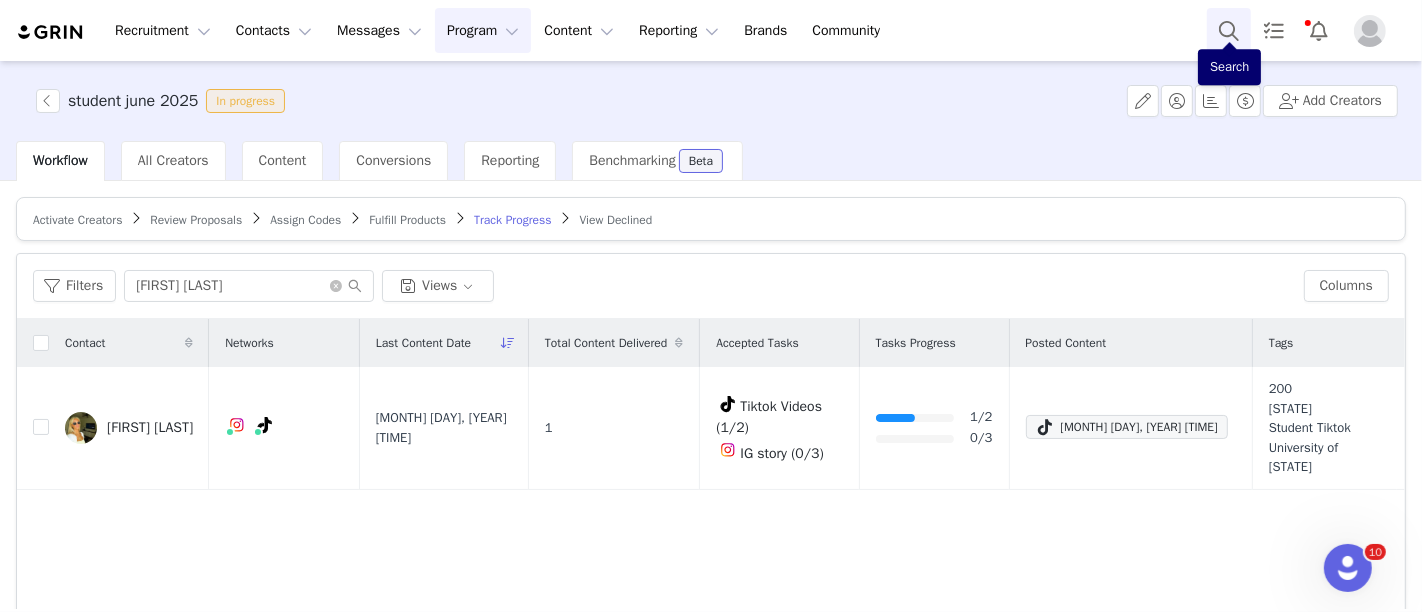 click at bounding box center (1229, 30) 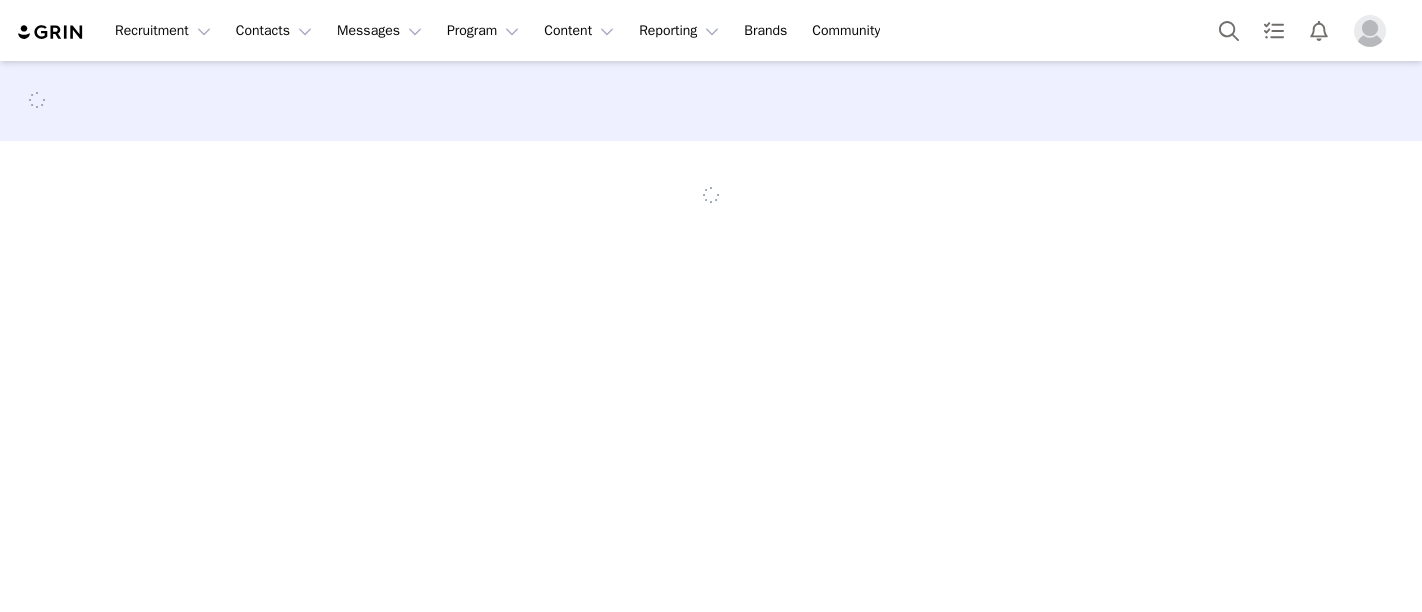 scroll, scrollTop: 0, scrollLeft: 0, axis: both 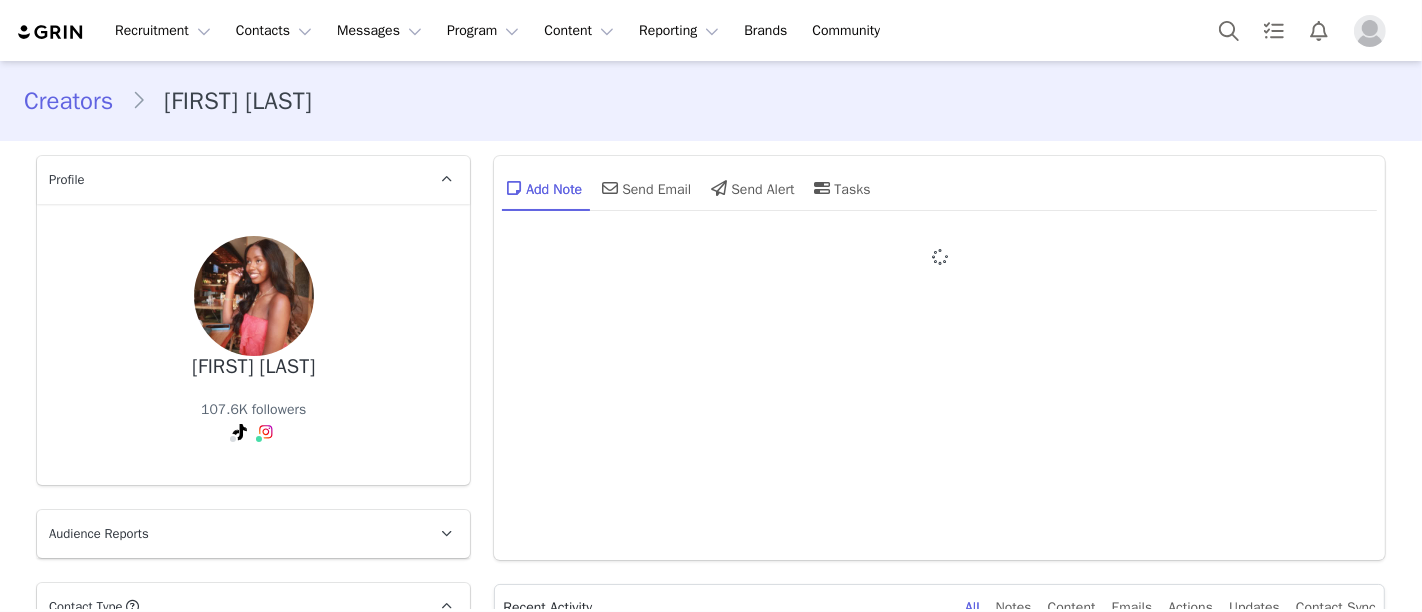 type on "+1 (United States)" 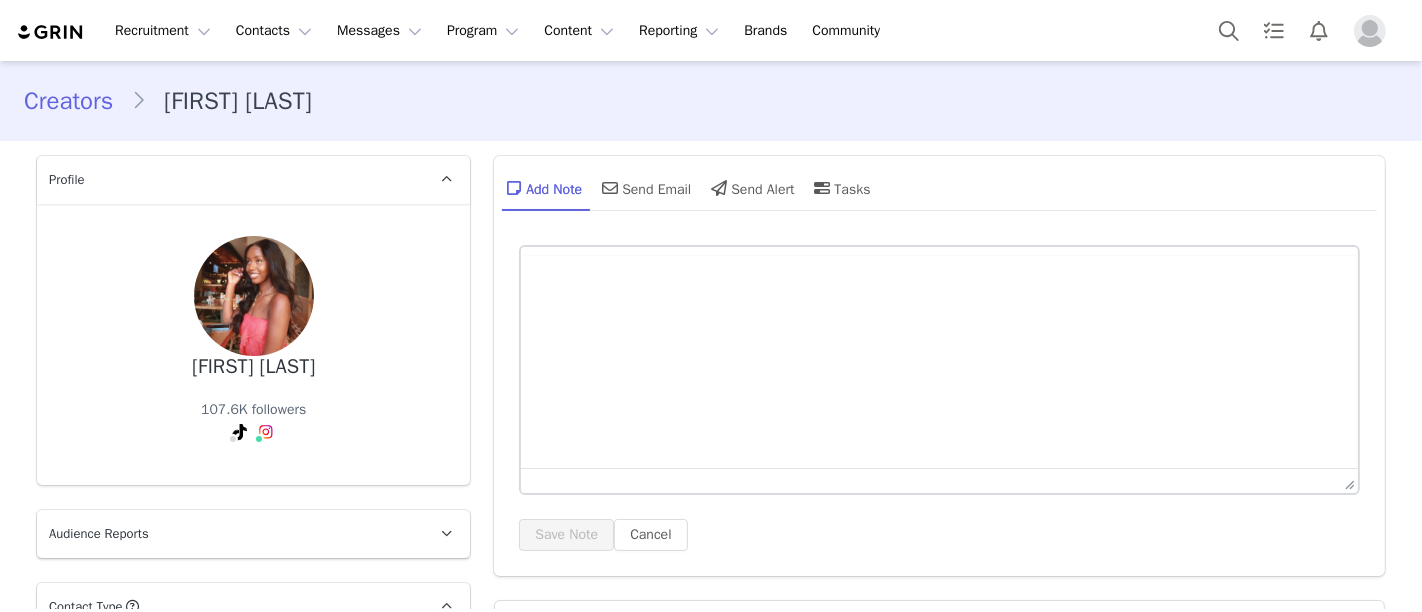 scroll, scrollTop: 0, scrollLeft: 0, axis: both 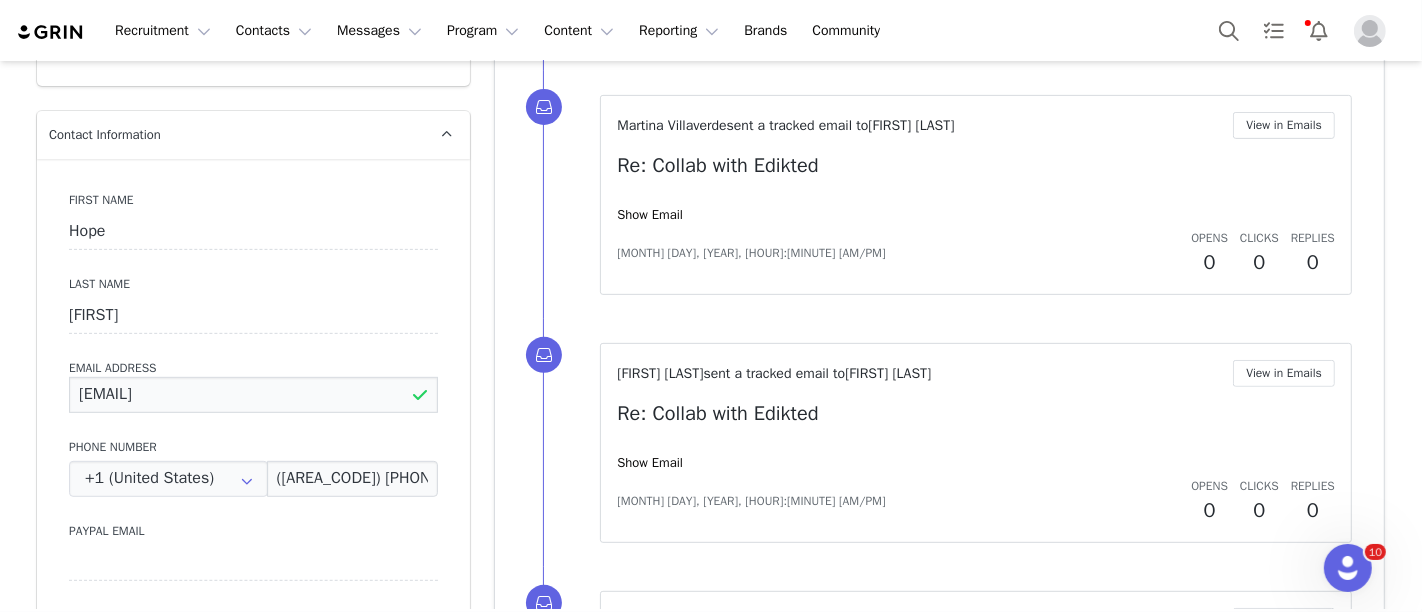 click on "[EMAIL]" at bounding box center [253, 395] 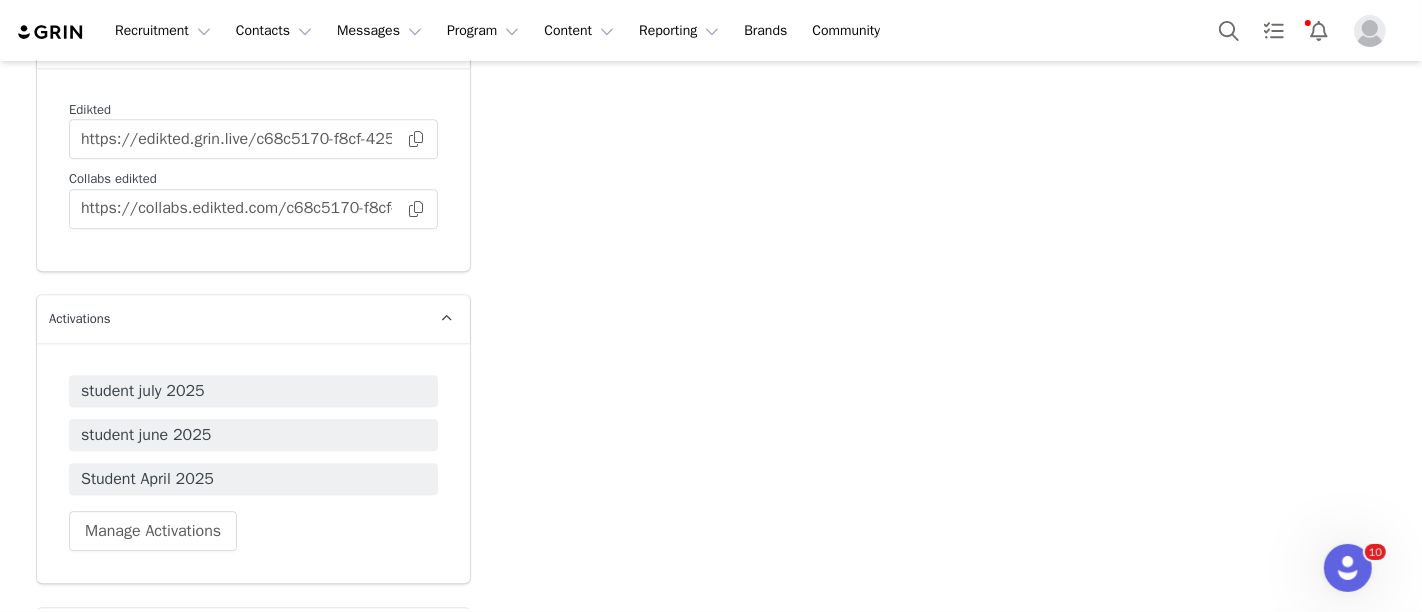 scroll, scrollTop: 5086, scrollLeft: 0, axis: vertical 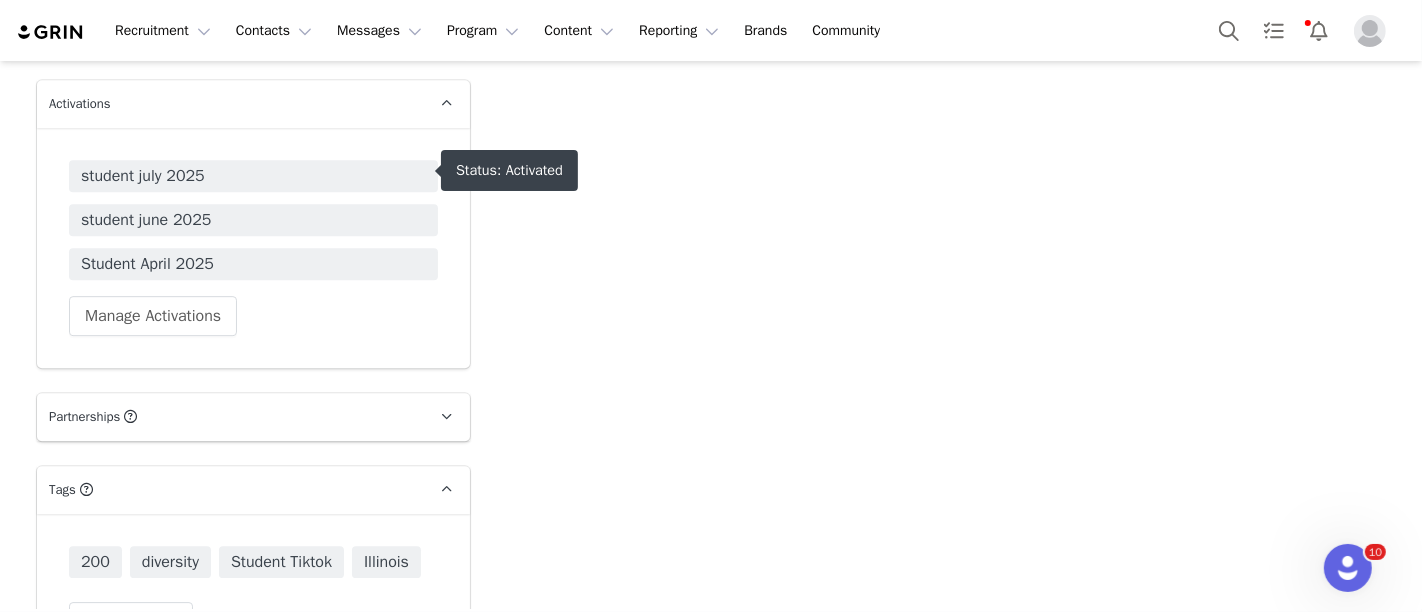 drag, startPoint x: 483, startPoint y: 249, endPoint x: 314, endPoint y: 179, distance: 182.92348 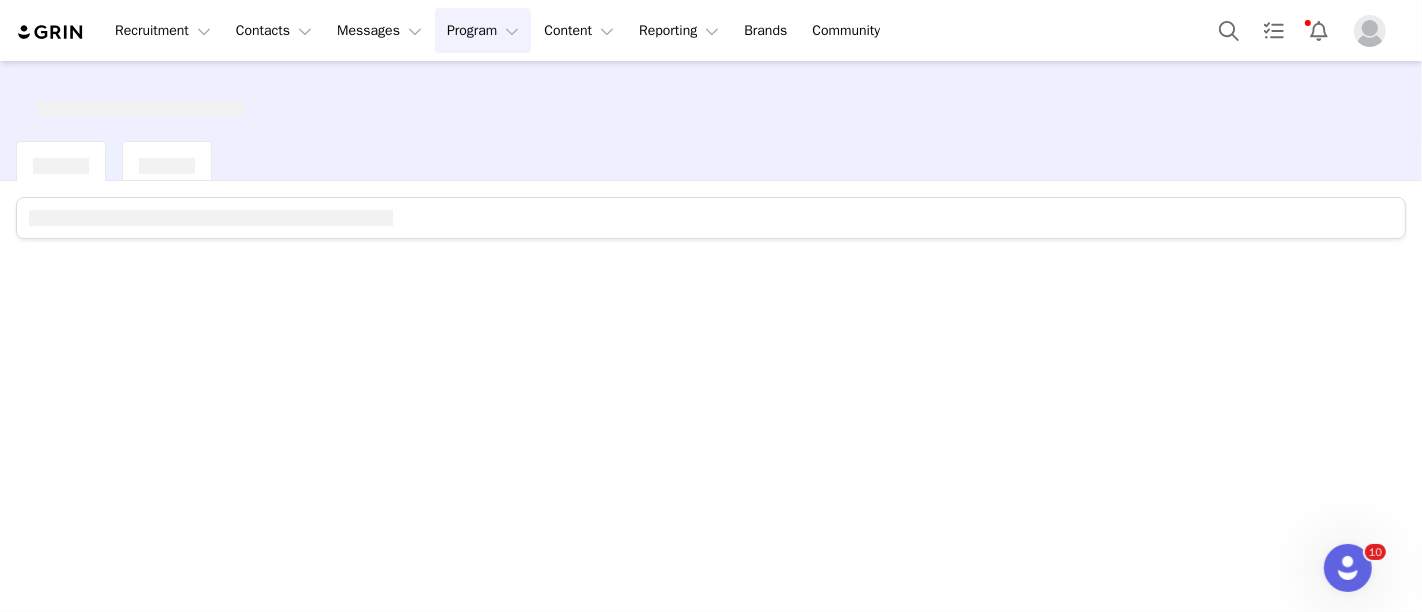 scroll, scrollTop: 0, scrollLeft: 0, axis: both 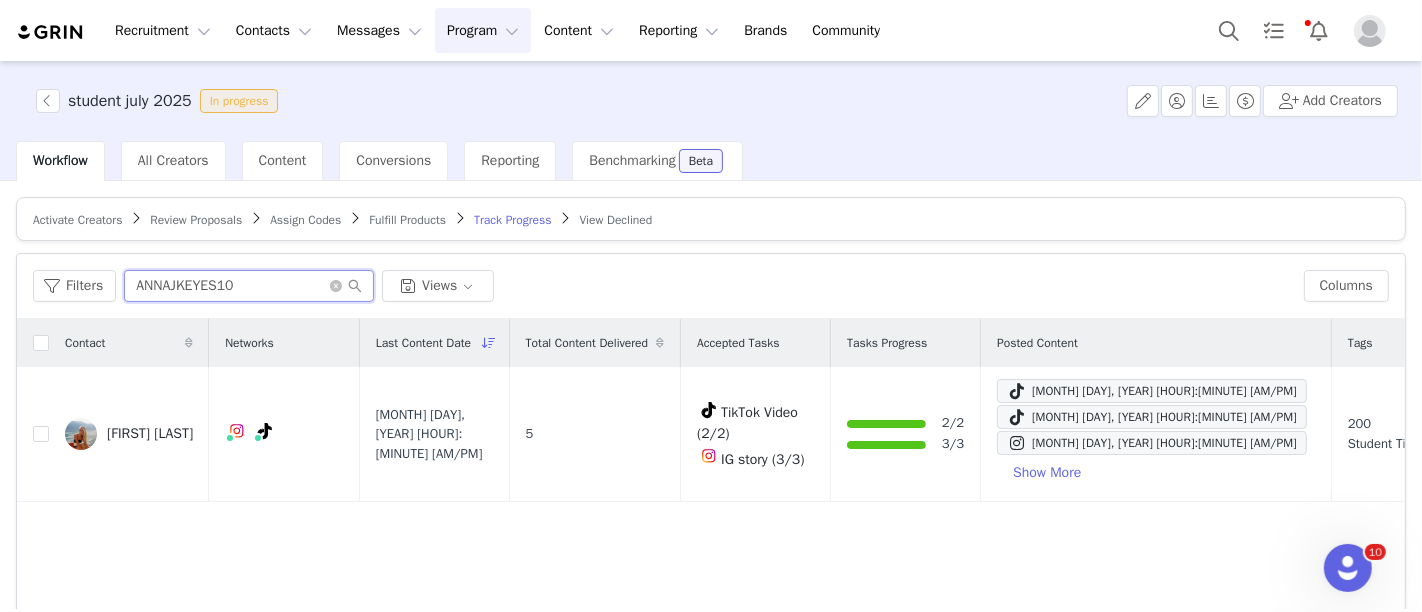 click on "ANNAJKEYES10" at bounding box center (249, 286) 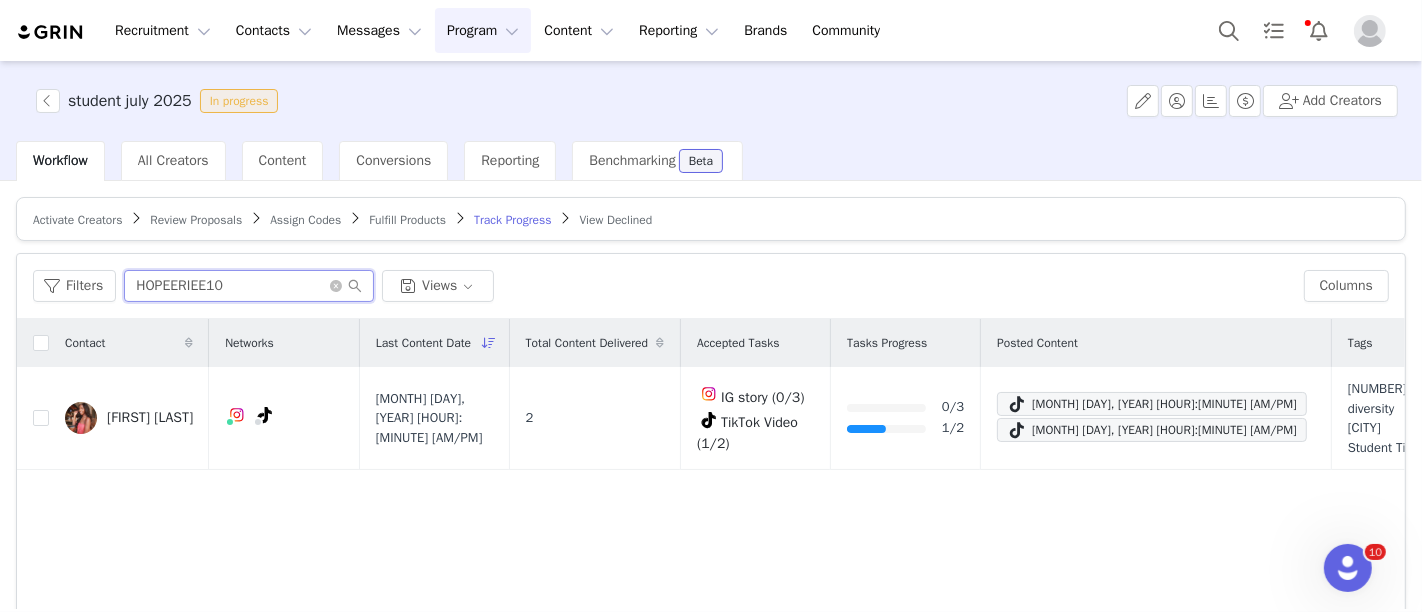 type on "HOPEERIEE10" 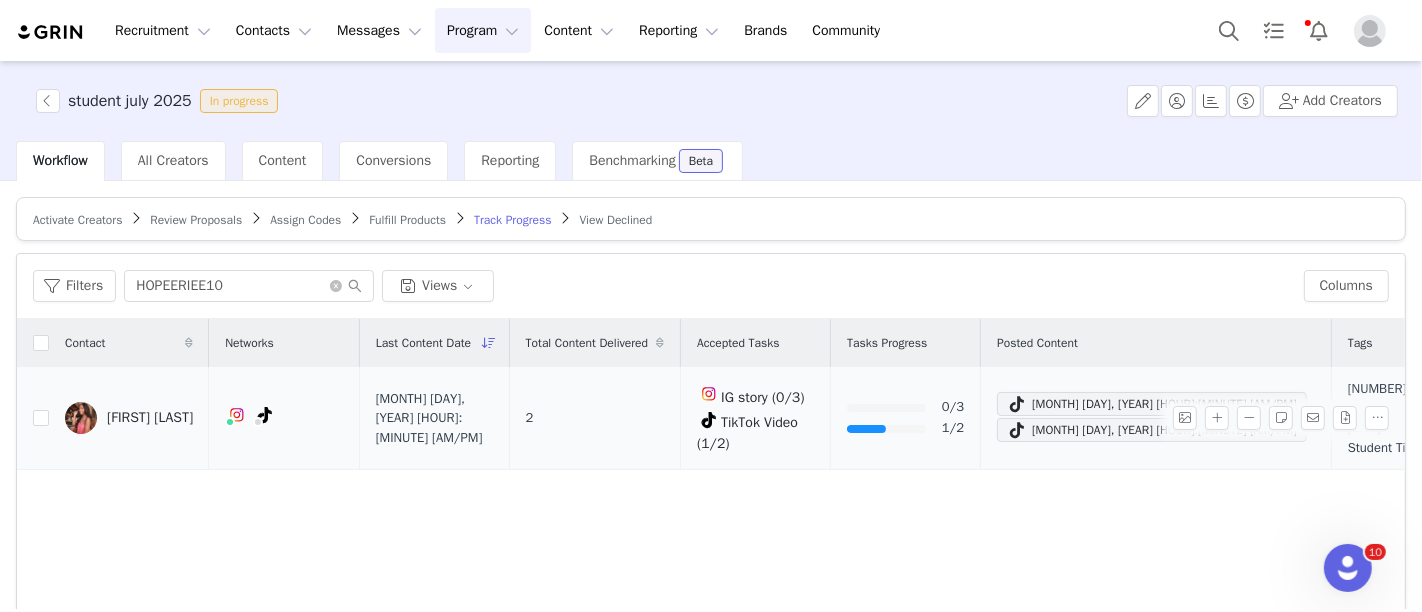 click on "[FIRST] [LAST]" at bounding box center (150, 418) 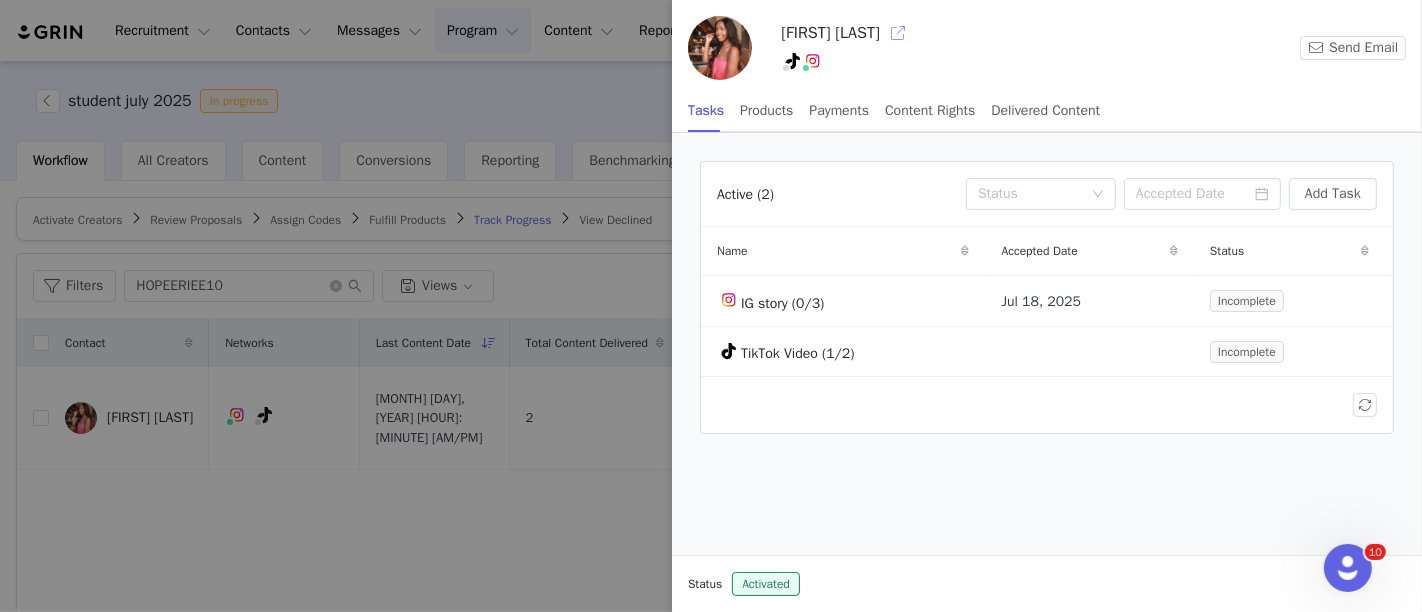 click at bounding box center [898, 33] 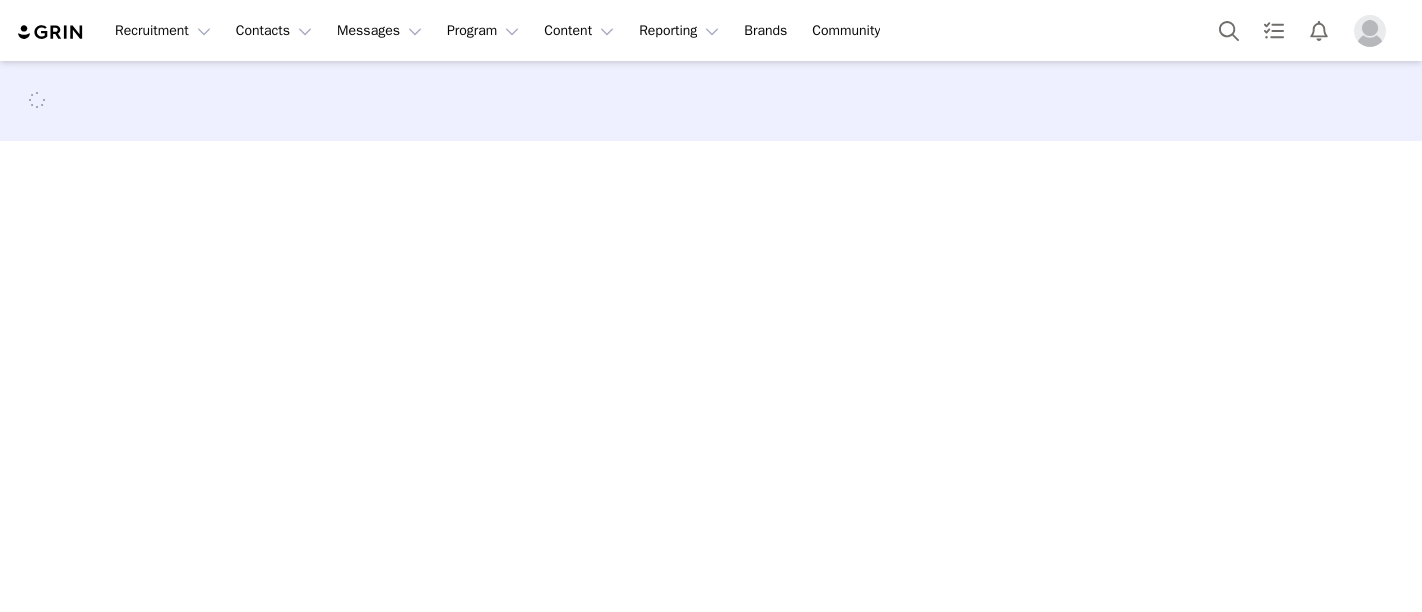 scroll, scrollTop: 0, scrollLeft: 0, axis: both 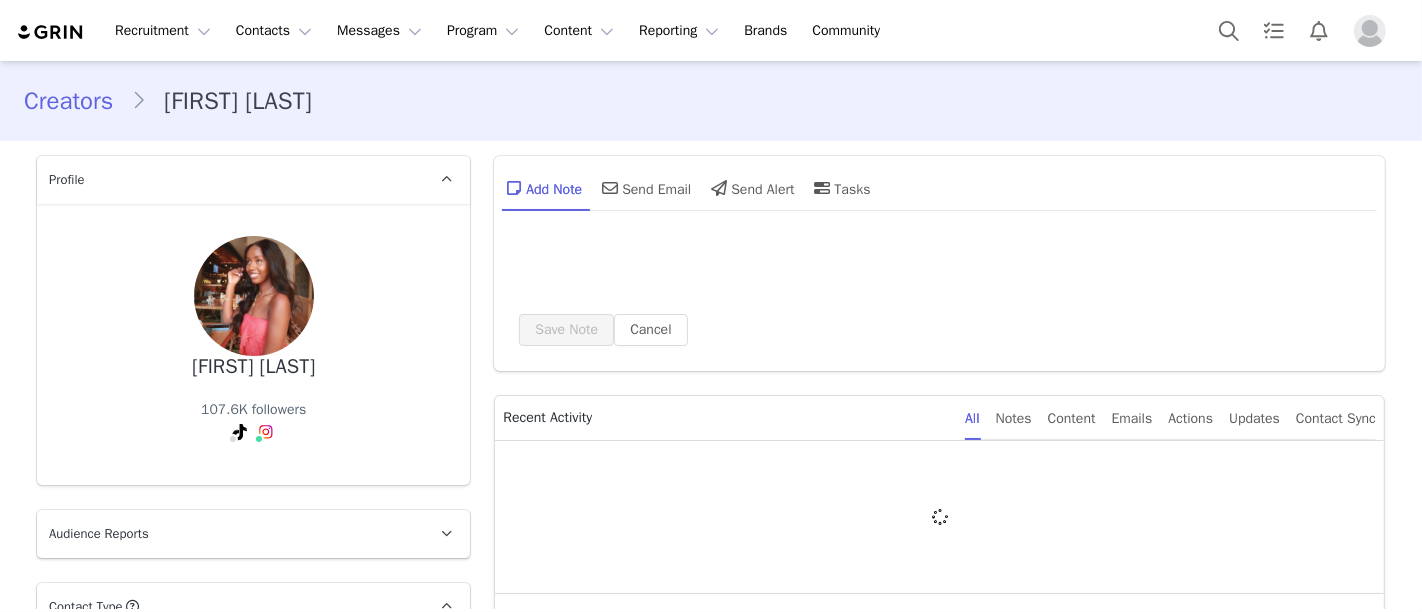 type on "+1 (United States)" 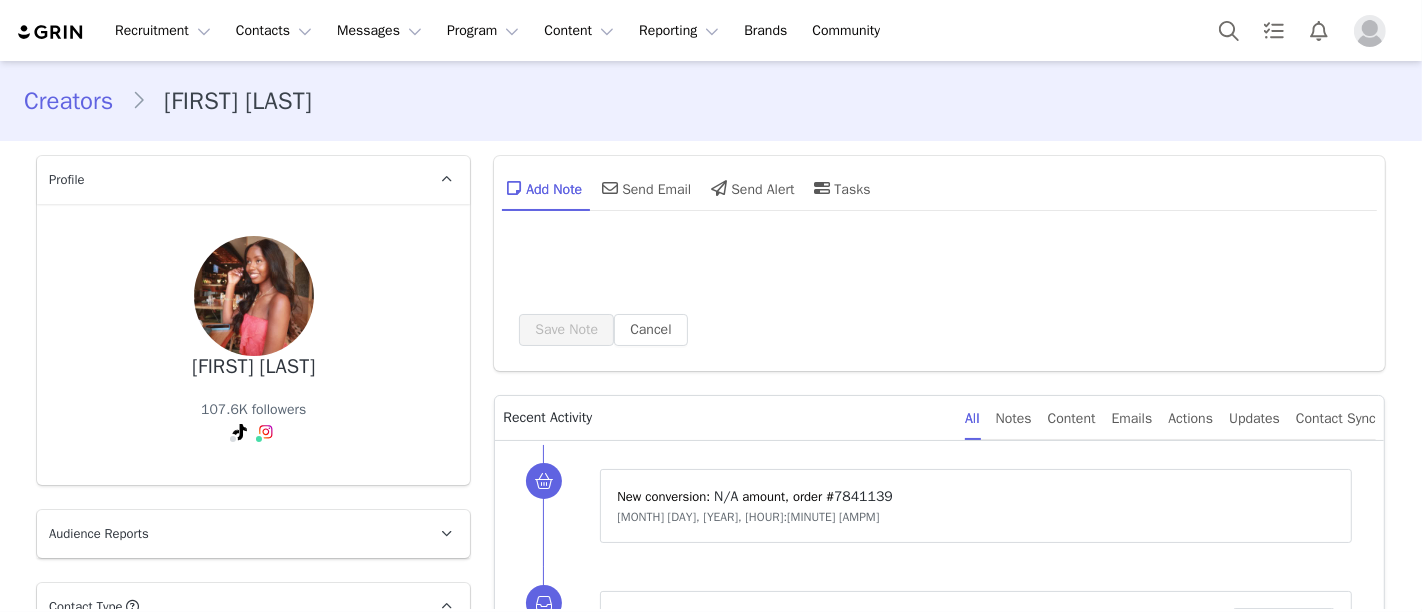 scroll, scrollTop: 0, scrollLeft: 0, axis: both 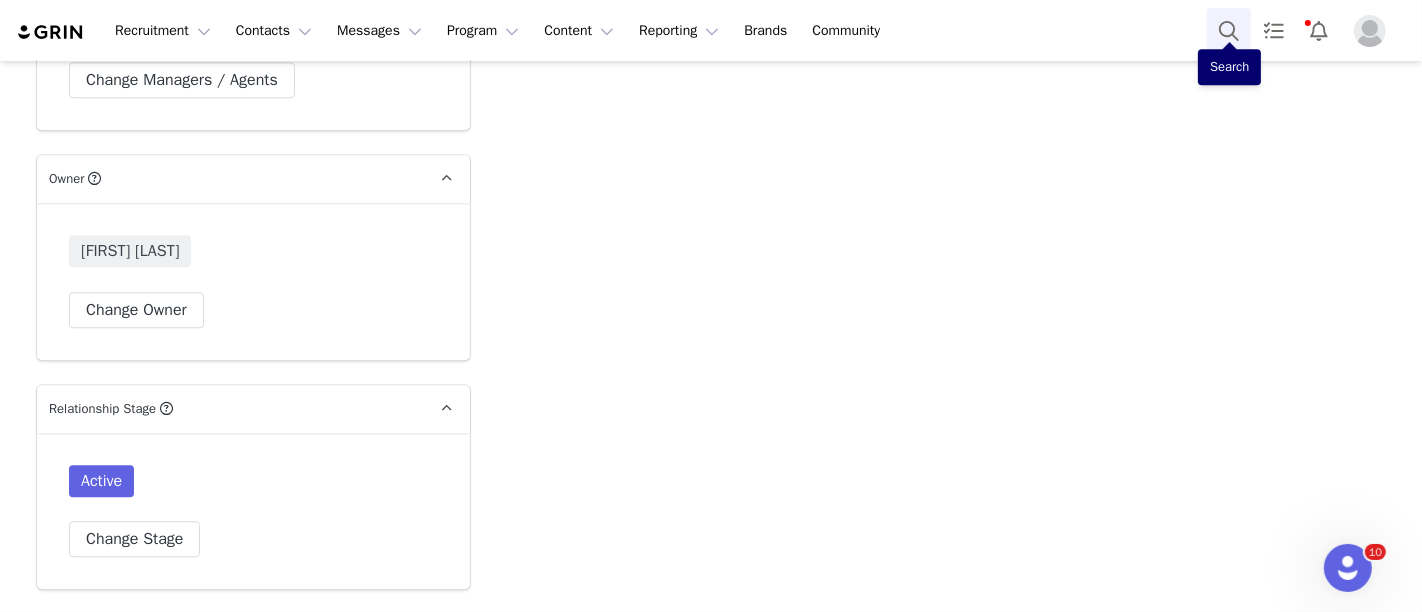 click at bounding box center [1229, 30] 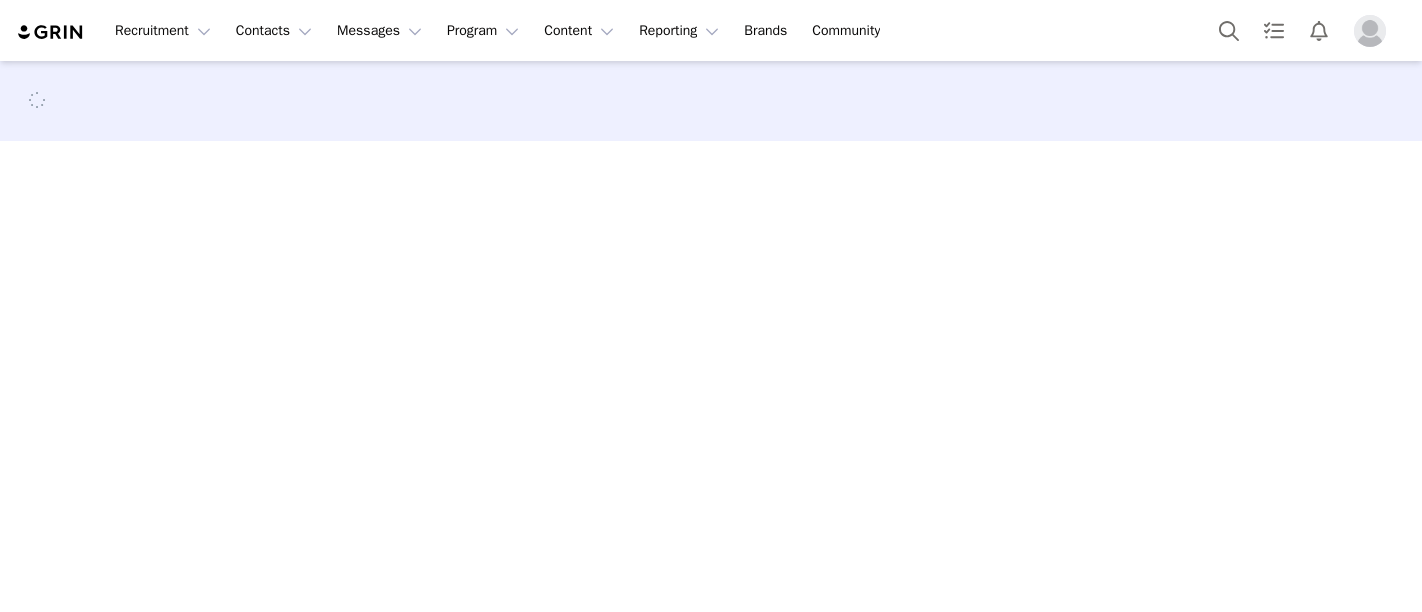 scroll, scrollTop: 0, scrollLeft: 0, axis: both 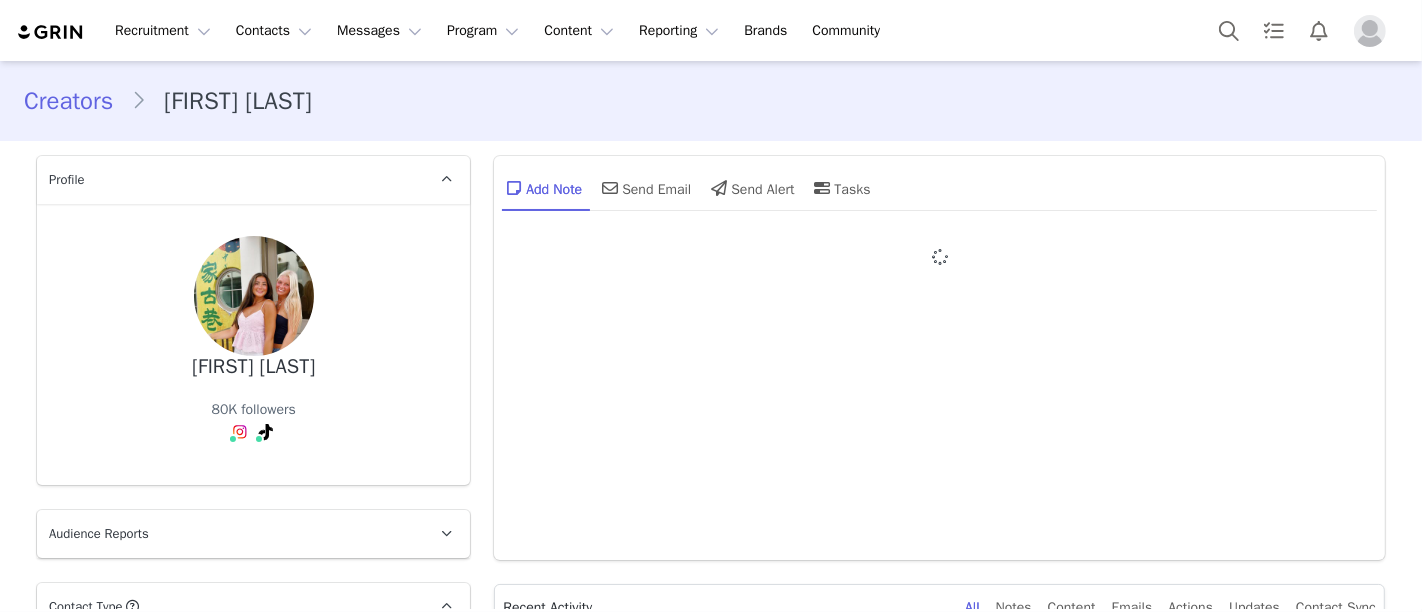 type on "+1 (United States)" 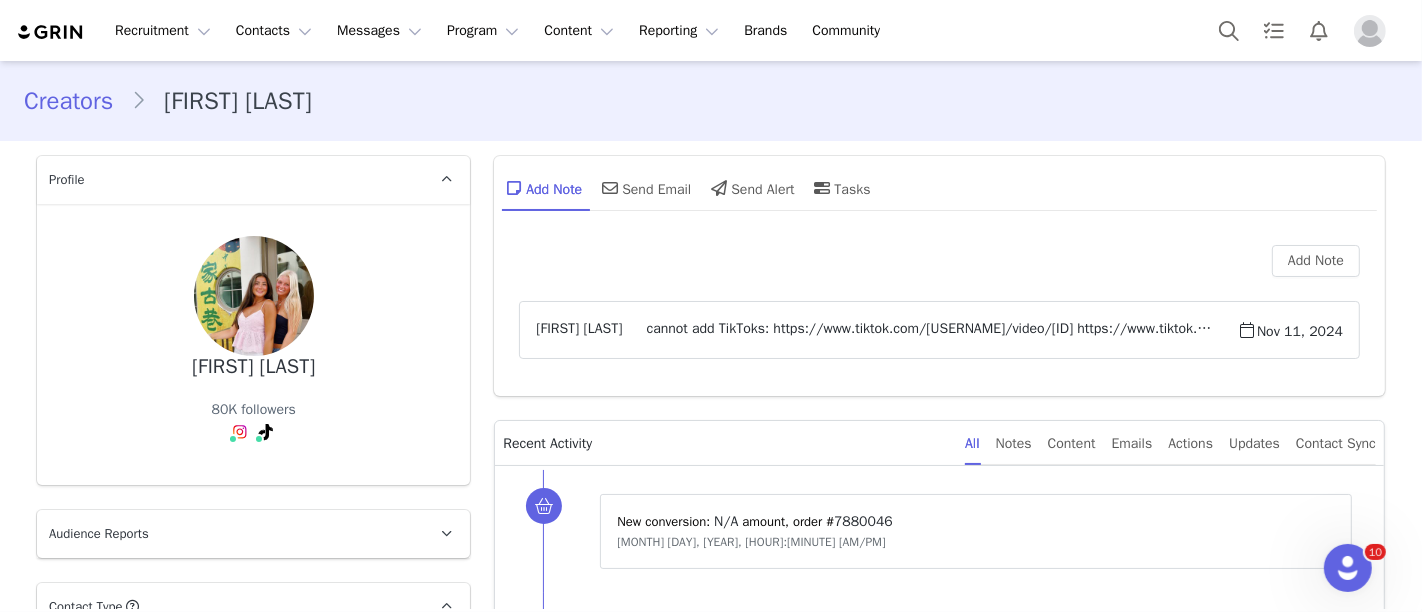 scroll, scrollTop: 0, scrollLeft: 0, axis: both 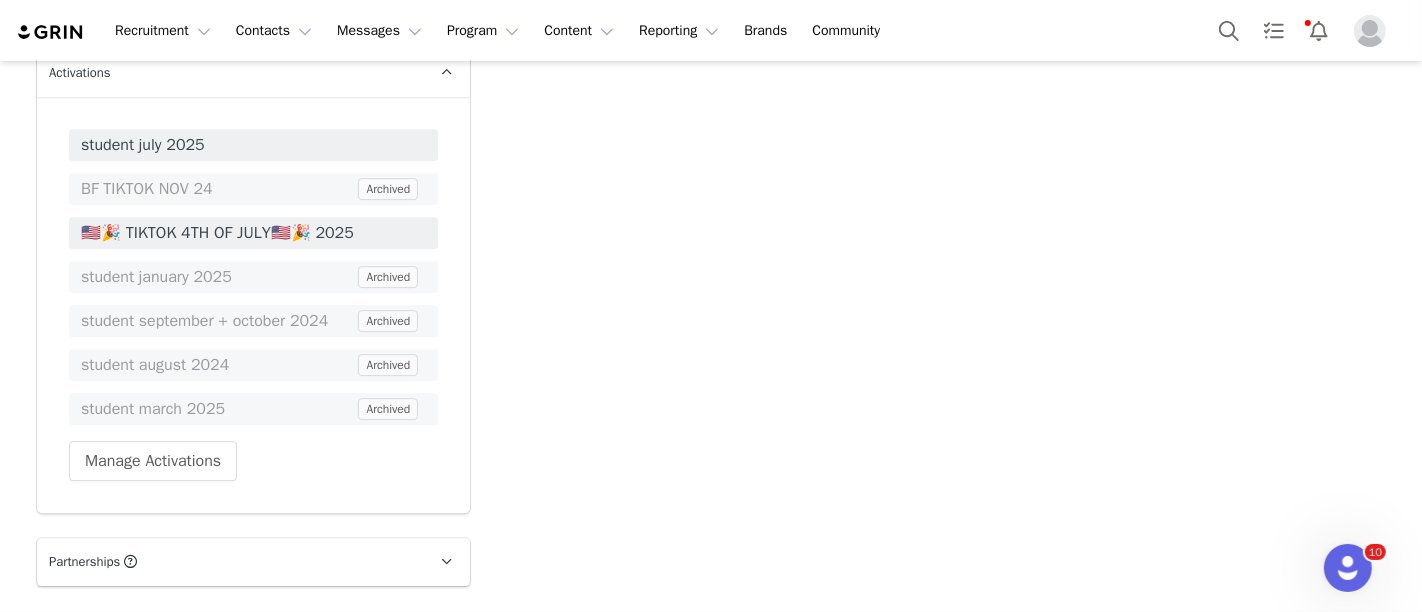 click on "student [MONTH] [YEAR] BF TIKTOK [MONTH] [DAY]  Archived  🇺🇸🎉 TIKTOK 4TH OF JULY🇺🇸🎉 [YEAR] student [MONTH] [YEAR]  Archived  student [MONTH] + [MONTH] [YEAR]  Archived  student [MONTH] [YEAR]  Archived  student [MONTH] [YEAR]  Archived  Manage Activations" at bounding box center [253, 305] 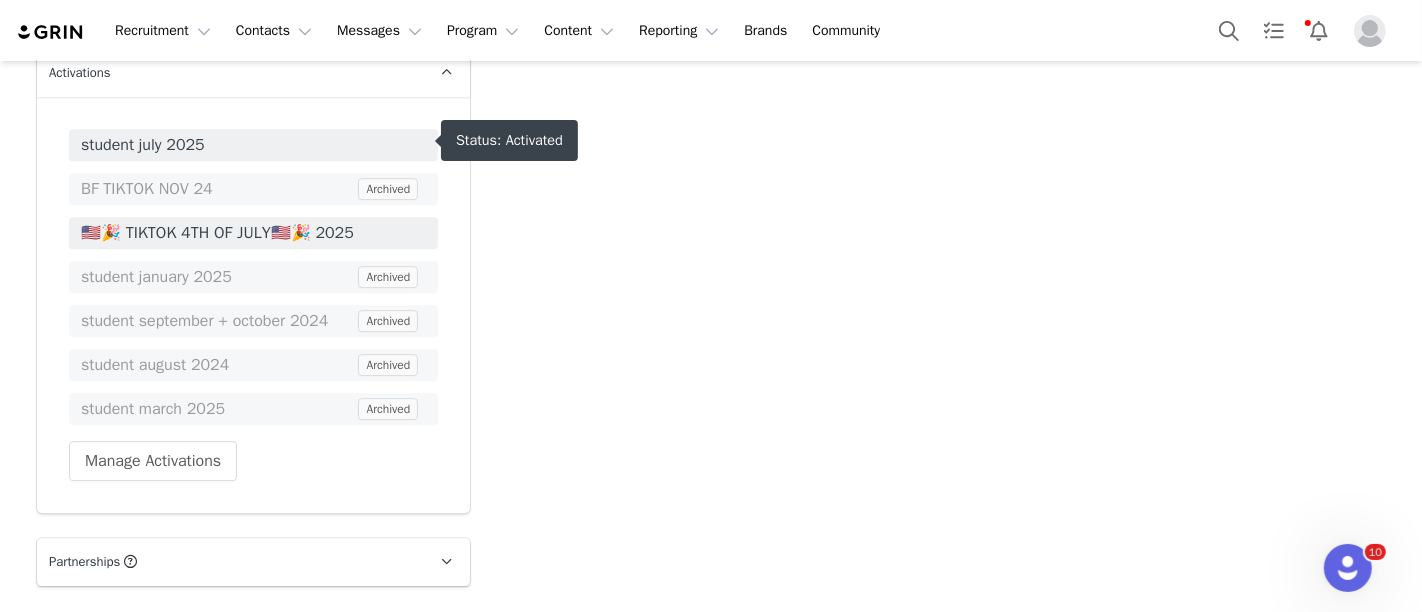 click on "student july 2025" at bounding box center [253, 145] 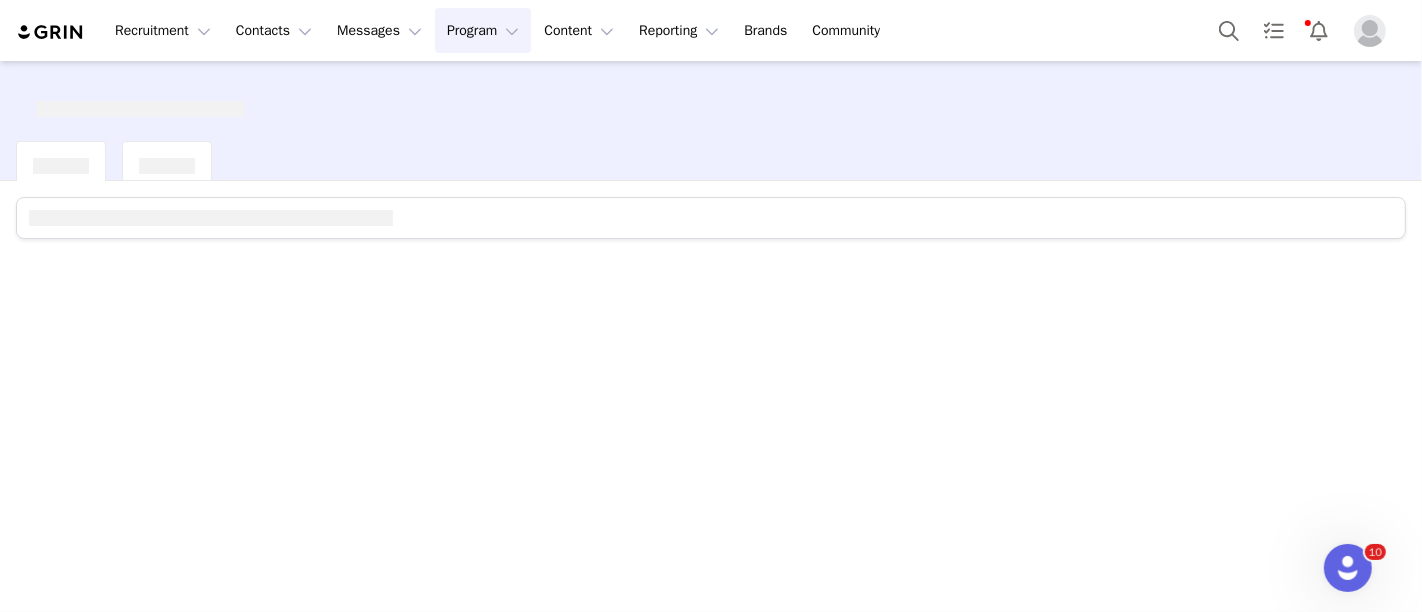 scroll, scrollTop: 0, scrollLeft: 0, axis: both 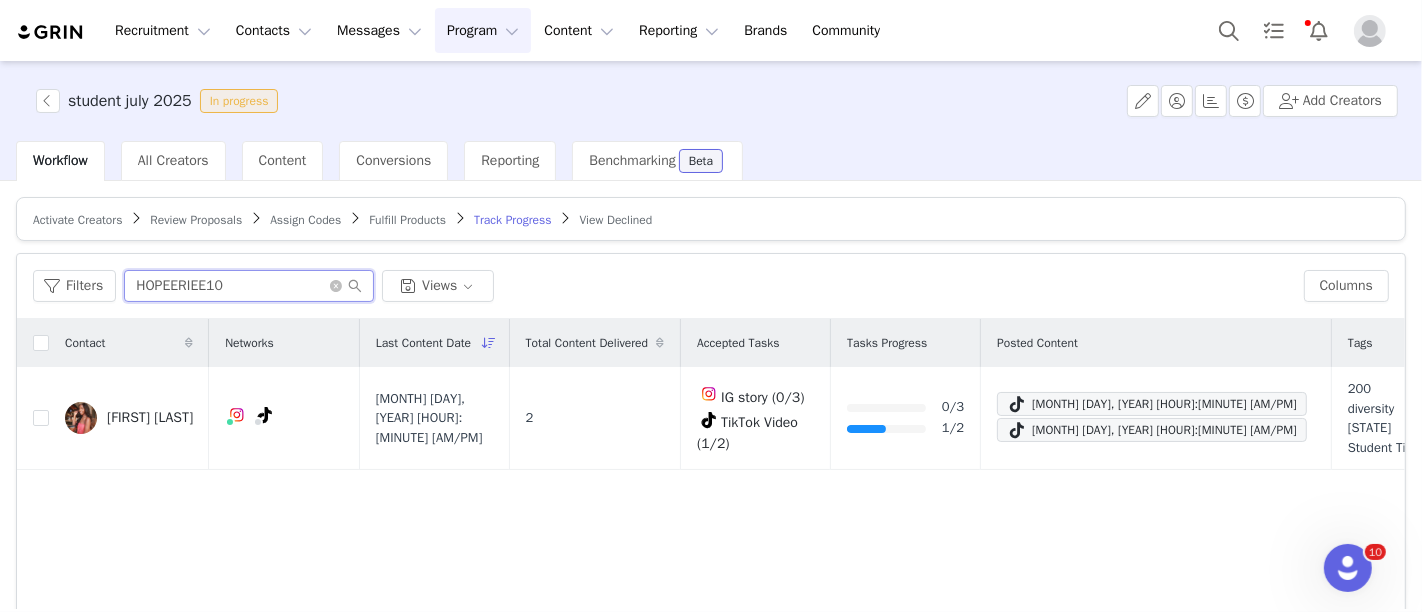 click on "HOPEERIEE10" at bounding box center (249, 286) 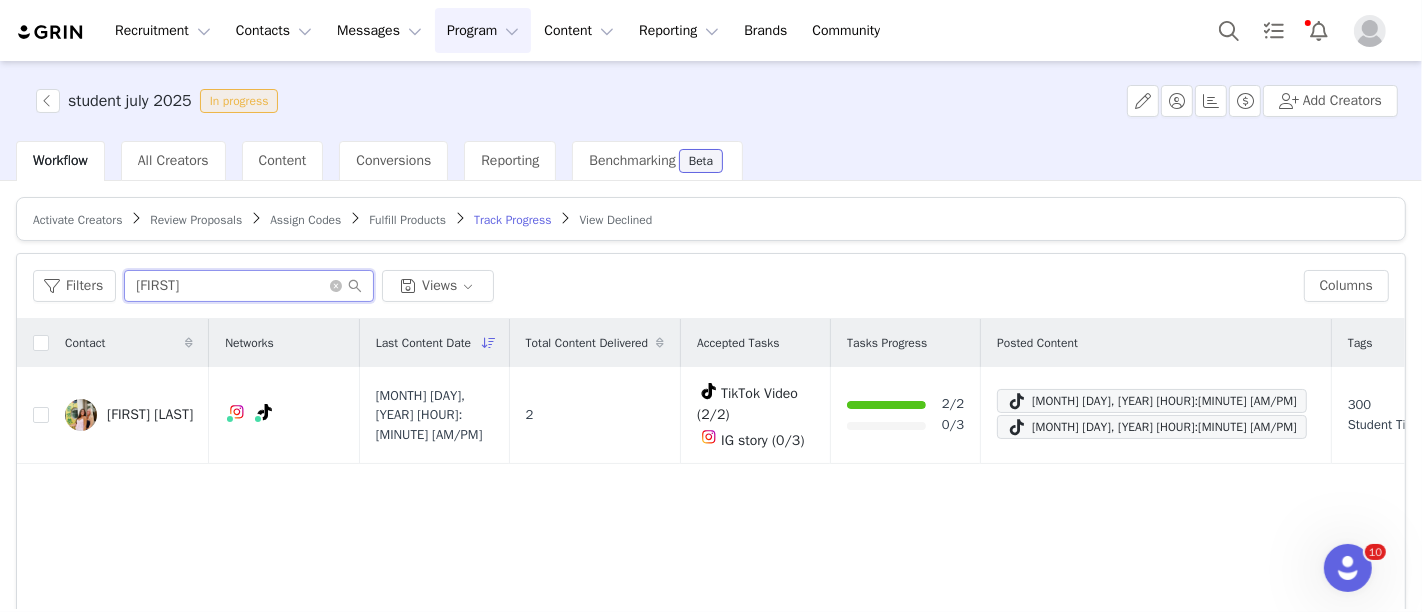 type on "[FIRST]" 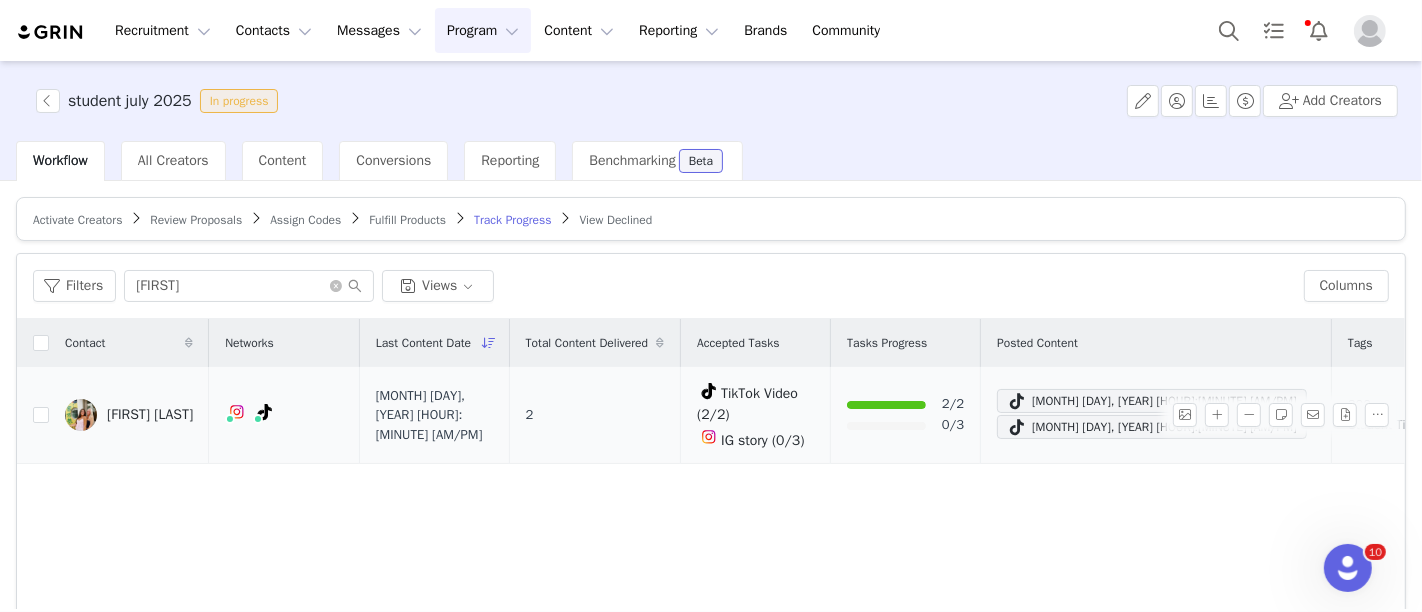 click on "[FIRST] [LAST]" at bounding box center [129, 415] 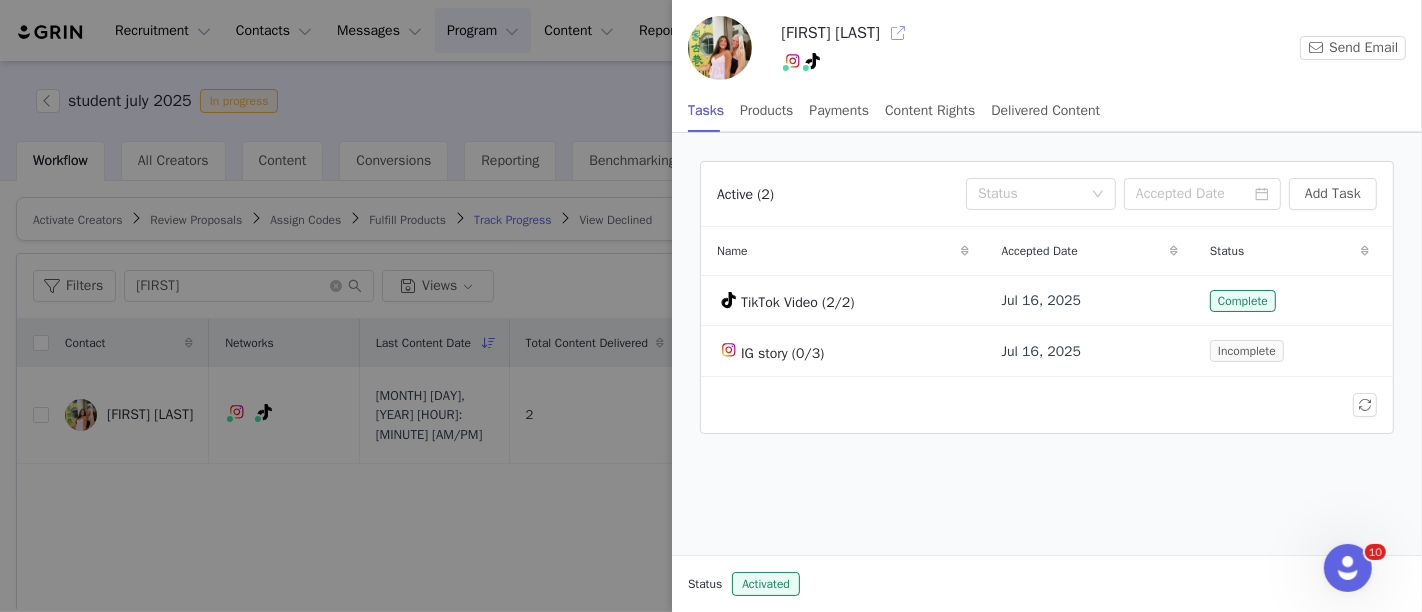 click at bounding box center (898, 33) 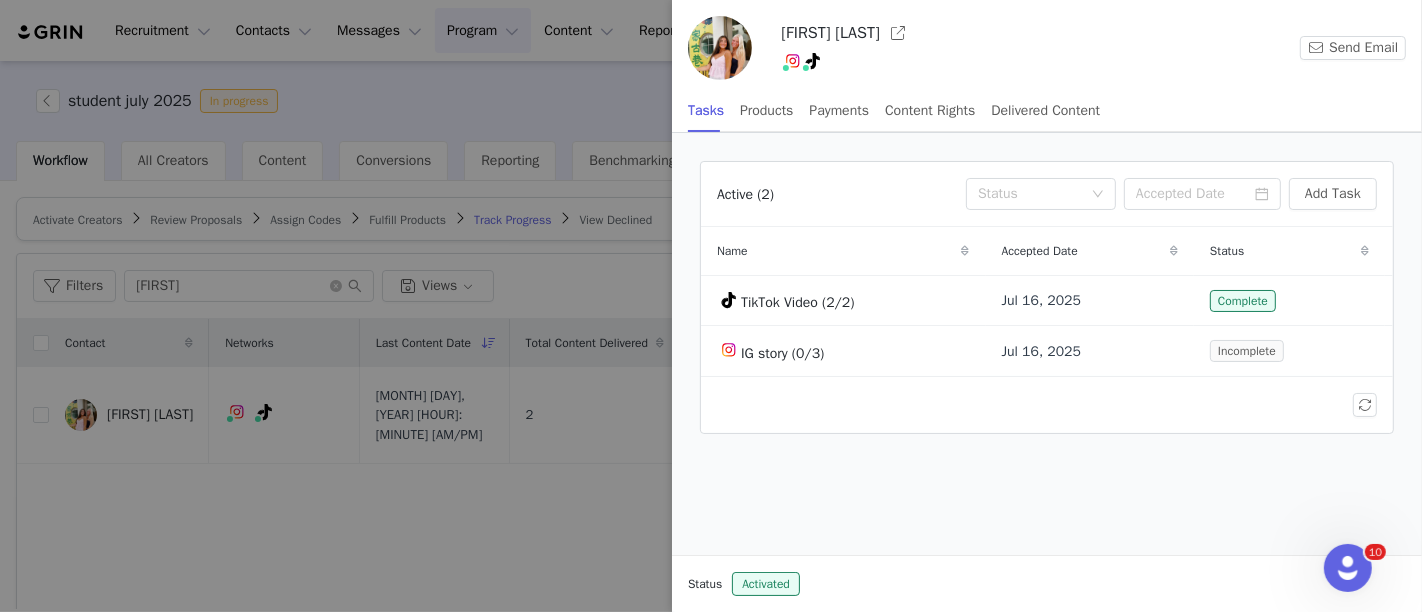 click at bounding box center [711, 306] 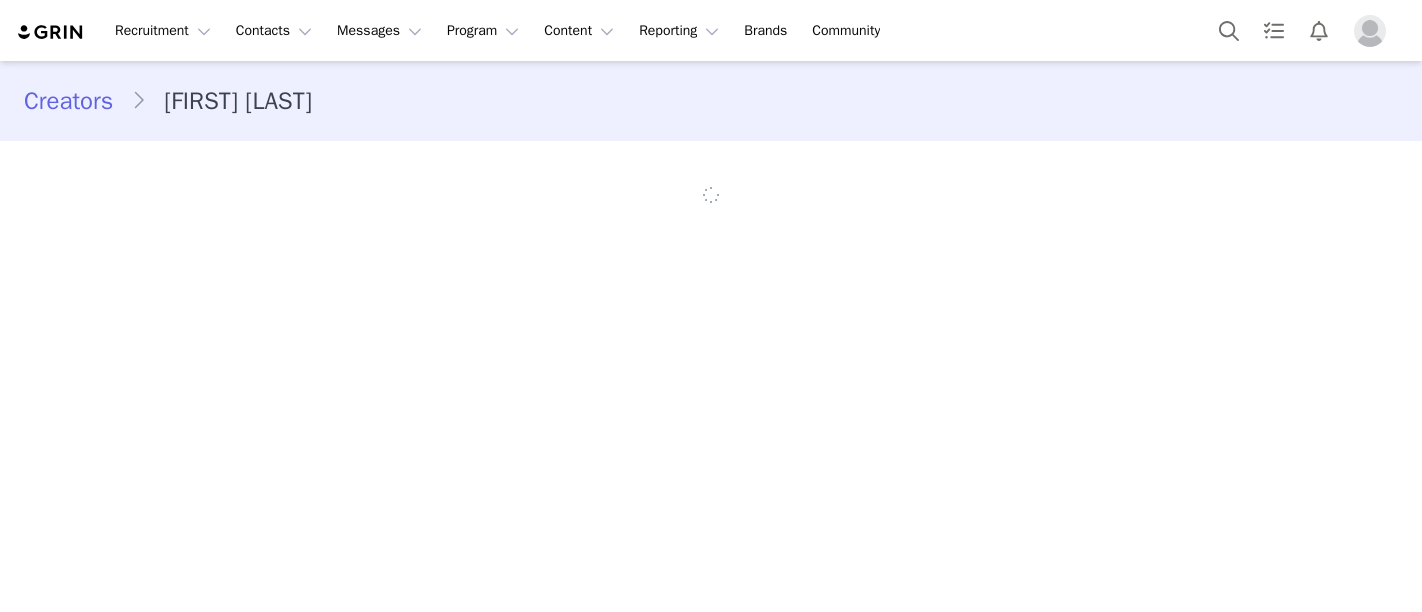 scroll, scrollTop: 0, scrollLeft: 0, axis: both 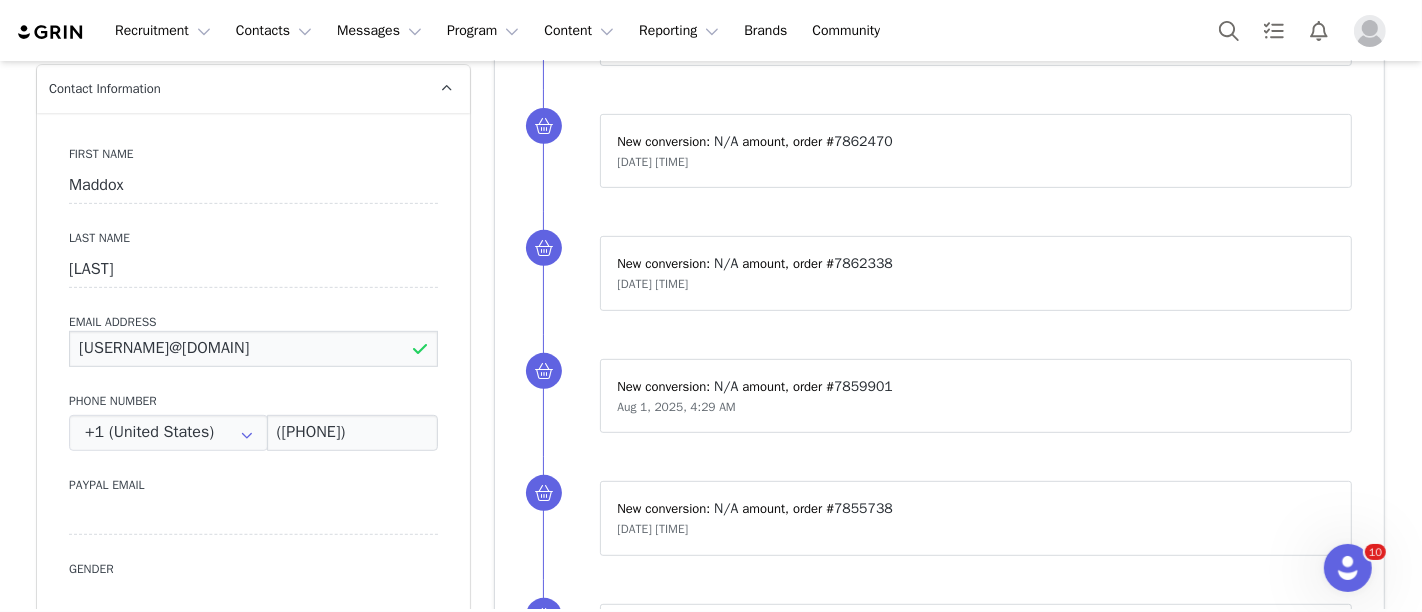 click on "[USERNAME]@[DOMAIN]" at bounding box center (253, 349) 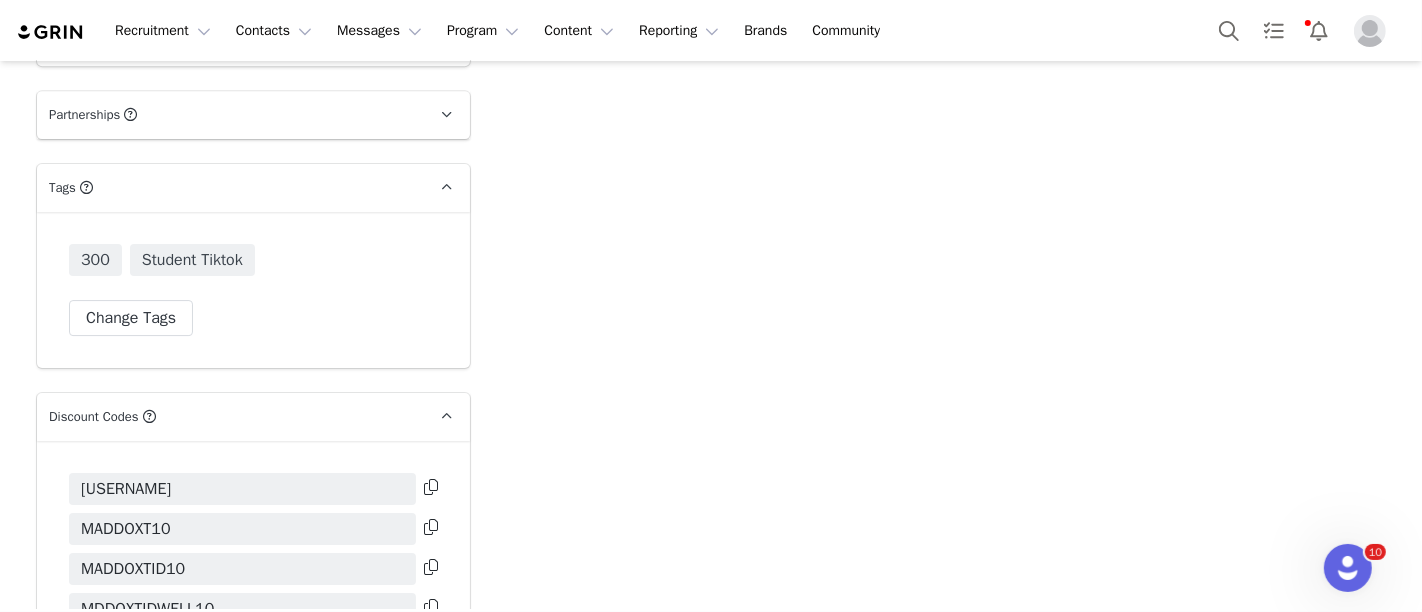 scroll, scrollTop: 5568, scrollLeft: 0, axis: vertical 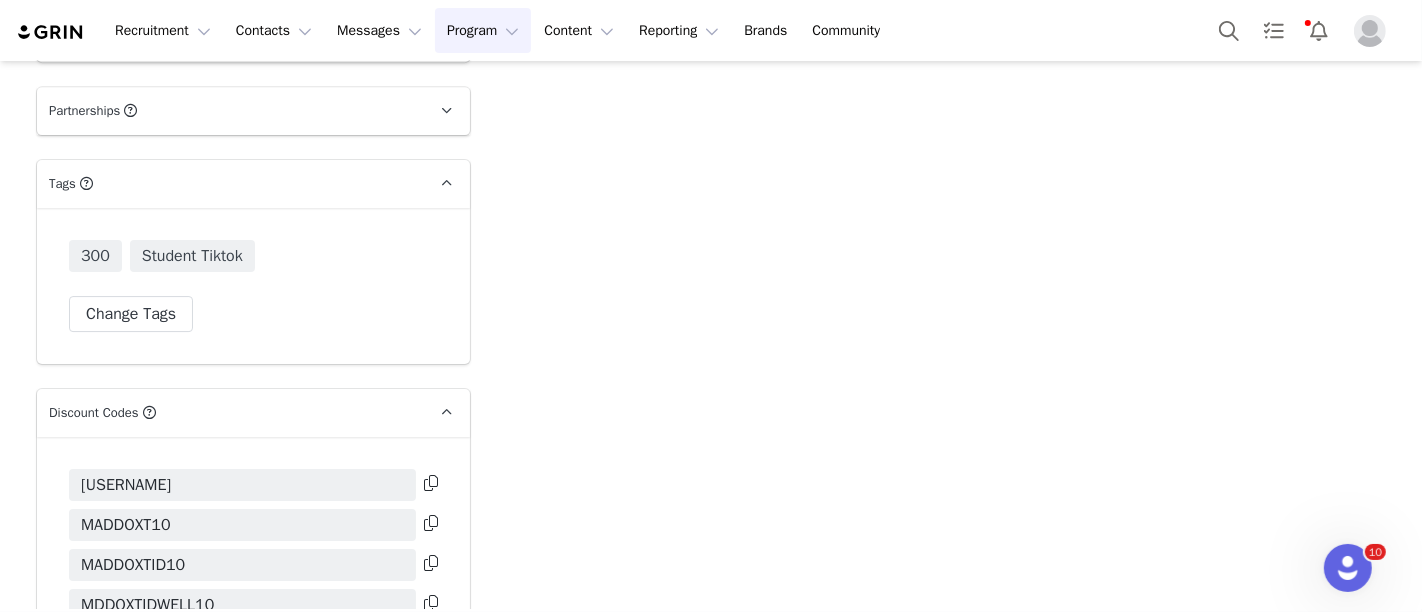 click on "Program Program" at bounding box center (483, 30) 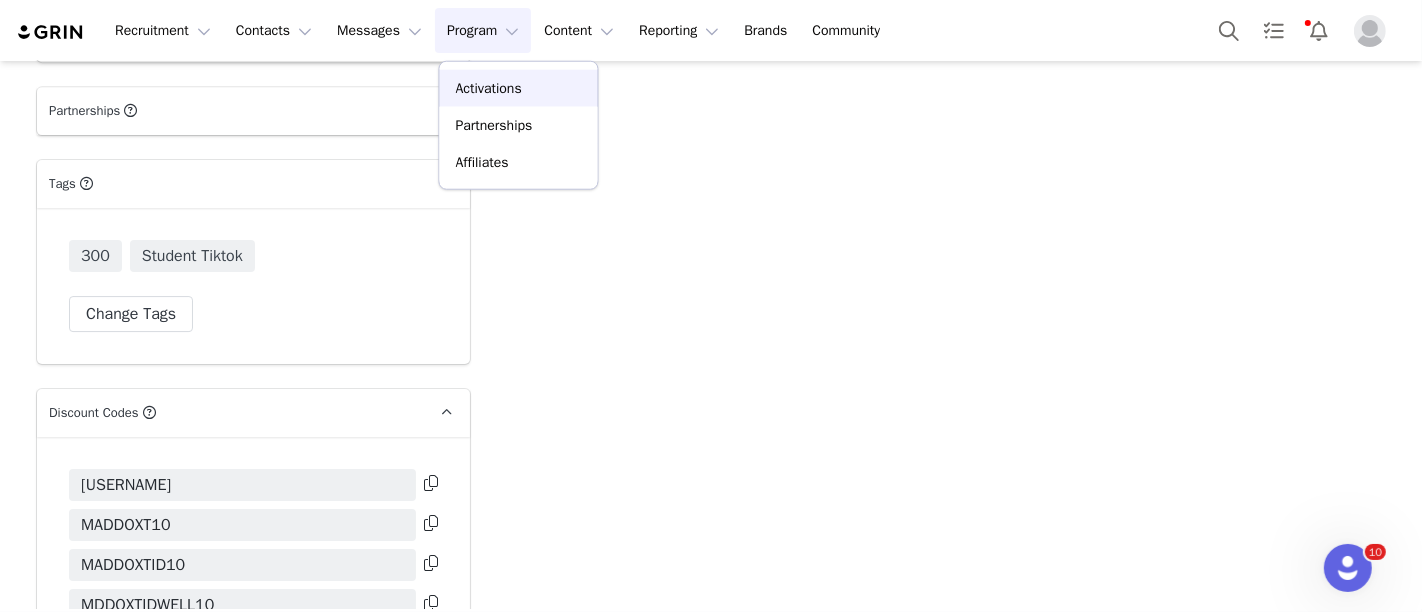 click on "Activations" at bounding box center (489, 88) 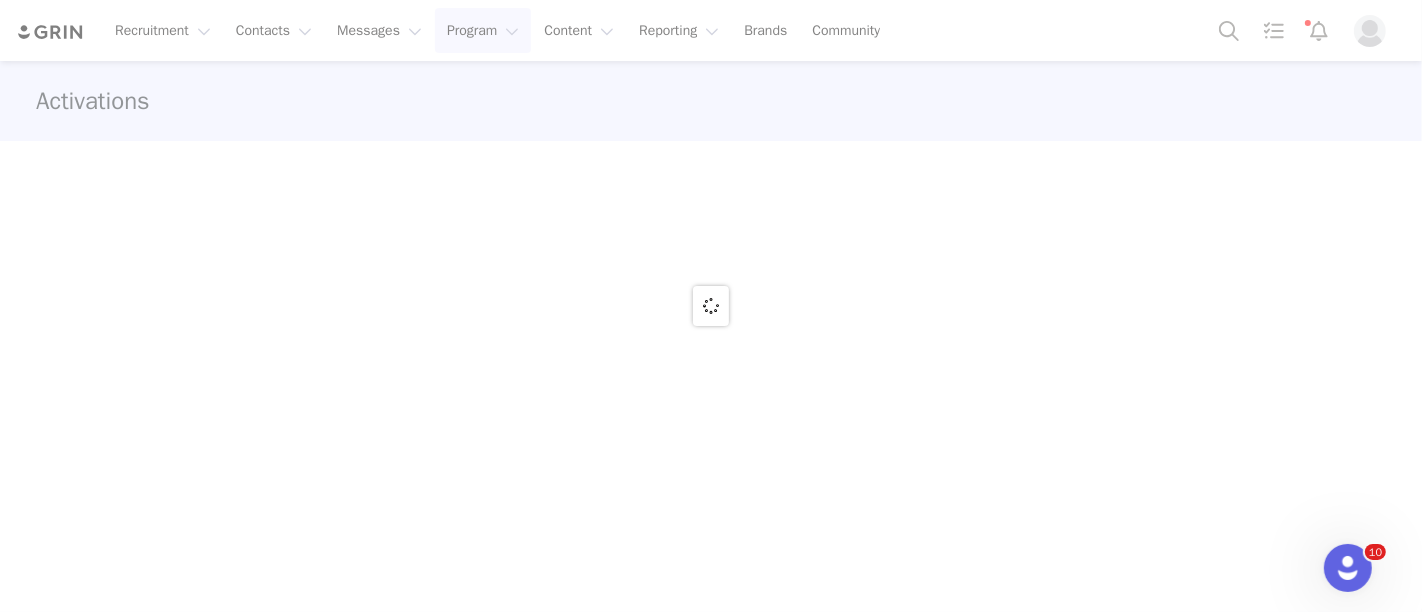 scroll, scrollTop: 0, scrollLeft: 0, axis: both 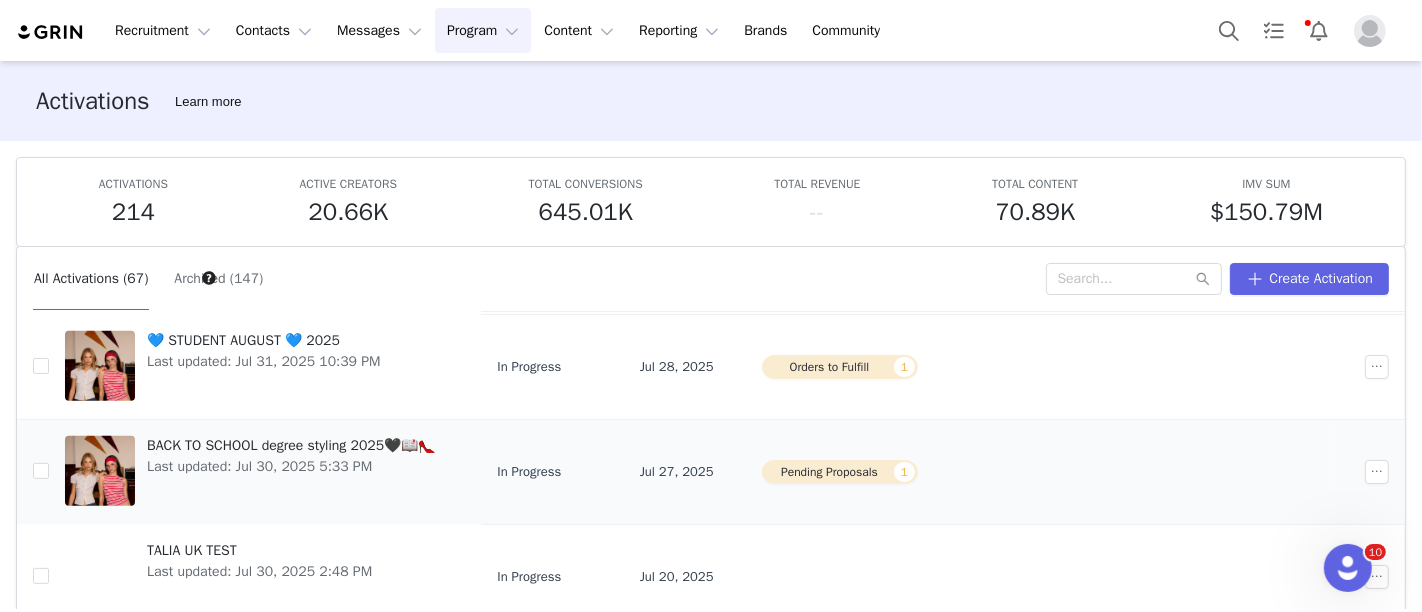 click on "BACK TO SCHOOL degree styling 2025🖤📖👠" at bounding box center (291, 446) 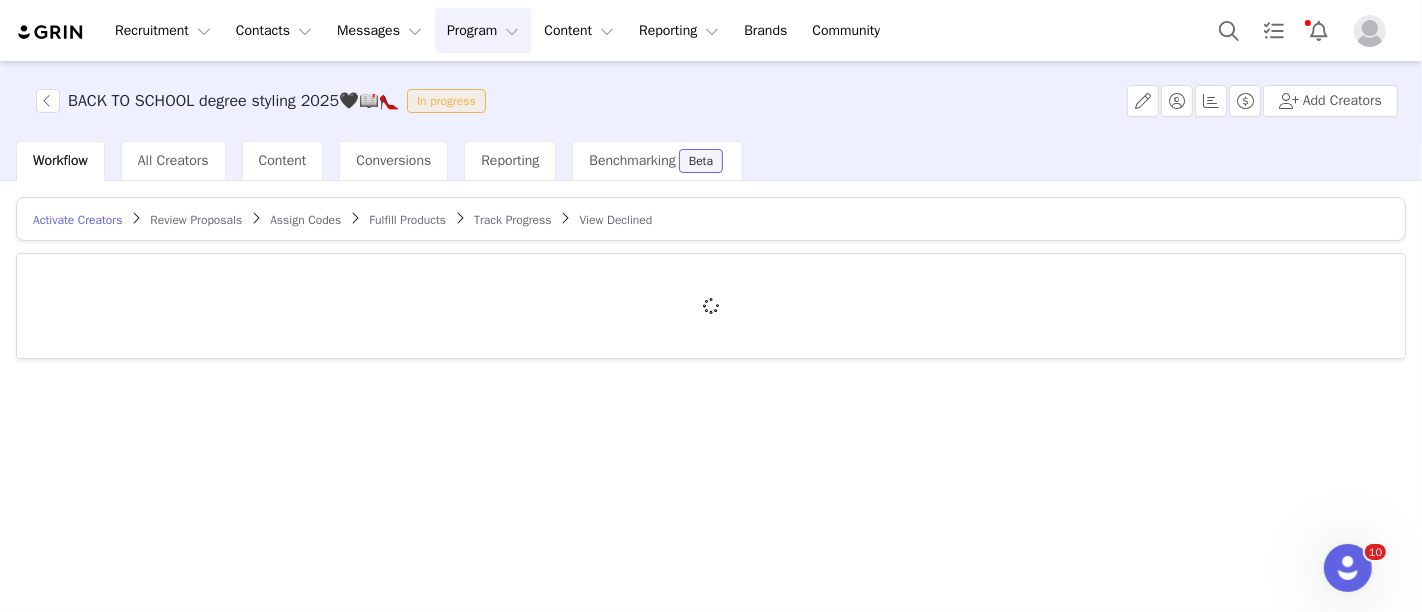 click on "Activate Creators Review Proposals Assign Codes Fulfill Products Track Progress View Declined" at bounding box center [711, 219] 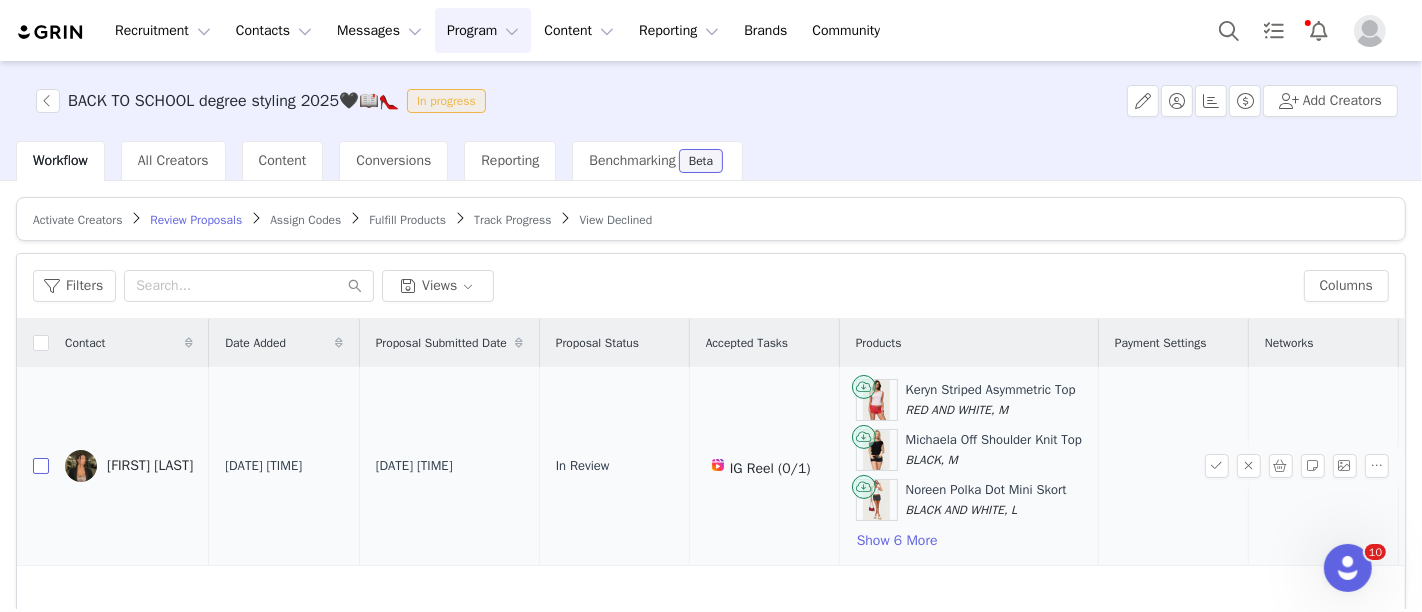 click at bounding box center (41, 466) 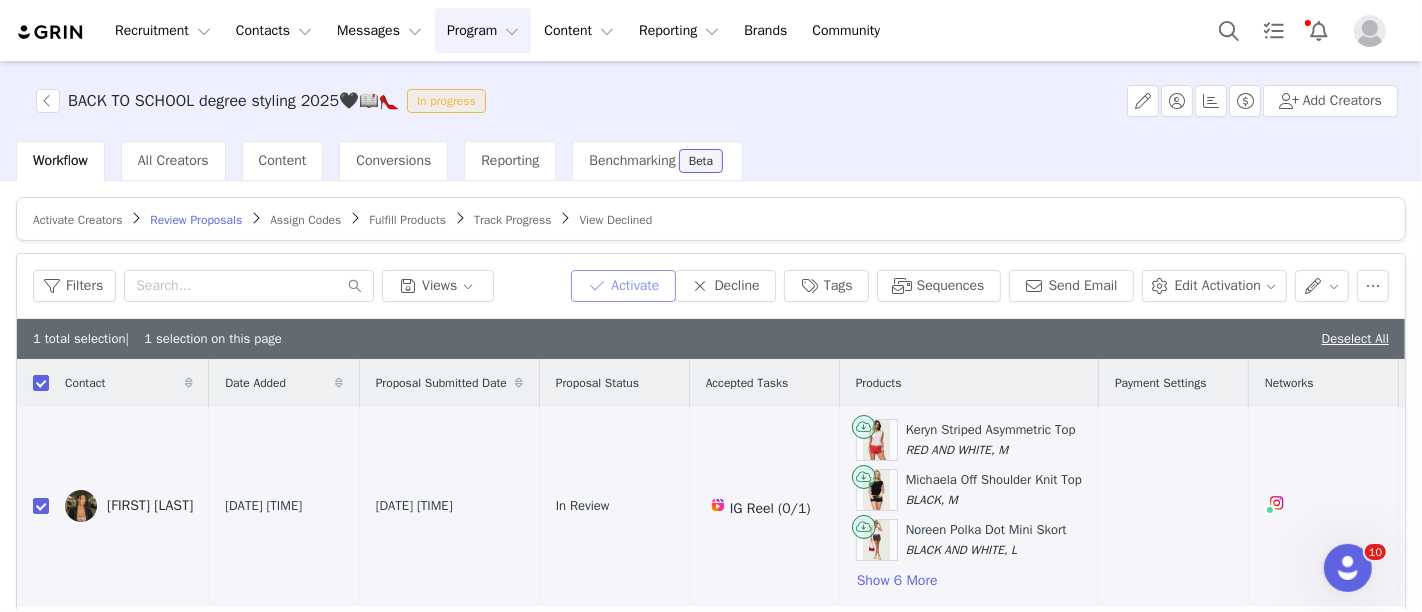 click on "Activate" at bounding box center (623, 286) 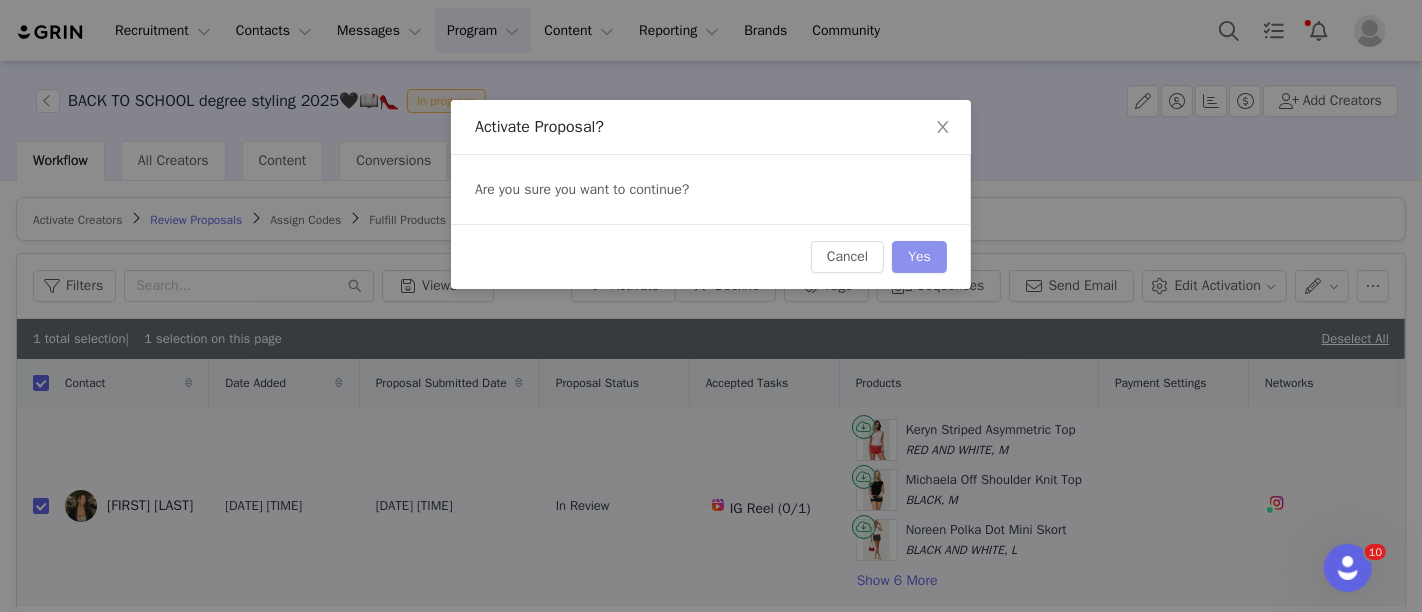 click on "Yes" at bounding box center [919, 257] 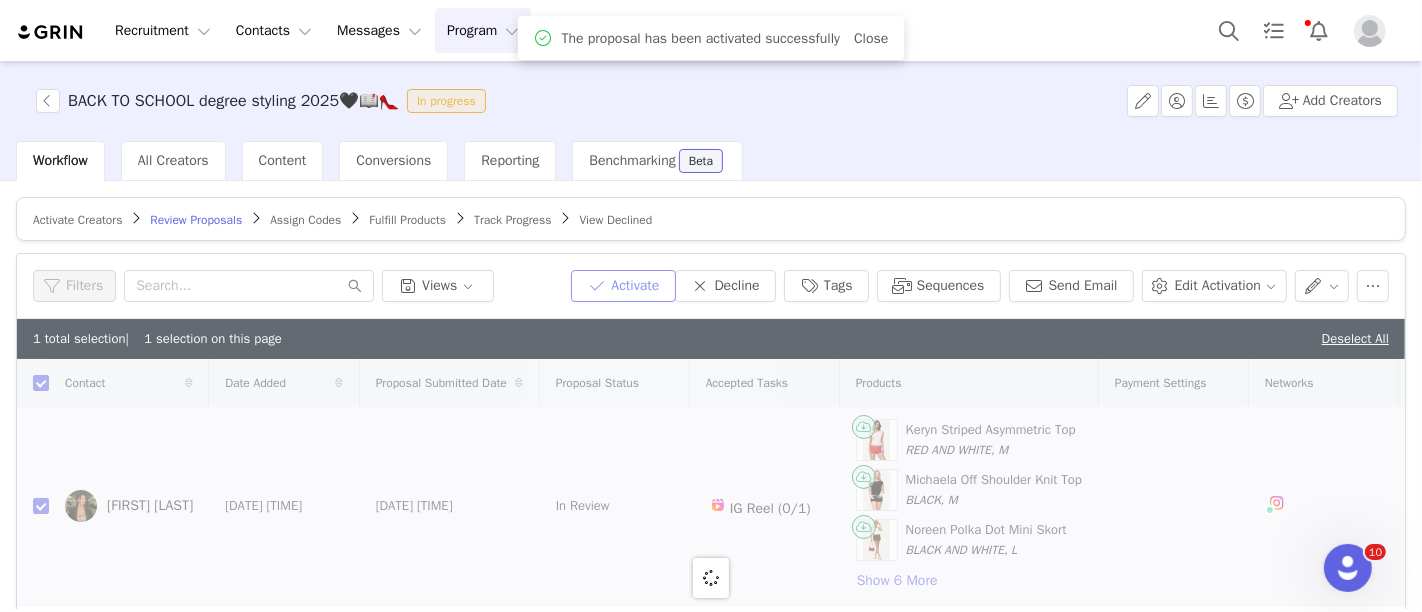 checkbox on "false" 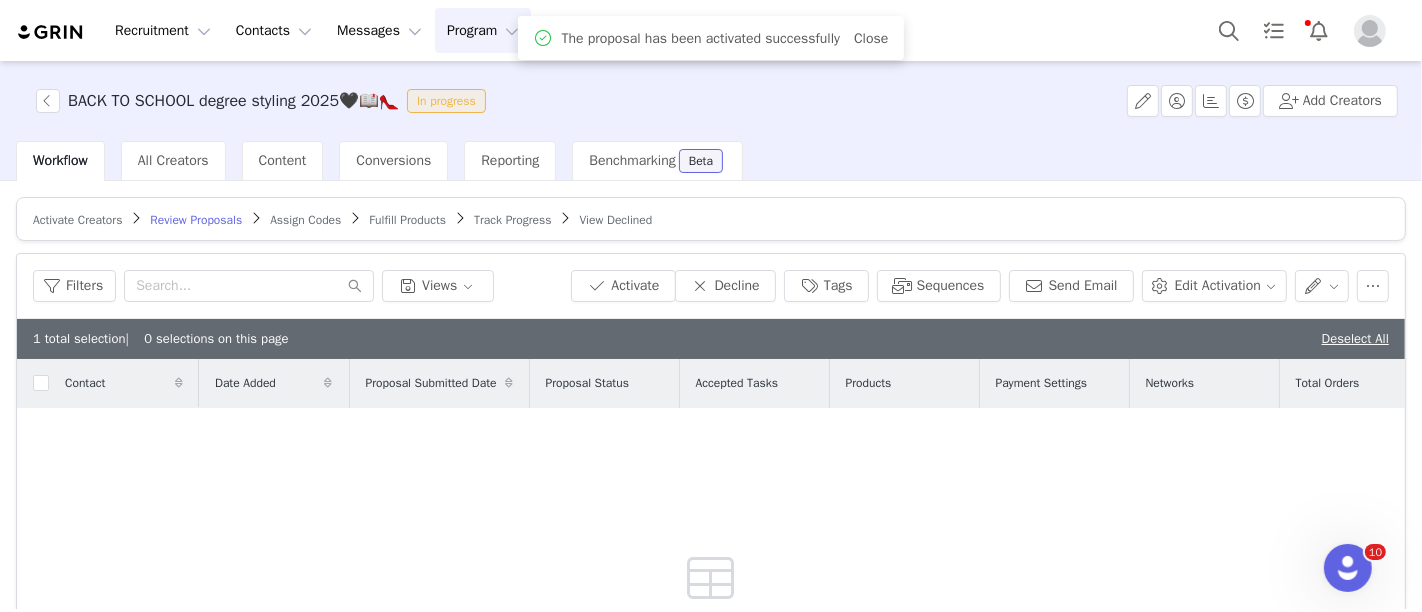 click on "Fulfill Products" at bounding box center [407, 220] 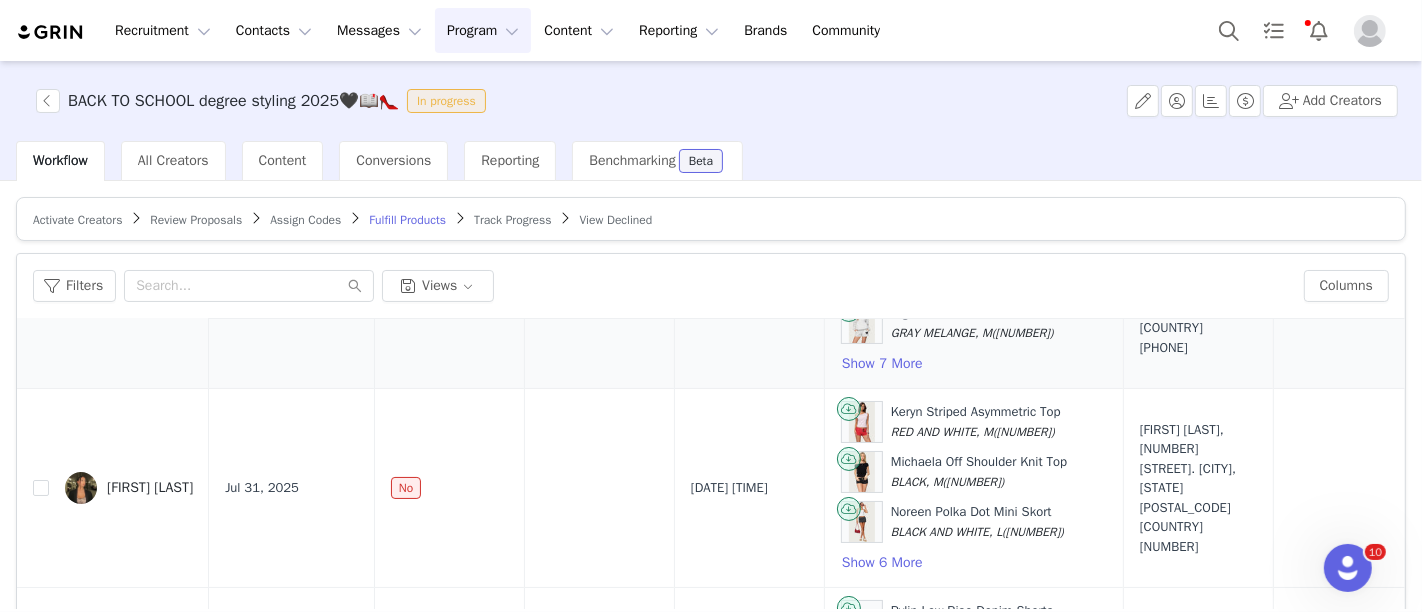 scroll, scrollTop: 286, scrollLeft: 0, axis: vertical 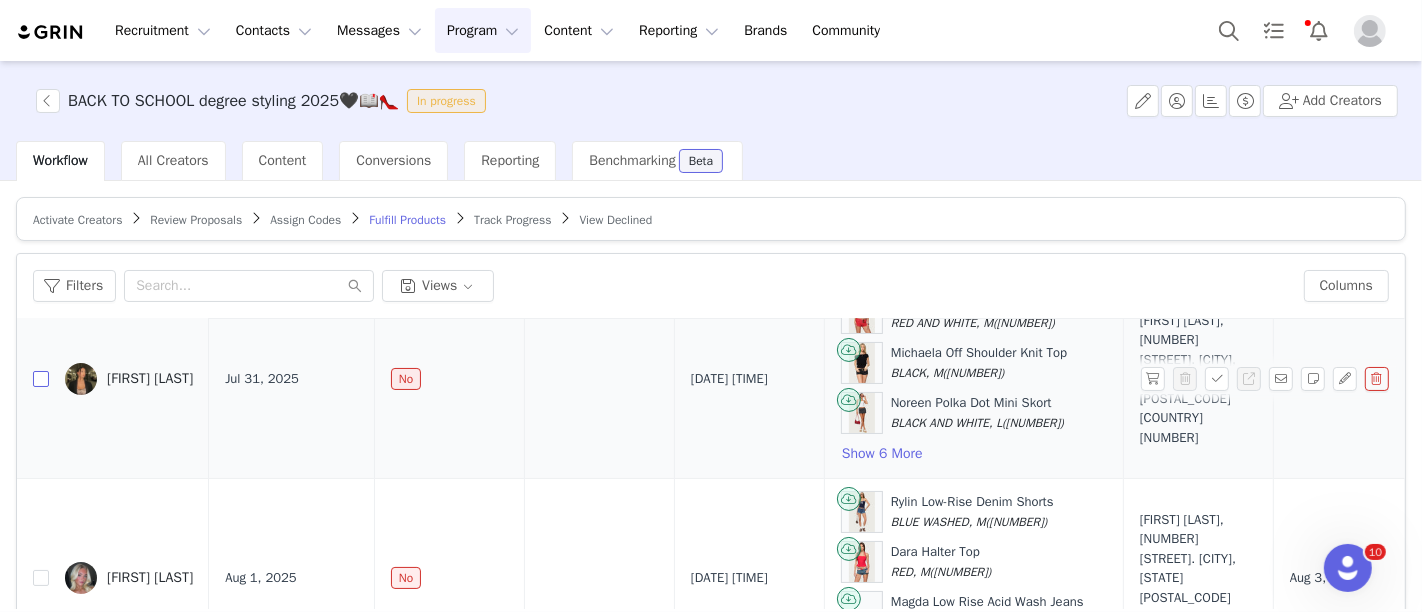 click at bounding box center [41, 379] 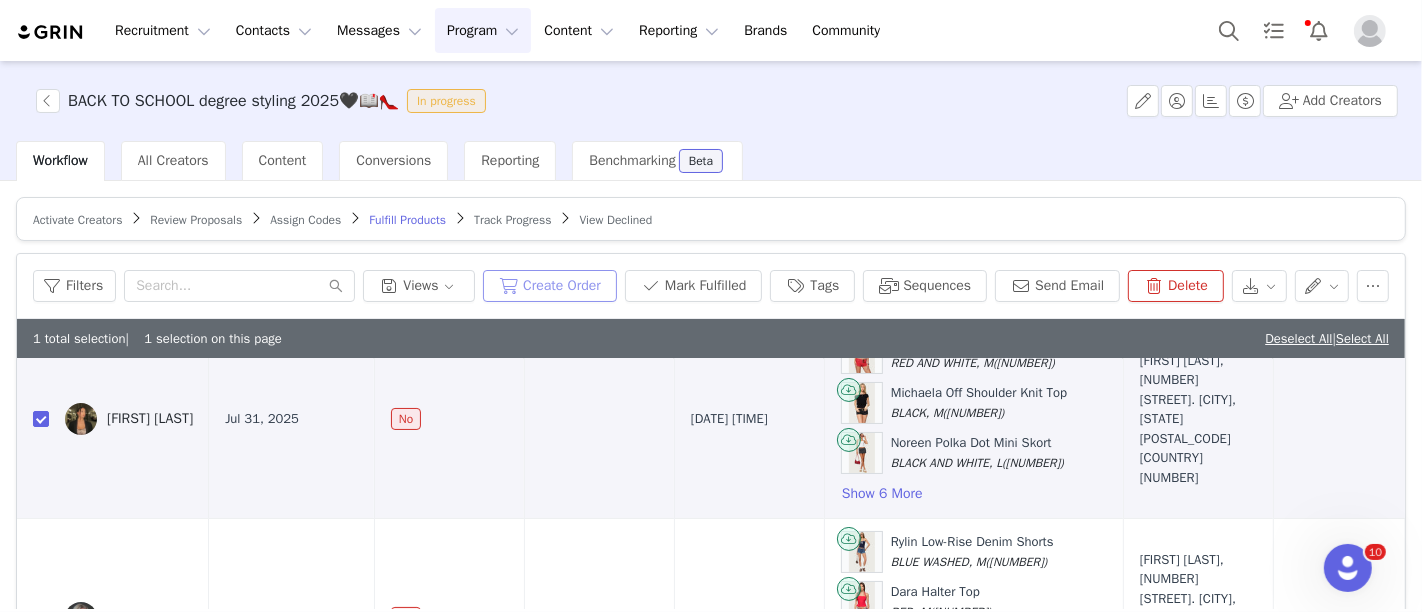 click on "Create Order" at bounding box center [550, 286] 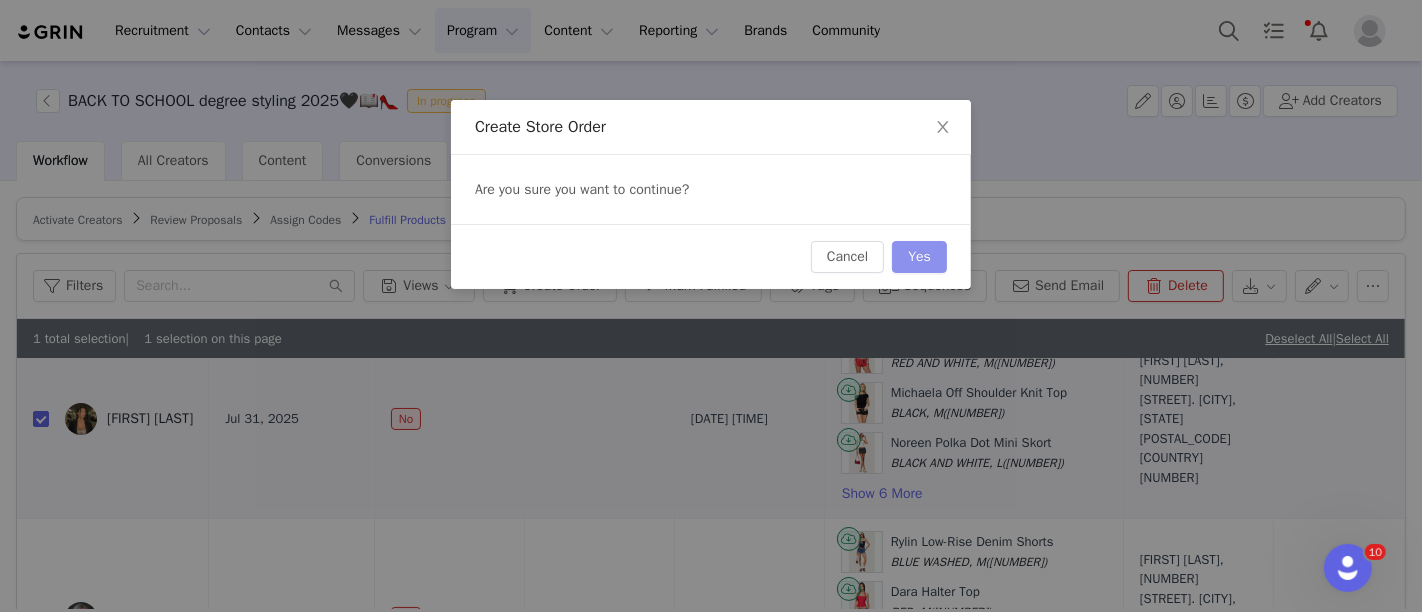 click on "Yes" at bounding box center [919, 257] 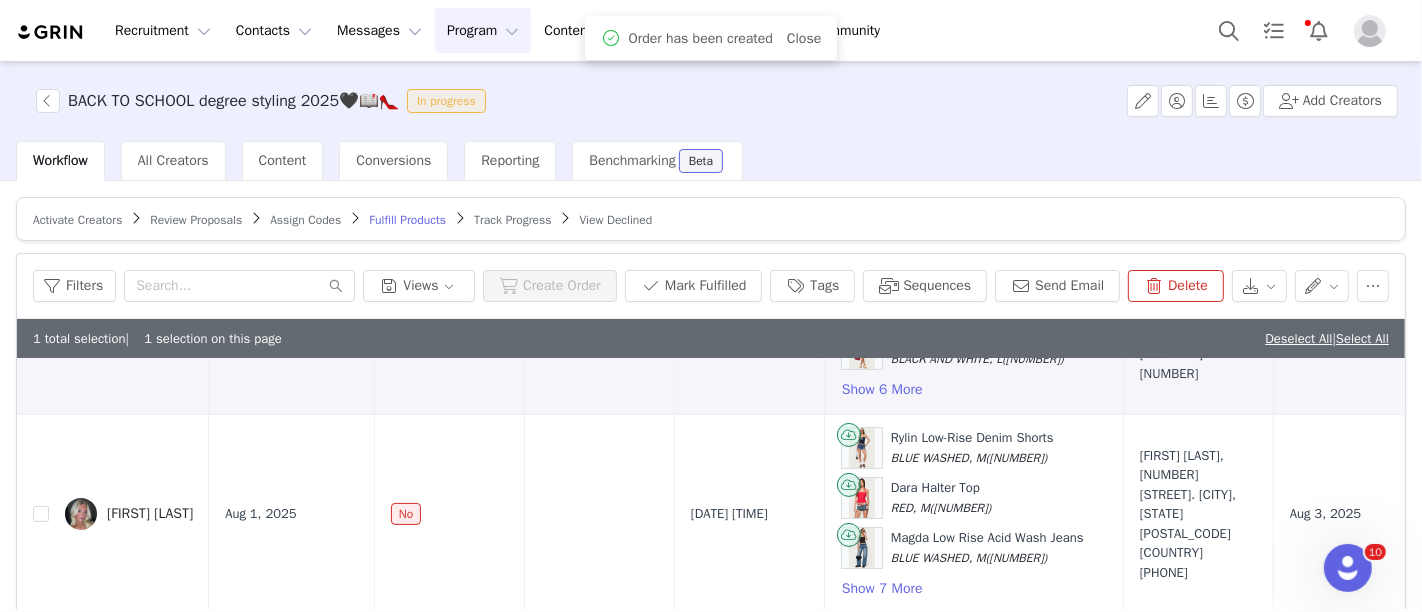 scroll, scrollTop: 415, scrollLeft: 0, axis: vertical 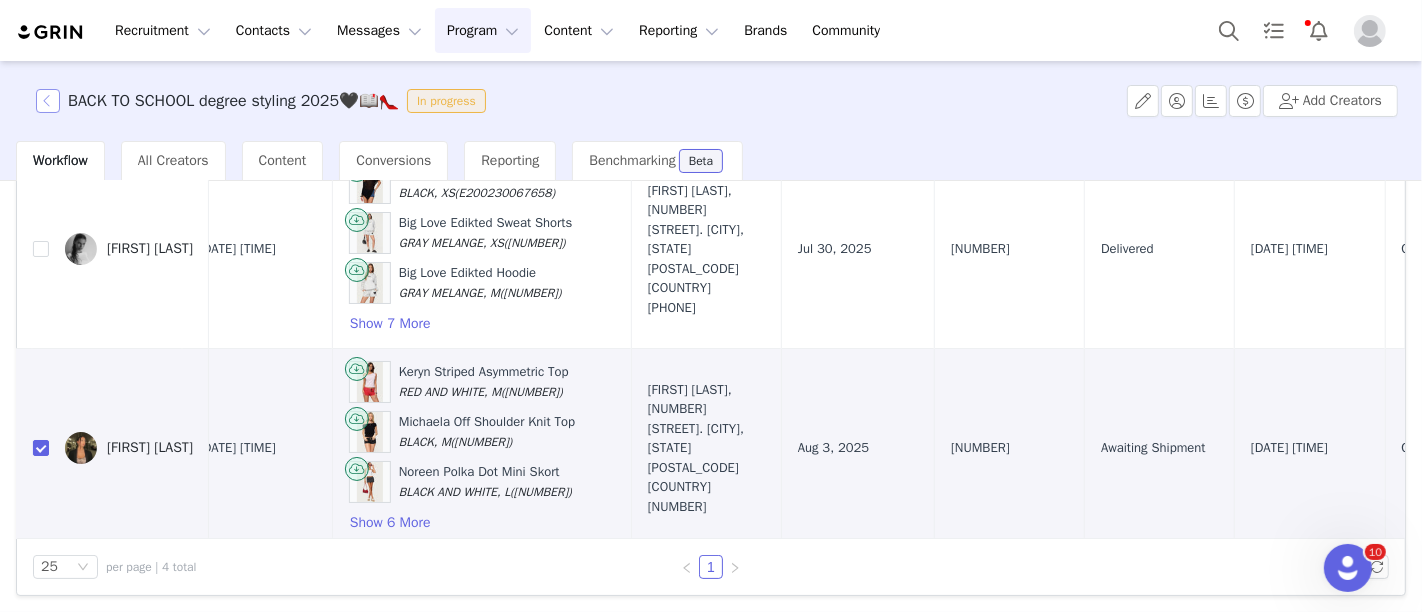 click at bounding box center [48, 101] 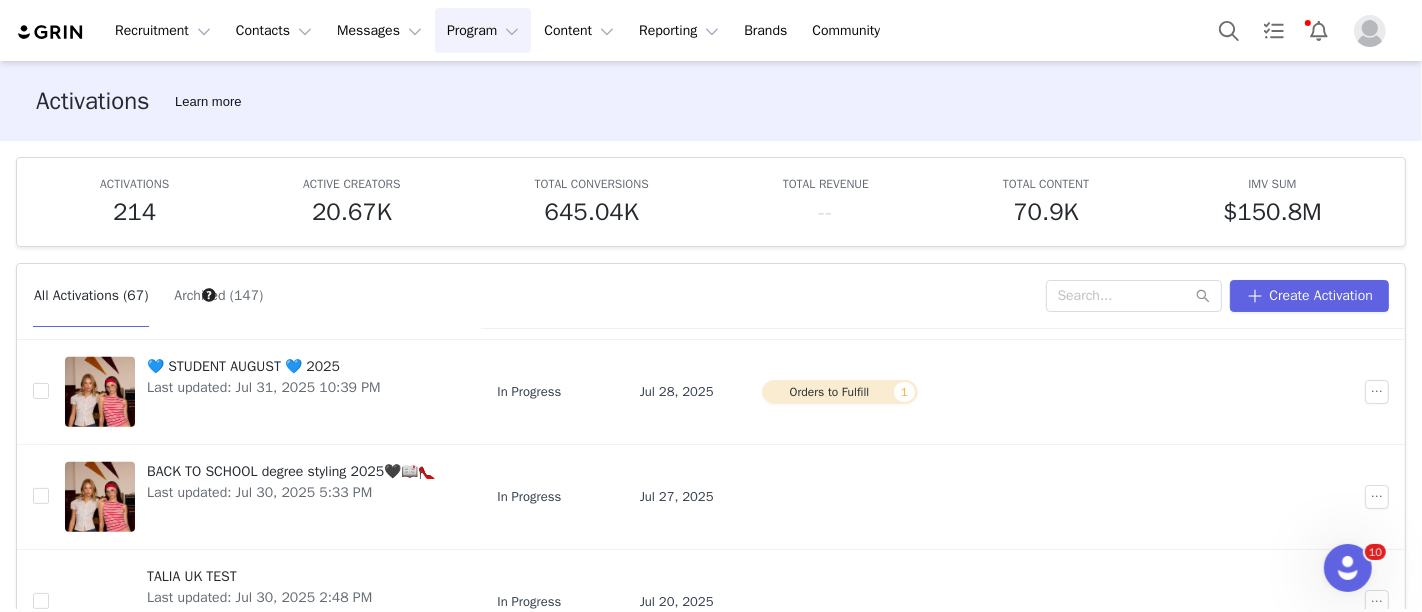 scroll, scrollTop: 781, scrollLeft: 0, axis: vertical 